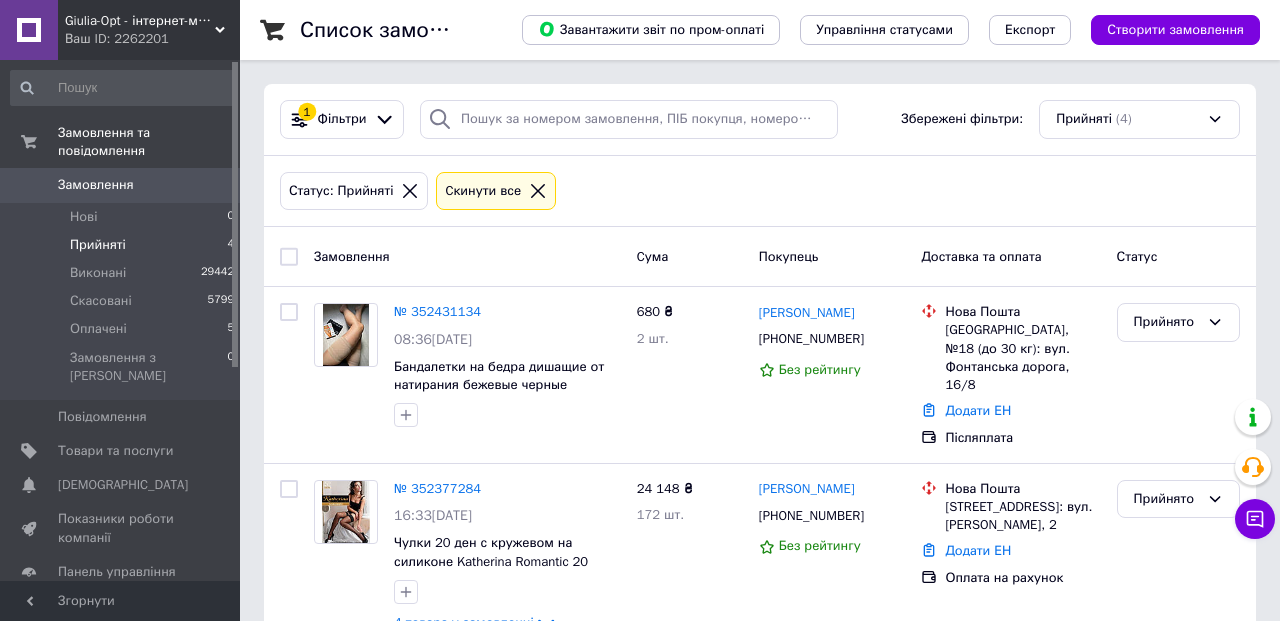 scroll, scrollTop: 0, scrollLeft: 0, axis: both 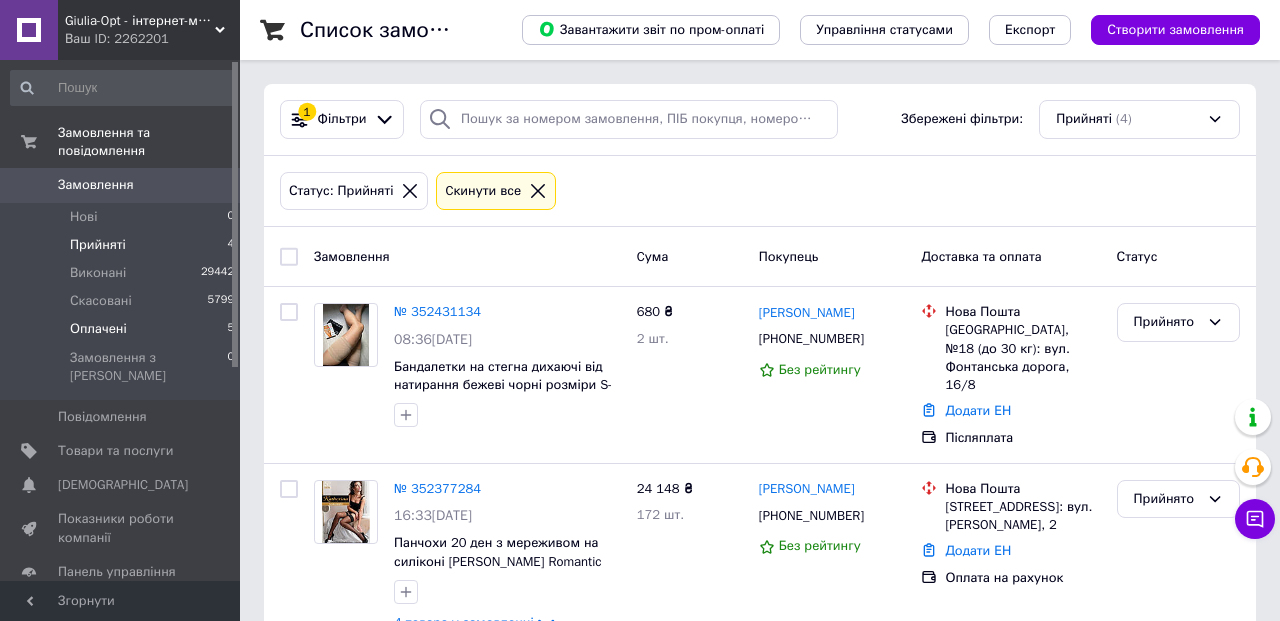 click on "Оплачені 5" at bounding box center (123, 329) 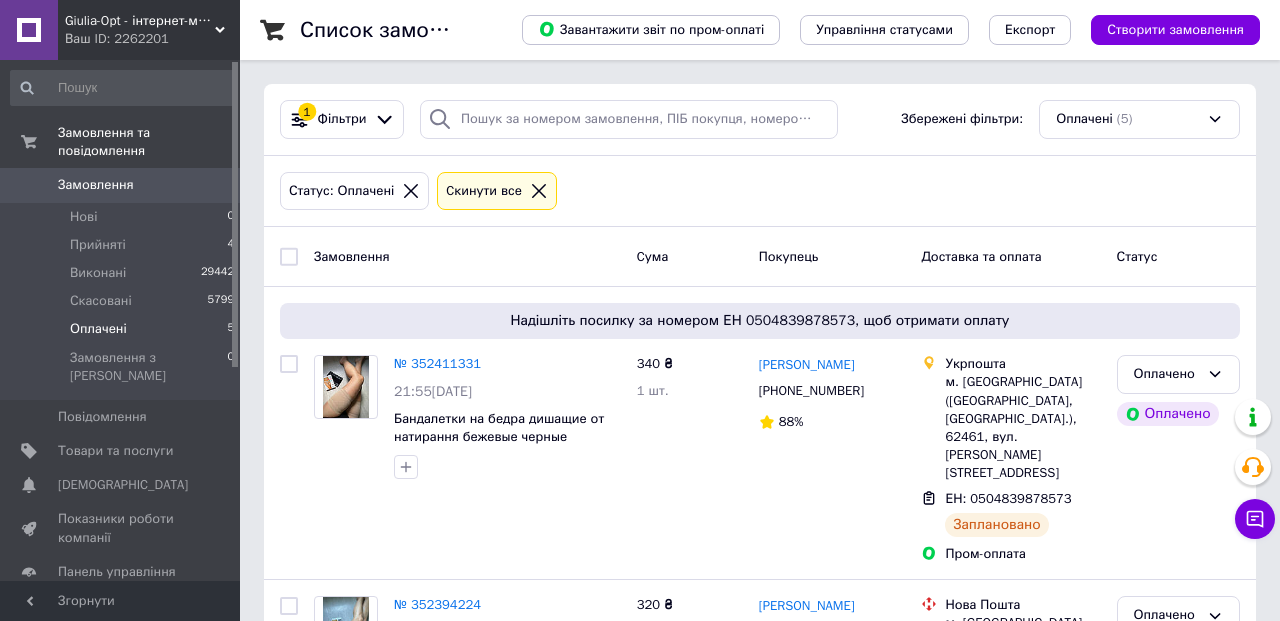 click on "1 Фільтри Збережені фільтри: Оплачені (5)" at bounding box center [760, 120] 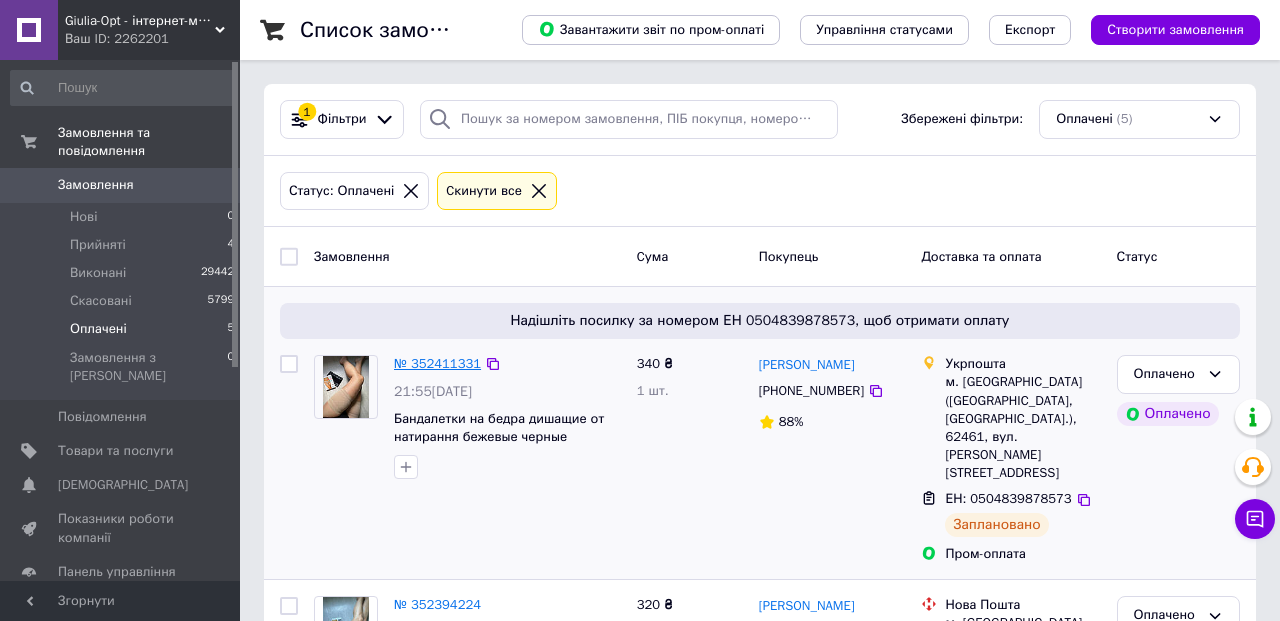 click on "№ 352411331" at bounding box center [437, 363] 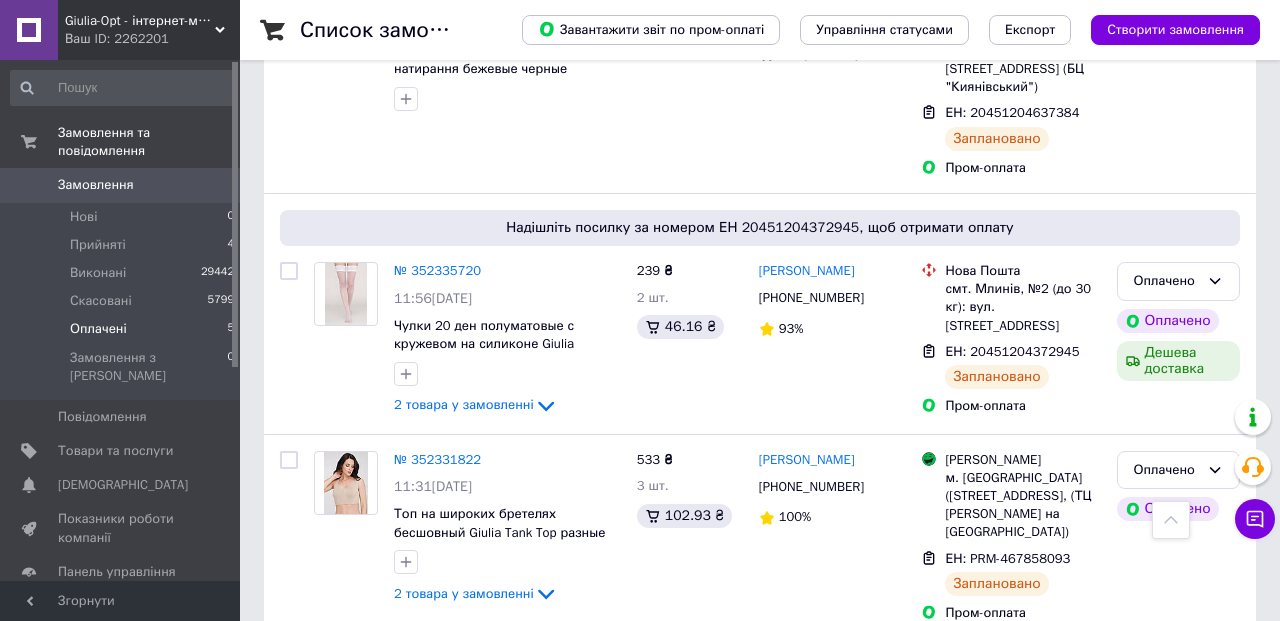 scroll, scrollTop: 881, scrollLeft: 0, axis: vertical 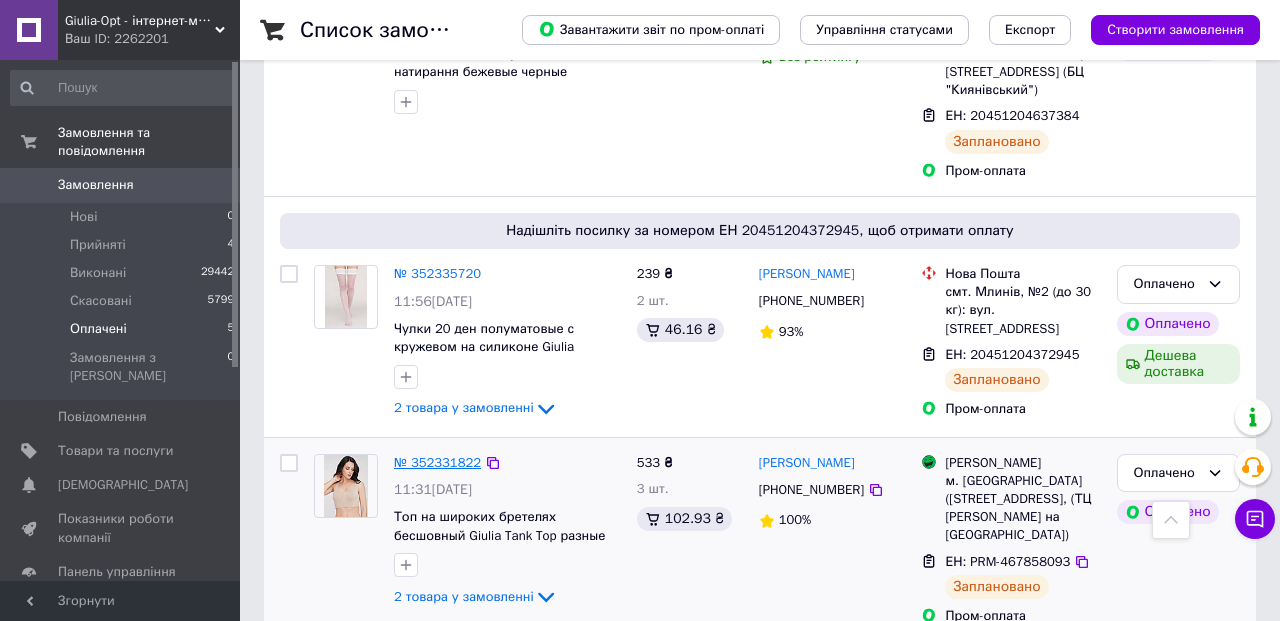 click on "№ 352331822" at bounding box center (437, 462) 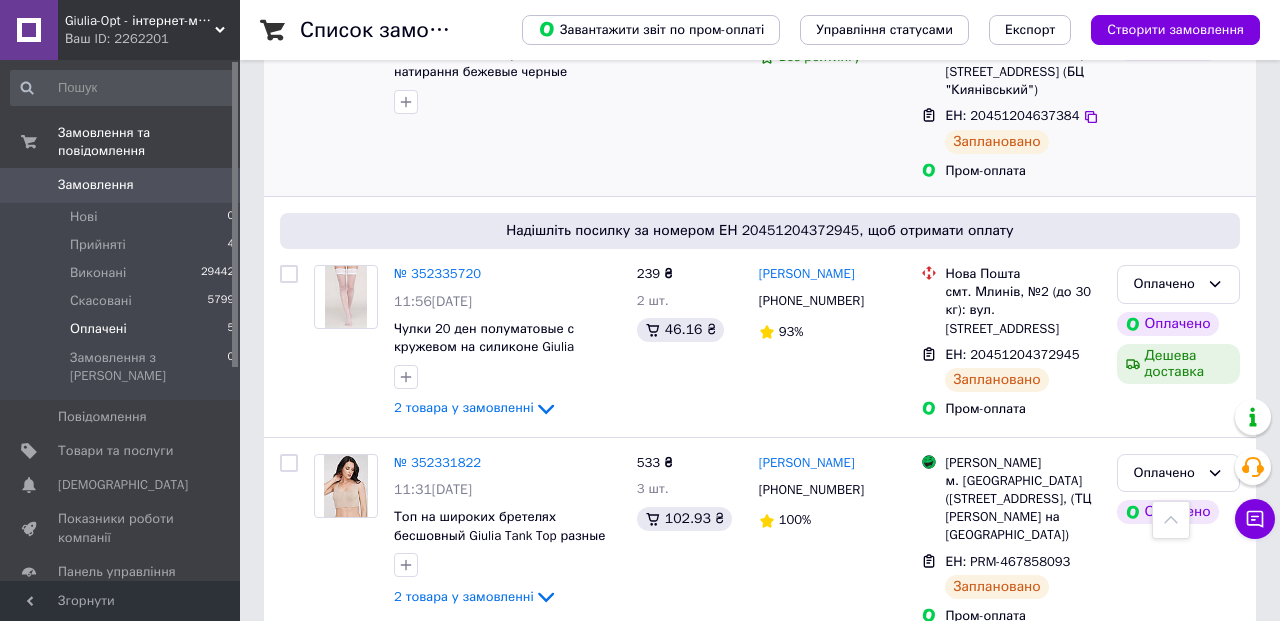 click on "№ 352357636 14:13, 12.07.2025 Бандалетки на бедра дишащие от натирання бежевые черные размеры S-XXXL XL, Бежевый" at bounding box center [467, 85] 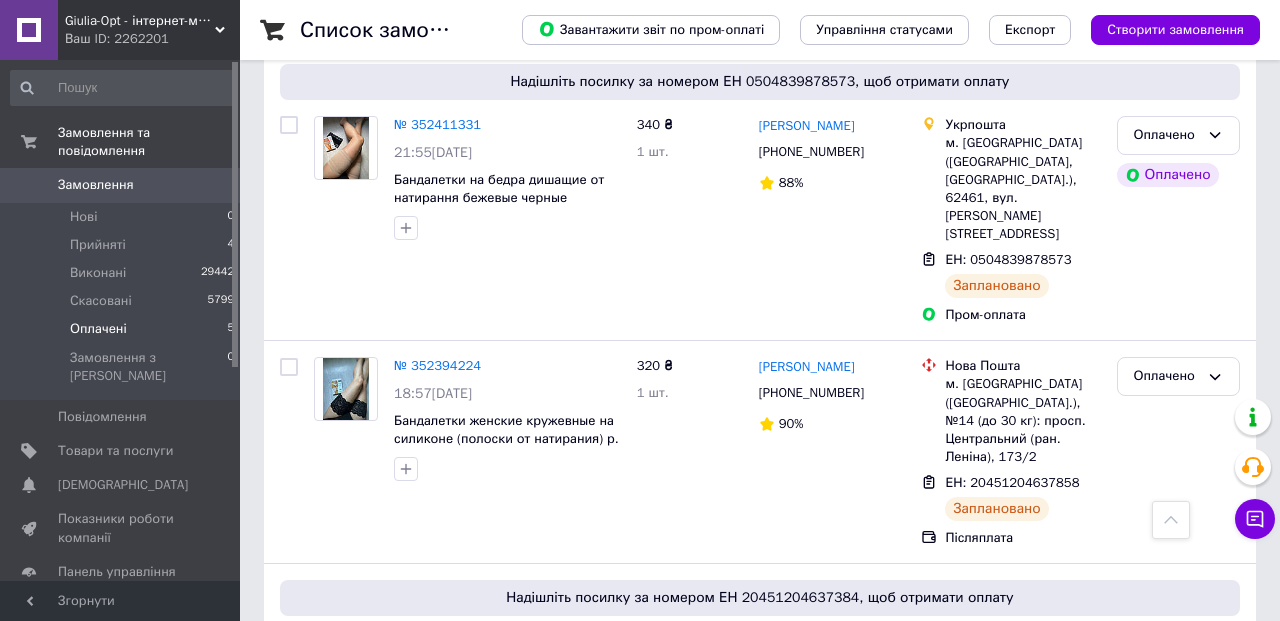 scroll, scrollTop: 236, scrollLeft: 0, axis: vertical 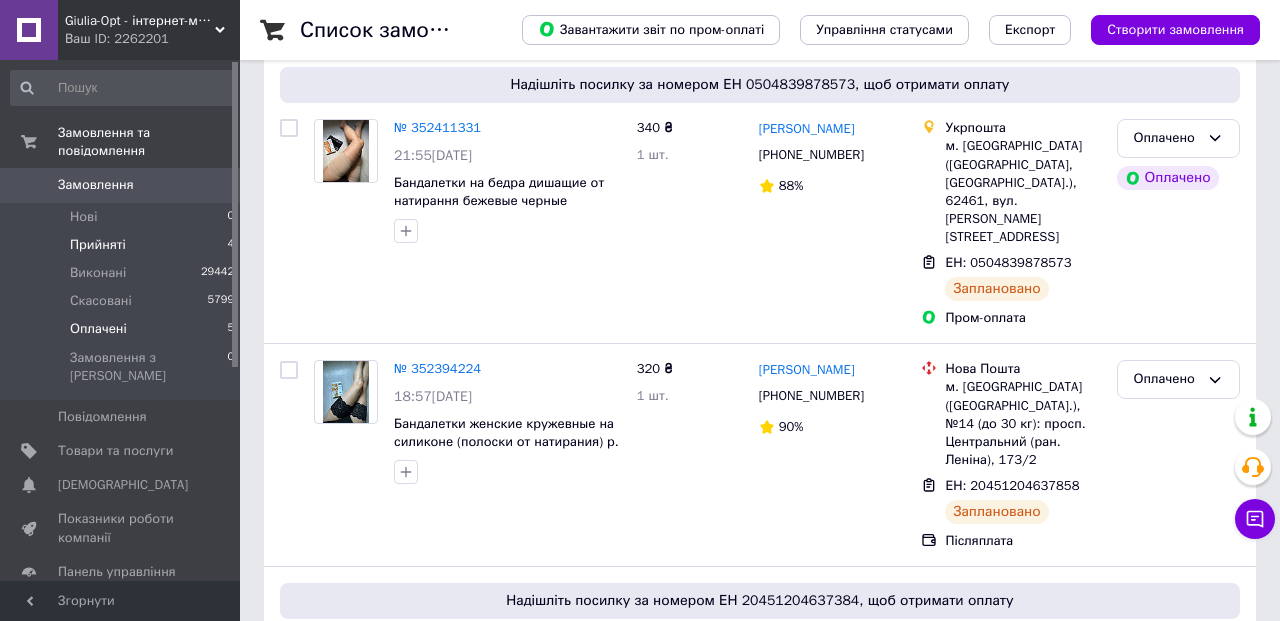 click on "Прийняті 4" at bounding box center [123, 245] 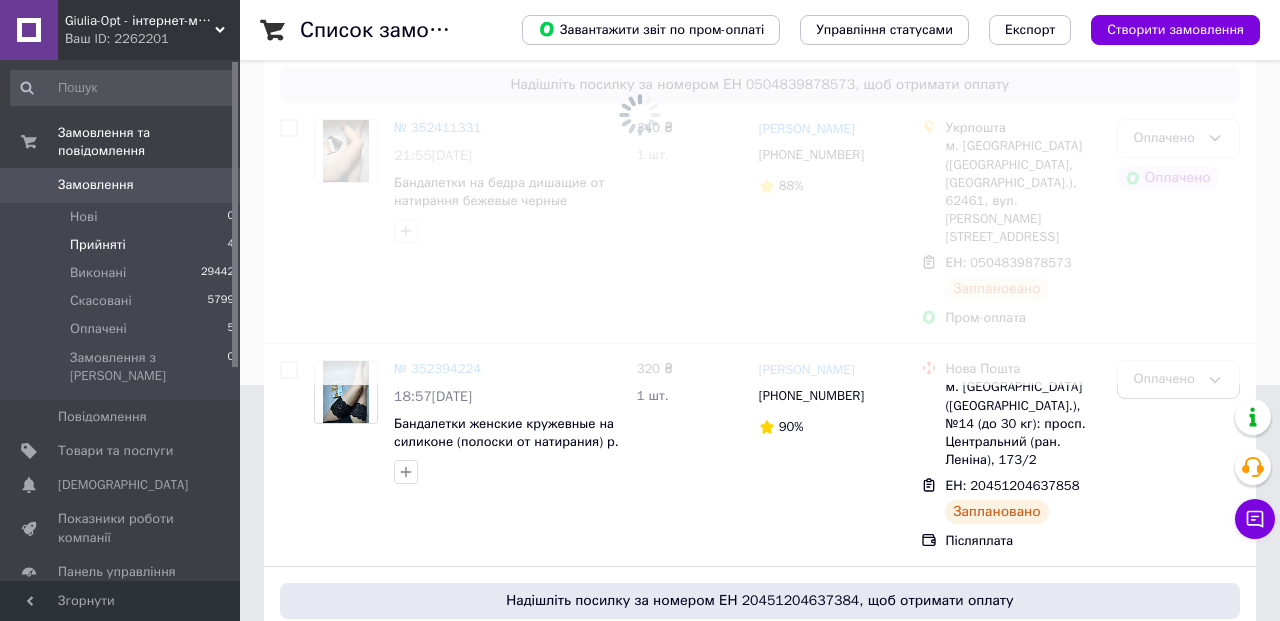 scroll, scrollTop: 0, scrollLeft: 0, axis: both 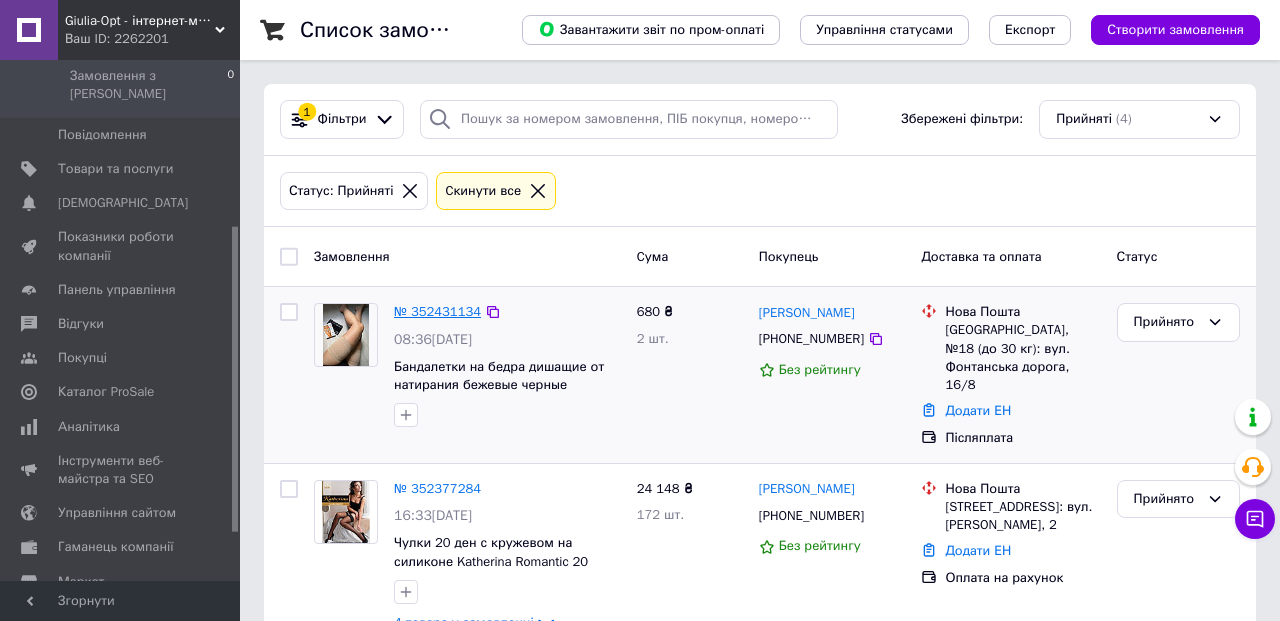 click on "№ 352431134" at bounding box center [437, 311] 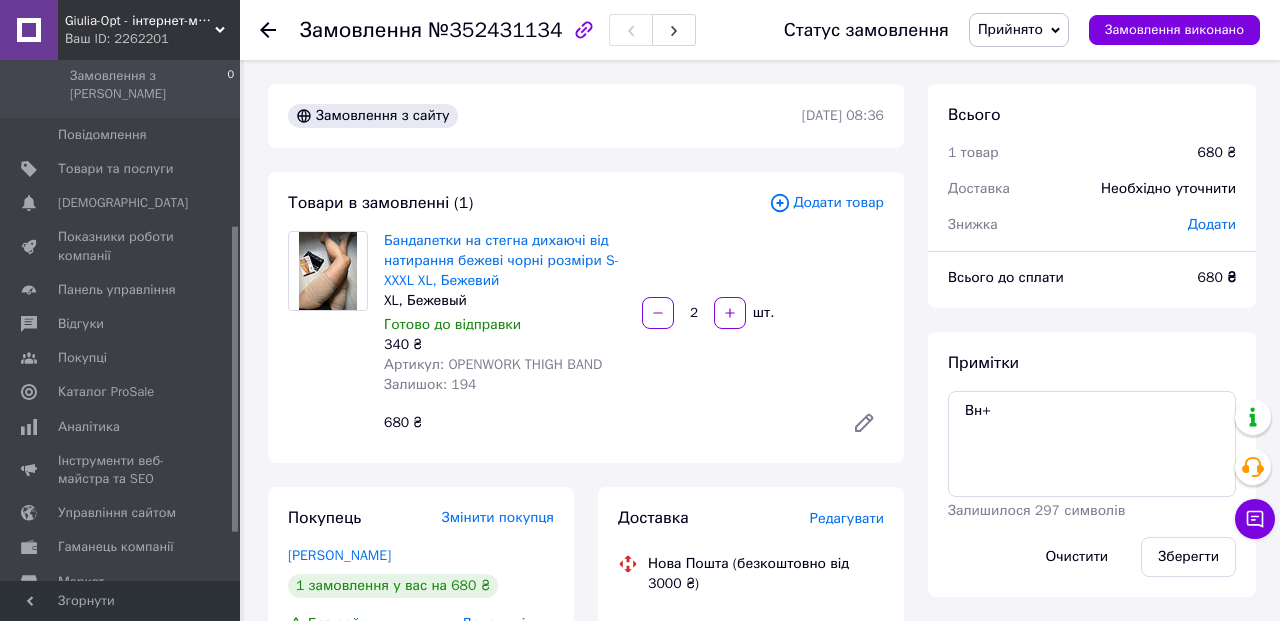 click on "Замовлення з сайту 13.07.2025 | 08:36 Товари в замовленні (1) Додати товар Бандалетки на стегна дихаючі від натирання бежеві чорні розміри S-XXXL XL, Бежевий XL, Бежевый Готово до відправки 340 ₴ Артикул: OPENWORK THIGH BAND Залишок: 194 2   шт. 680 ₴ Покупець Змінити покупця Федоренко Олена 1 замовлення у вас на 680 ₴ Без рейтингу   Додати відгук Додати +380674867696 Оплата Післяплата Доставка Редагувати Нова Пошта (безкоштовно від 3000 ₴) Отримувач Федоренко Олена Телефон отримувача +380674867696 Адреса Одеса, №18 (до 30 кг): вул. Фонтанська дорога, 16/8 Дата відправки 13.07.2025 Платник Отримувач 680 ₴ або" at bounding box center (586, 815) 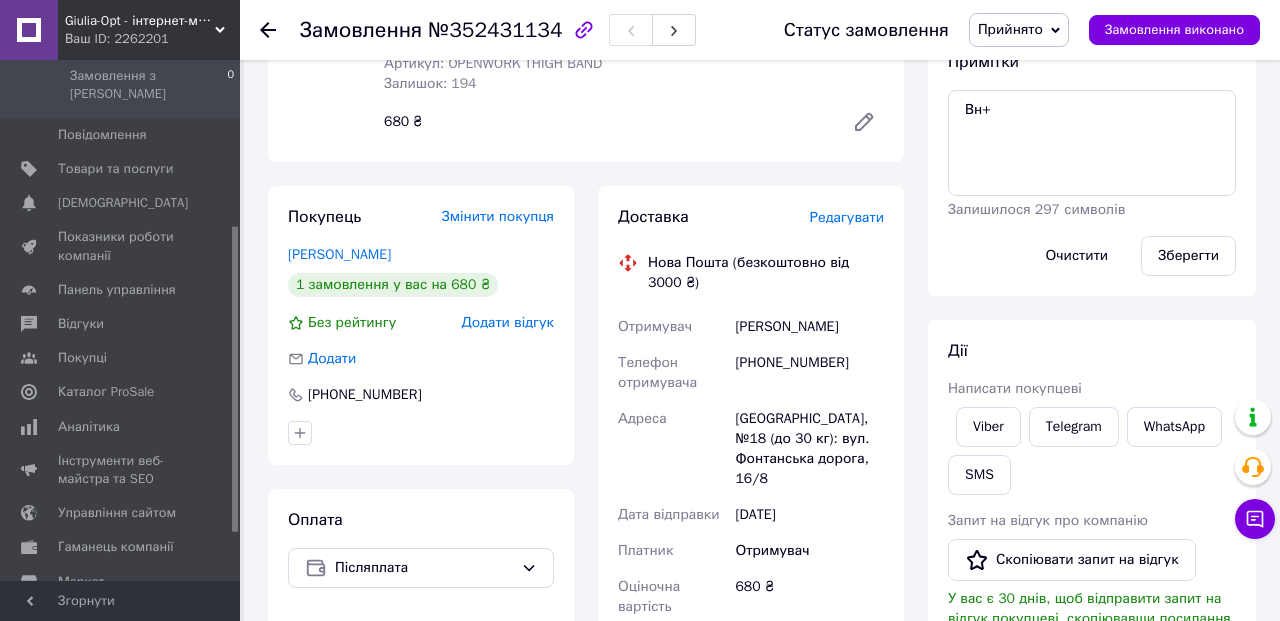 scroll, scrollTop: 308, scrollLeft: 0, axis: vertical 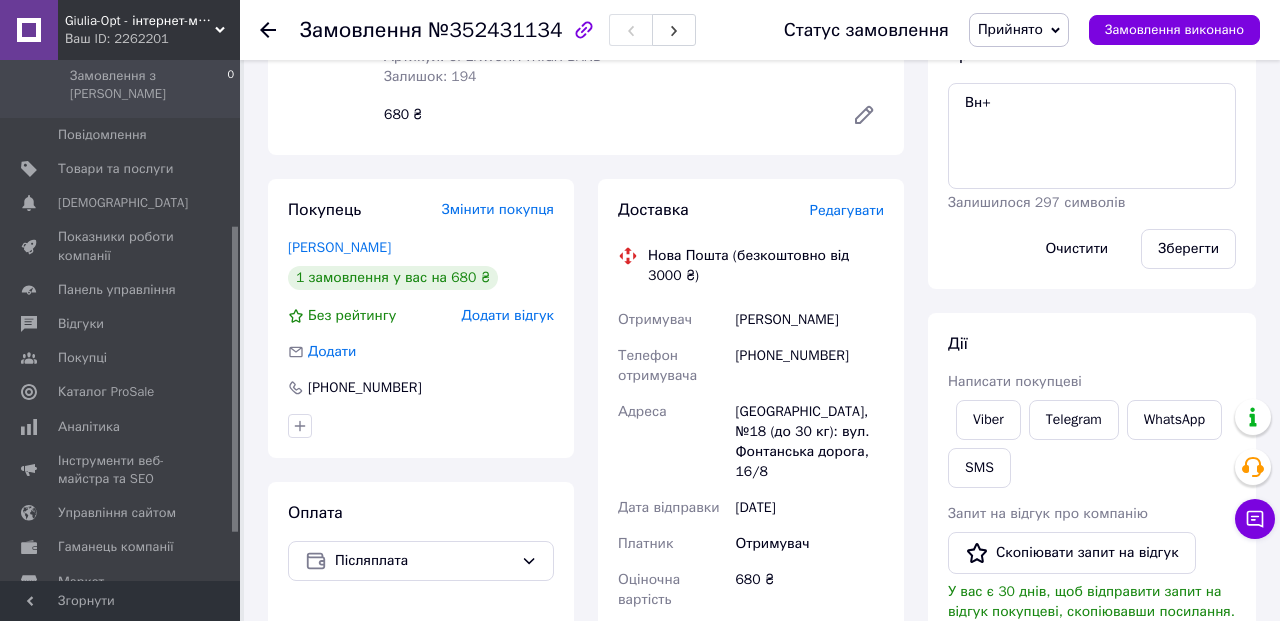 click on "[PERSON_NAME]" at bounding box center (421, 248) 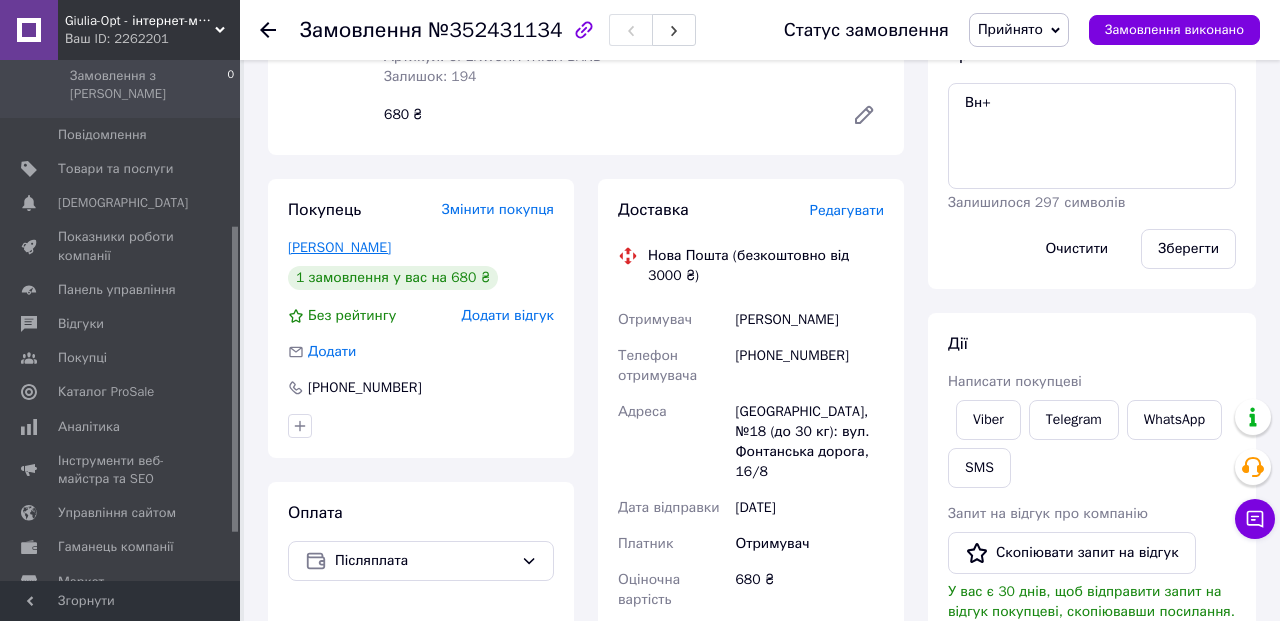 click on "[PERSON_NAME]" at bounding box center (339, 247) 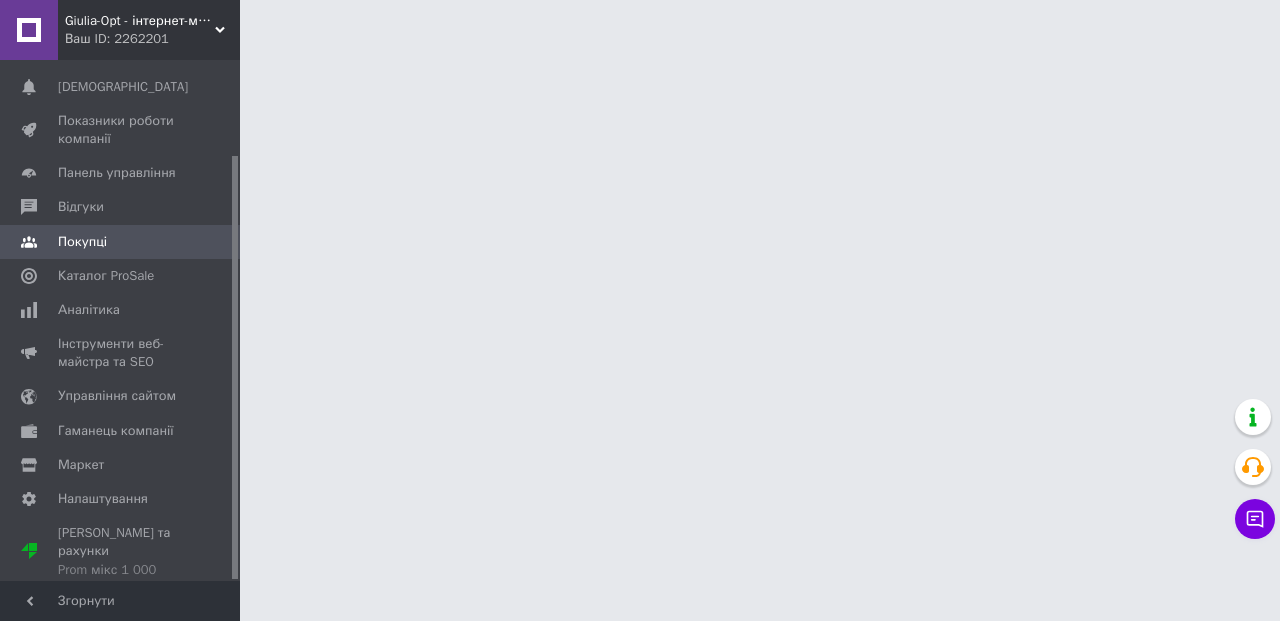 scroll, scrollTop: 0, scrollLeft: 0, axis: both 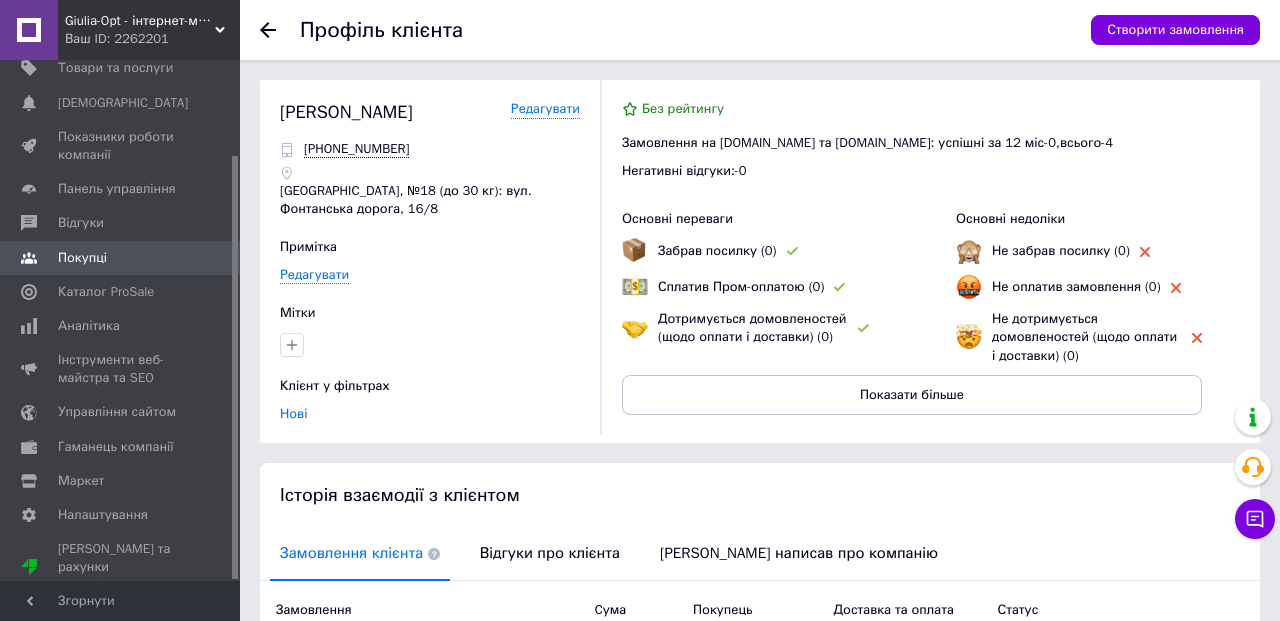 click on "Федоренко Олена Редагувати +380674867696 Одеса, №18 (до 30 кг): вул. Фонтанська дорога, 16/8 Примітка Редагувати Мітки Клієнт у фільтрах Нові Без рейтингу Замовлення на Prom.ua та Bigl.ua: успішні за 12 міс  -  0 ,  всього  -  4 Негативні відгуки:  -  0 Основні переваги Забрав посилку (0) Сплатив Пром-оплатою (0) Дотримується домовленостей (щодо оплати і доставки) (0) Основні недоліки Не забрав посилку (0) Не оплатив замовлення (0) Не дотримується домовленостей (щодо оплати і доставки) (0) Показати більше" at bounding box center (760, 261) 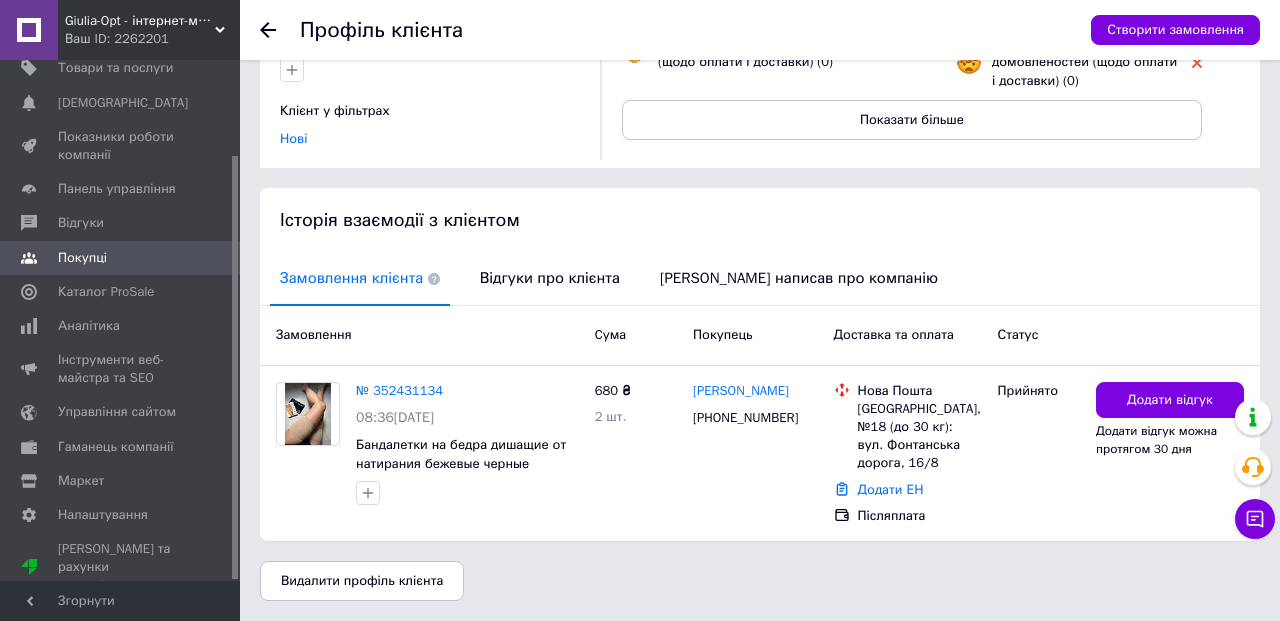 scroll, scrollTop: 271, scrollLeft: 0, axis: vertical 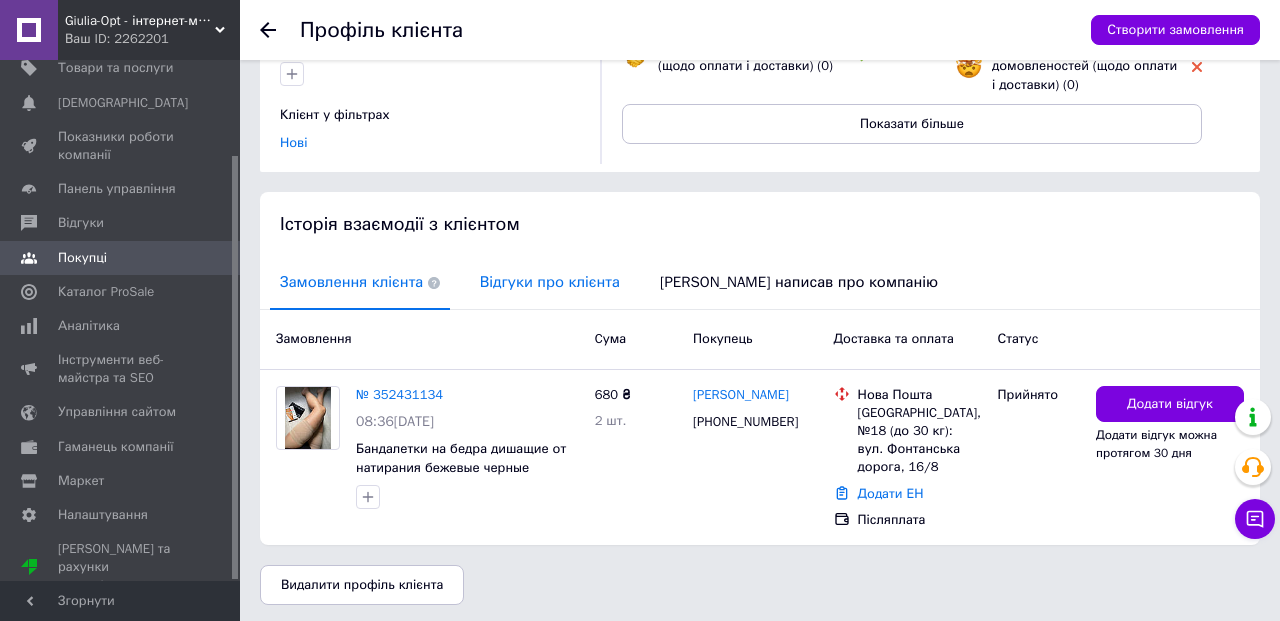 click on "Відгуки про клієнта" at bounding box center [550, 282] 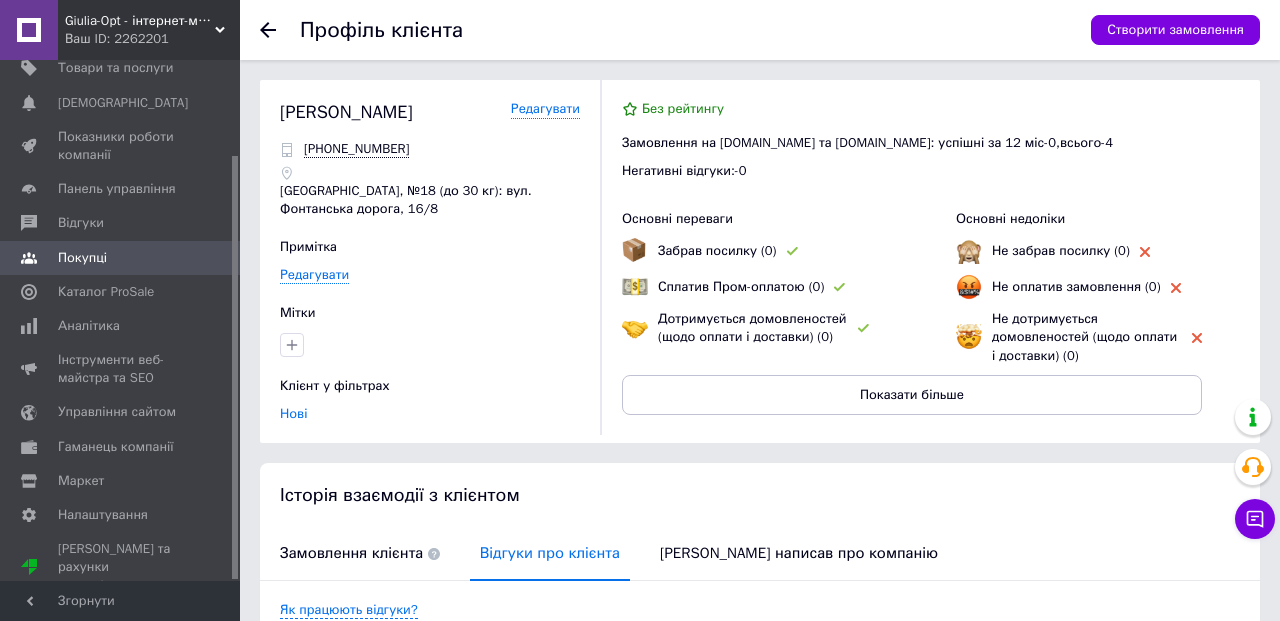 scroll, scrollTop: 0, scrollLeft: 0, axis: both 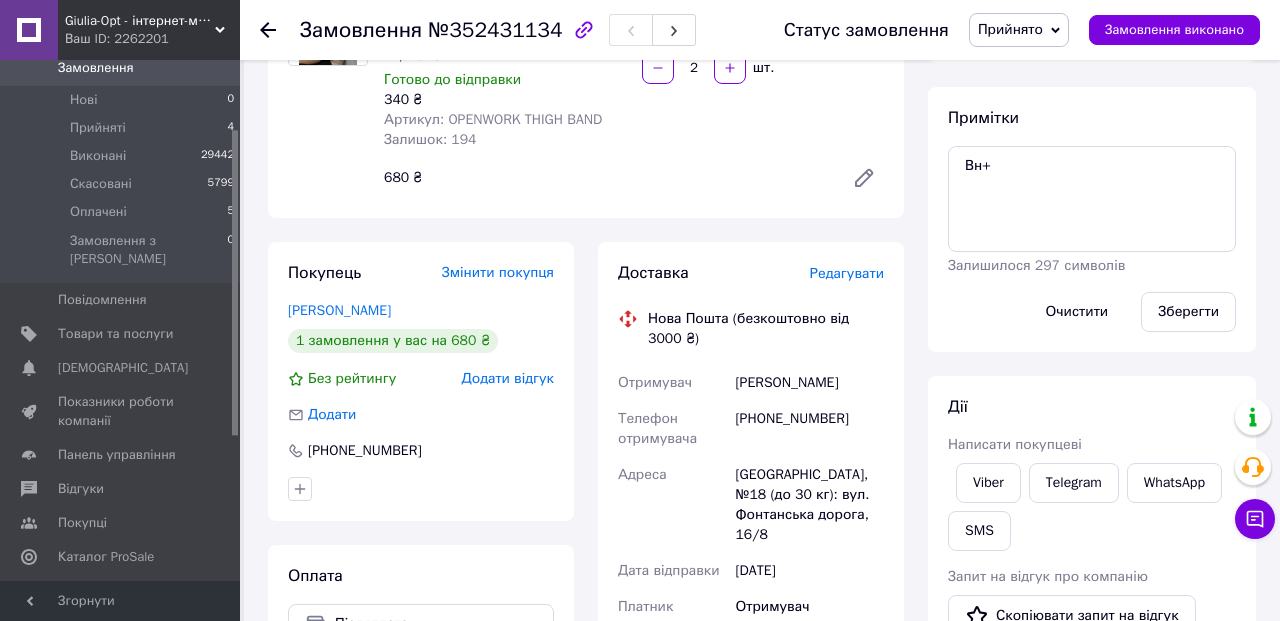 click on "Прийнято" at bounding box center (1010, 29) 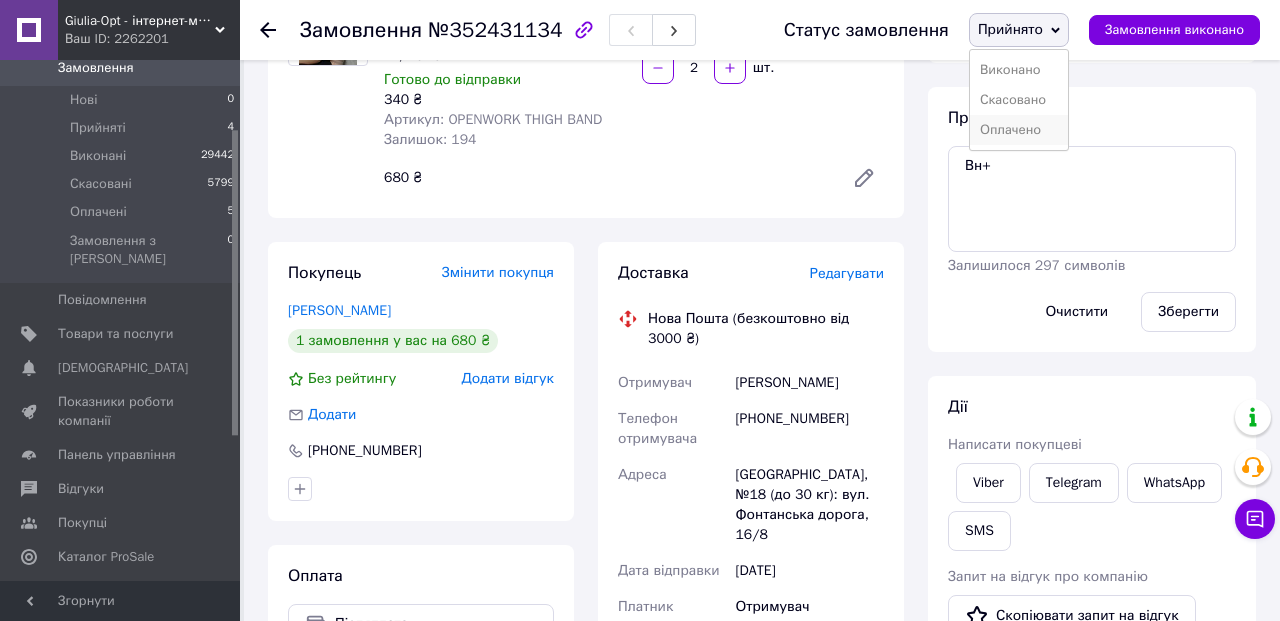 click on "Оплачено" at bounding box center [1019, 130] 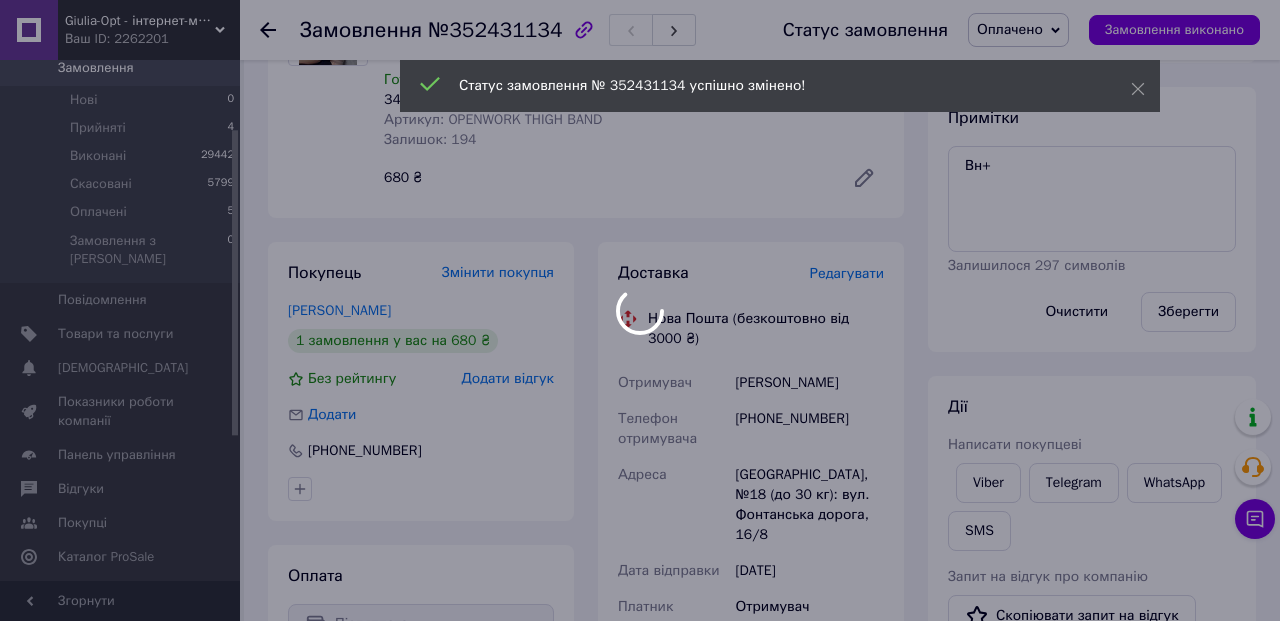 click on "Giulia-Opt - інтернет-магазин жіночих колготок Ваш ID: 2262201 Сайт Giulia-Opt - інтернет-магазин жіноч... Кабінет покупця Перевірити стан системи Сторінка на порталі Довідка Вийти Замовлення та повідомлення Замовлення 0 Нові 0 Прийняті 4 Виконані 29442 Скасовані 5799 Оплачені 5 Замовлення з Розетки 0 Повідомлення 0 Товари та послуги Сповіщення 0 0 Показники роботи компанії Панель управління Відгуки Покупці Каталог ProSale Аналітика Інструменти веб-майстра та SEO Управління сайтом Гаманець компанії Маркет Налаштування Prom мікс 1 000 2" at bounding box center [640, 540] 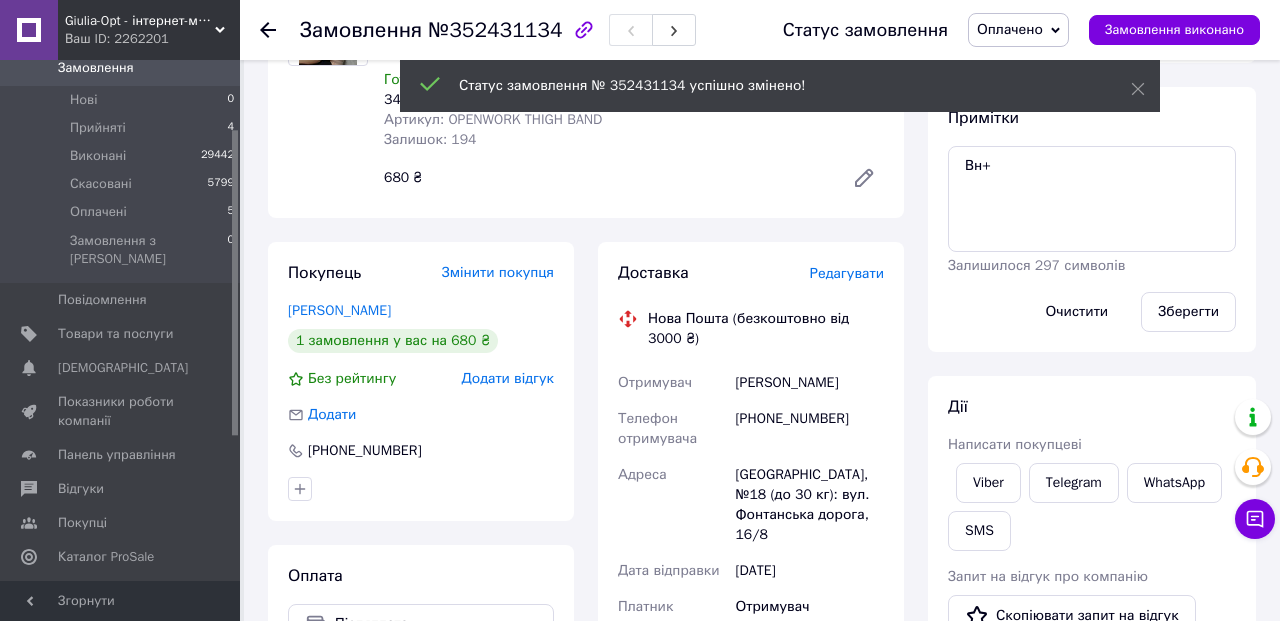 click on "Доставка Редагувати Нова Пошта (безкоштовно від 3000 ₴) Отримувач Федоренко Олена Телефон отримувача +380674867696 Адреса Одеса, №18 (до 30 кг): вул. Фонтанська дорога, 16/8 Дата відправки 13.07.2025 Платник Отримувач Оціночна вартість 680 ₴ Сума післяплати 680 ₴ Комісія за післяплату 33.60 ₴ Платник комісії післяплати Отримувач Передати номер або Згенерувати ЕН Платник Отримувач Відправник Прізвище отримувача Федоренко Ім'я отримувача Олена По батькові отримувача Телефон отримувача +380674867696 Тип доставки У відділенні Кур'єром В поштоматі Місто -- Не обрано -- Відділення 680" at bounding box center [751, 652] 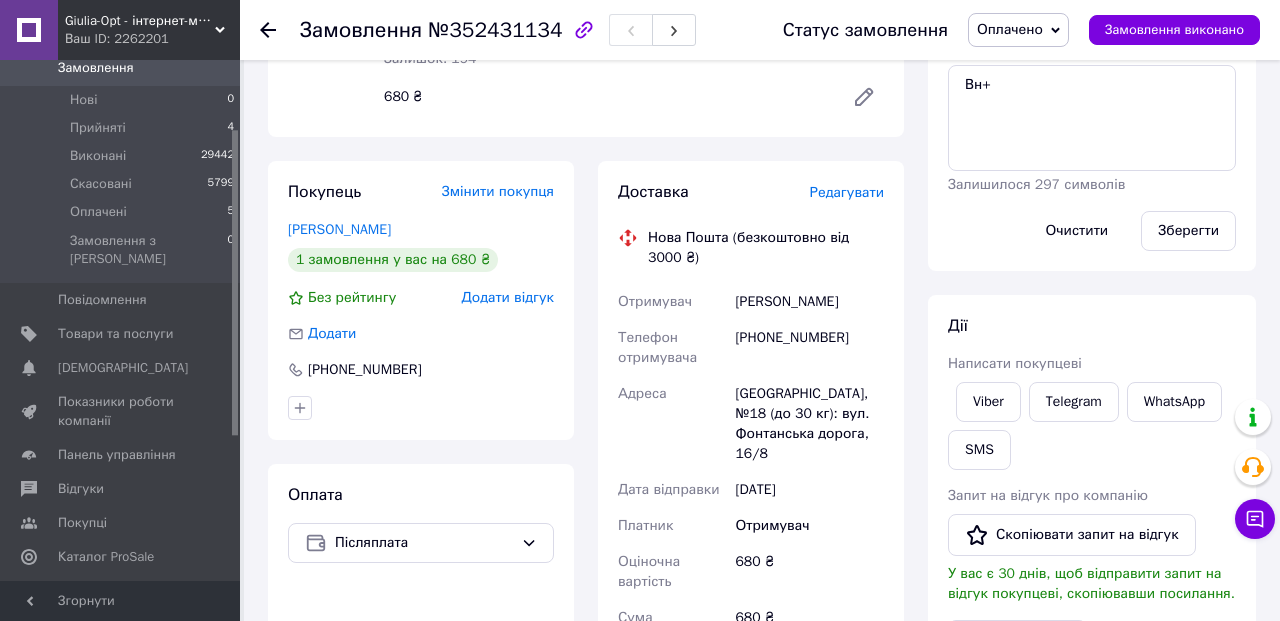 scroll, scrollTop: 323, scrollLeft: 0, axis: vertical 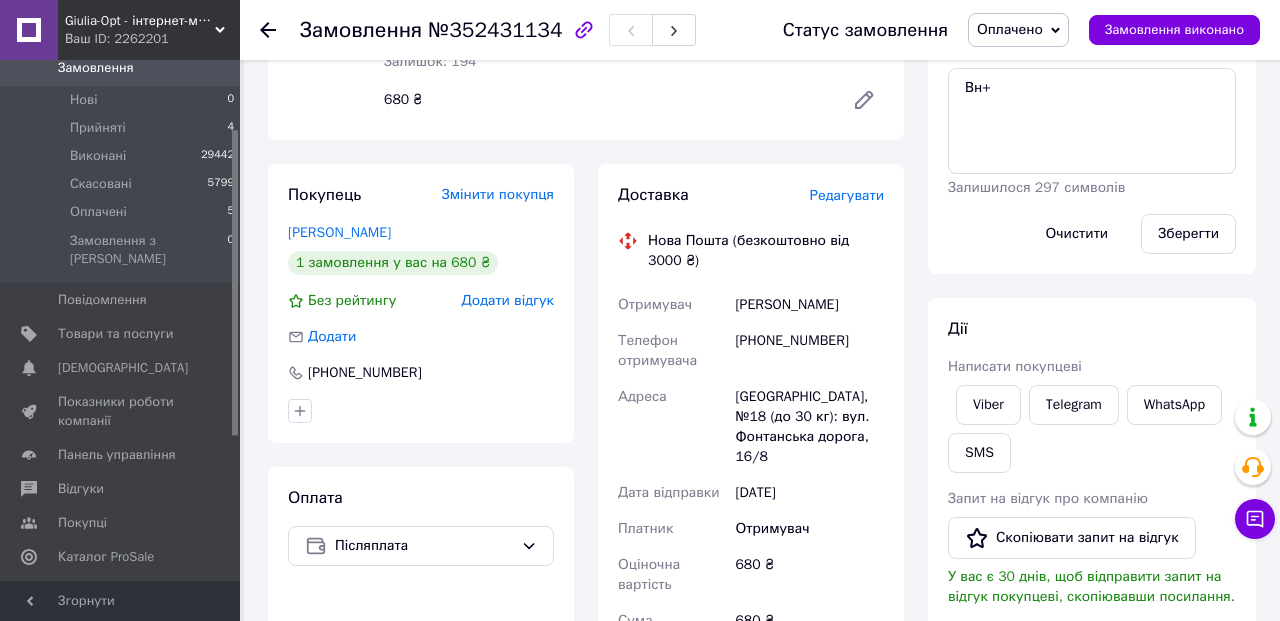 click on "Редагувати" at bounding box center [847, 195] 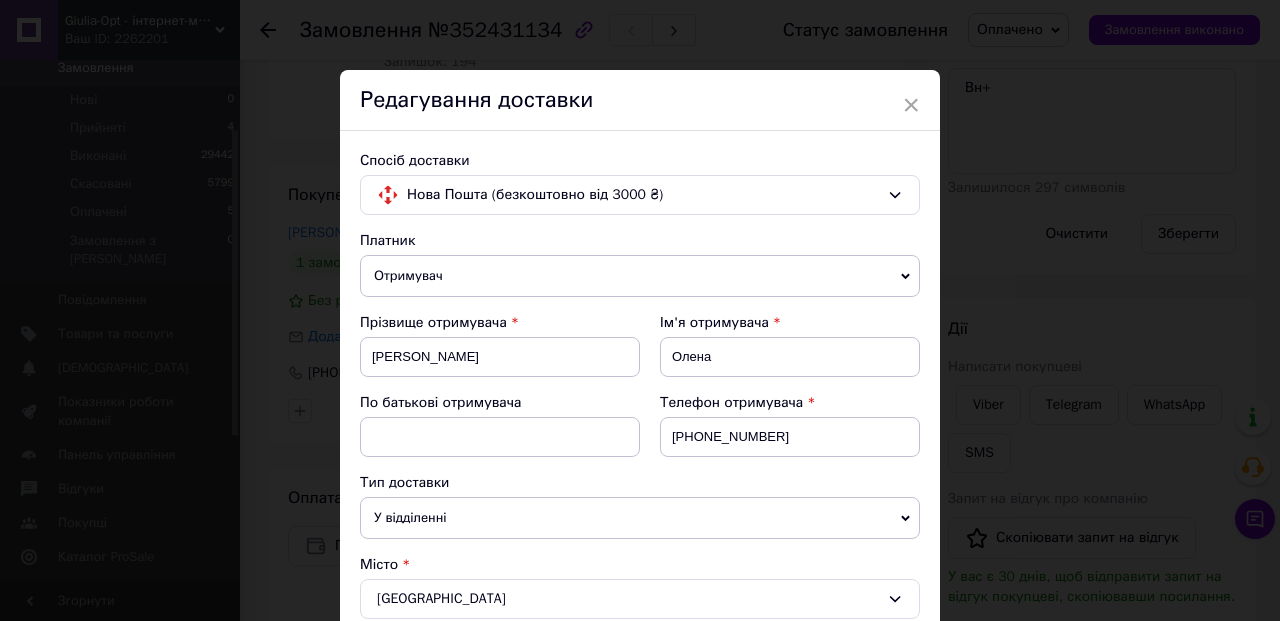 click on "Платник" at bounding box center [640, 241] 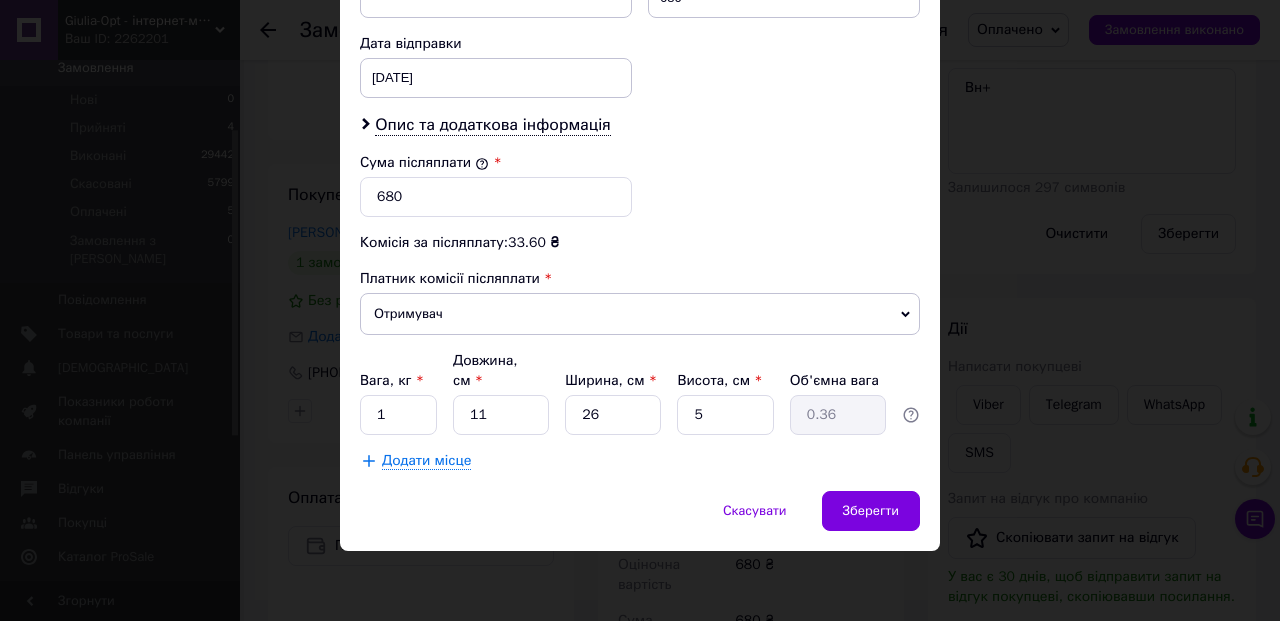 scroll, scrollTop: 944, scrollLeft: 0, axis: vertical 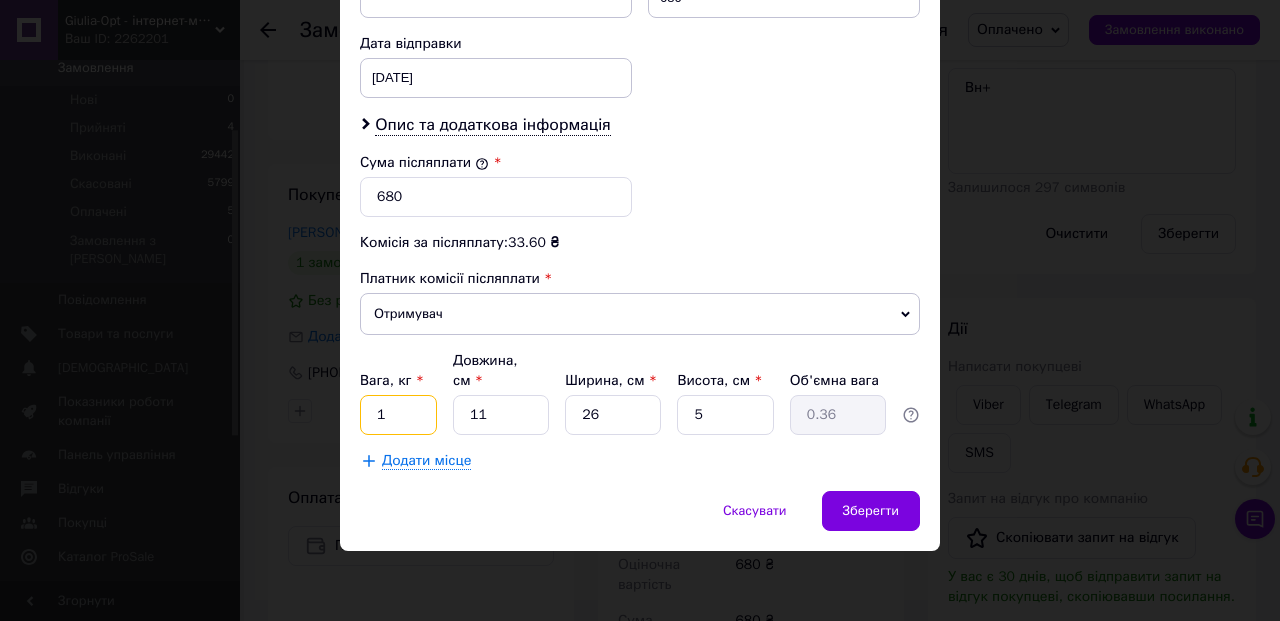 click on "1" at bounding box center (398, 415) 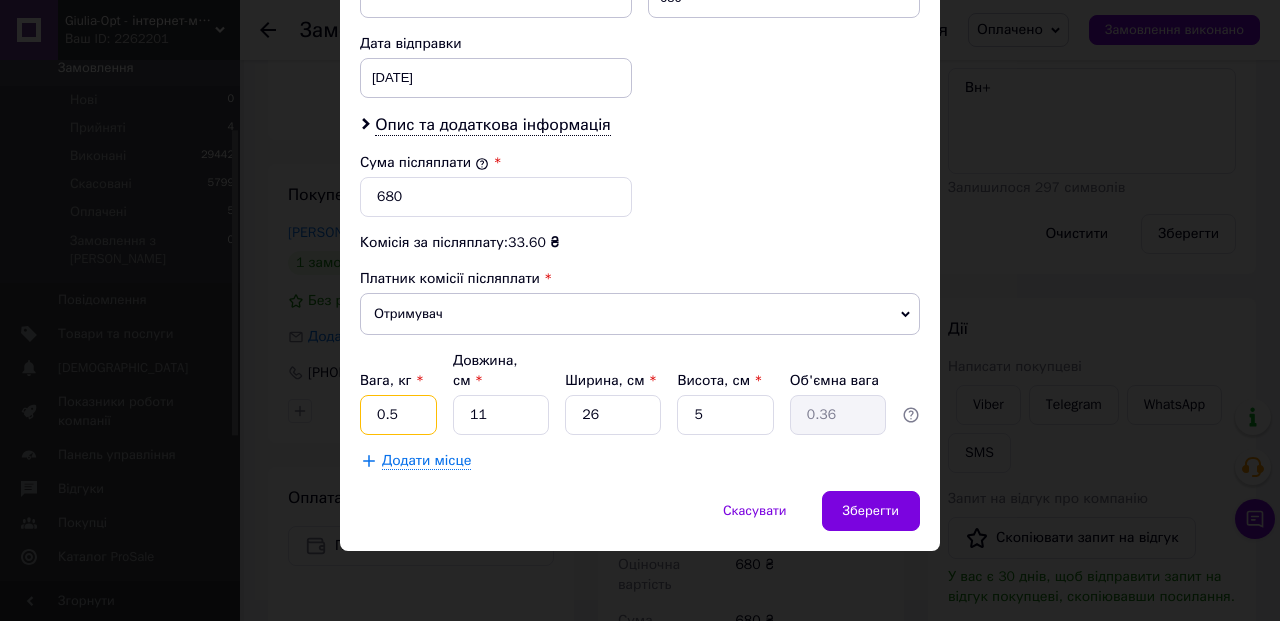 type on "0.5" 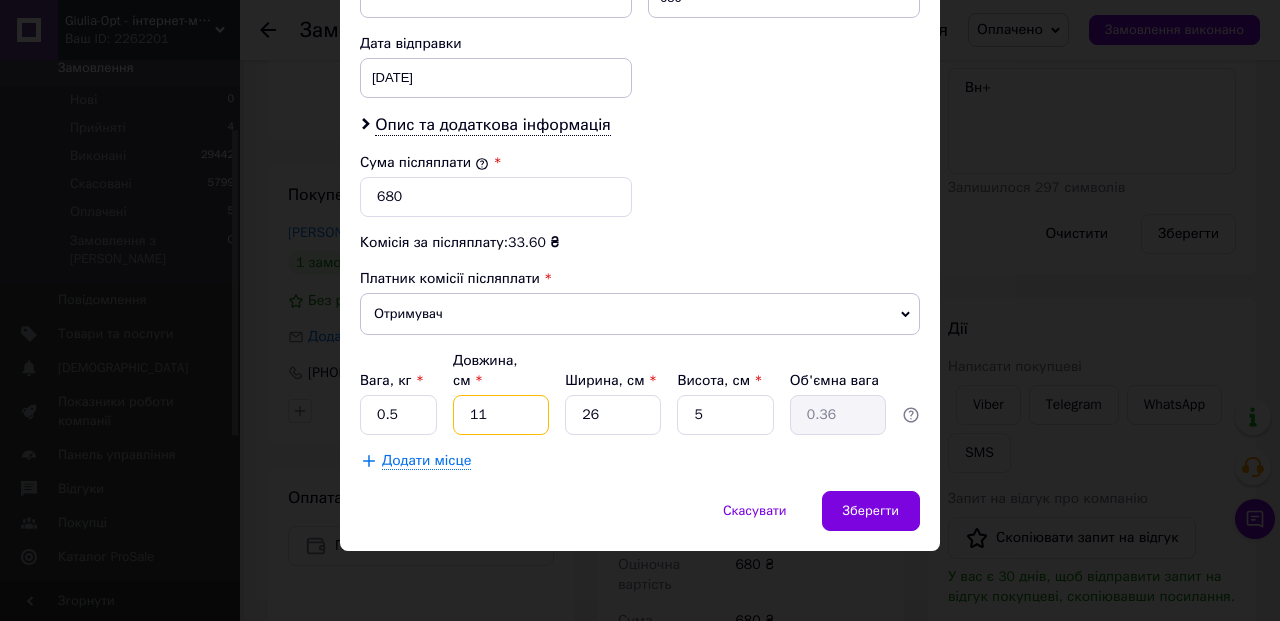 type on "2" 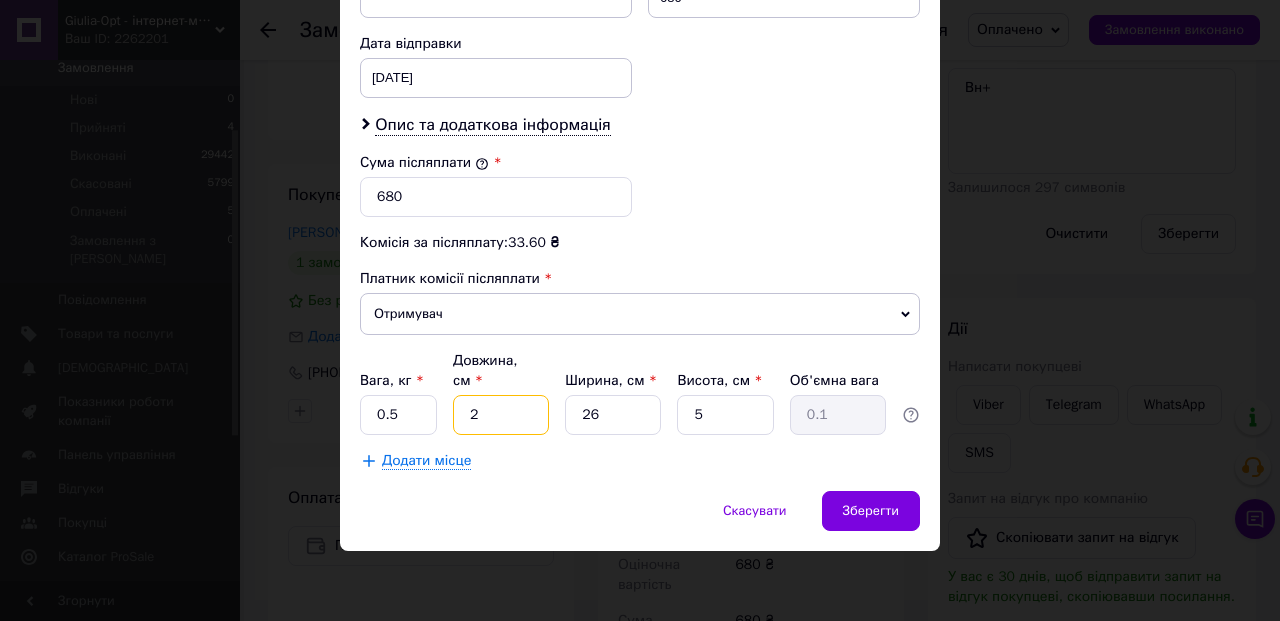 type on "20" 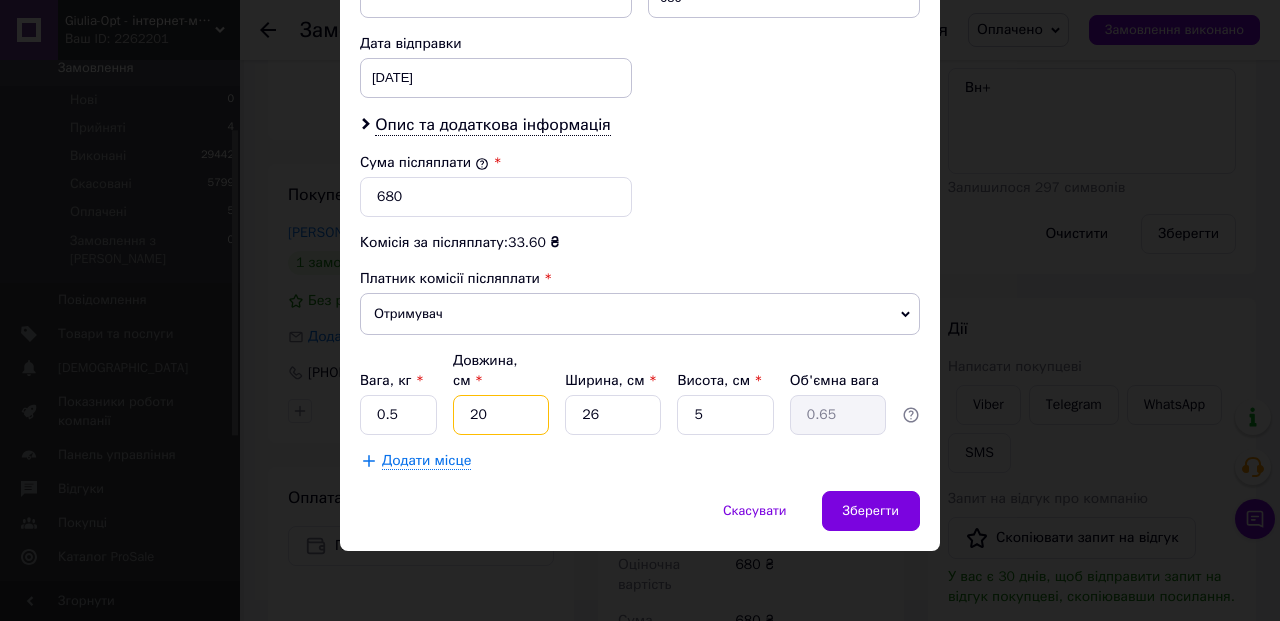 type on "20" 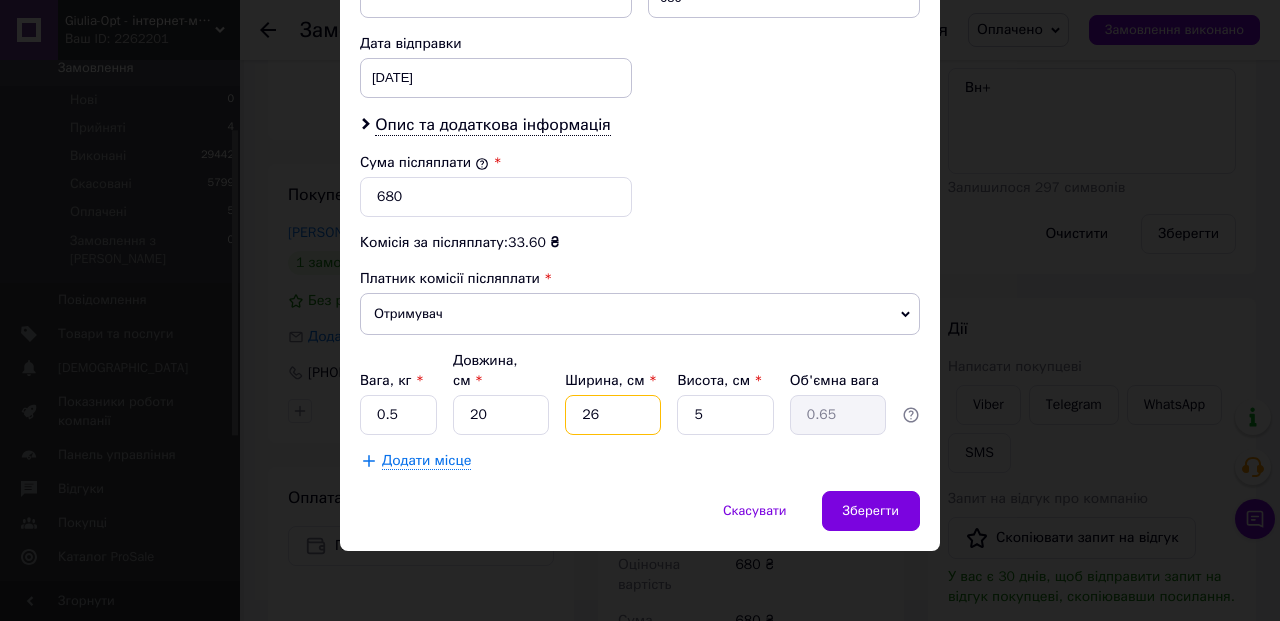 type on "2" 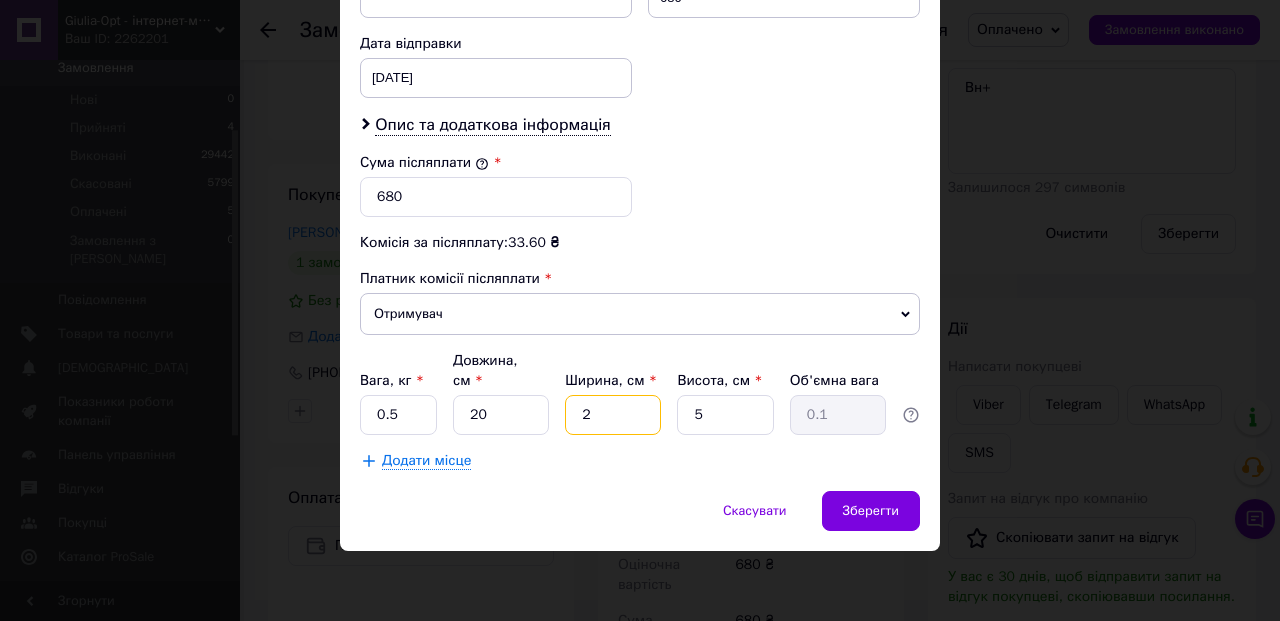 type on "20" 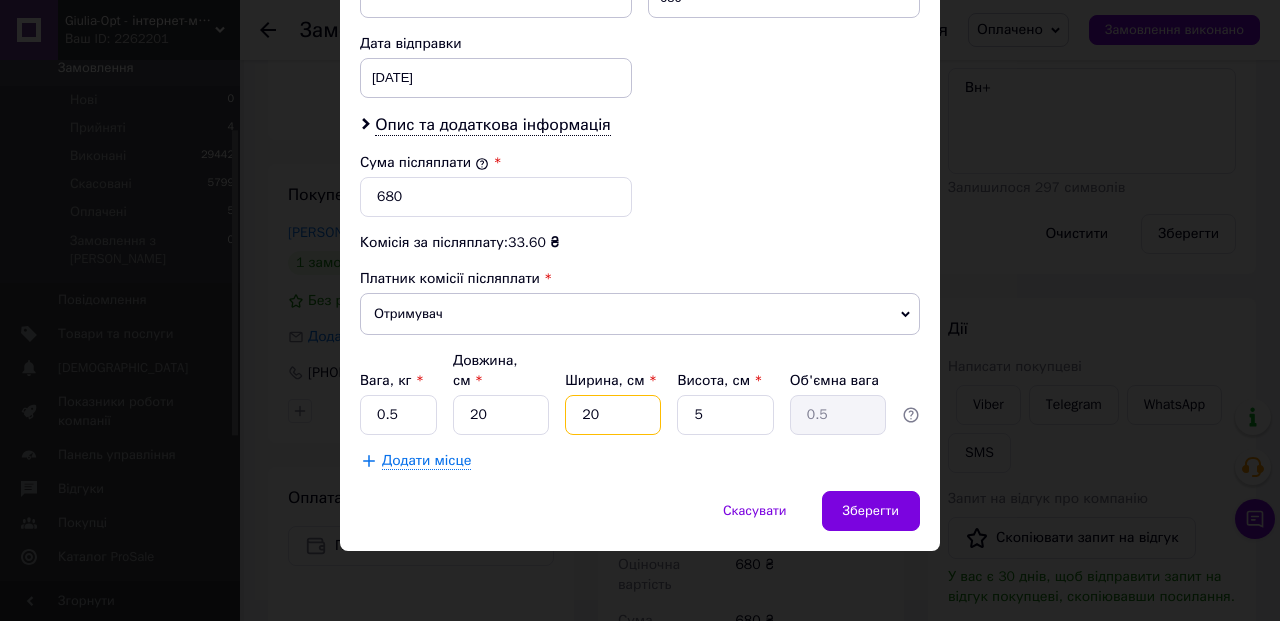 type on "20" 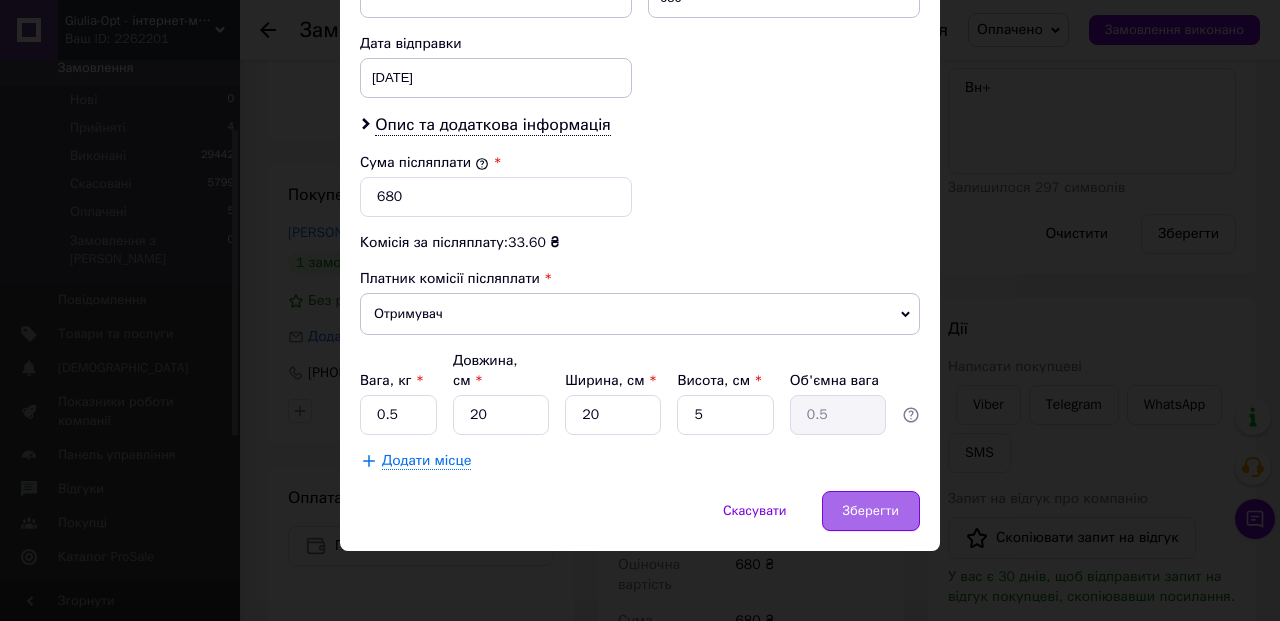 click on "Зберегти" at bounding box center (871, 511) 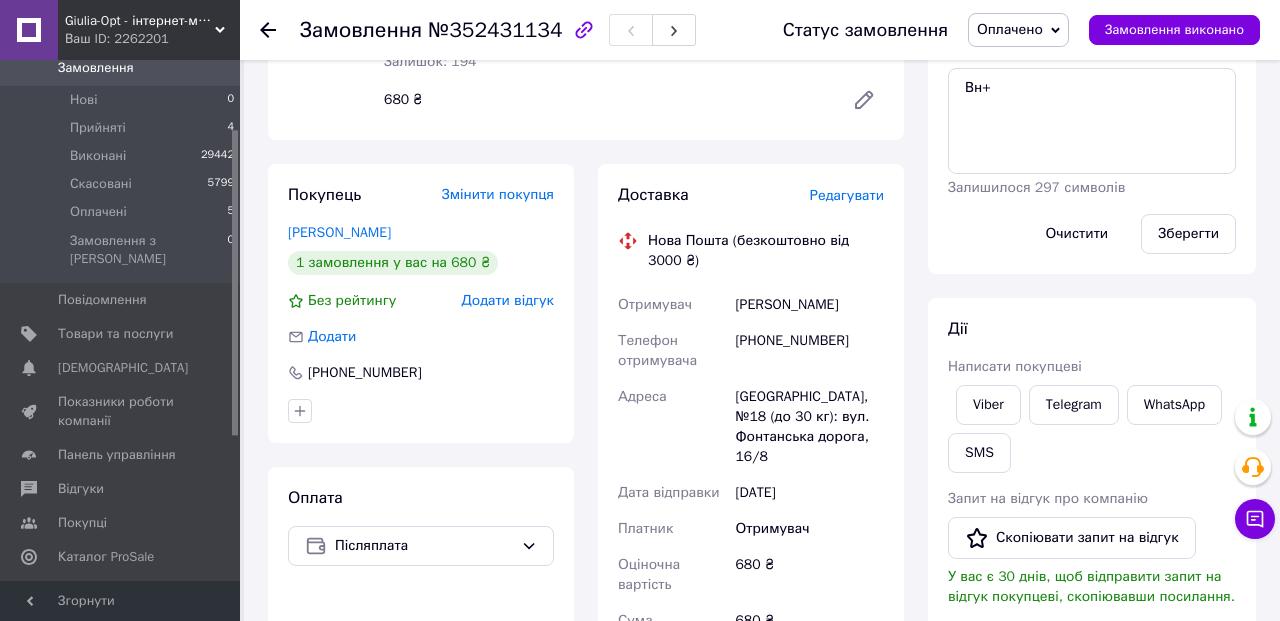 click on "Доставка Редагувати Нова Пошта (безкоштовно від 3000 ₴) Отримувач Федоренко Олена Телефон отримувача +380674867696 Адреса Одеса, №18 (до 30 кг): вул. Фонтанська дорога, 16/8 Дата відправки 13.07.2025 Платник Отримувач Оціночна вартість 680 ₴ Сума післяплати 680 ₴ Комісія за післяплату 33.60 ₴ Платник комісії післяплати Отримувач Передати номер або Згенерувати ЕН Платник Отримувач Відправник Прізвище отримувача Федоренко Ім'я отримувача Олена По батькові отримувача Телефон отримувача +380674867696 Тип доставки У відділенні Кур'єром В поштоматі Місто -- Не обрано -- Відділення 680" at bounding box center (751, 574) 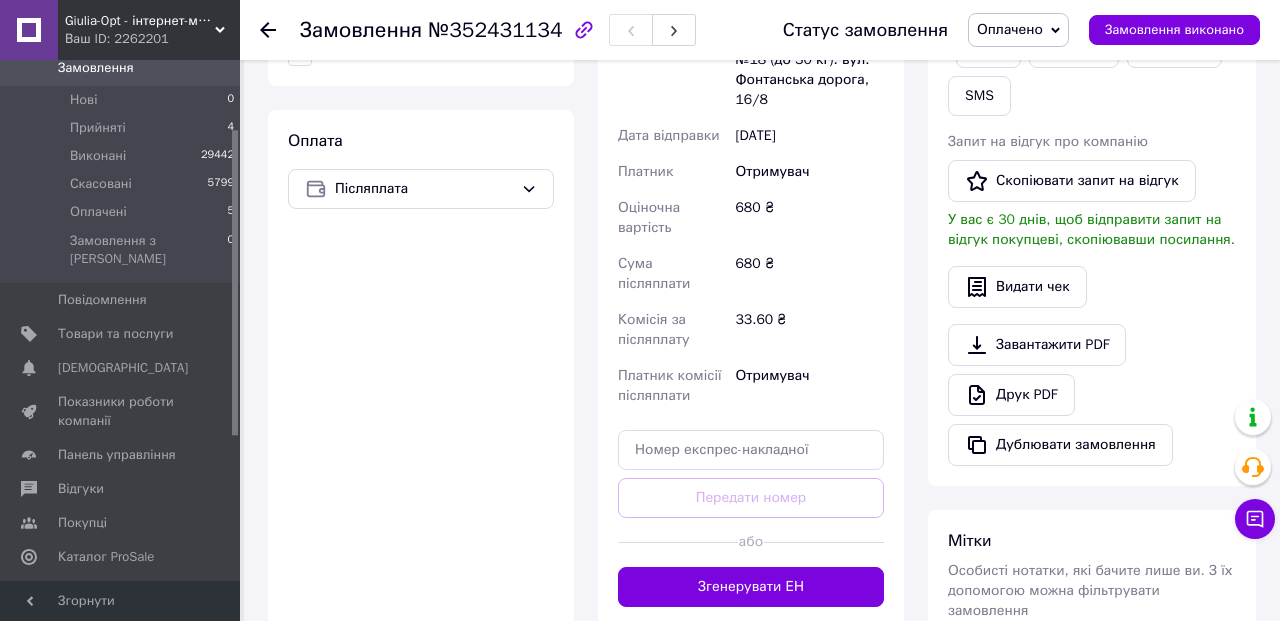 scroll, scrollTop: 741, scrollLeft: 0, axis: vertical 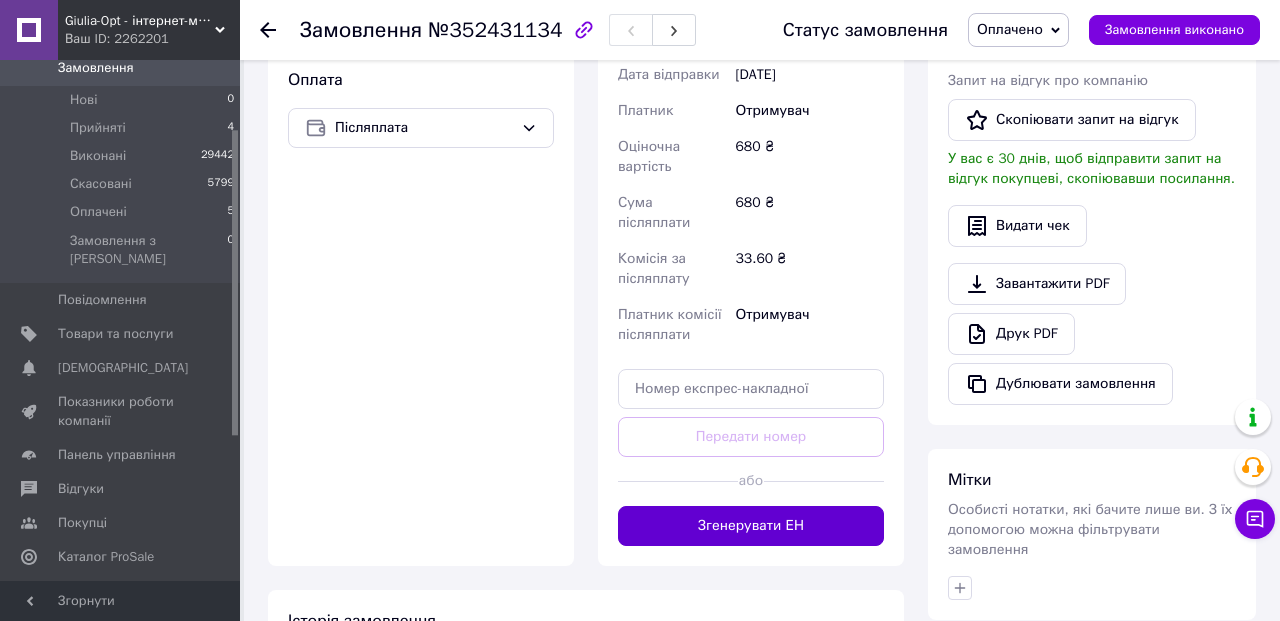 click on "Згенерувати ЕН" at bounding box center [751, 526] 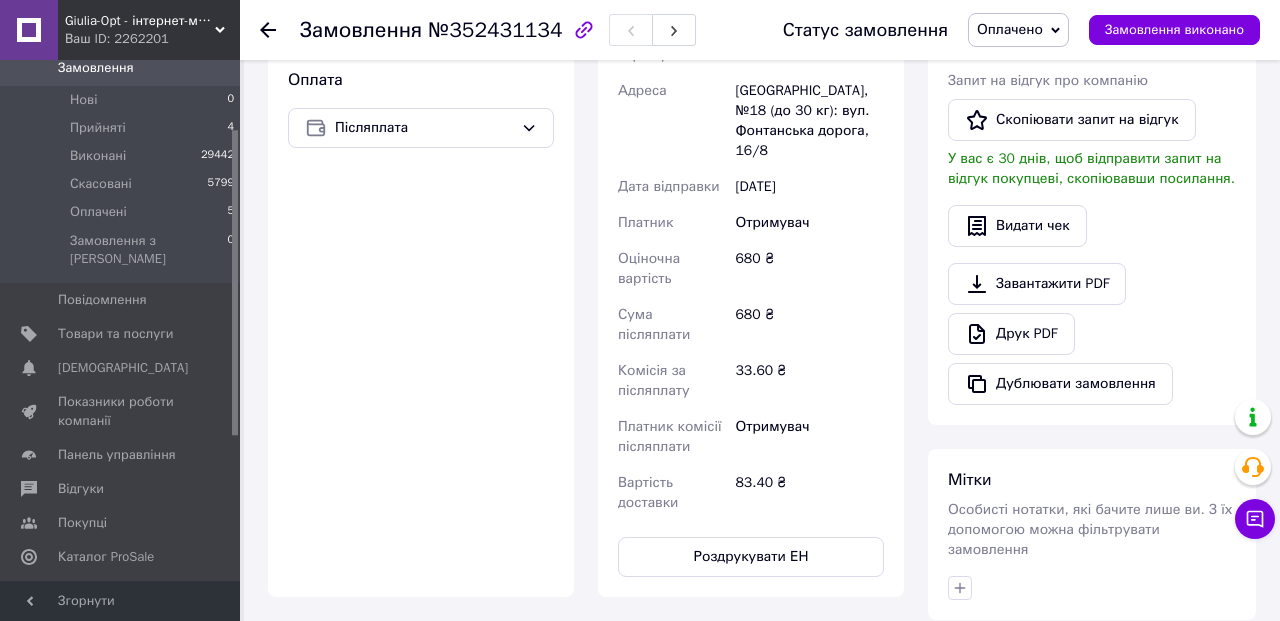 click on "Оплата Післяплата" at bounding box center (421, 323) 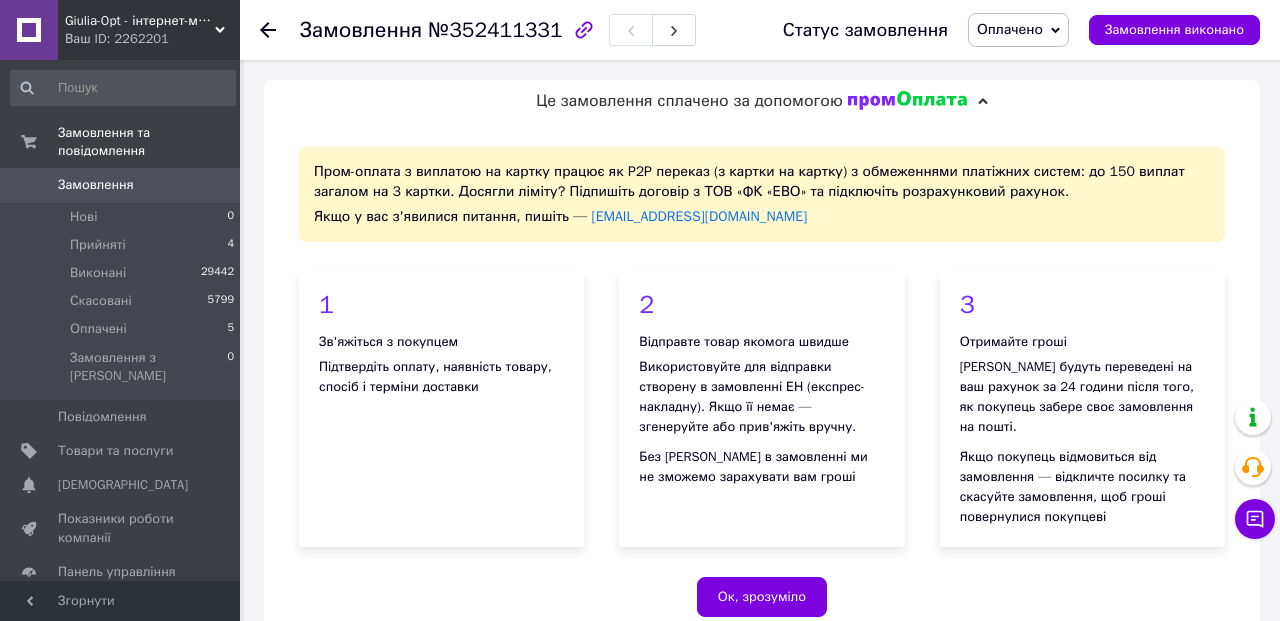 scroll, scrollTop: 0, scrollLeft: 0, axis: both 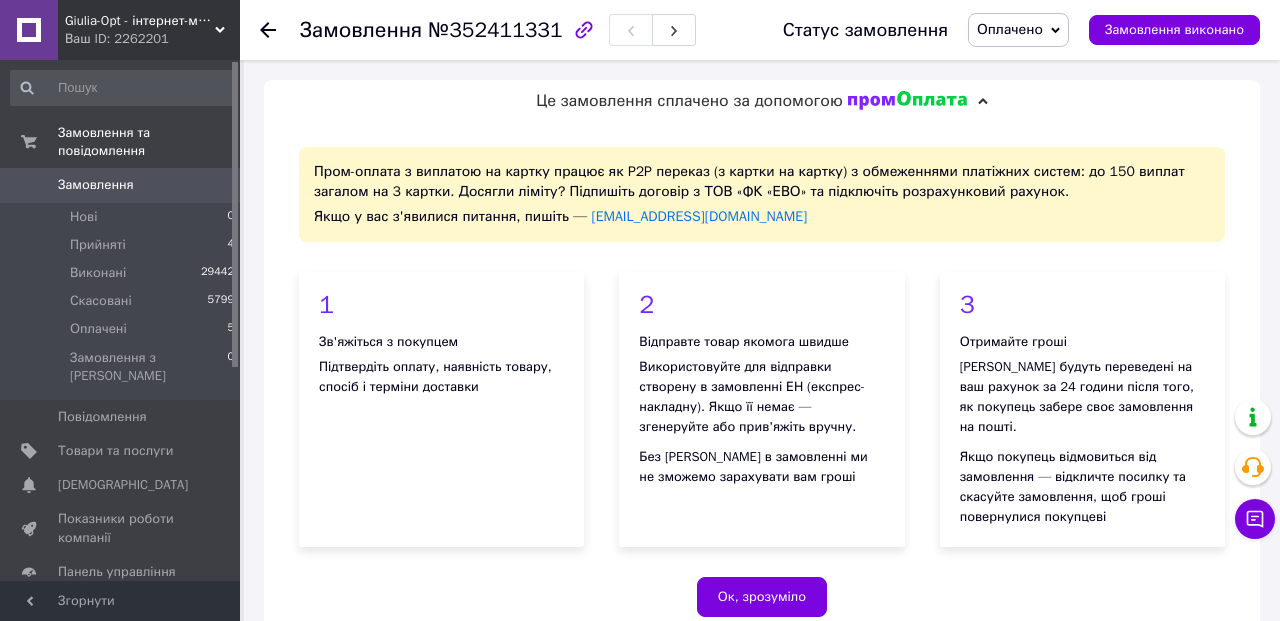 click on "Це замовлення сплачено за допомогою" at bounding box center [762, 101] 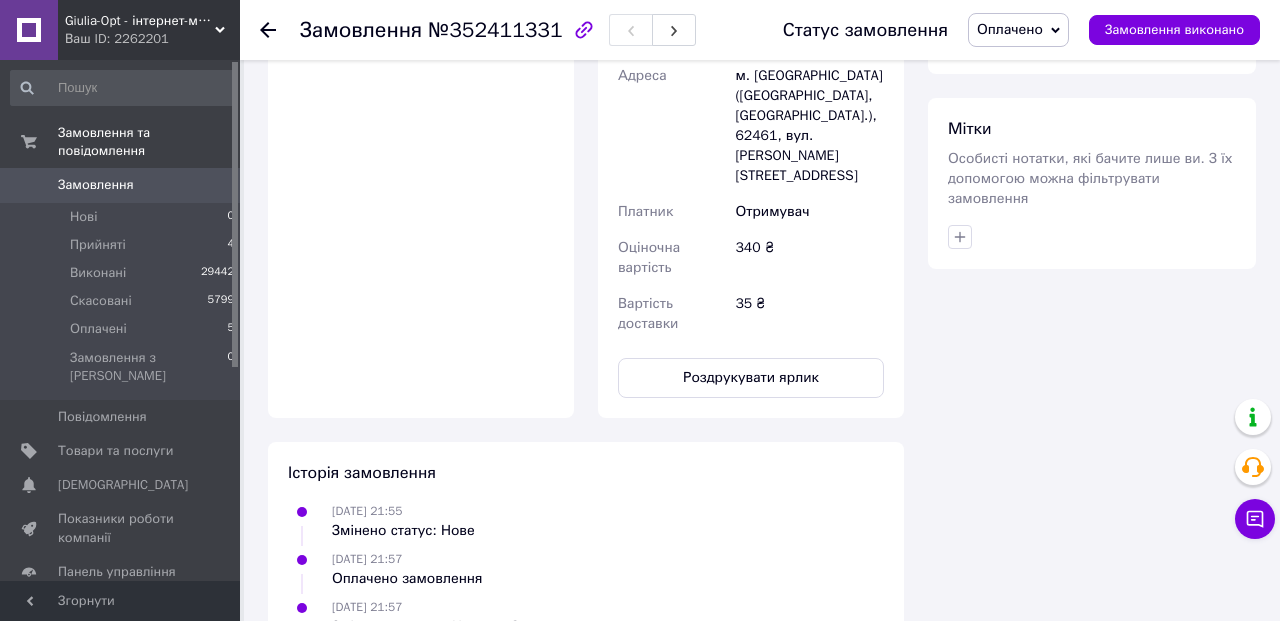 scroll, scrollTop: 1144, scrollLeft: 0, axis: vertical 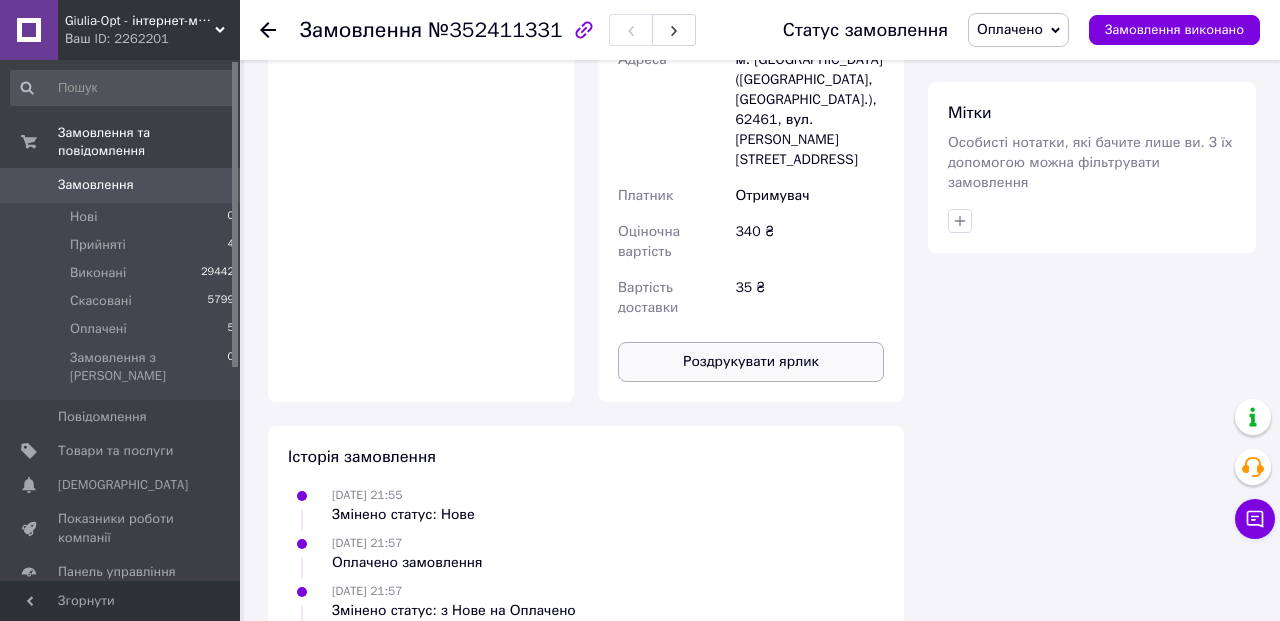 click on "Роздрукувати ярлик" at bounding box center [751, 362] 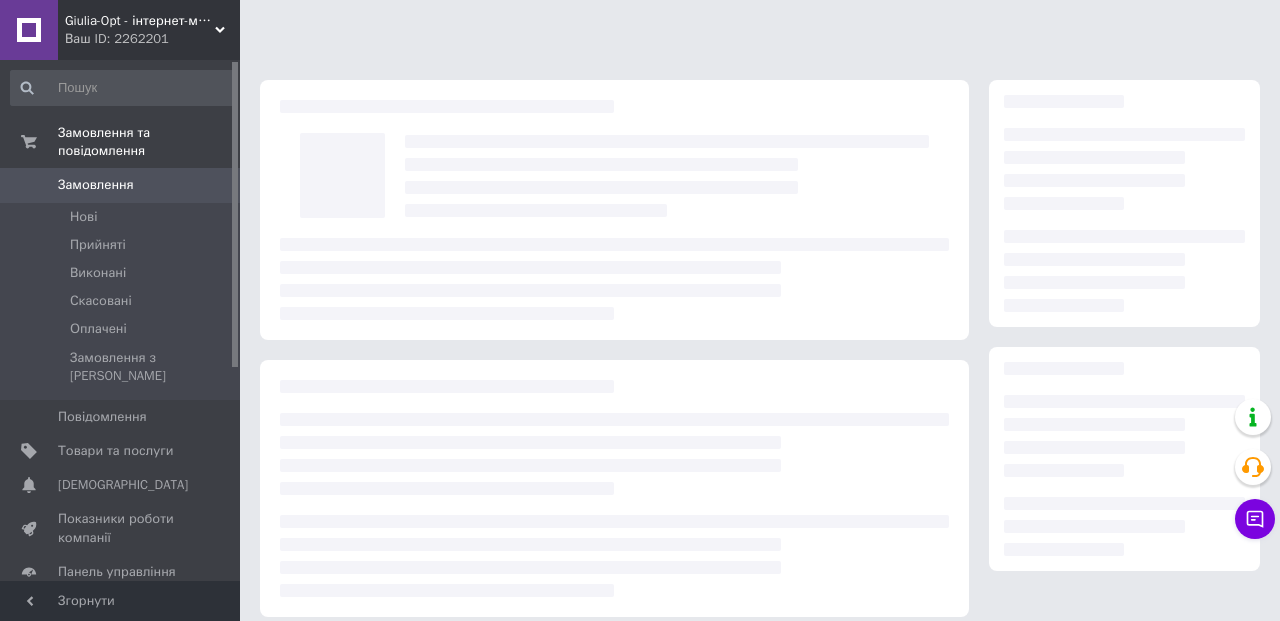 scroll, scrollTop: 0, scrollLeft: 0, axis: both 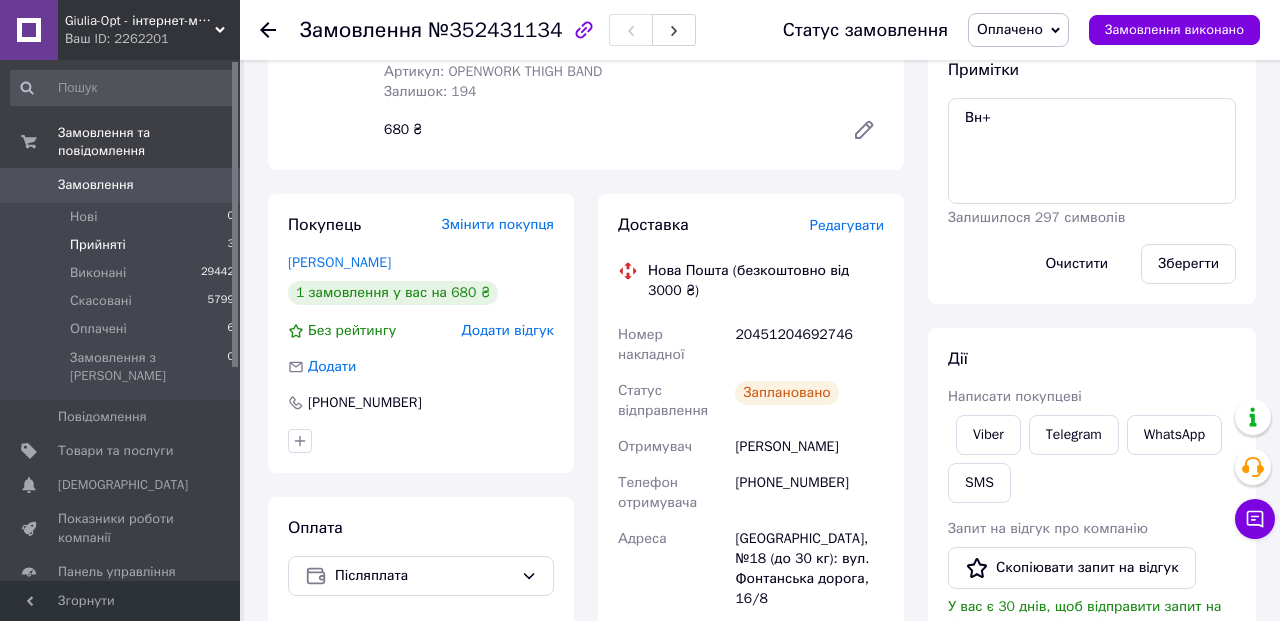click on "Прийняті 3" at bounding box center (123, 245) 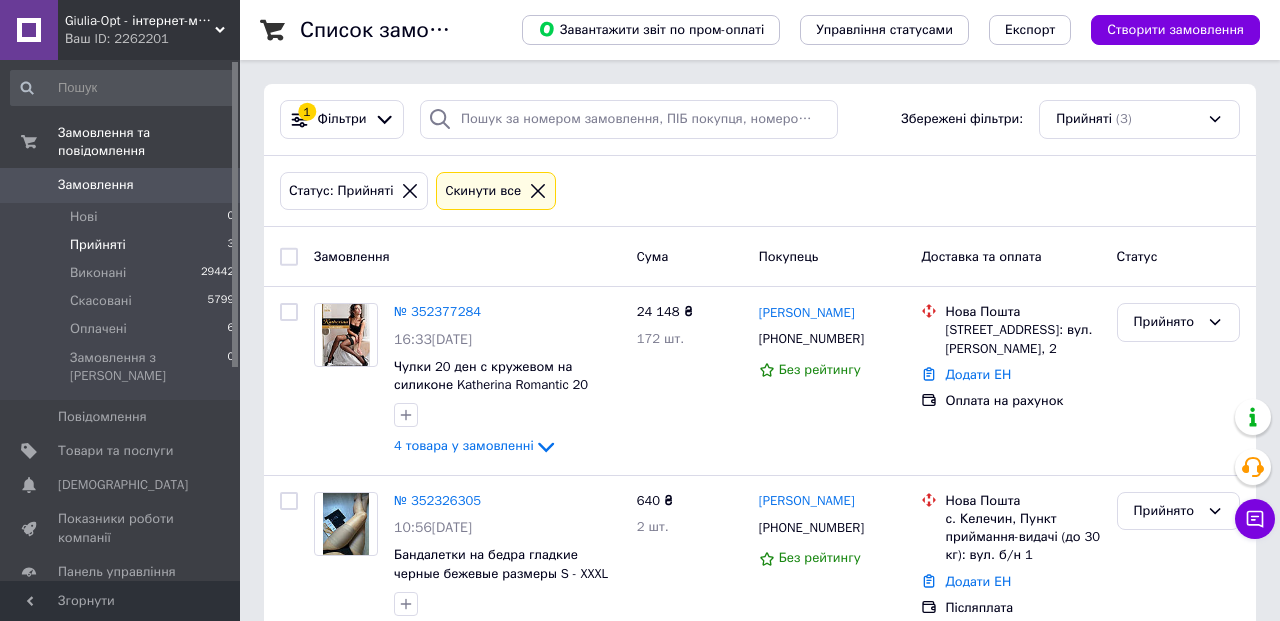 click on "Статус: Прийняті Cкинути все" at bounding box center [760, 191] 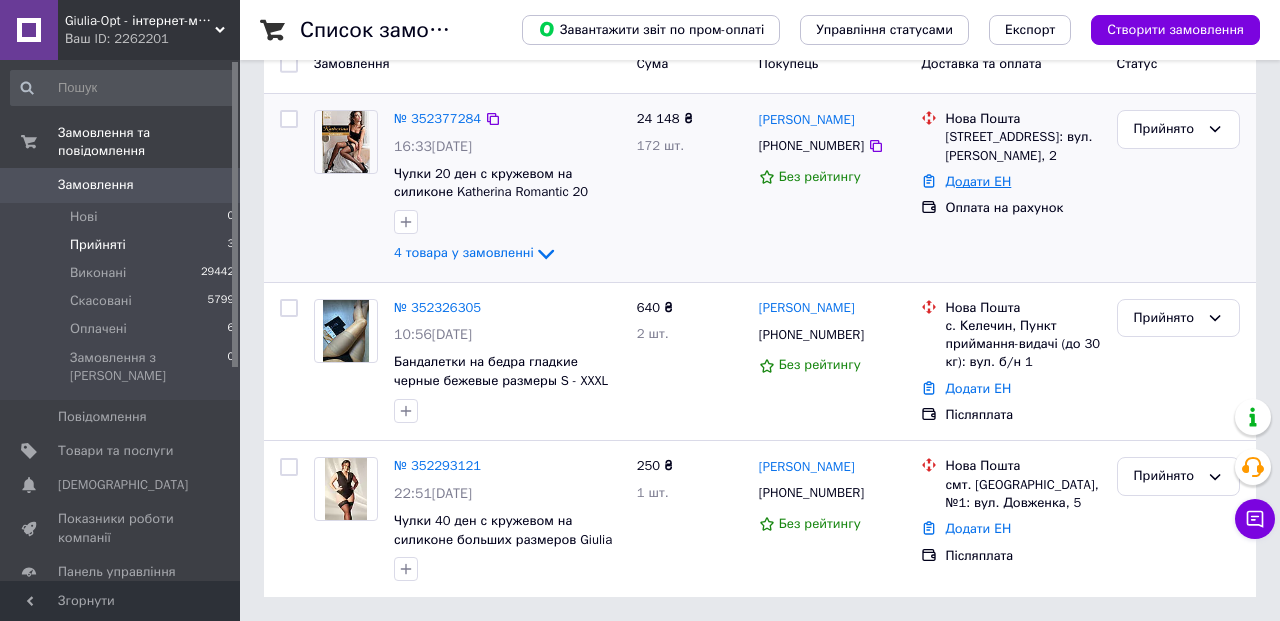 scroll, scrollTop: 190, scrollLeft: 0, axis: vertical 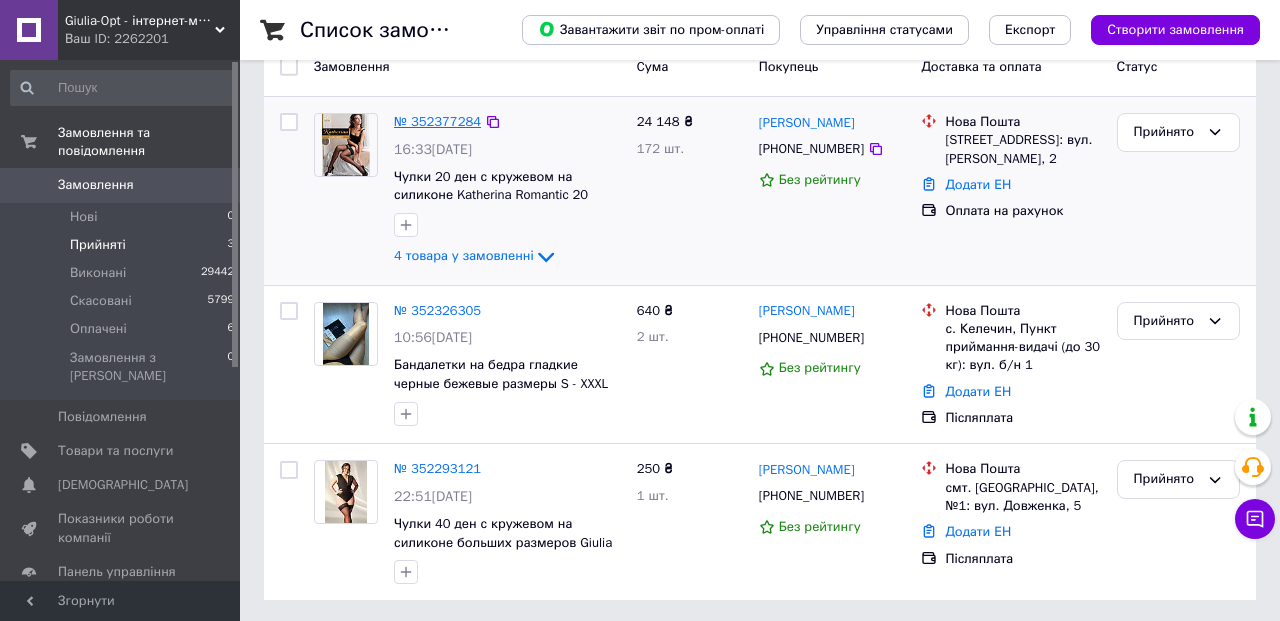 click on "№ 352377284" at bounding box center (437, 121) 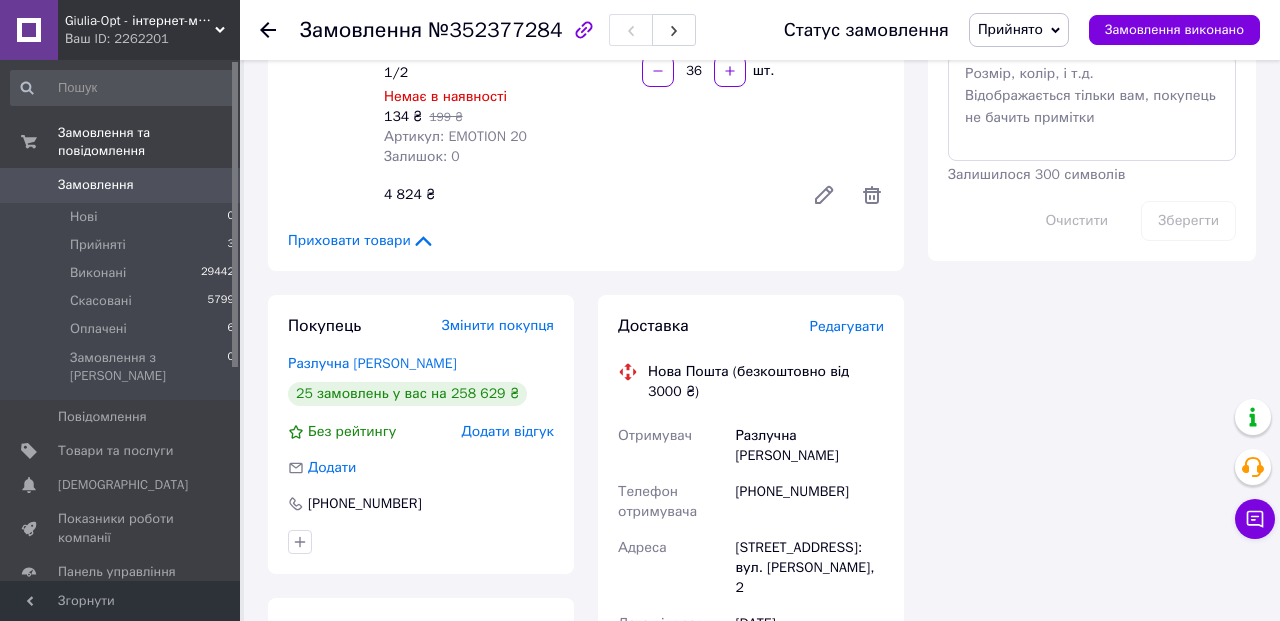 scroll, scrollTop: 1056, scrollLeft: 0, axis: vertical 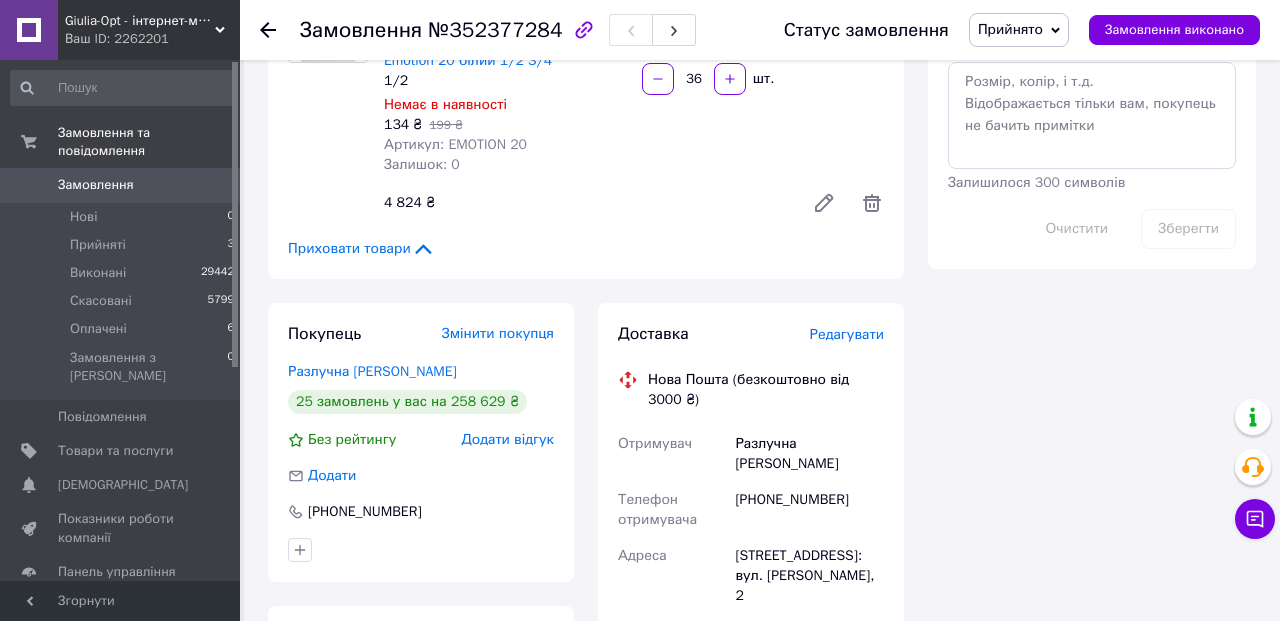 click on "Редагувати" at bounding box center [847, 334] 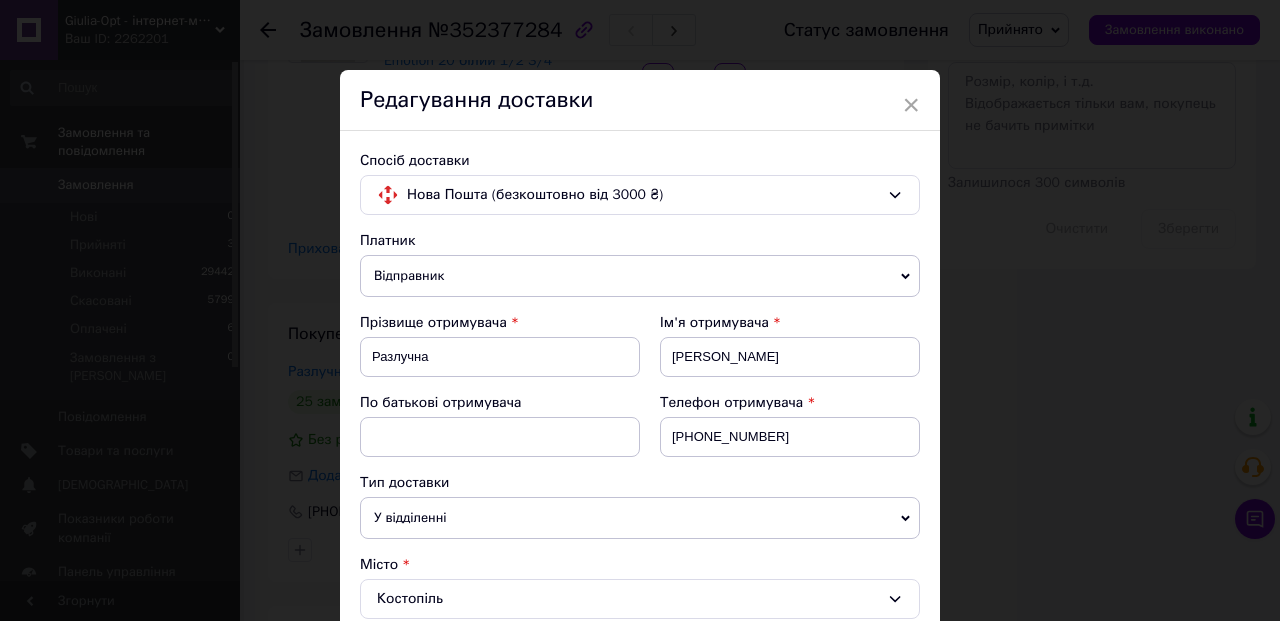 click on "Платник Відправник Отримувач Прізвище отримувача Разлучна Ім'я отримувача Ірина По батькові отримувача Телефон отримувача +380974816081 Тип доставки У відділенні Кур'єром В поштоматі Місто Костопіль Відділення №1: вул. Пилипа Орлика, 2 Місце відправки м. Хмельницький (Хмельницька обл.): №19 (до 30 кг): вул. Львівське шосе, 55/2Б м. Хмельницький (Хмельницька обл.): №16: вул. Геологів, 5/2 (перед ринком "МІВС") Додати ще місце відправки Тип посилки Вантаж Документи Номер упаковки (не обов'язково) Оціночна вартість 24148 Дата відправки 13.07.2025 < 2025 > < Июль > Пн Вт Ср Чт Пт Сб Вс 30 1 2 3 4" at bounding box center [640, 732] 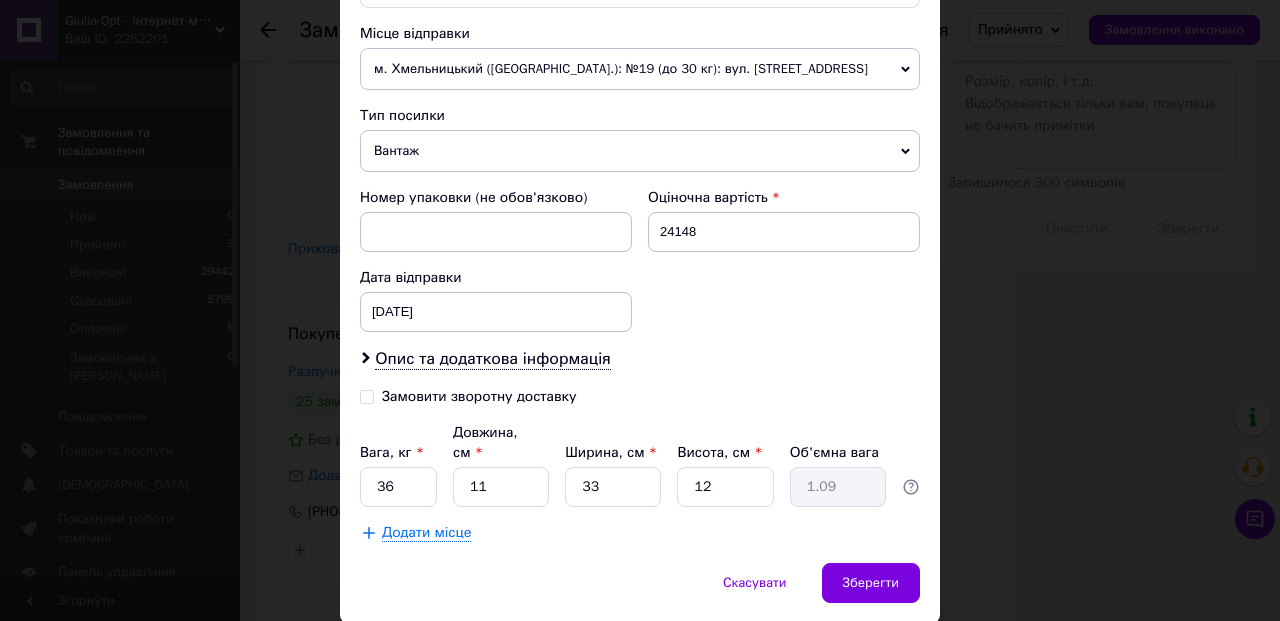 scroll, scrollTop: 784, scrollLeft: 0, axis: vertical 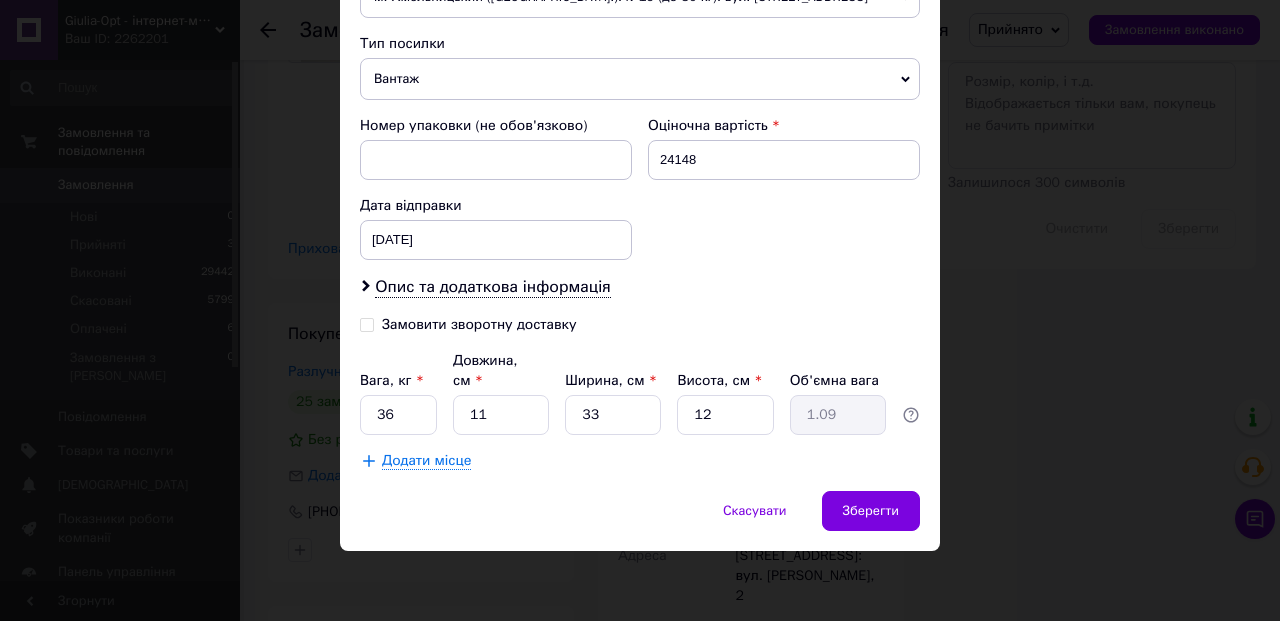 click on "Додати місце" at bounding box center (426, 461) 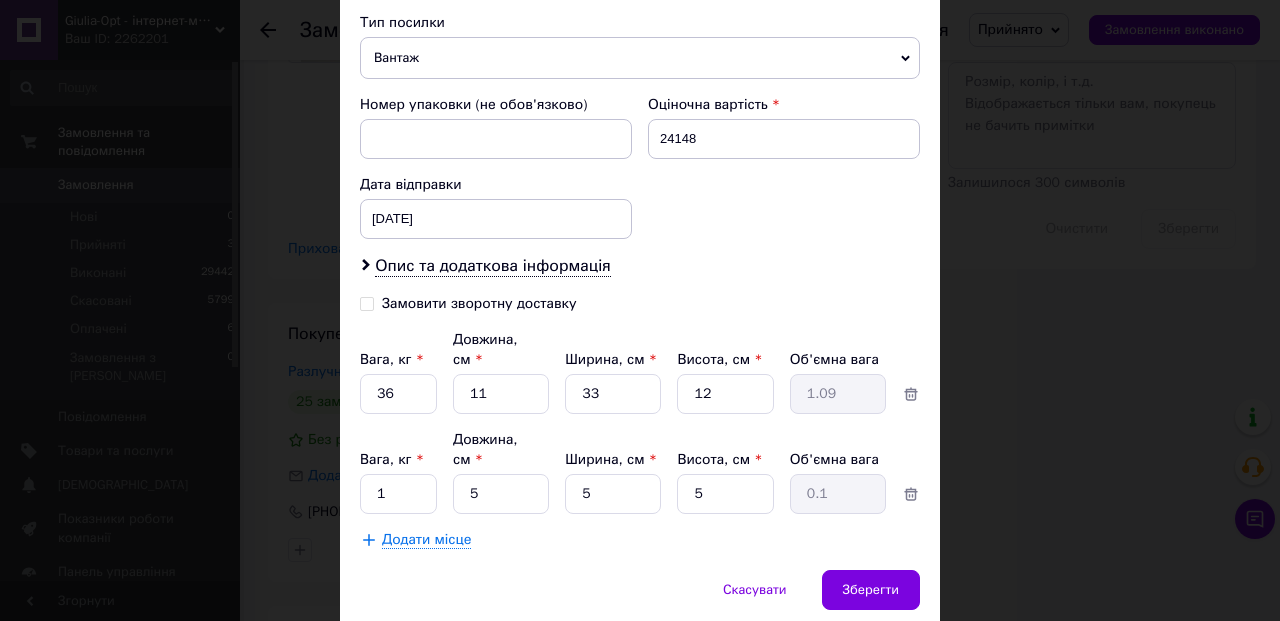 click on "Додати місце" at bounding box center [426, 540] 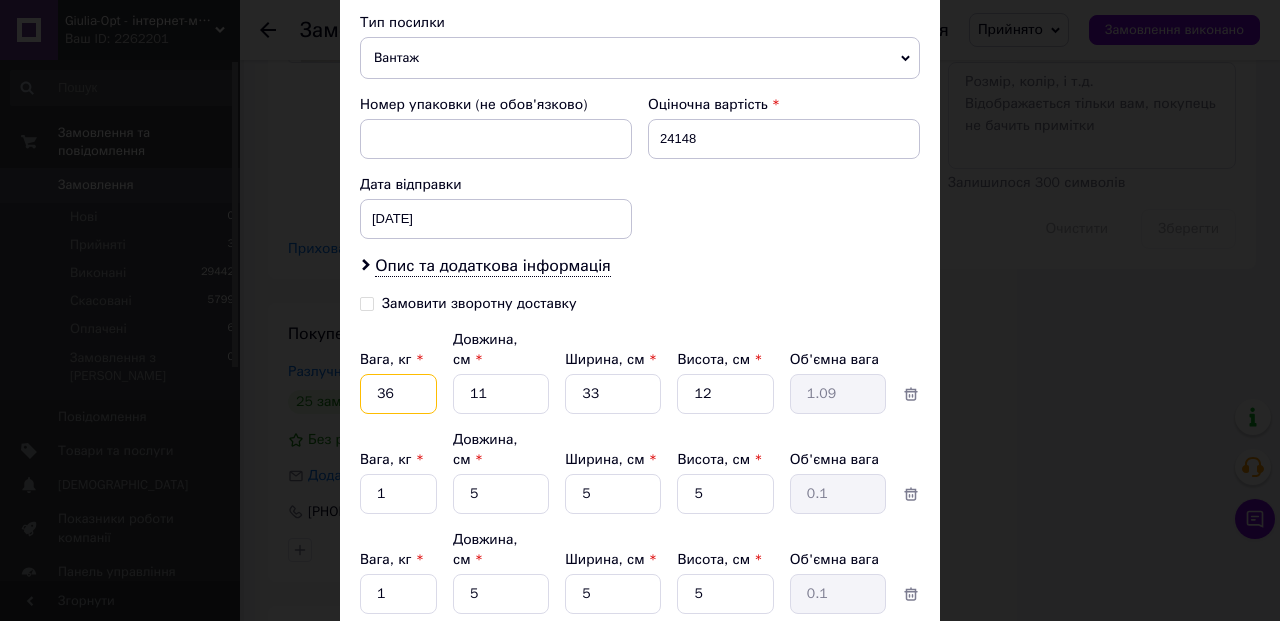 click on "36" at bounding box center [398, 394] 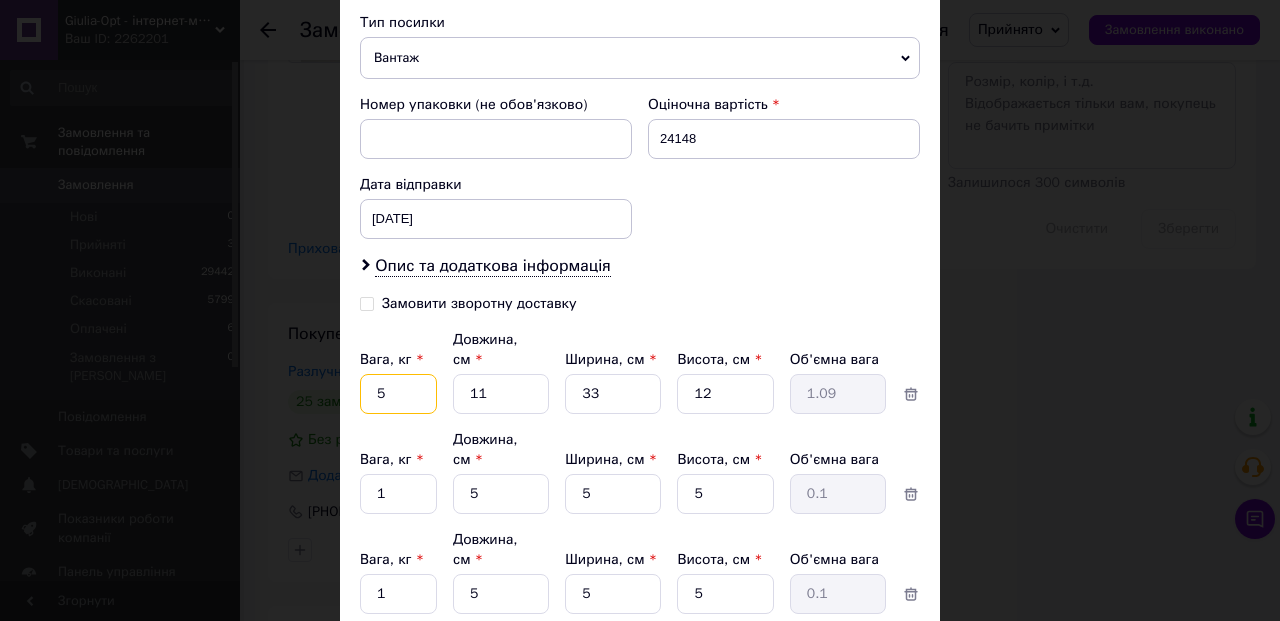 type on "5" 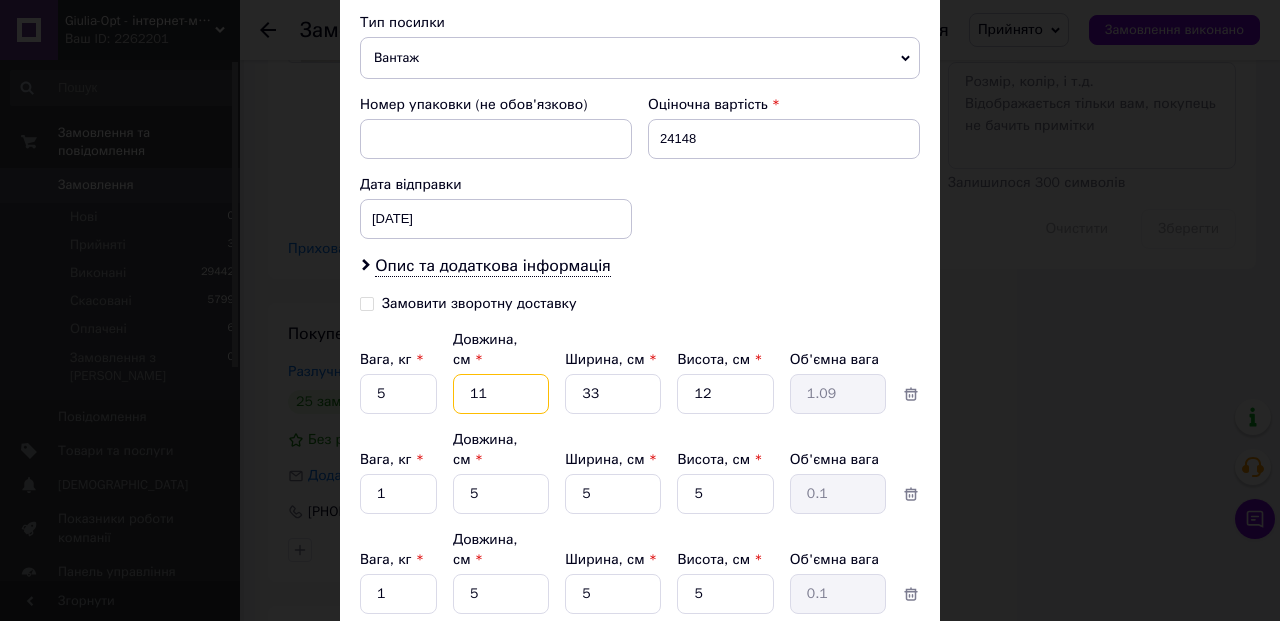 type on "2" 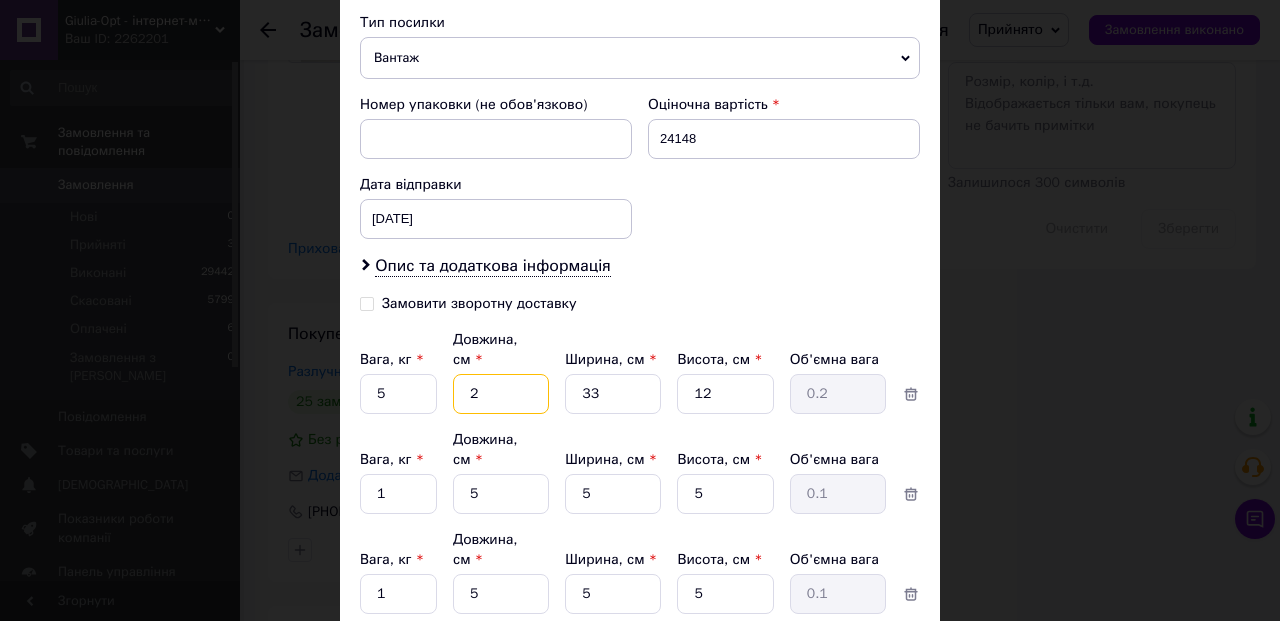 type on "20" 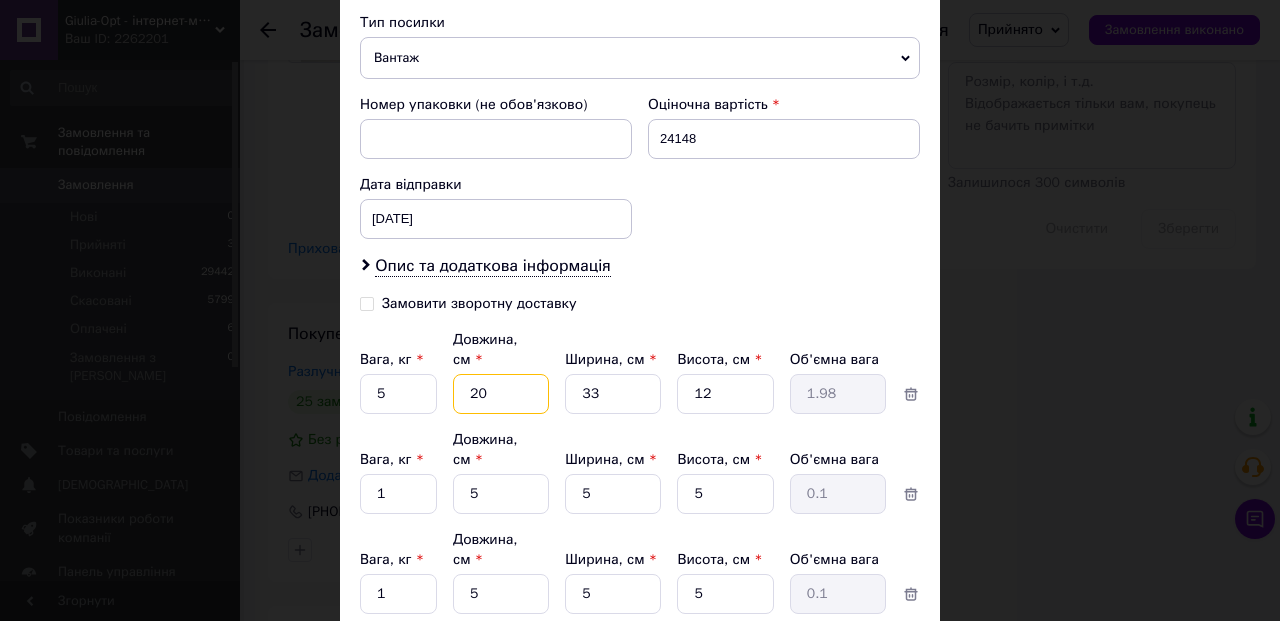 click on "20" at bounding box center [501, 394] 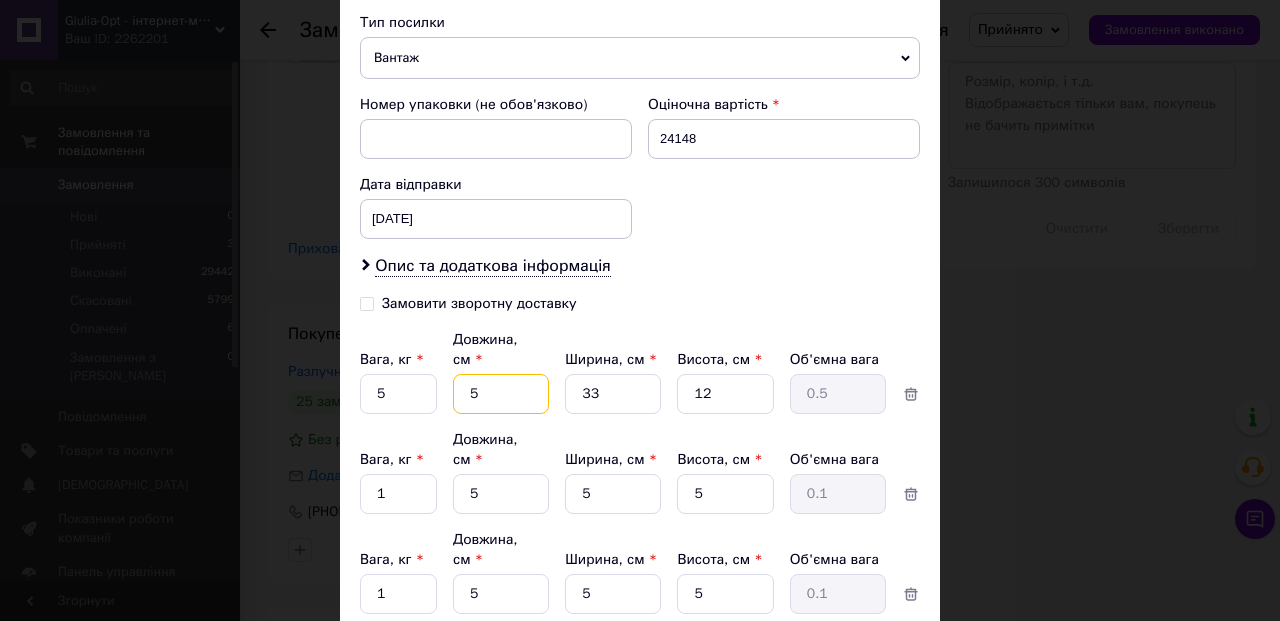 type on "50" 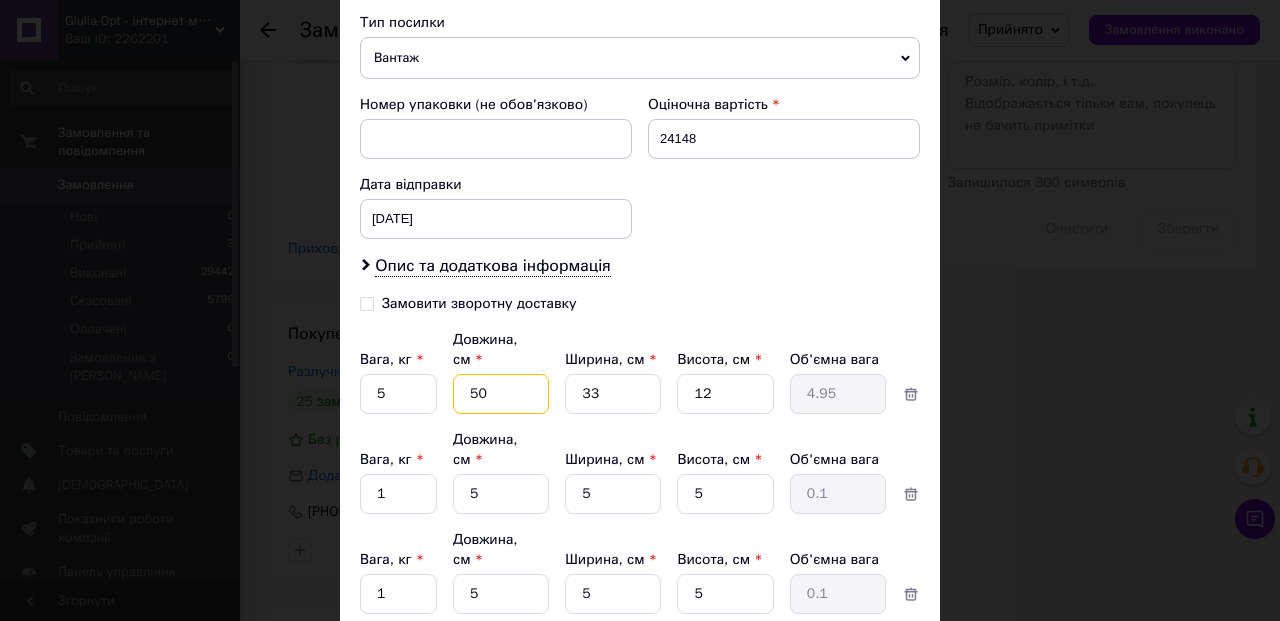 type on "50" 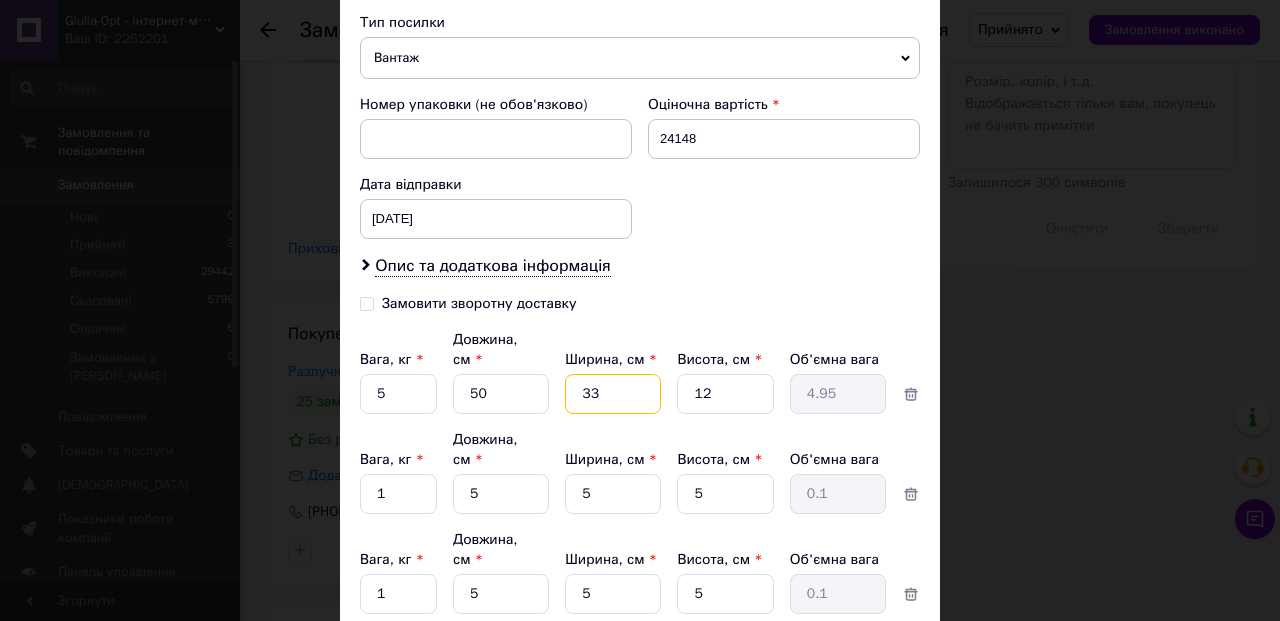 type on "2" 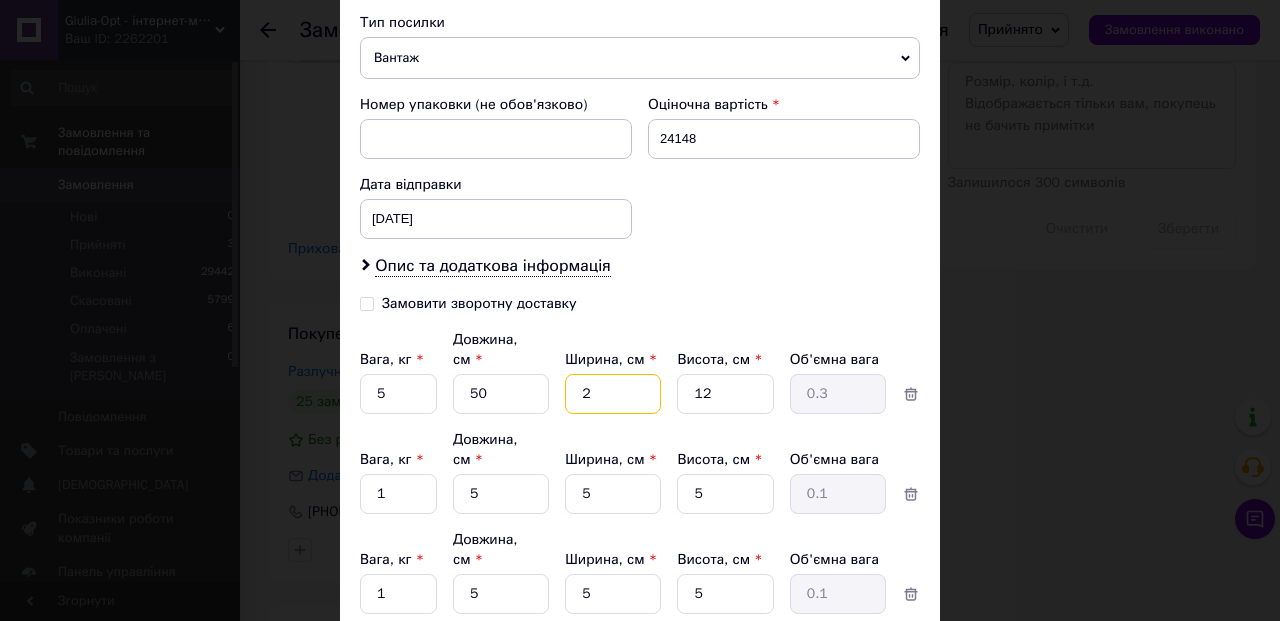 type on "20" 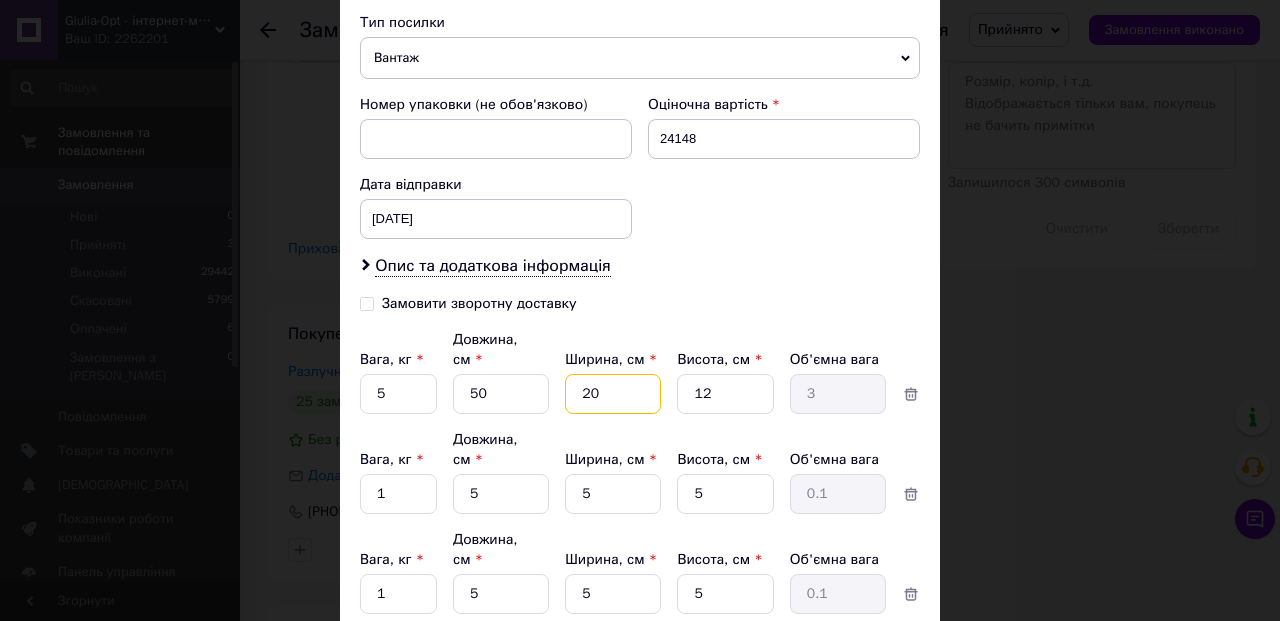 type on "2" 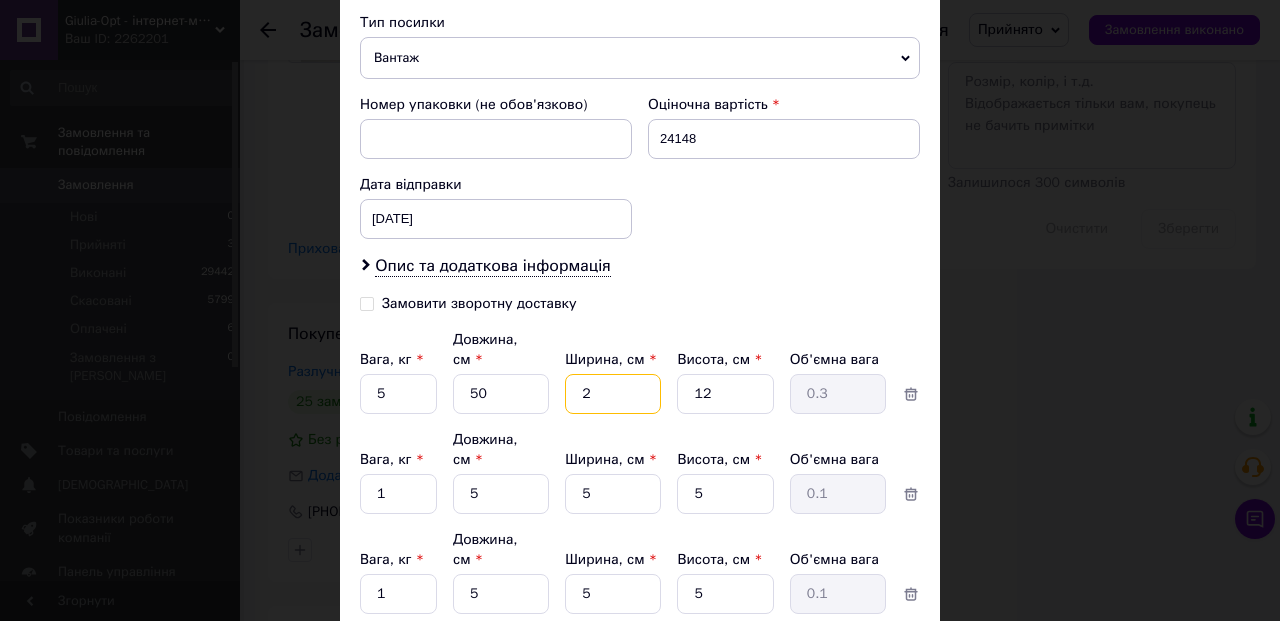 type 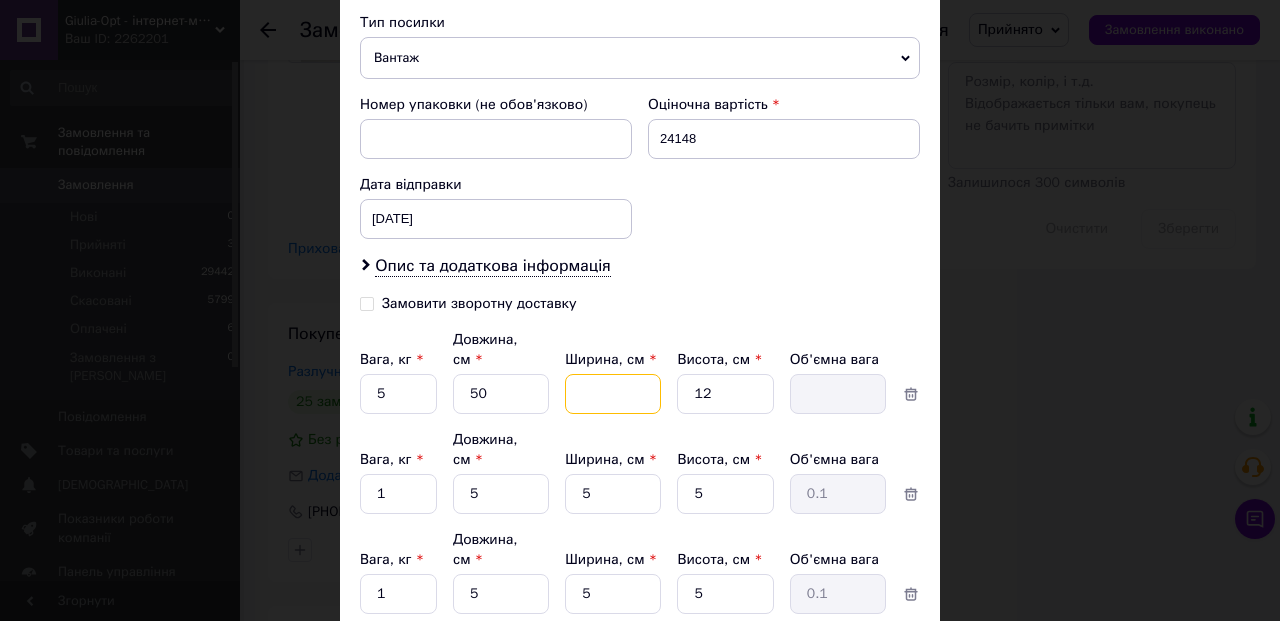 type on "5" 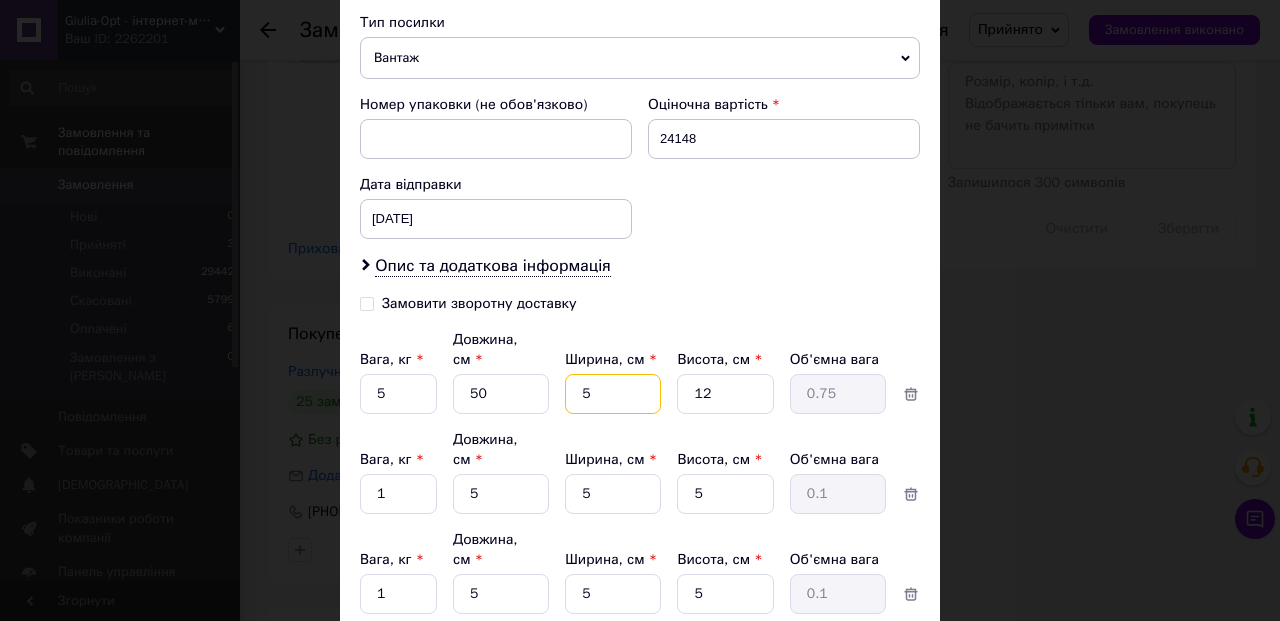 type on "50" 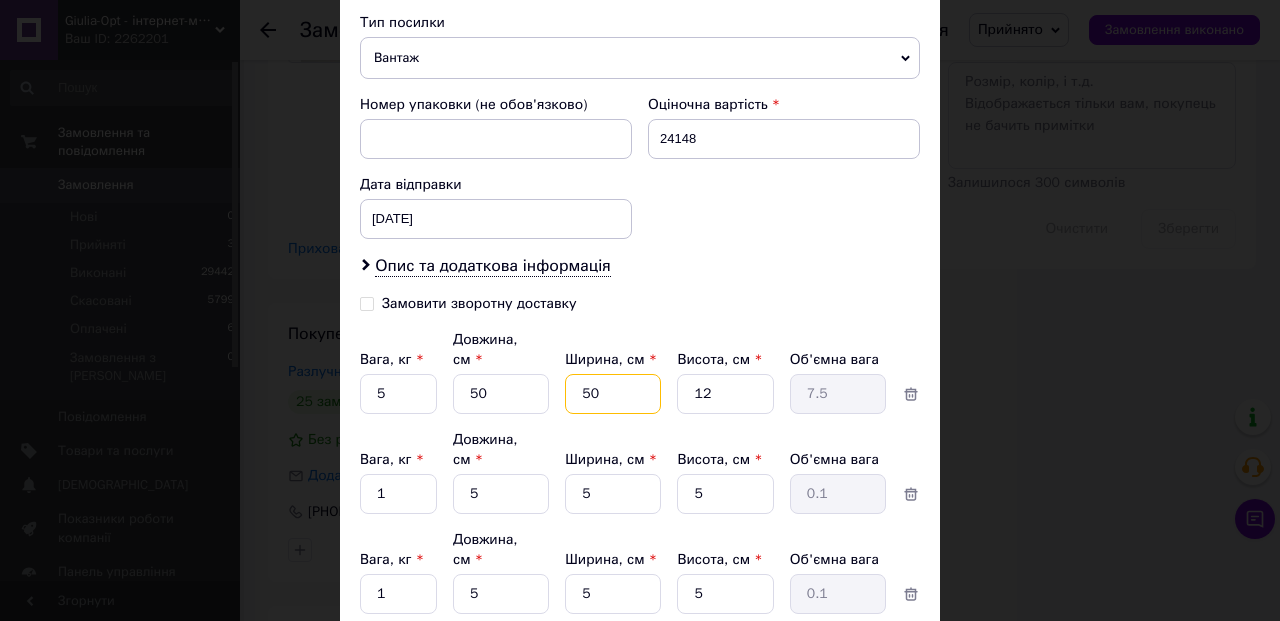 type on "50" 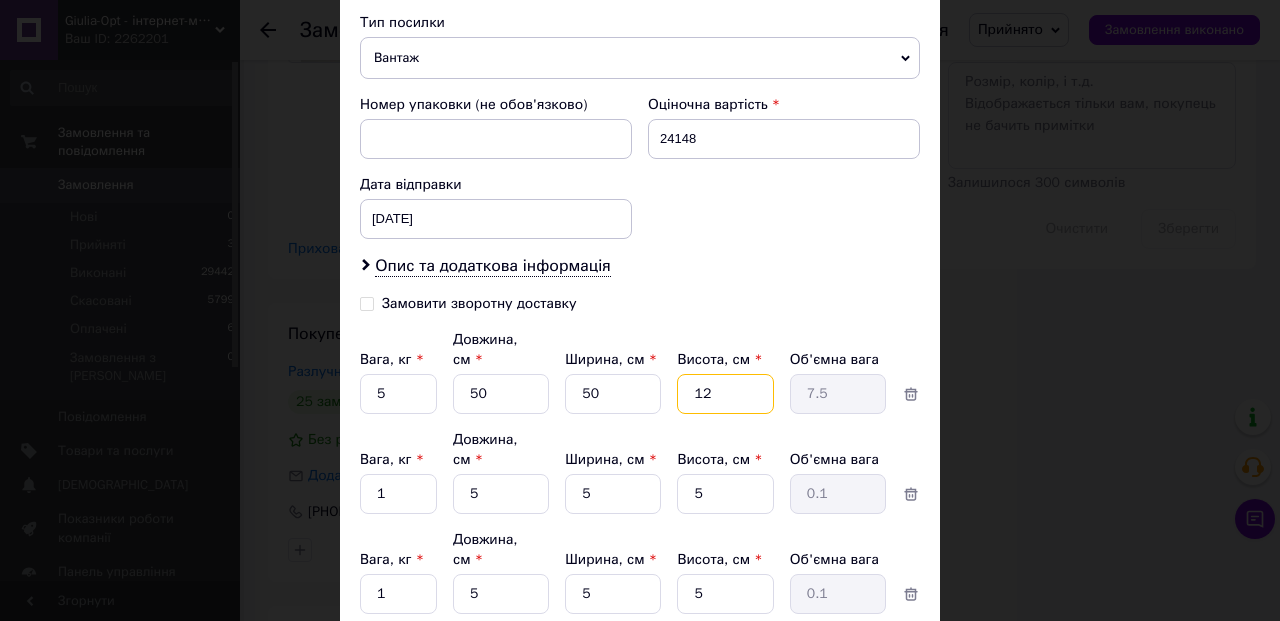 type on "2" 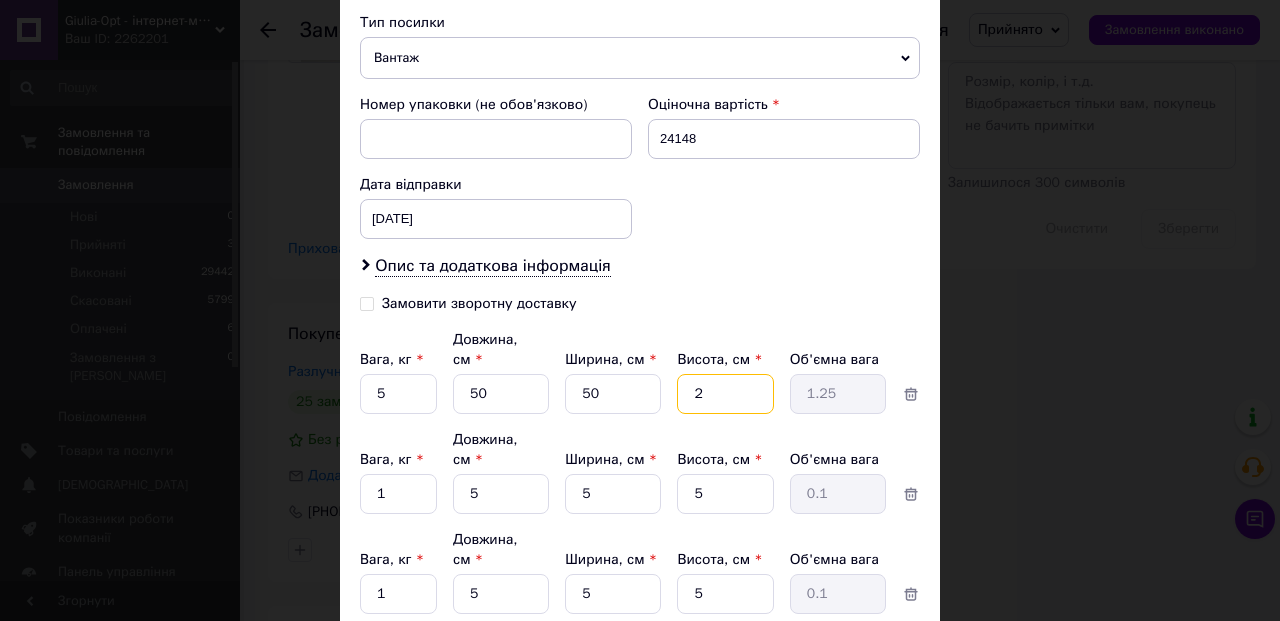 type on "20" 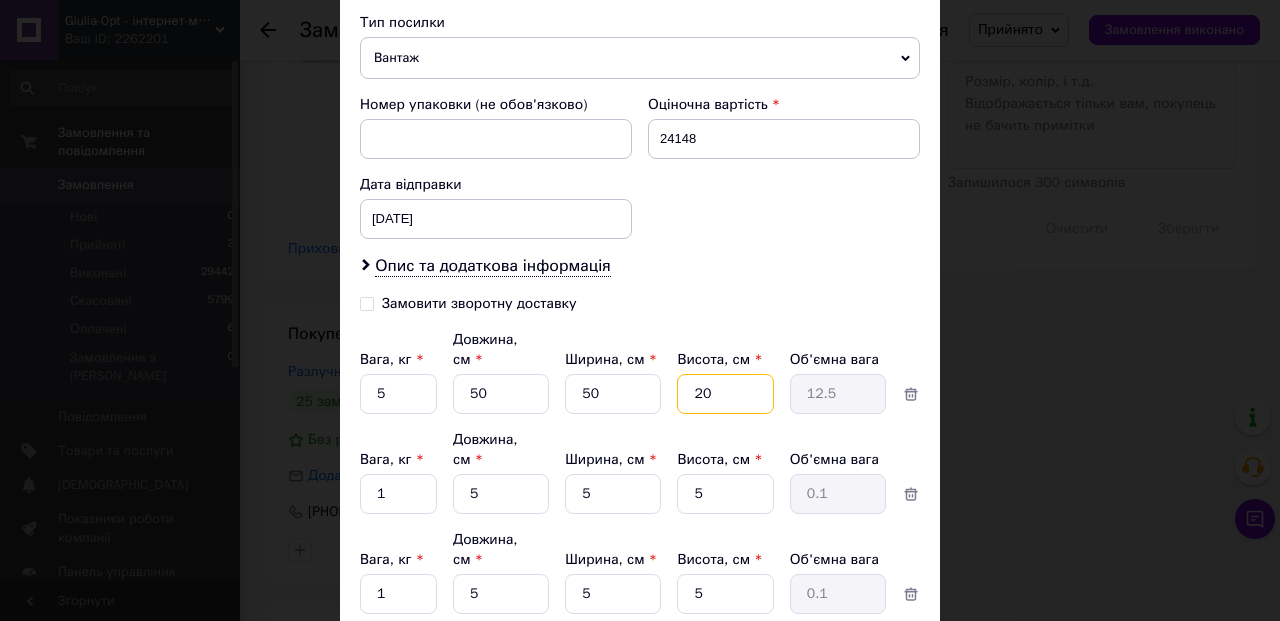 type on "20" 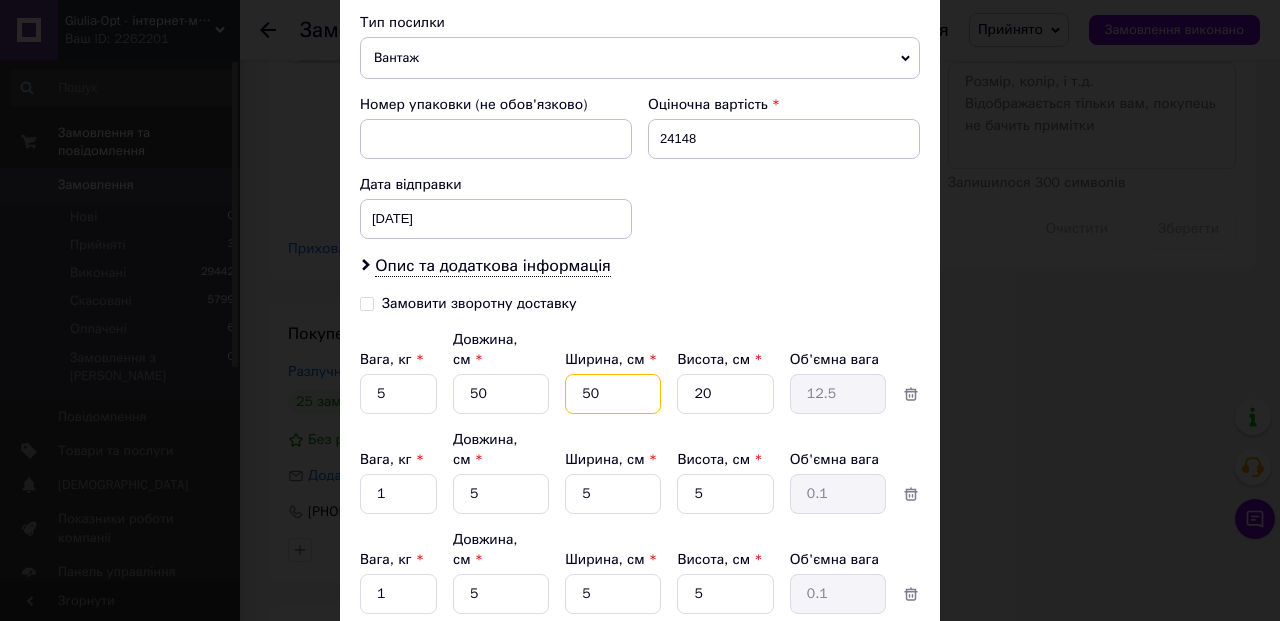 click on "50" at bounding box center [613, 394] 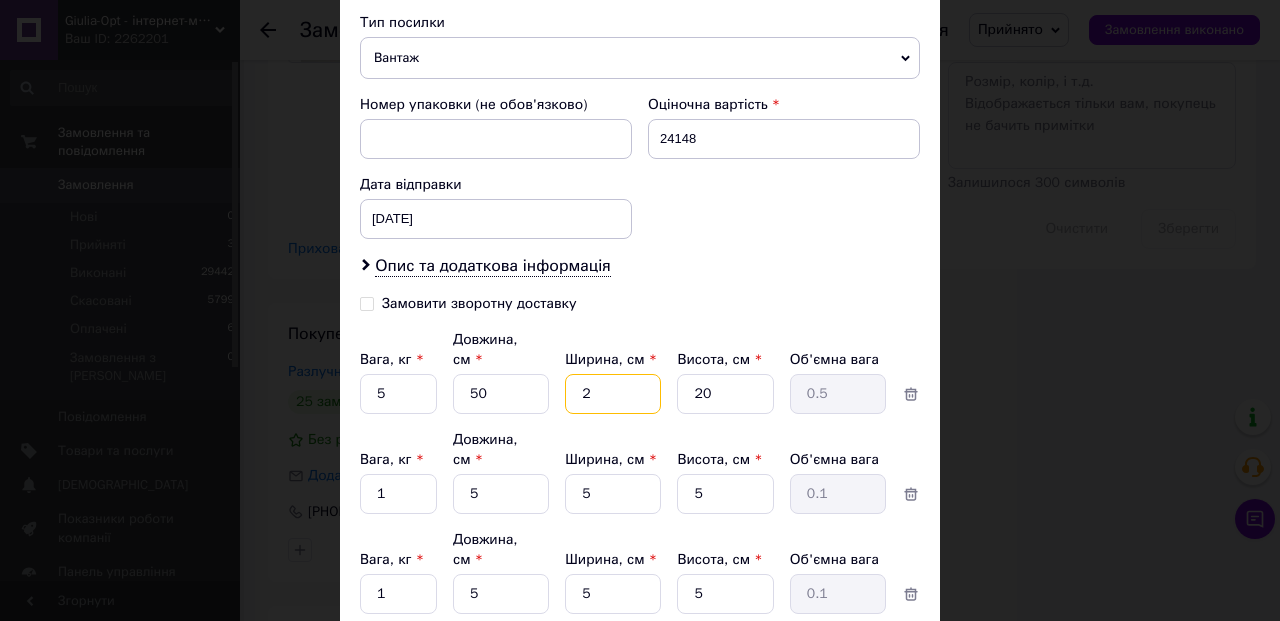 type on "20" 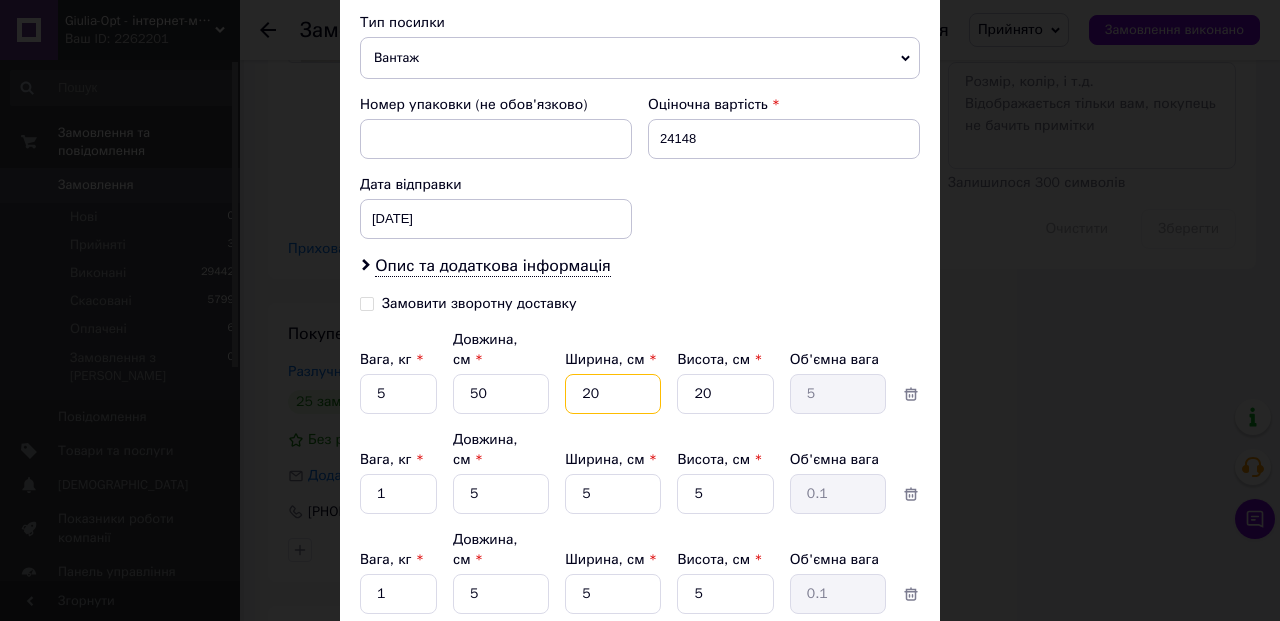 type on "20" 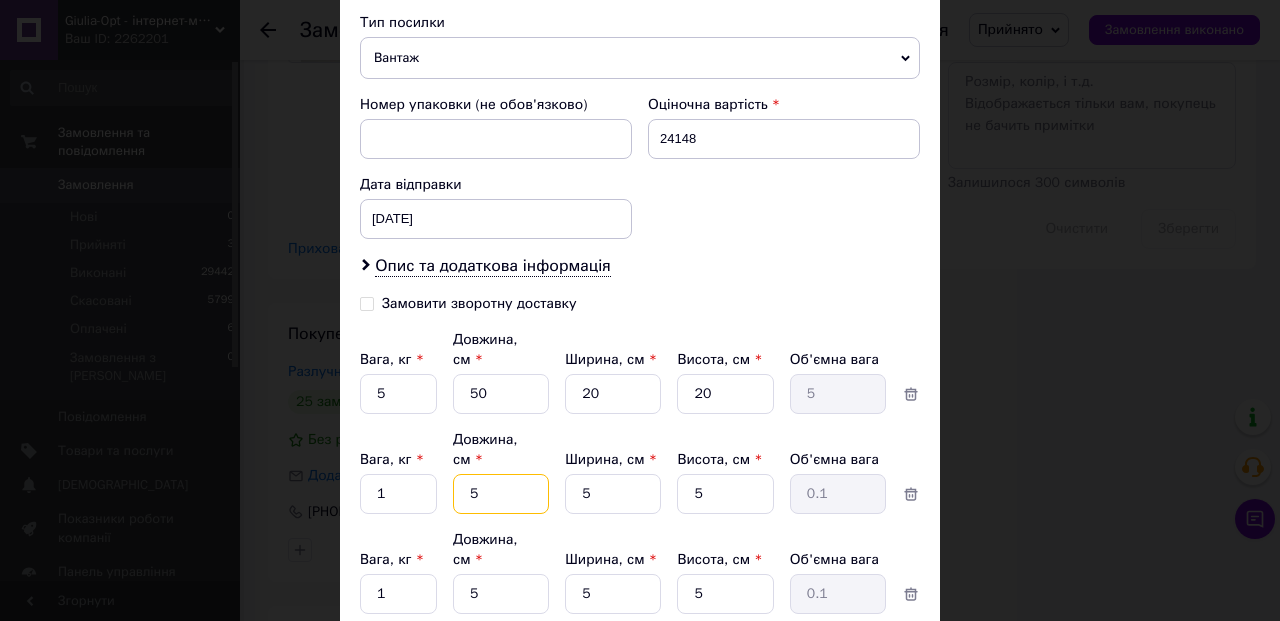 click on "5" at bounding box center [501, 394] 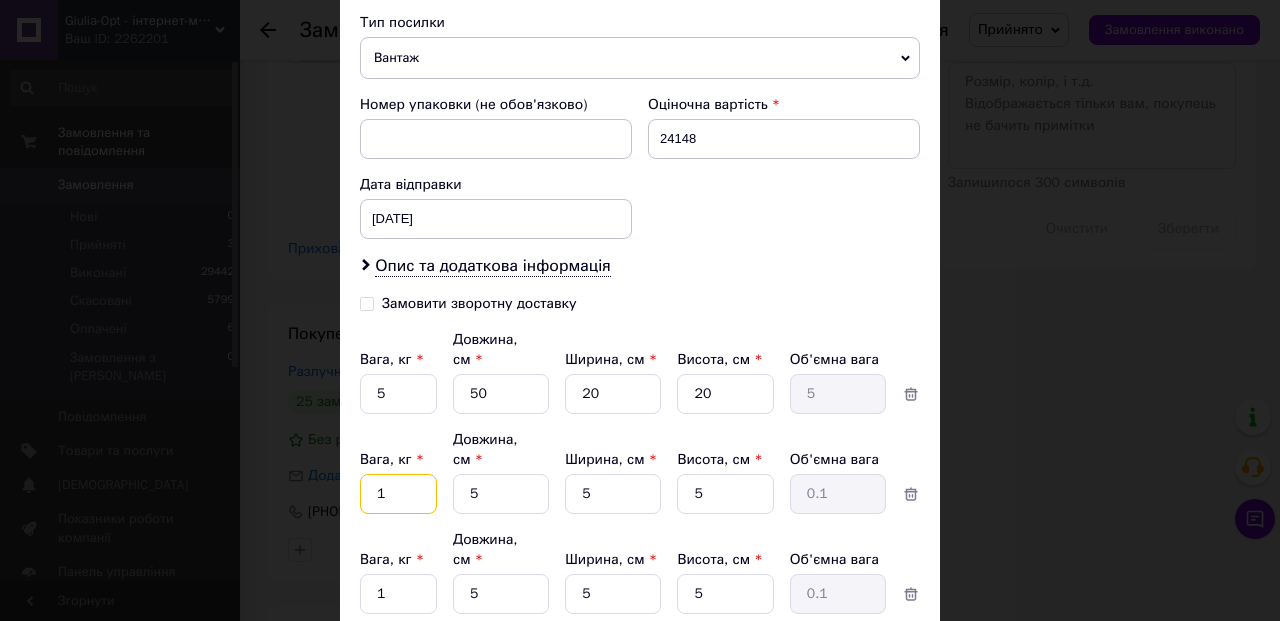 click on "1" at bounding box center (398, 394) 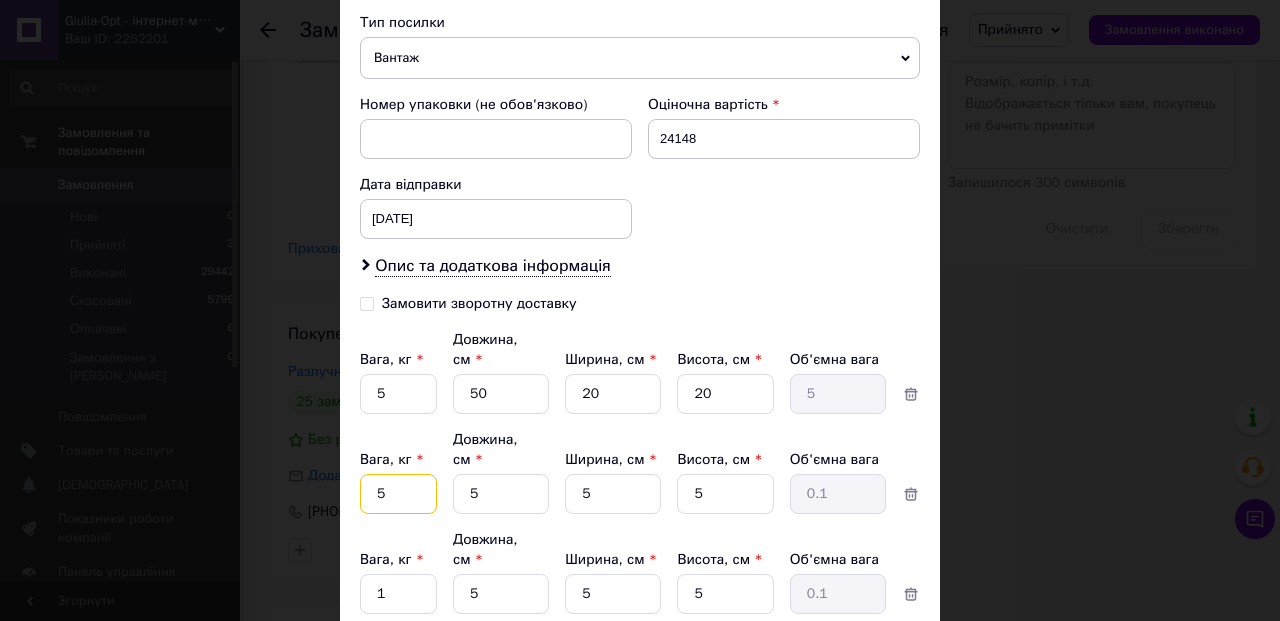 type on "5" 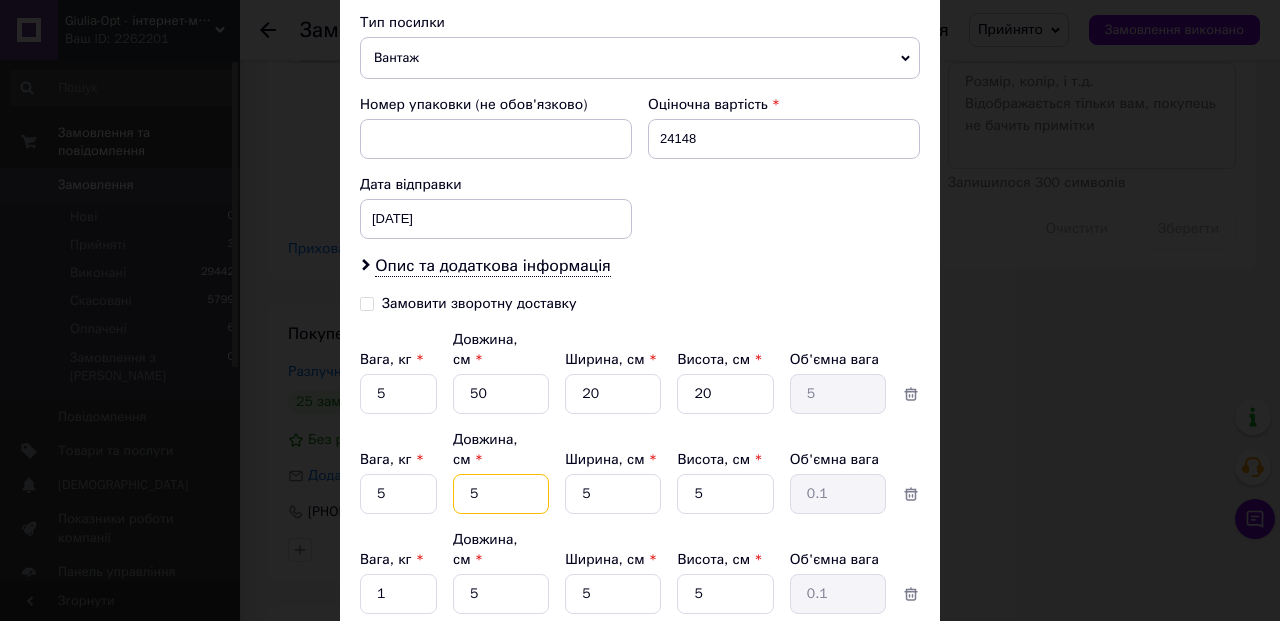 click on "5" at bounding box center (501, 394) 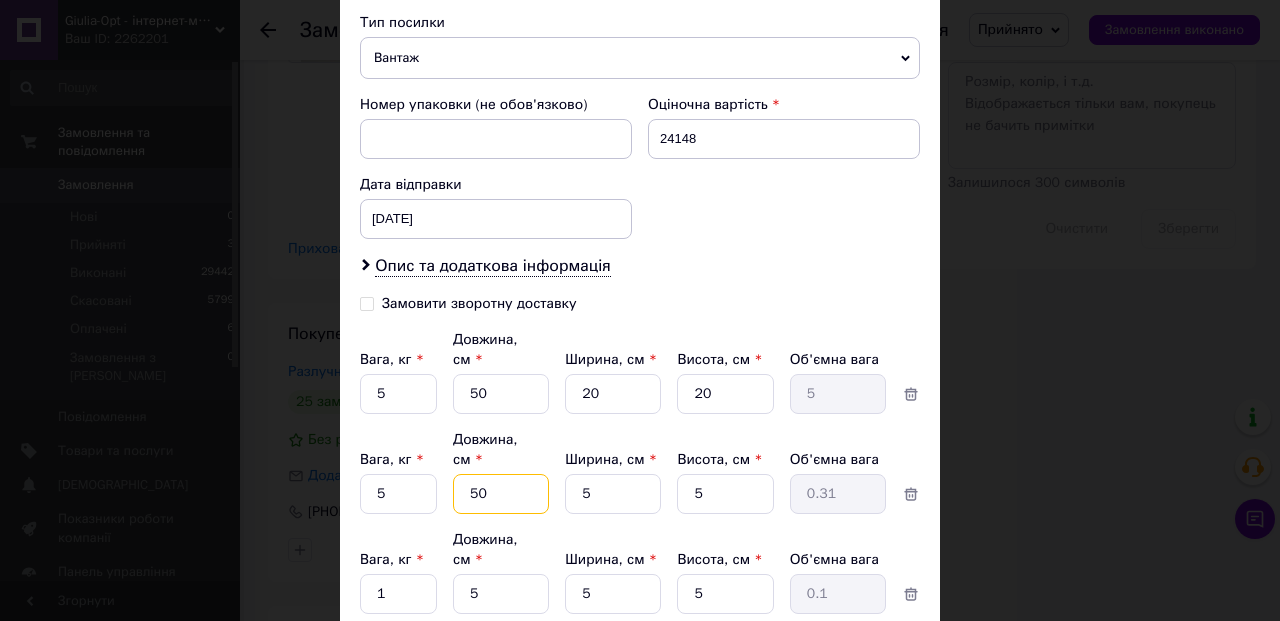 type on "50" 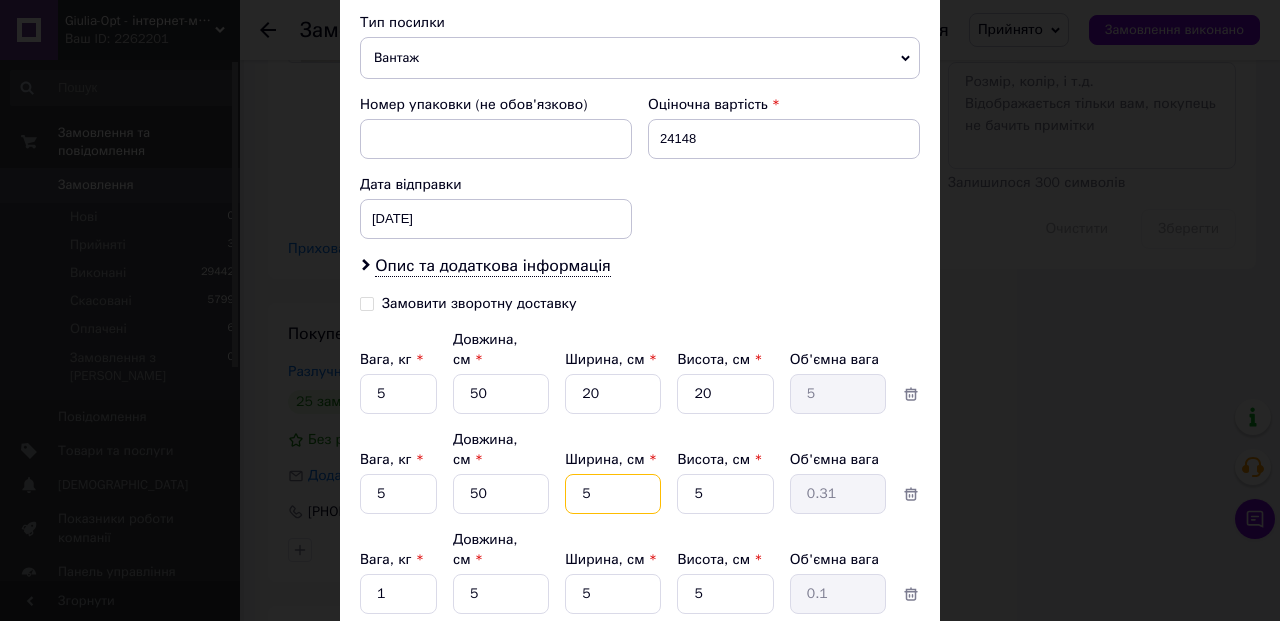 type on "2" 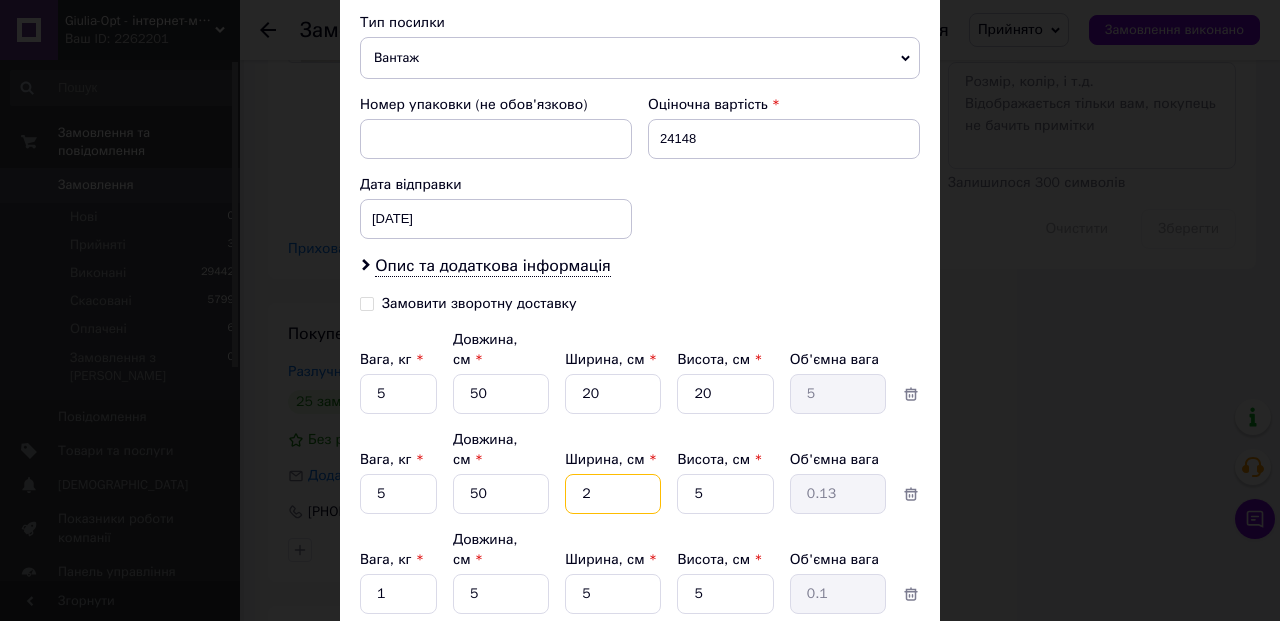 type on "20" 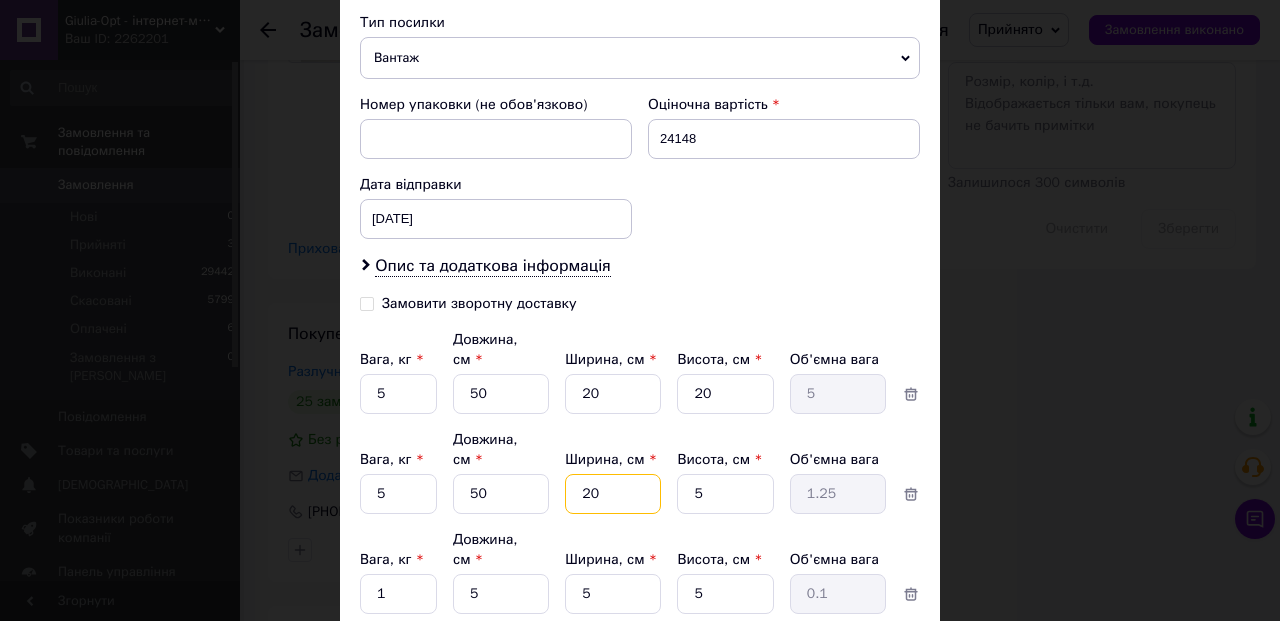 type on "20" 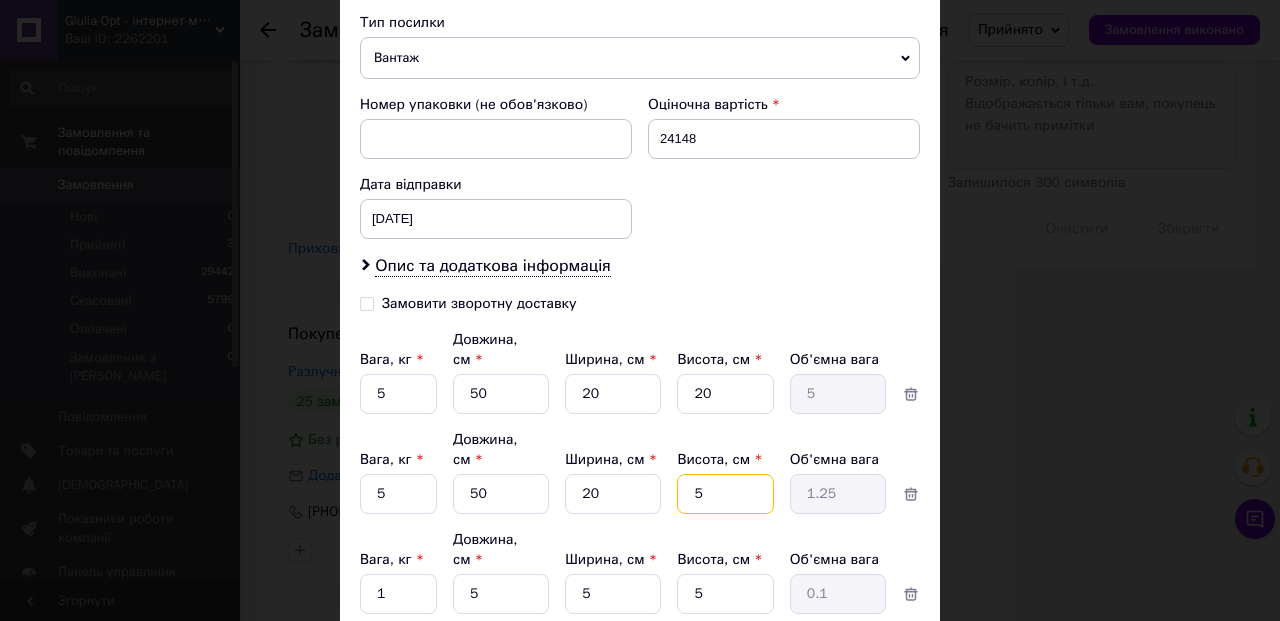 type on "2" 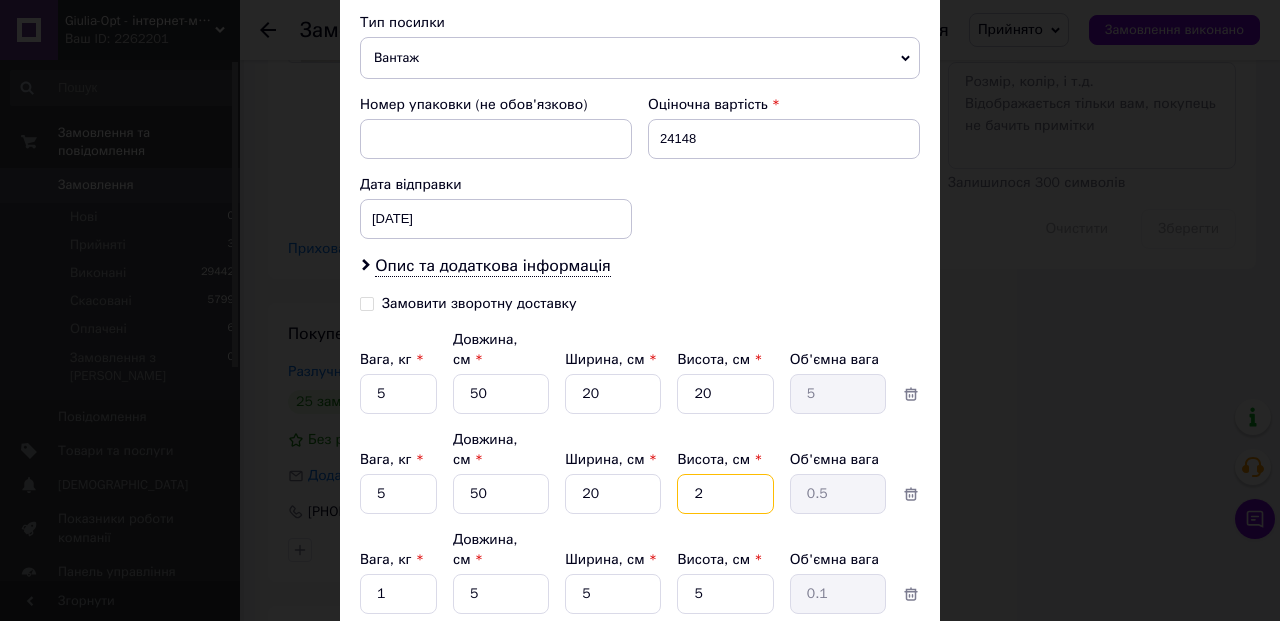 type on "20" 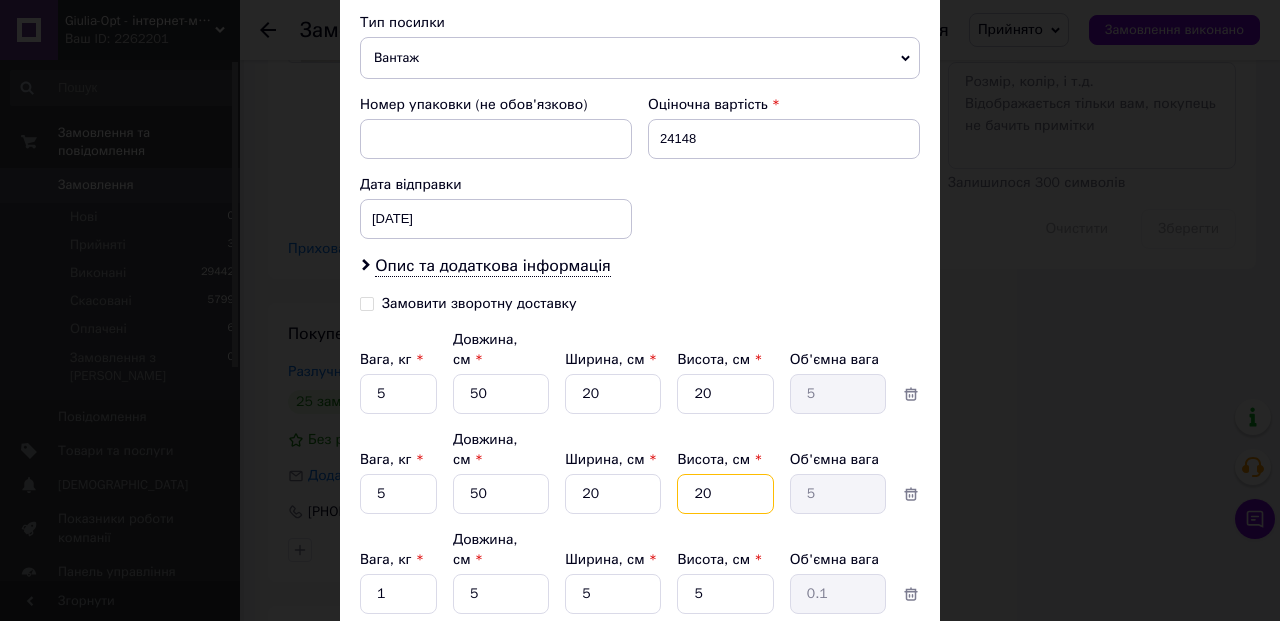 type on "20" 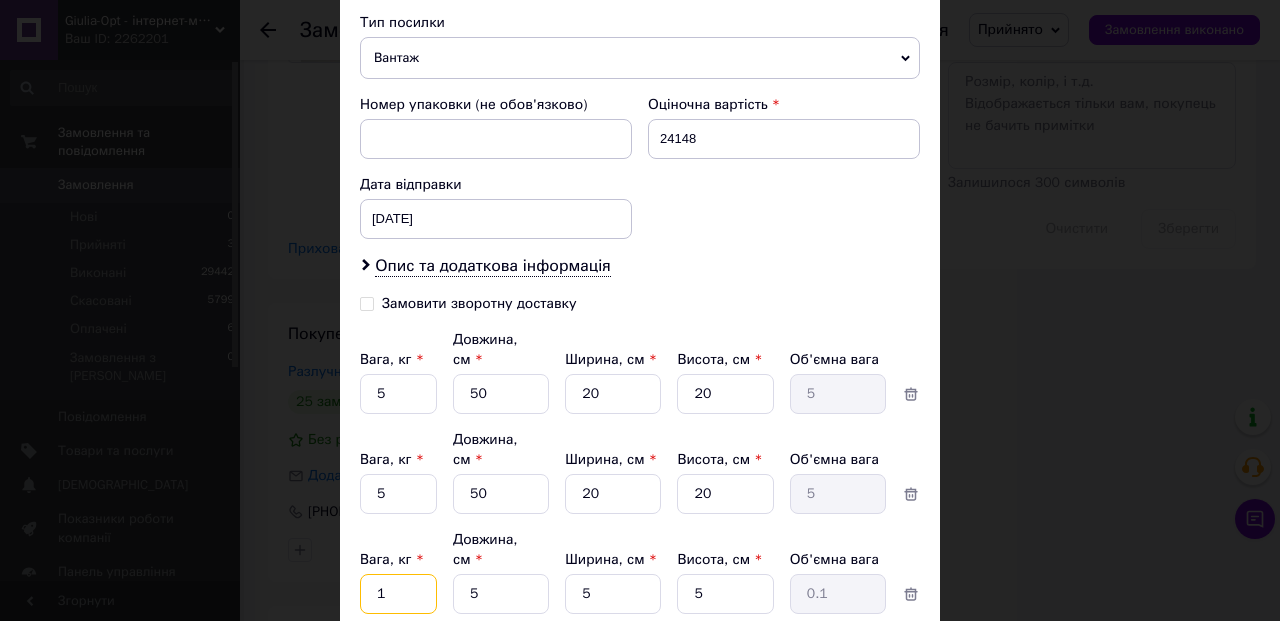 scroll, scrollTop: 785, scrollLeft: 0, axis: vertical 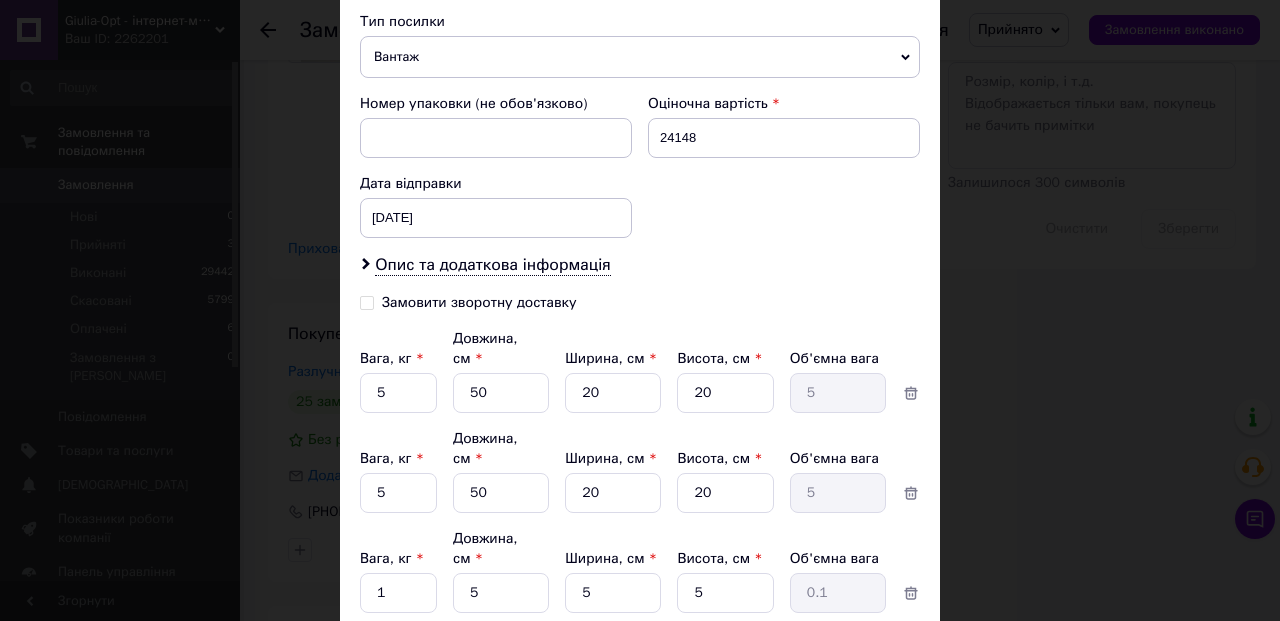 click on "Опис та додаткова інформація" at bounding box center (640, 265) 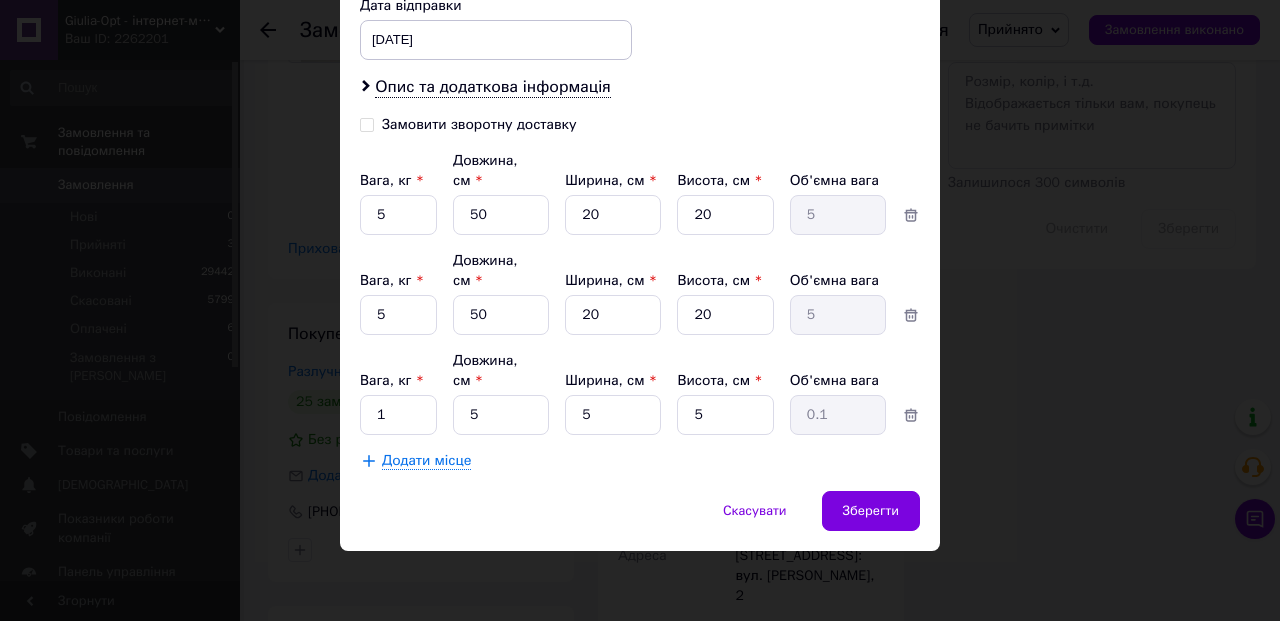 scroll, scrollTop: 982, scrollLeft: 0, axis: vertical 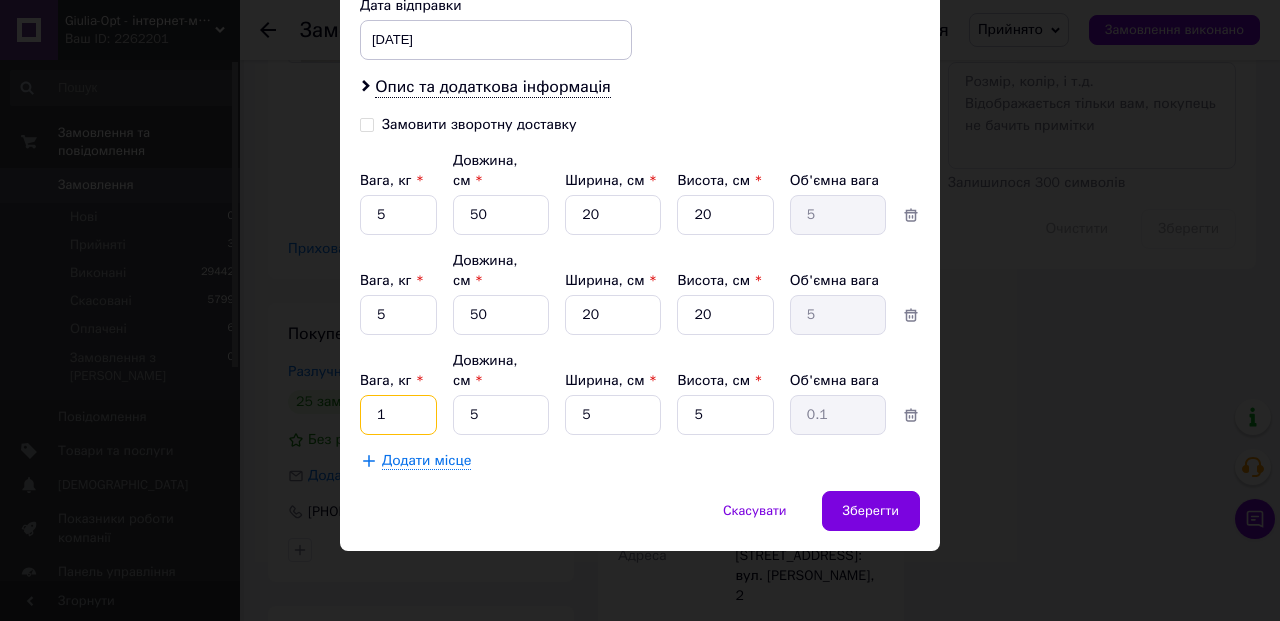 click on "1" at bounding box center (398, 215) 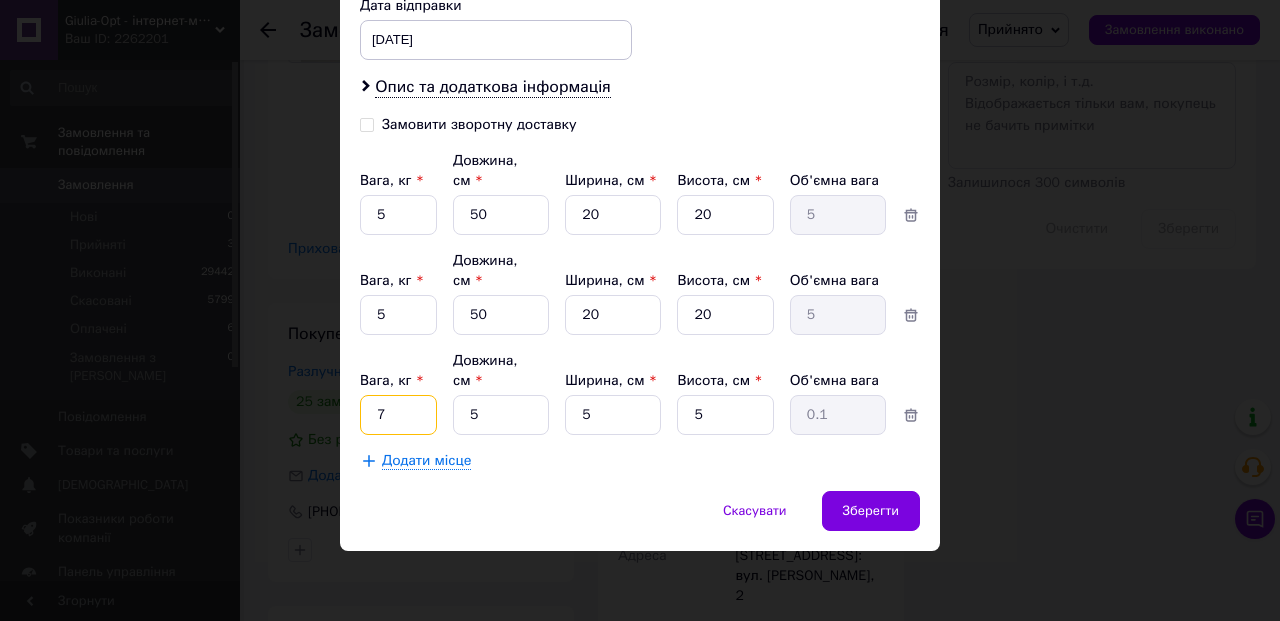 type on "7" 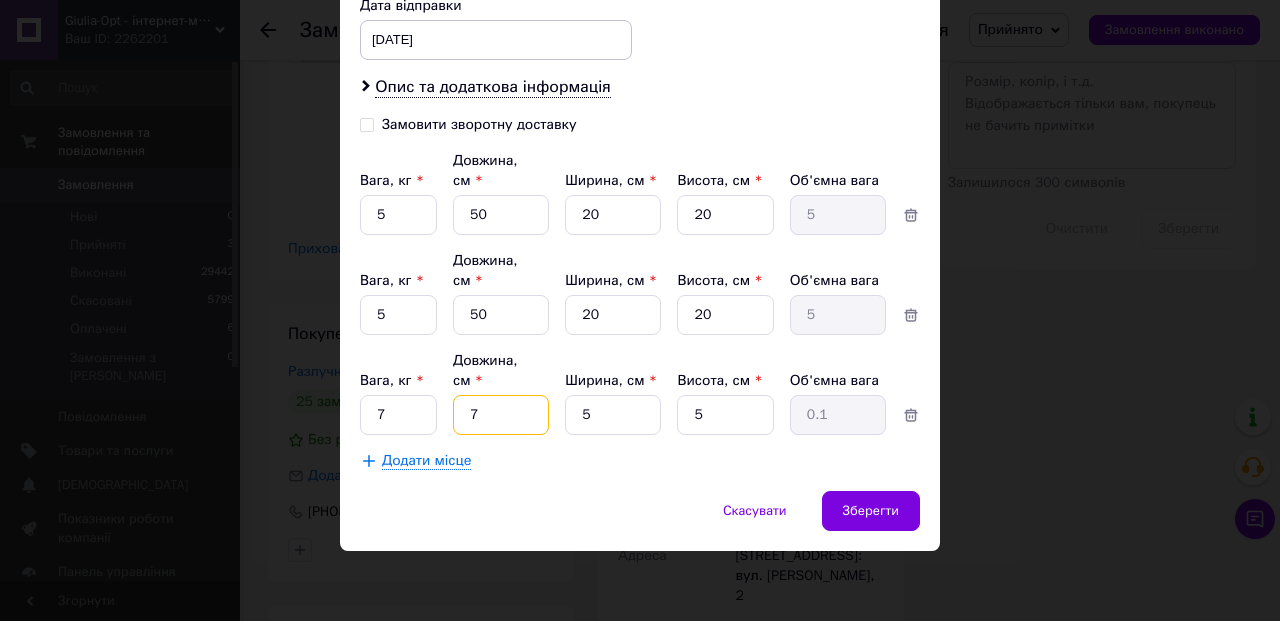 type on "70" 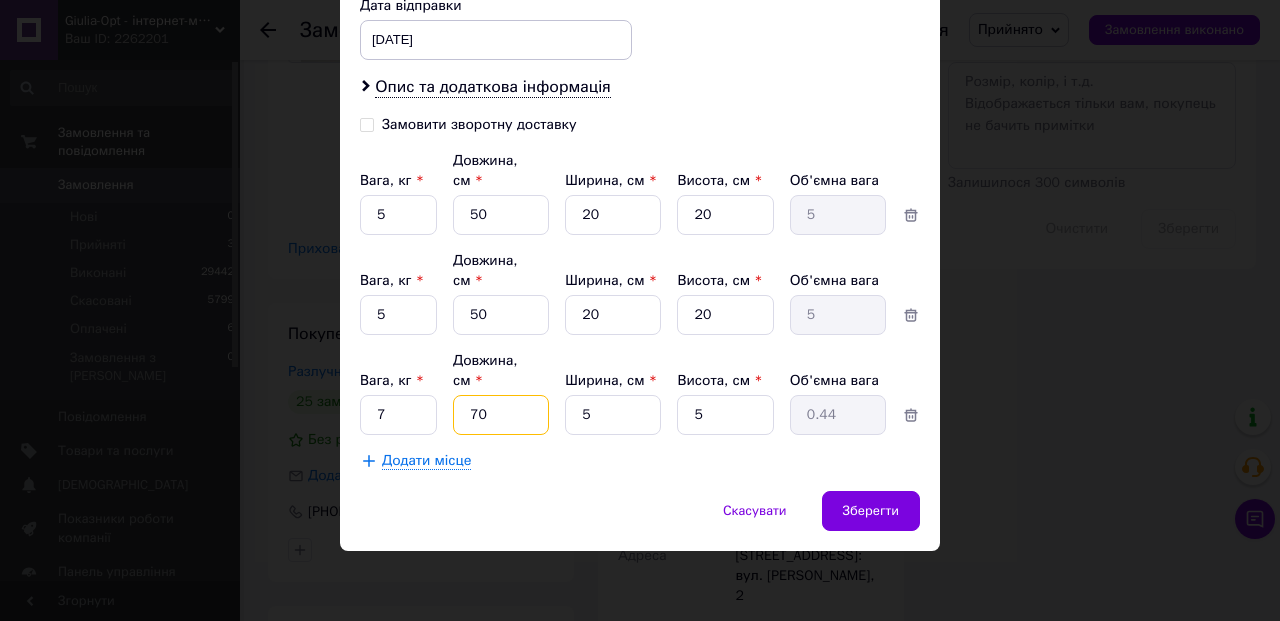 type on "70" 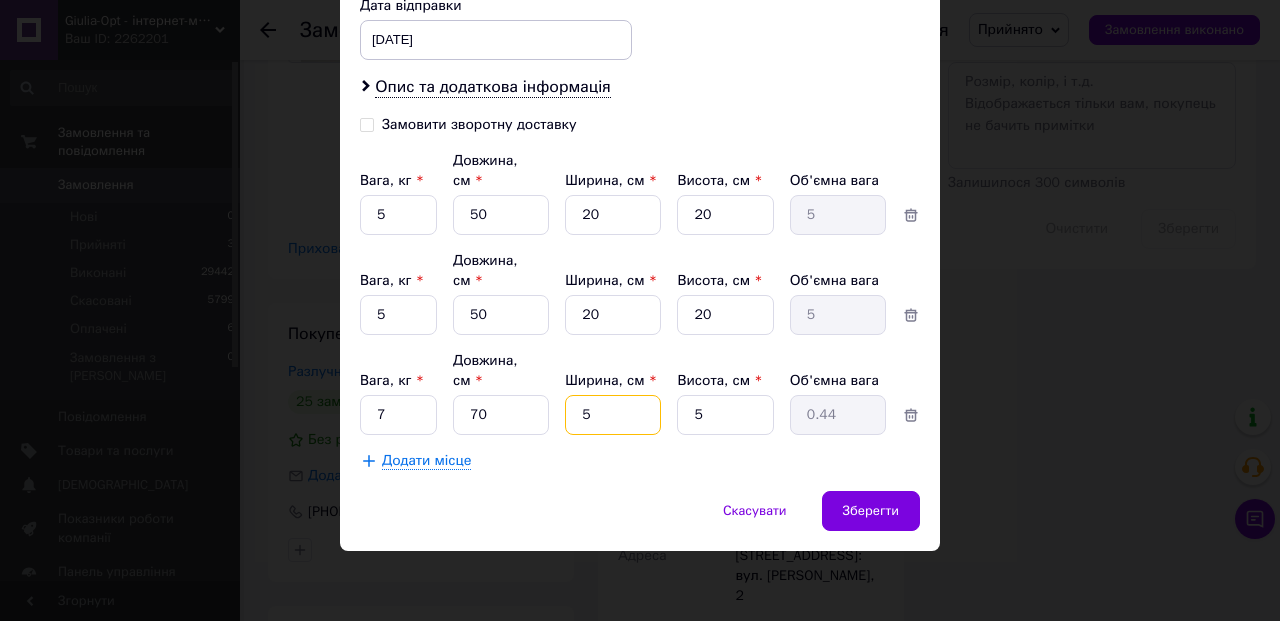 type on "2" 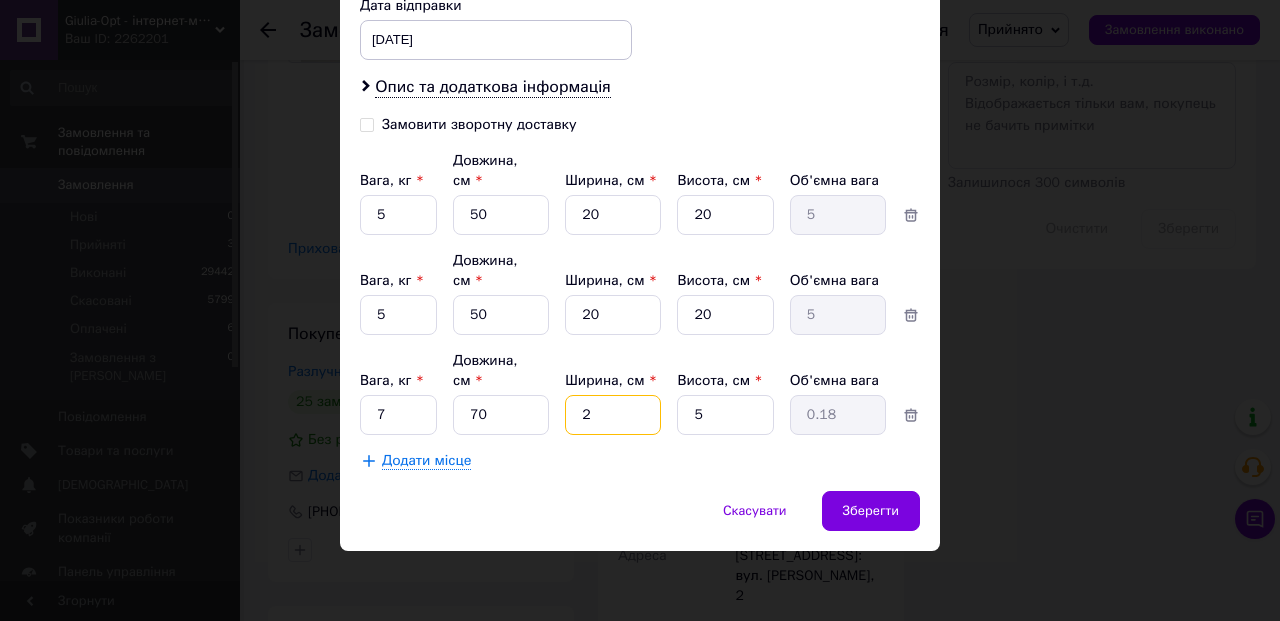 type on "20" 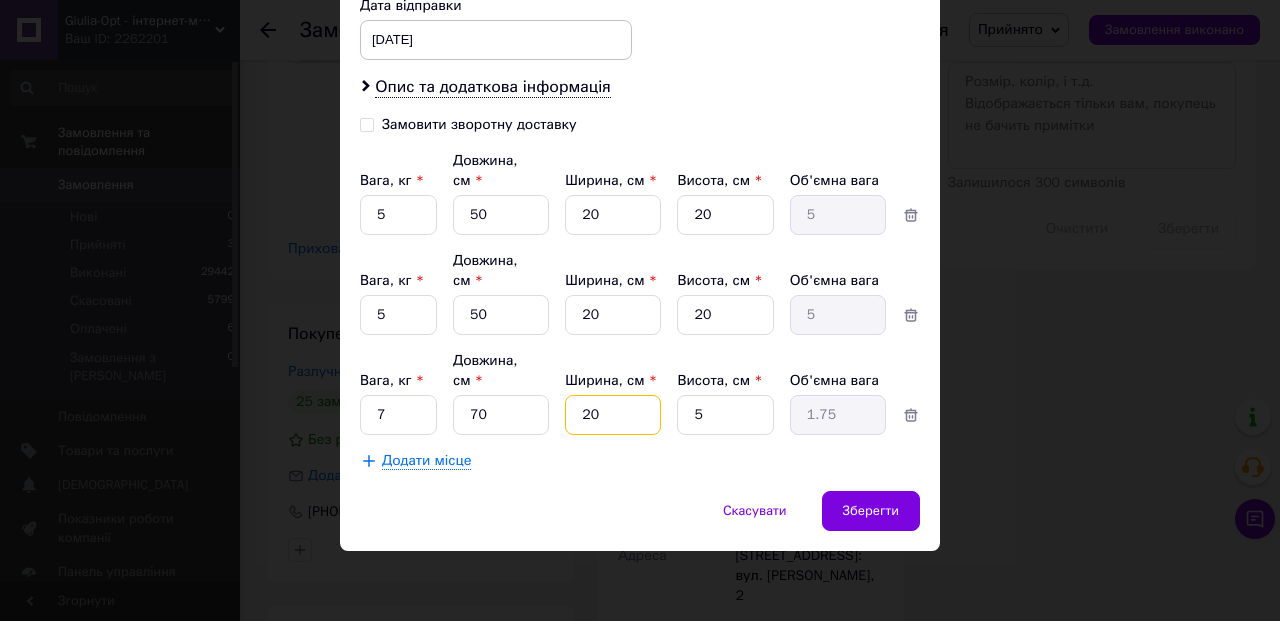 type on "20" 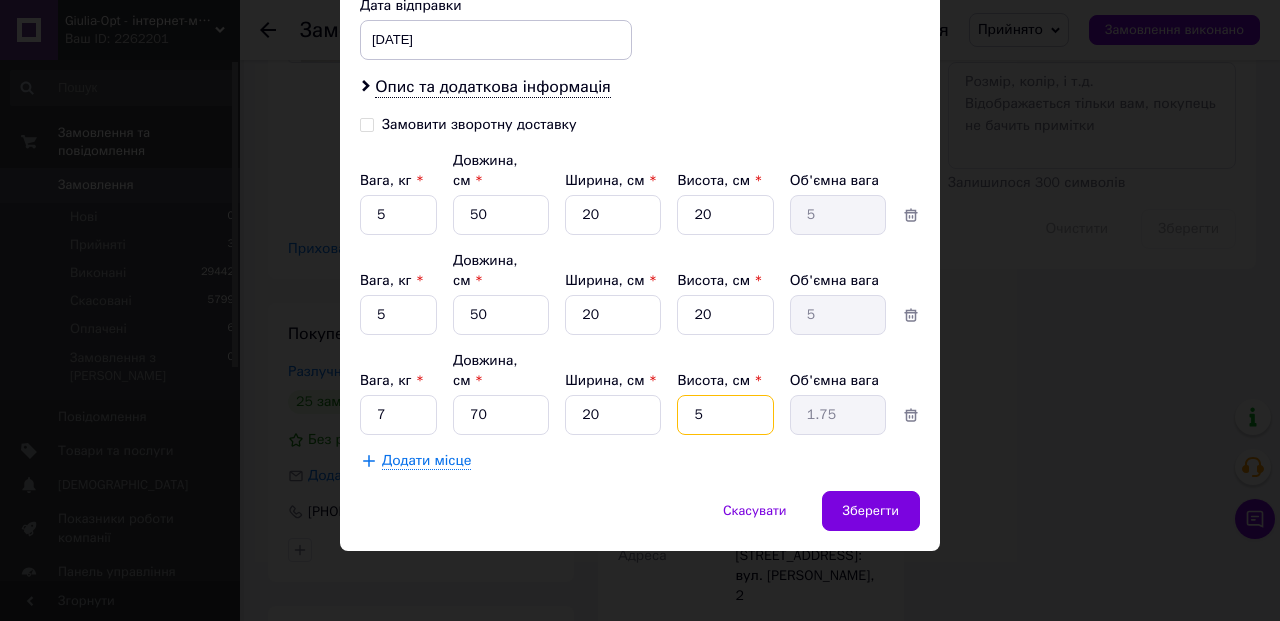 type on "0" 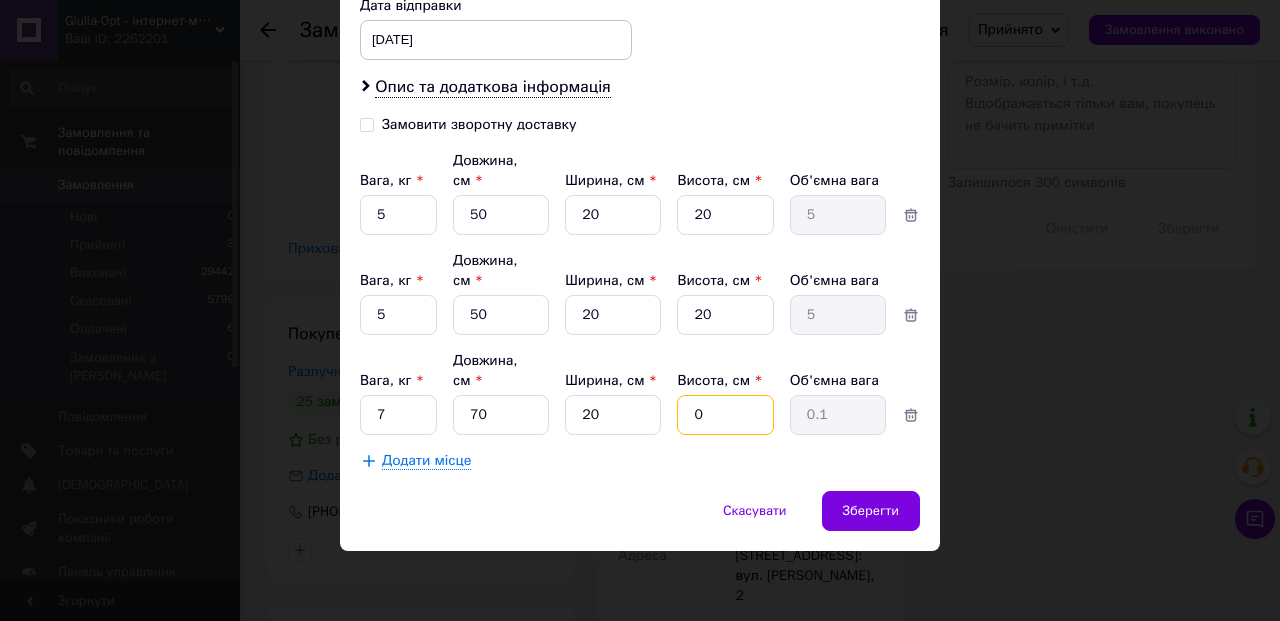 type on "02" 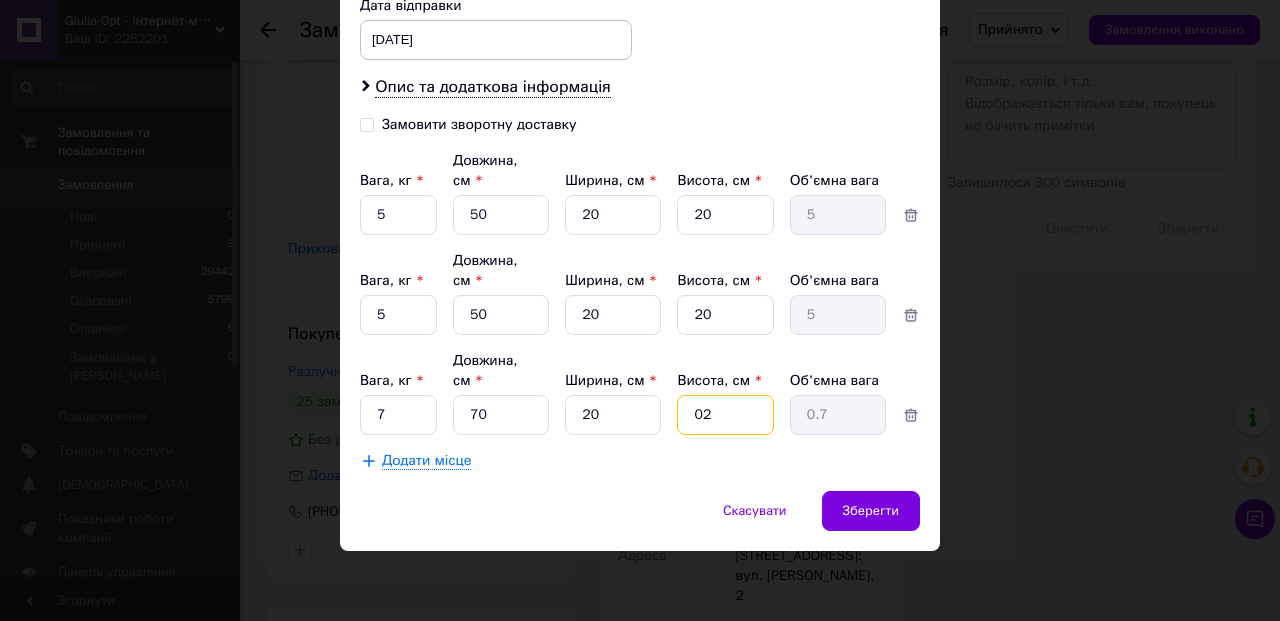 type on "0" 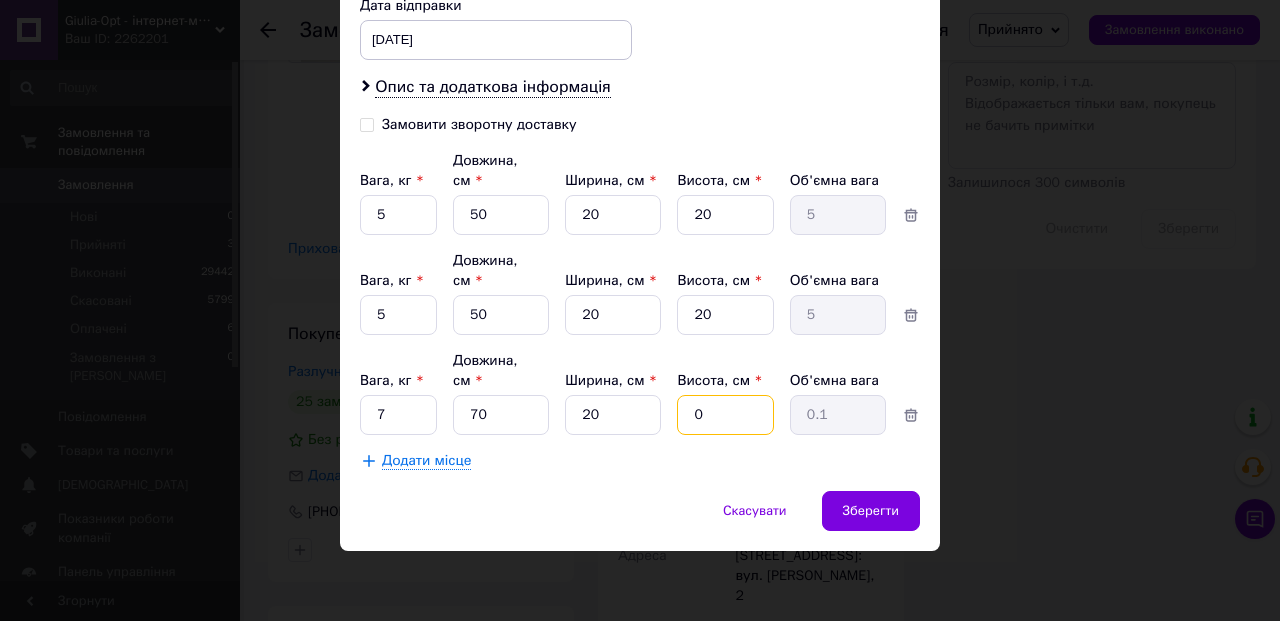 type 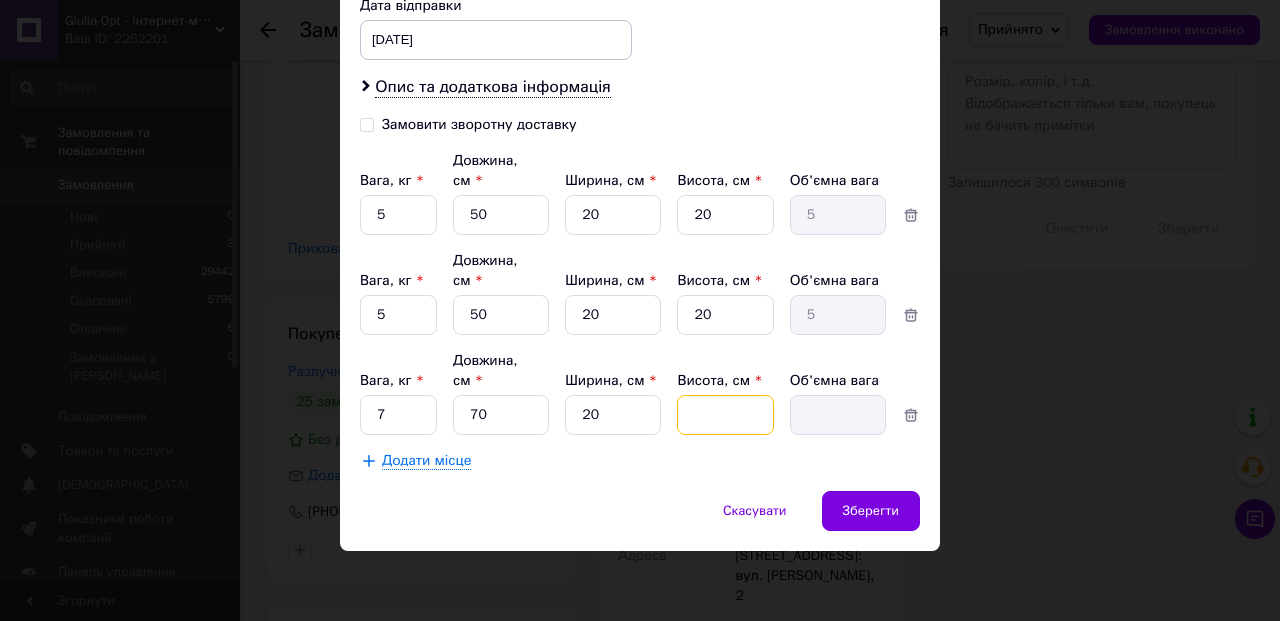 type on "2" 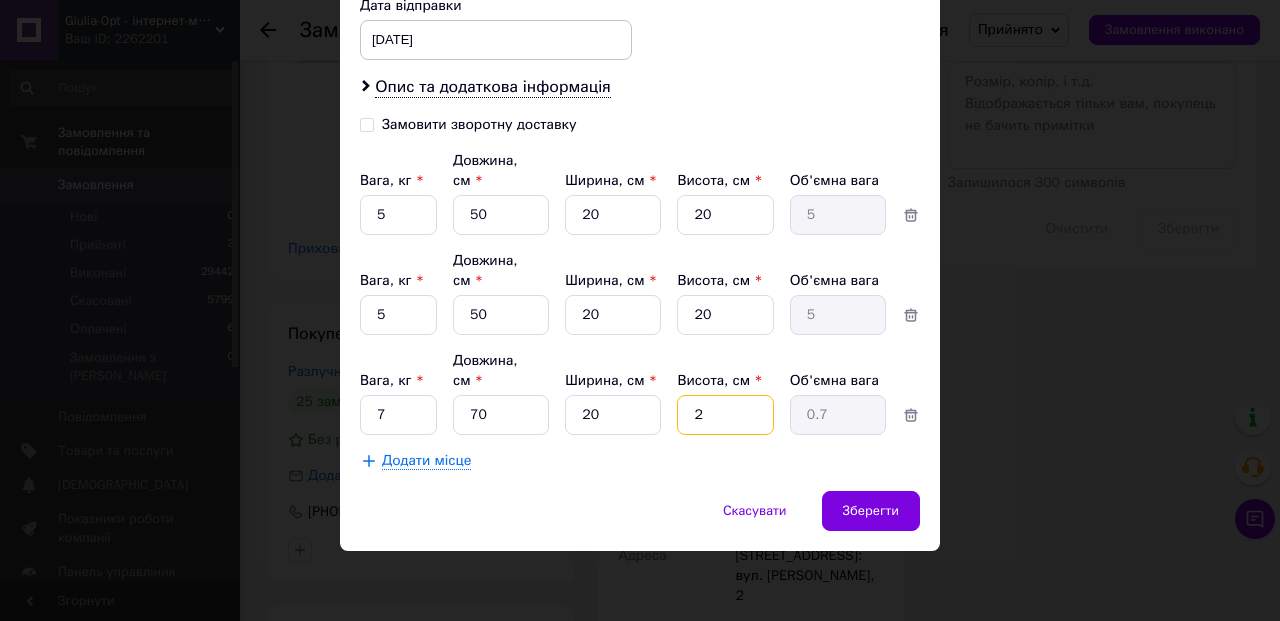 type on "20" 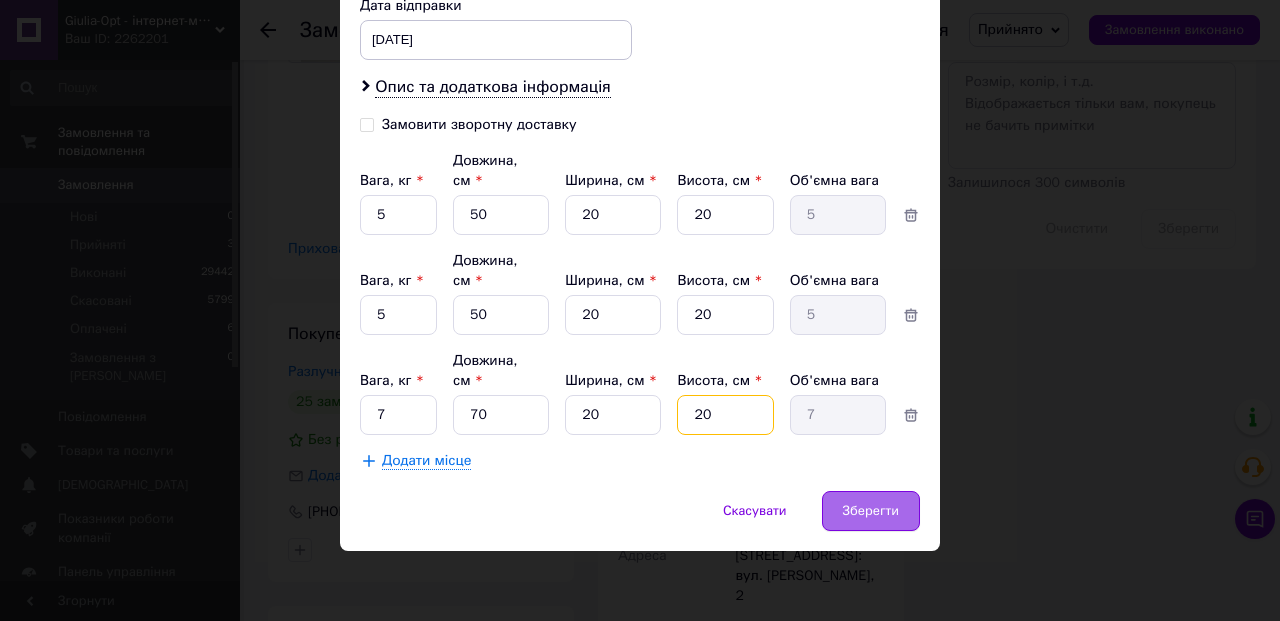 type on "20" 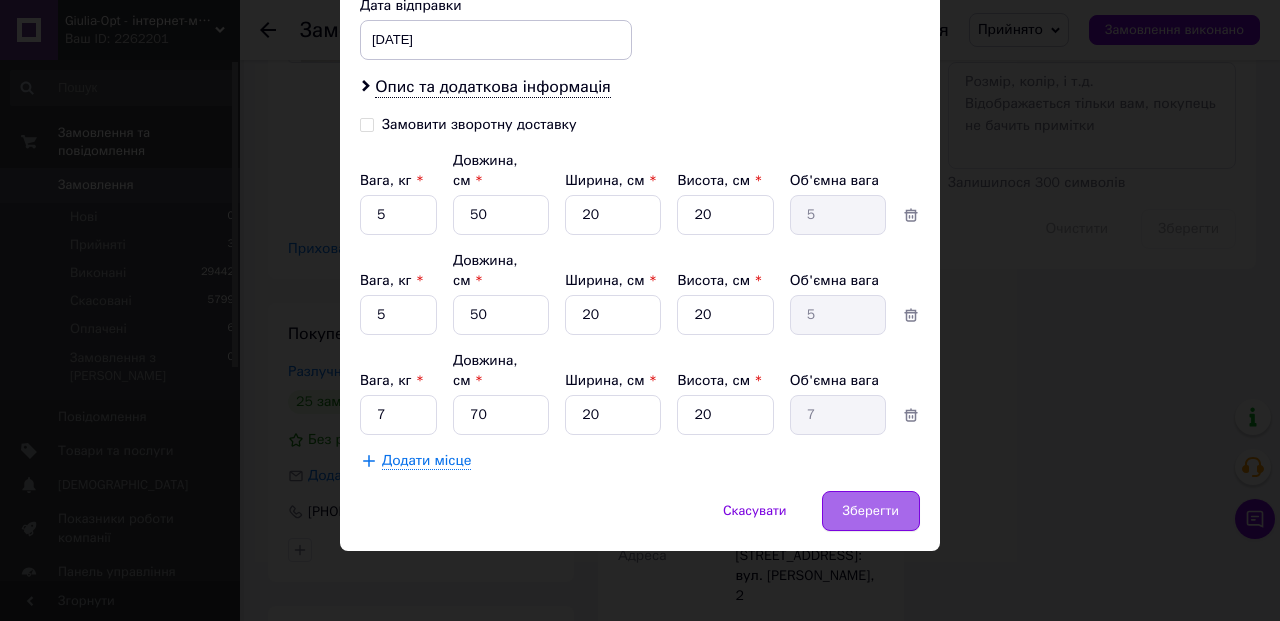 click on "Зберегти" at bounding box center (871, 511) 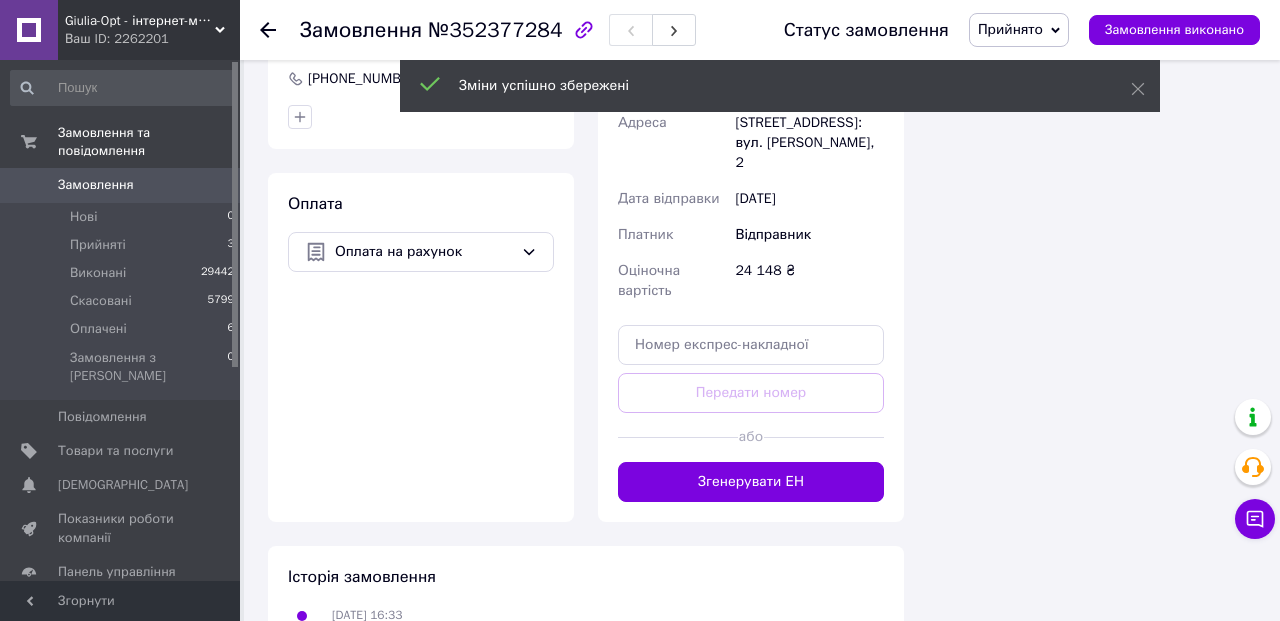 scroll, scrollTop: 1503, scrollLeft: 0, axis: vertical 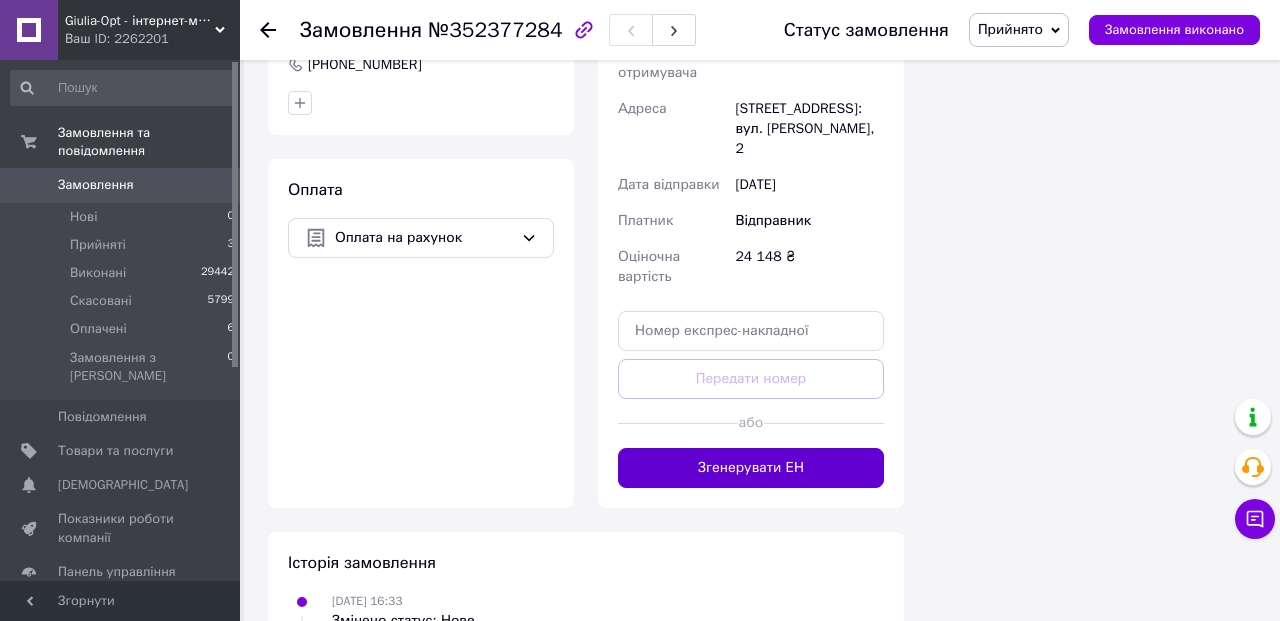 click on "Згенерувати ЕН" at bounding box center [751, 468] 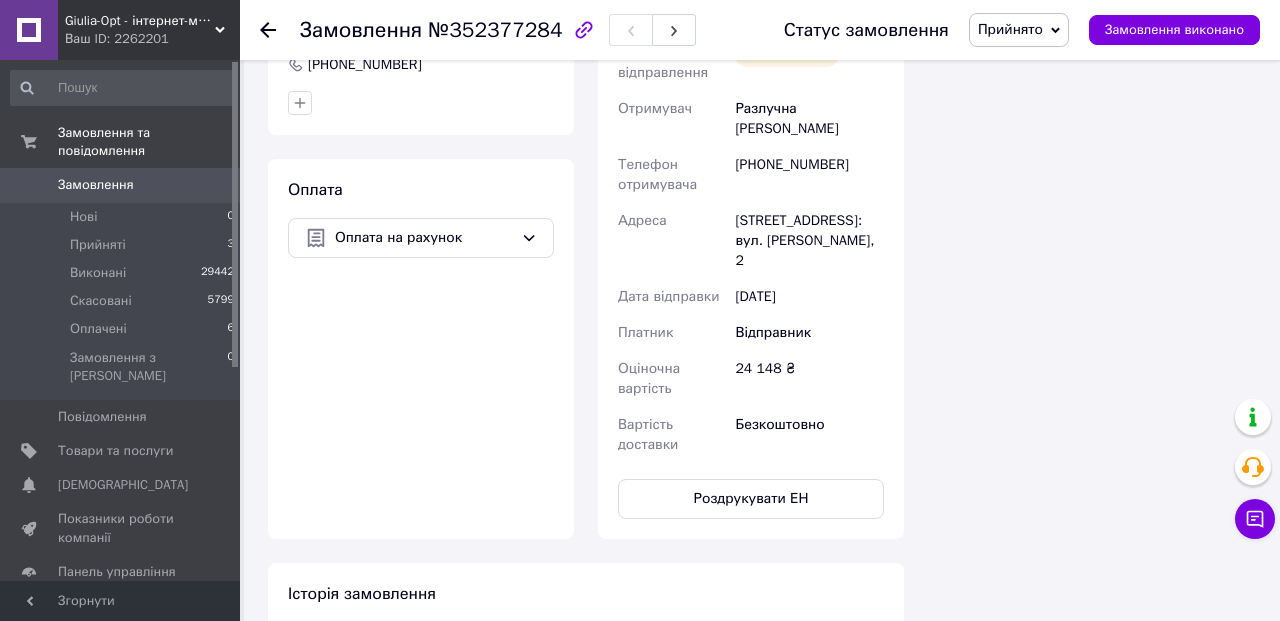 click on "Відправник" at bounding box center (809, 333) 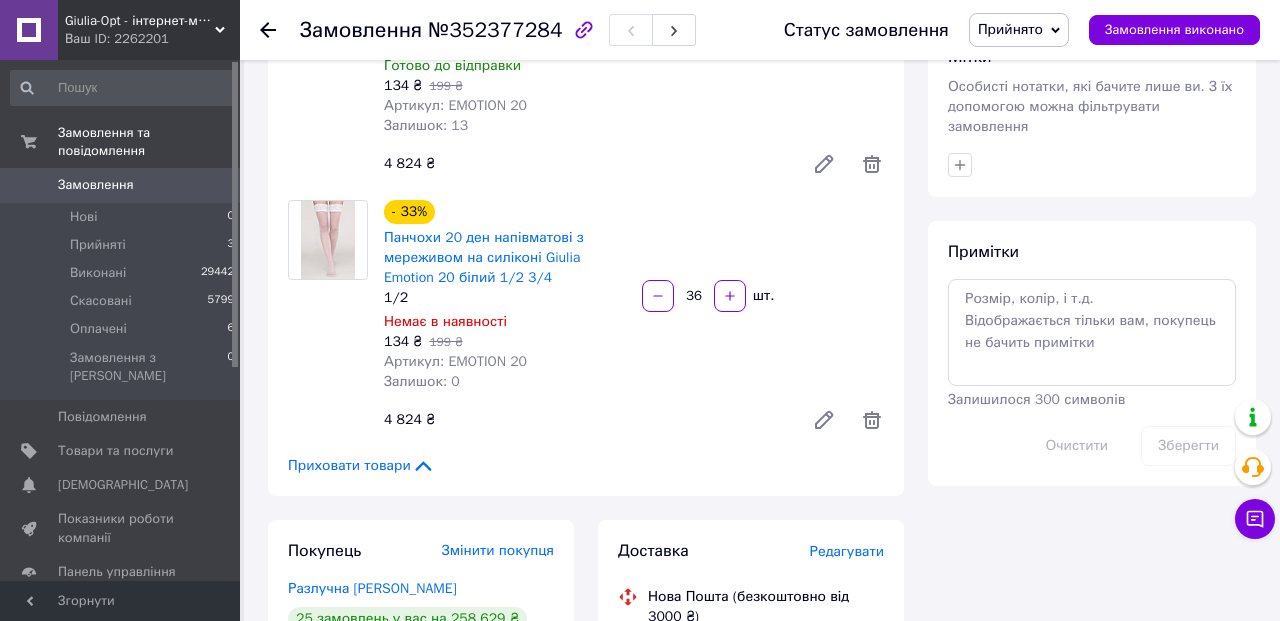 scroll, scrollTop: 840, scrollLeft: 0, axis: vertical 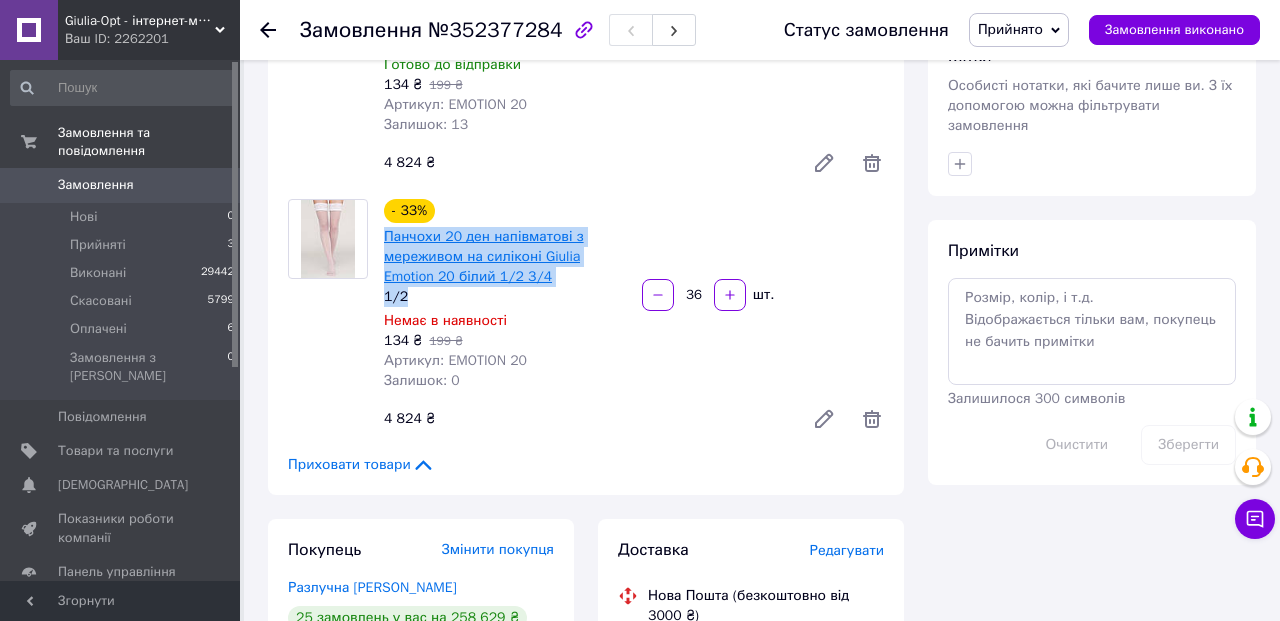copy on "Панчохи 20 ден напівматові з мереживом на силіконі Giulia Emotion 20 білий 1/2 3/4 1/2" 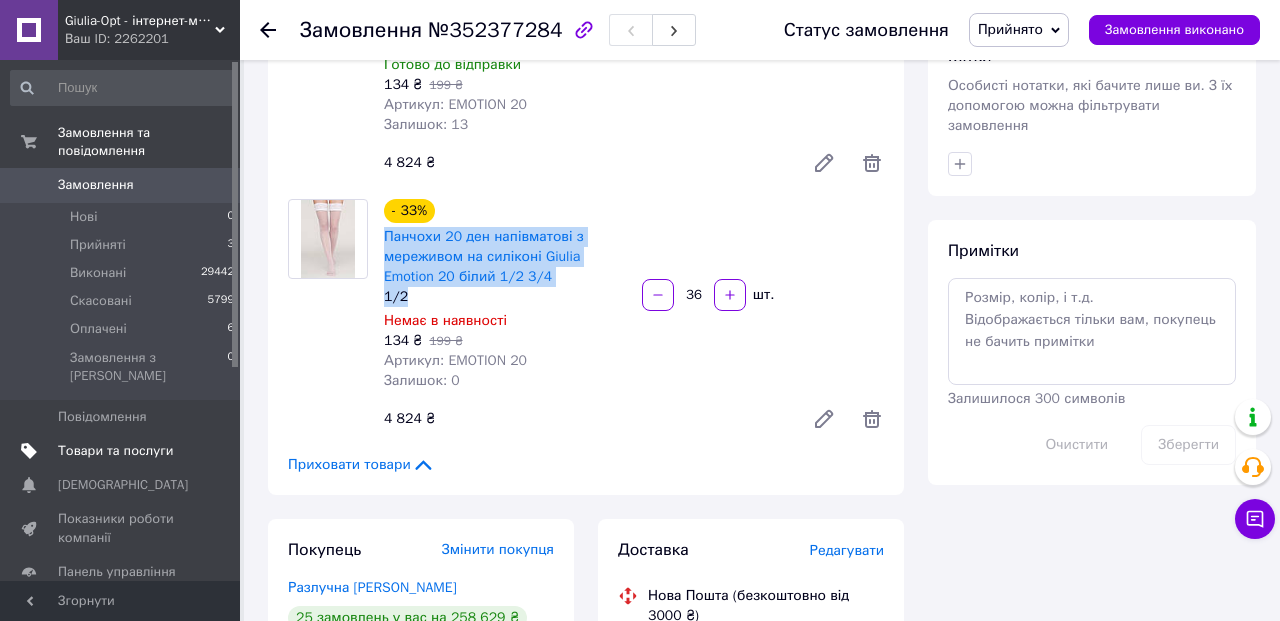 click on "Товари та послуги" at bounding box center (115, 451) 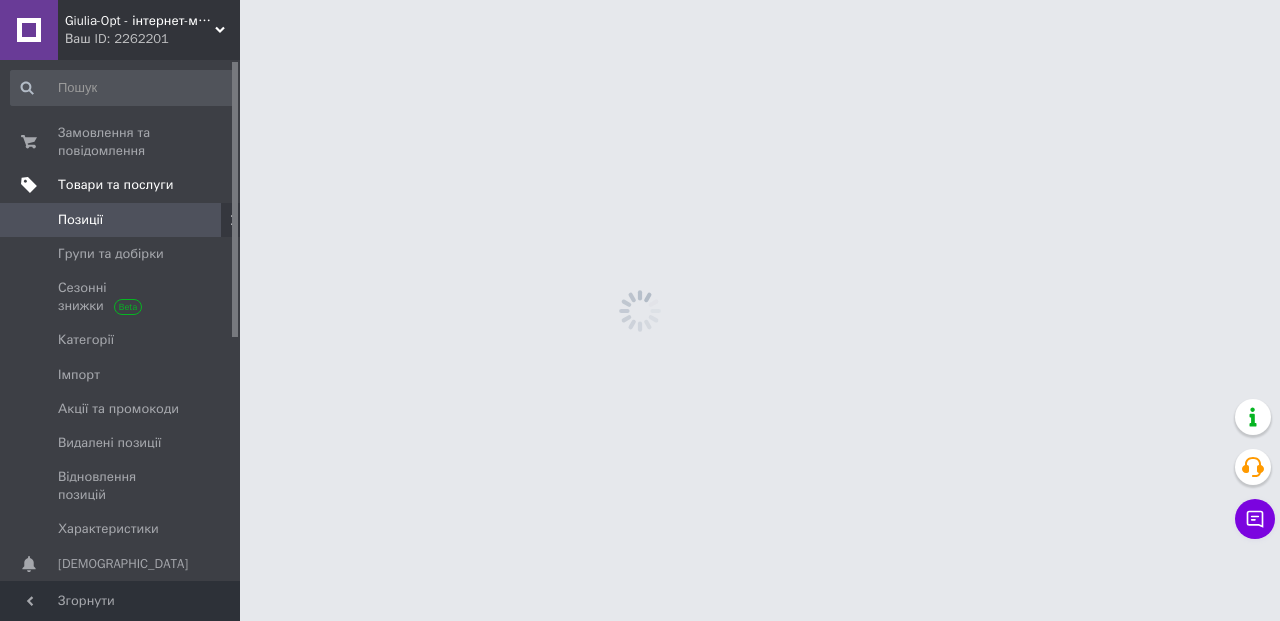 scroll, scrollTop: 0, scrollLeft: 0, axis: both 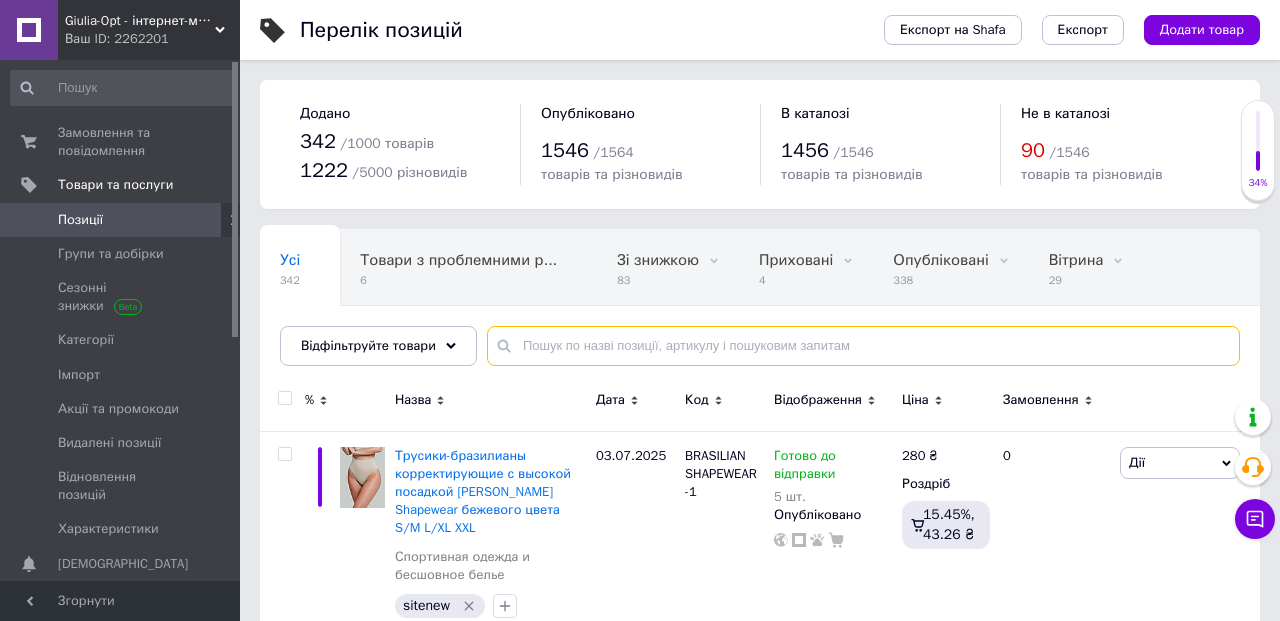 click at bounding box center (863, 346) 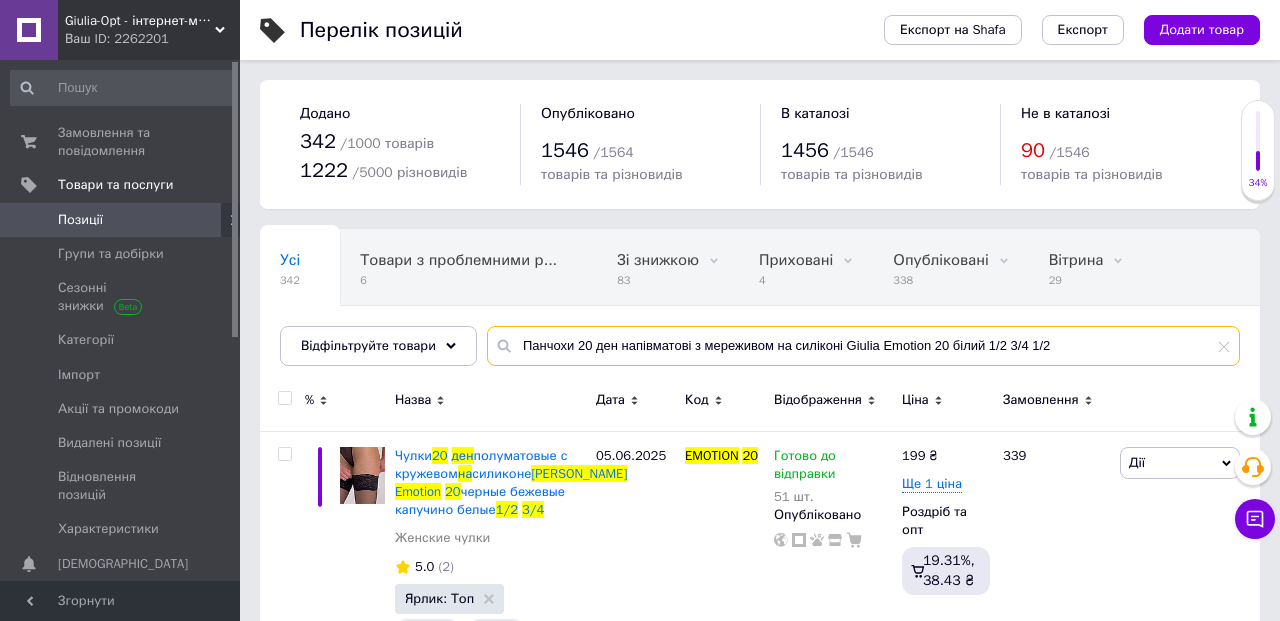 type on "Панчохи 20 ден напівматові з мереживом на силіконі Giulia Emotion 20 білий 1/2 3/4 1/2" 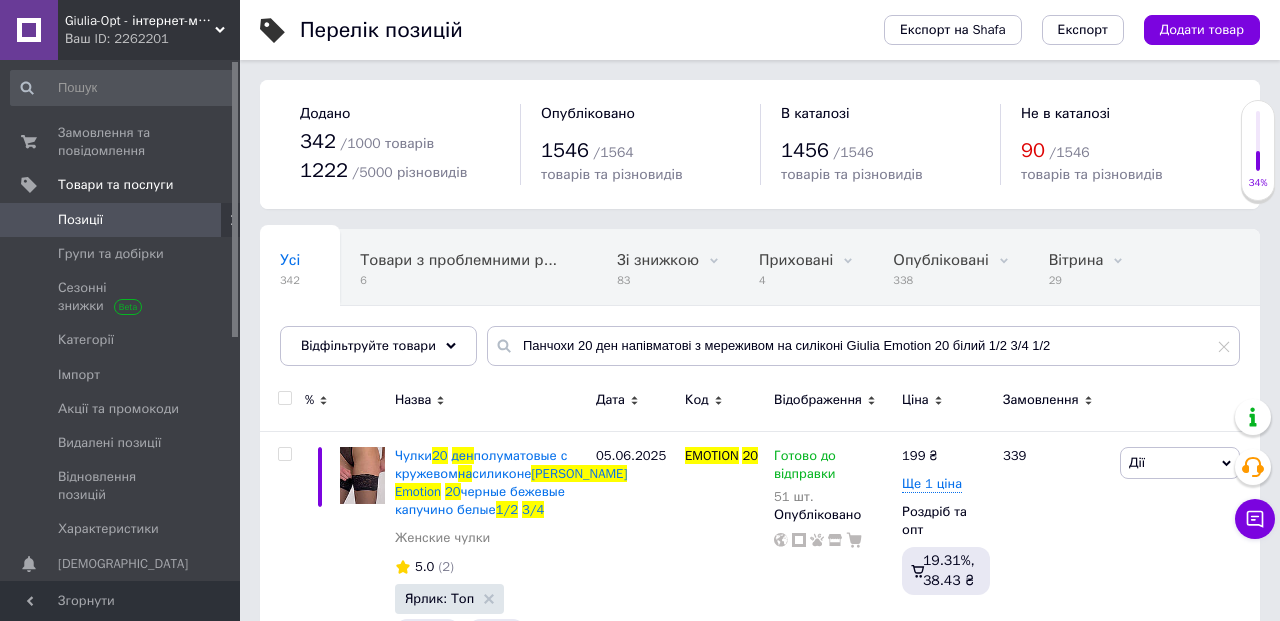 click on "Назва" at bounding box center (490, 403) 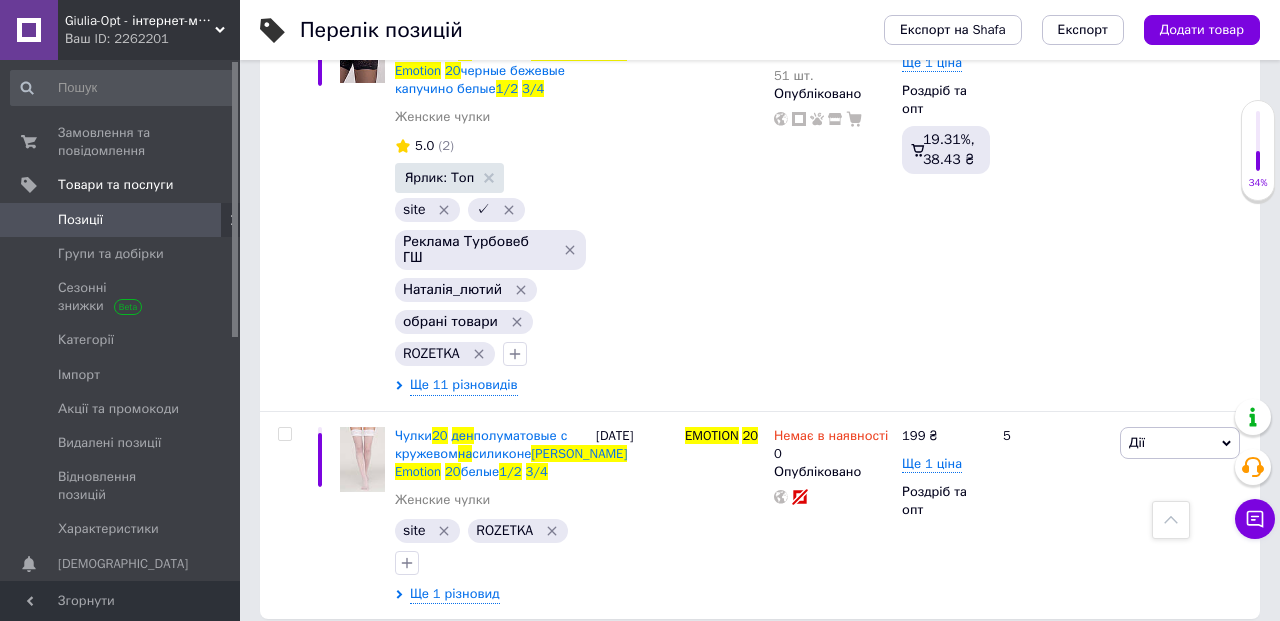 scroll, scrollTop: 420, scrollLeft: 0, axis: vertical 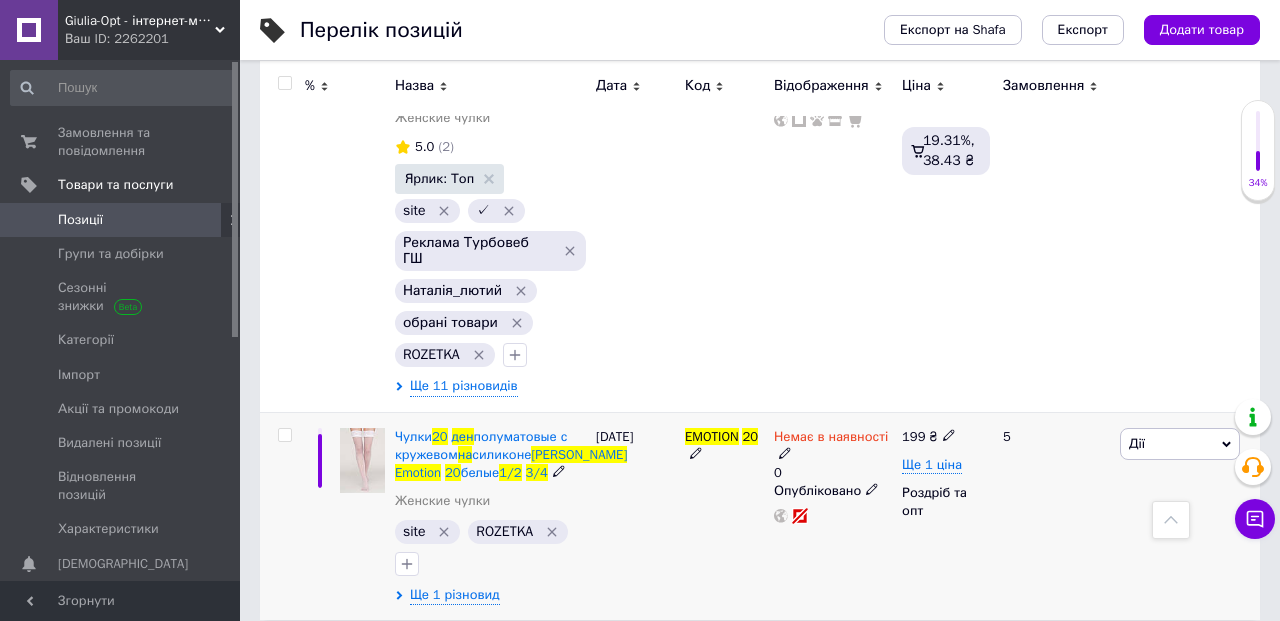 click on "Чулки  20   ден  полуматовые с кружевом  на  силиконе  Giulia   Emotion   20   белые  1/2   3/4" at bounding box center [490, 455] 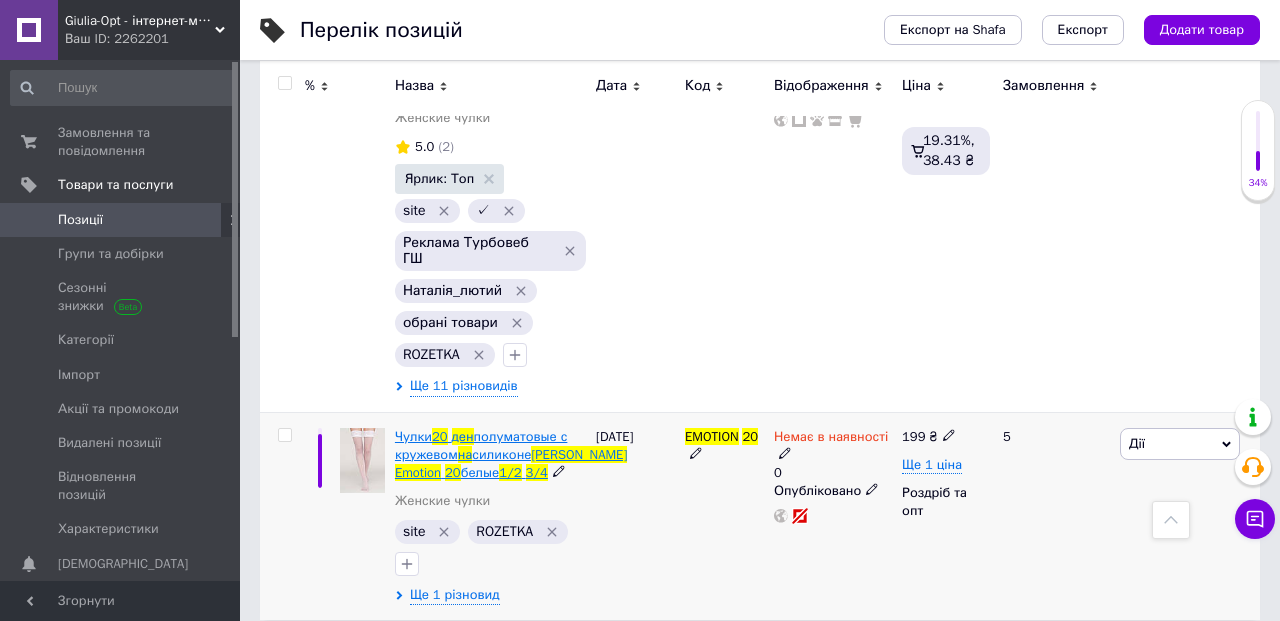 click on "1/2" at bounding box center (510, 472) 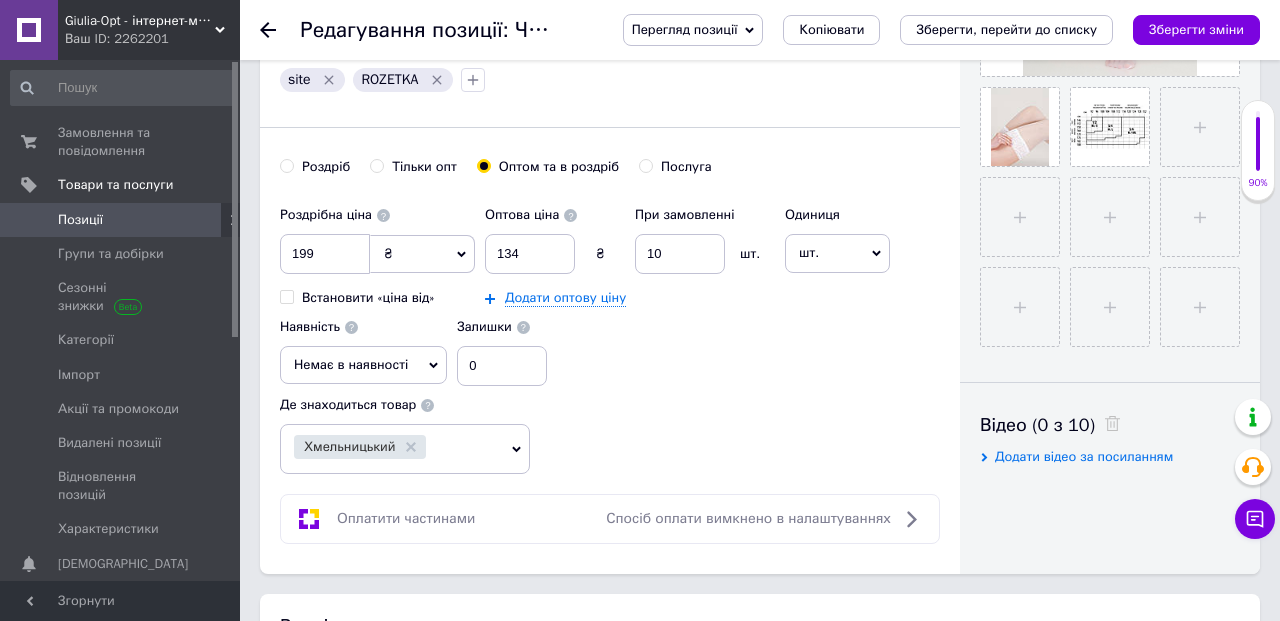 scroll, scrollTop: 683, scrollLeft: 0, axis: vertical 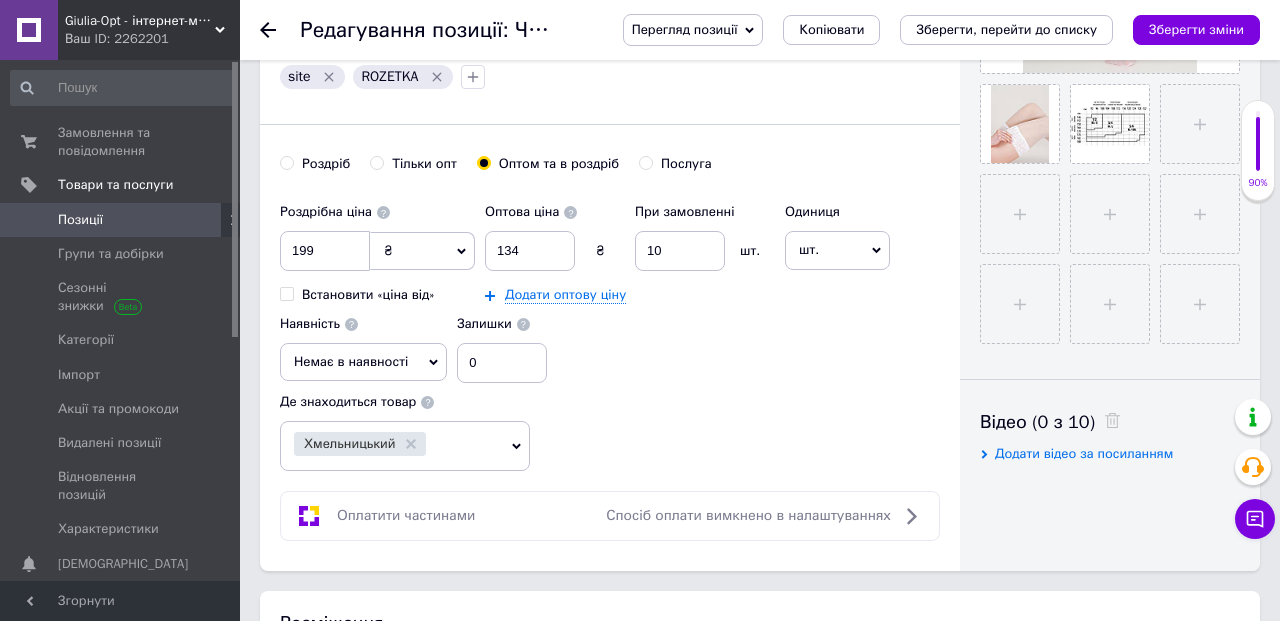 click 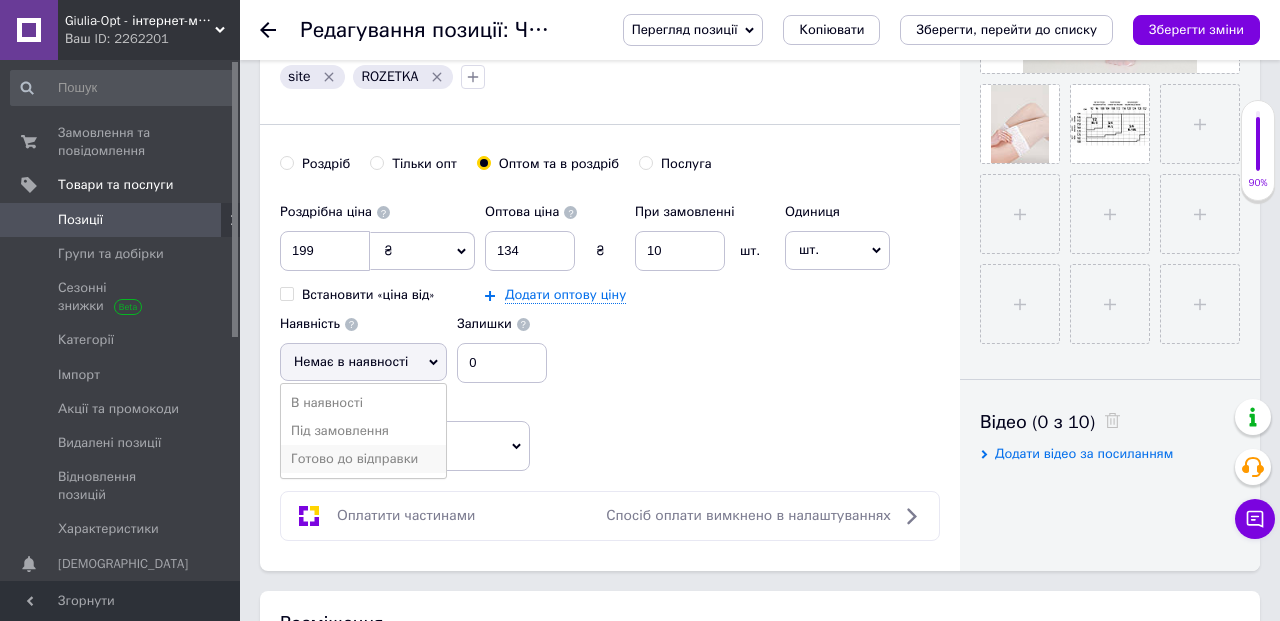 click on "Готово до відправки" at bounding box center (363, 459) 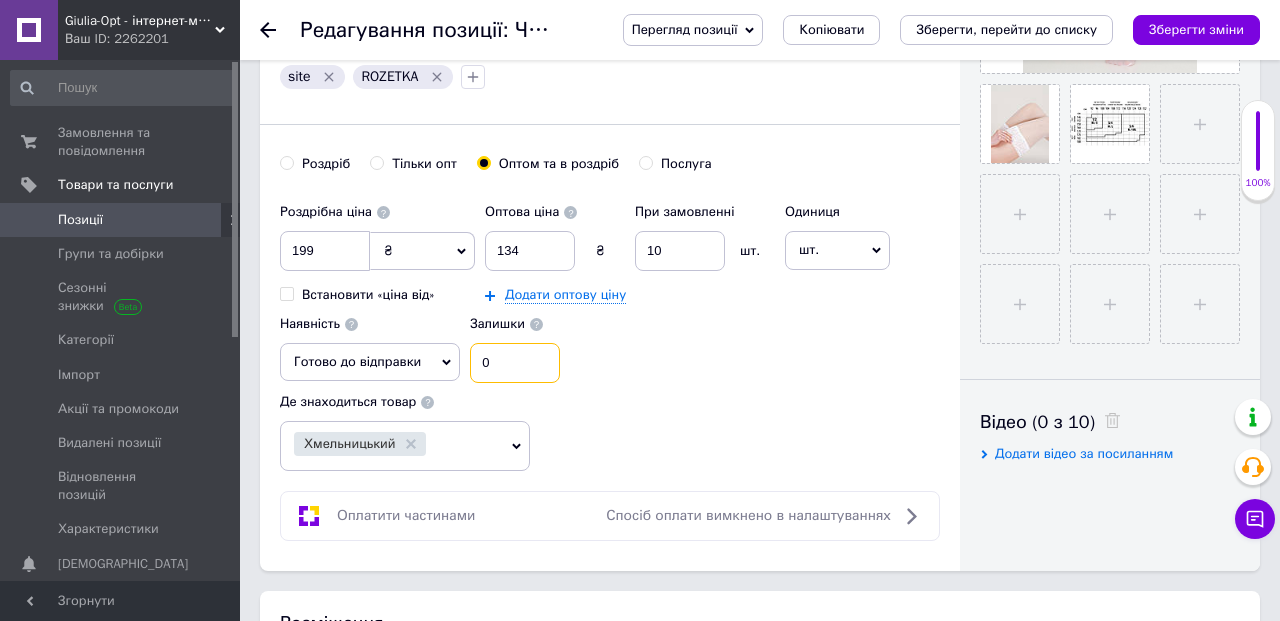 click on "0" at bounding box center (515, 363) 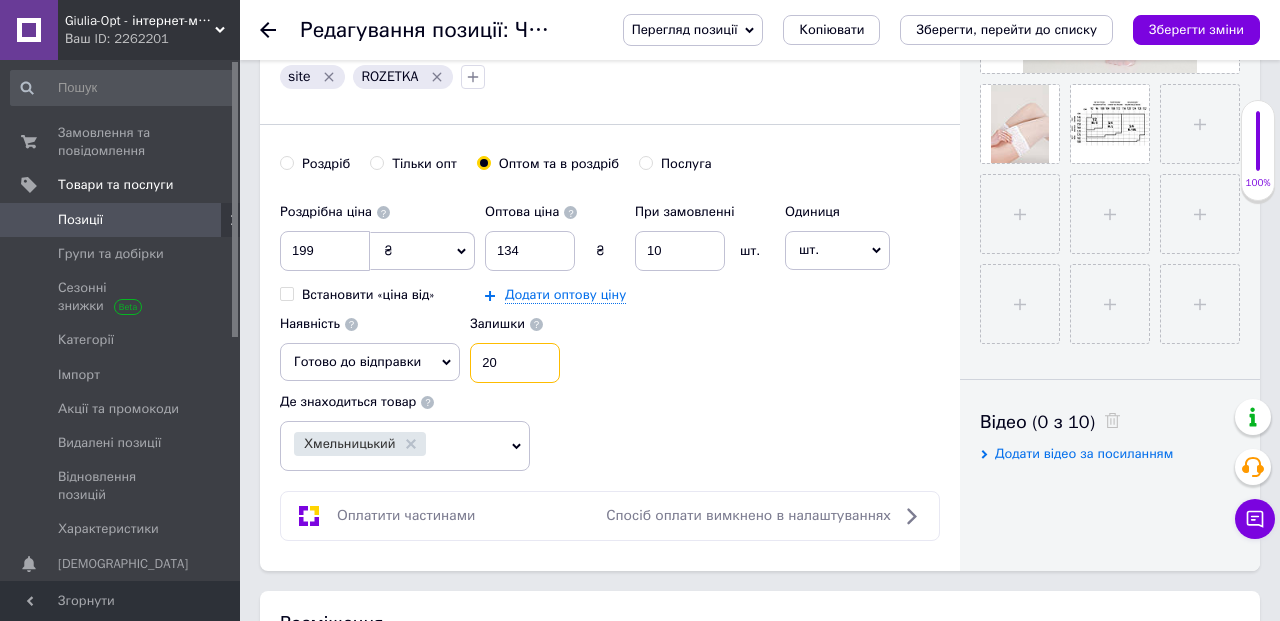 type on "20" 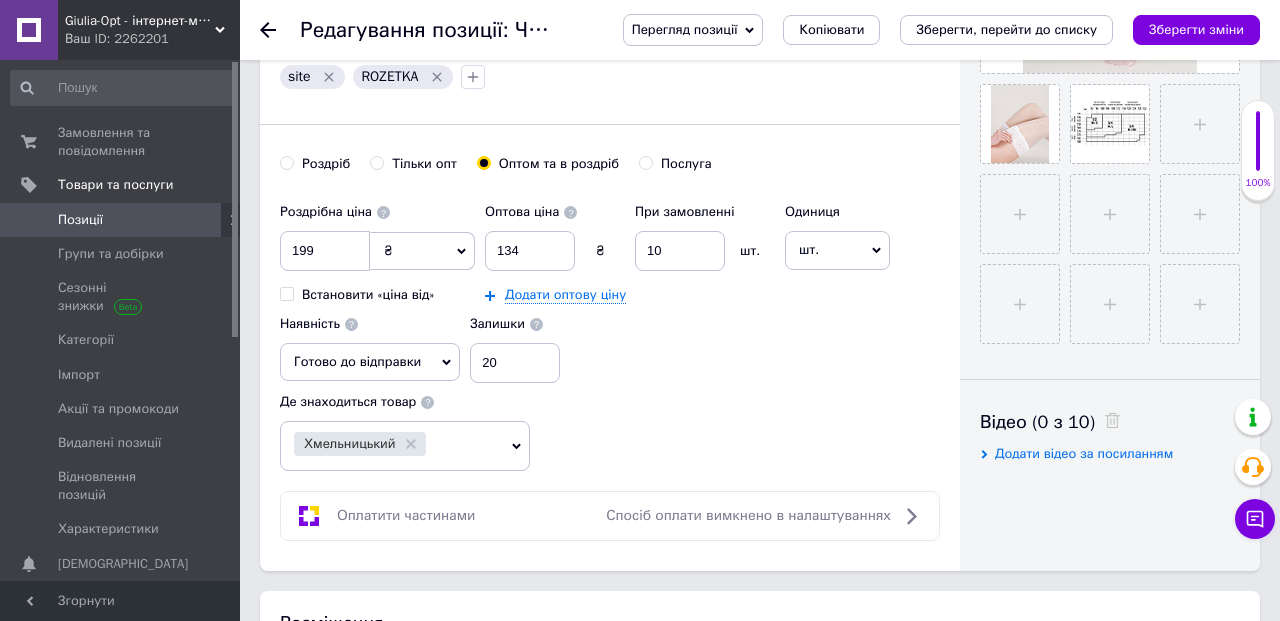 click on "Роздрібна ціна 199 ₴ $ EUR CHF GBP ¥ PLN ₸ MDL HUF KGS CNY TRY KRW lei Встановити «ціна від» Оптова ціна 134 ₴ При замовленні 10 шт. Додати оптову ціну Одиниця шт. Популярне комплект упаковка кв.м пара м кг пог.м послуга т а автоцистерна ампула б балон банка блістер бобіна бочка бут бухта в ват виїзд відро г г га година гр/кв.м гігакалорія д дав два місяці день доба доза є єврокуб з зміна к кВт каністра карат кв.дм кв.м кв.см кв.фут квартал кг кг/кв.м км колесо комплект коробка куб.дм куб.м л л лист м м мВт мл мм моток місяць мішок н набір номер о об'єкт од. п палетомісце пара партія пач р 1" at bounding box center (610, 332) 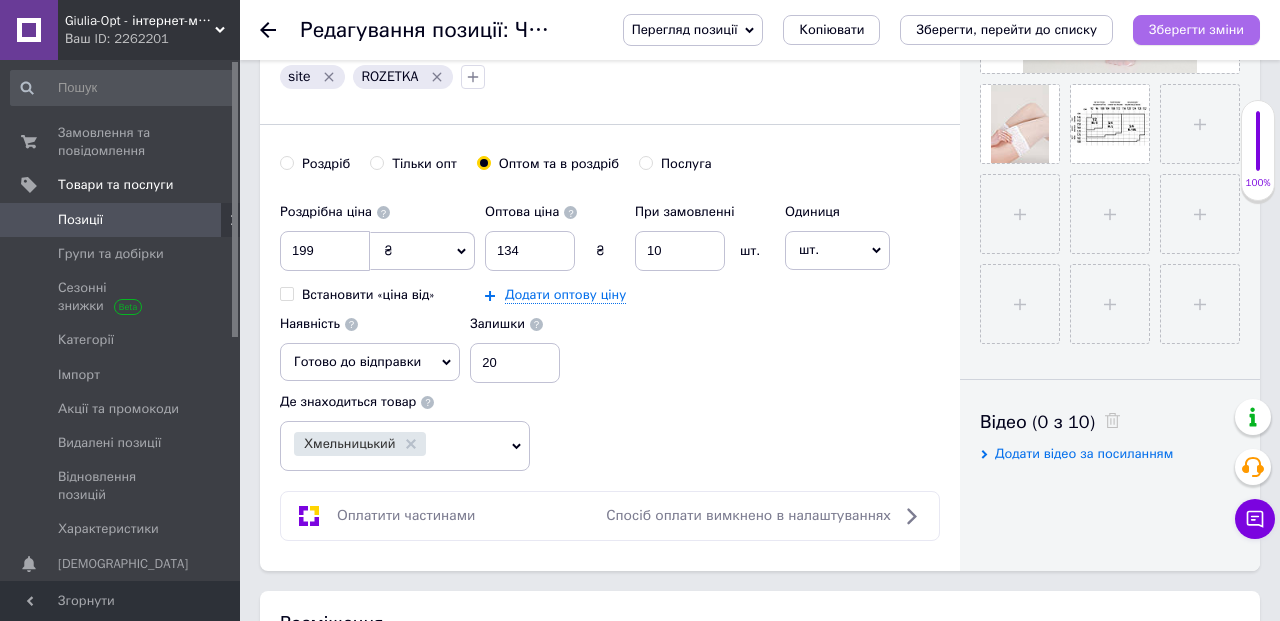 click on "Зберегти зміни" at bounding box center [1196, 30] 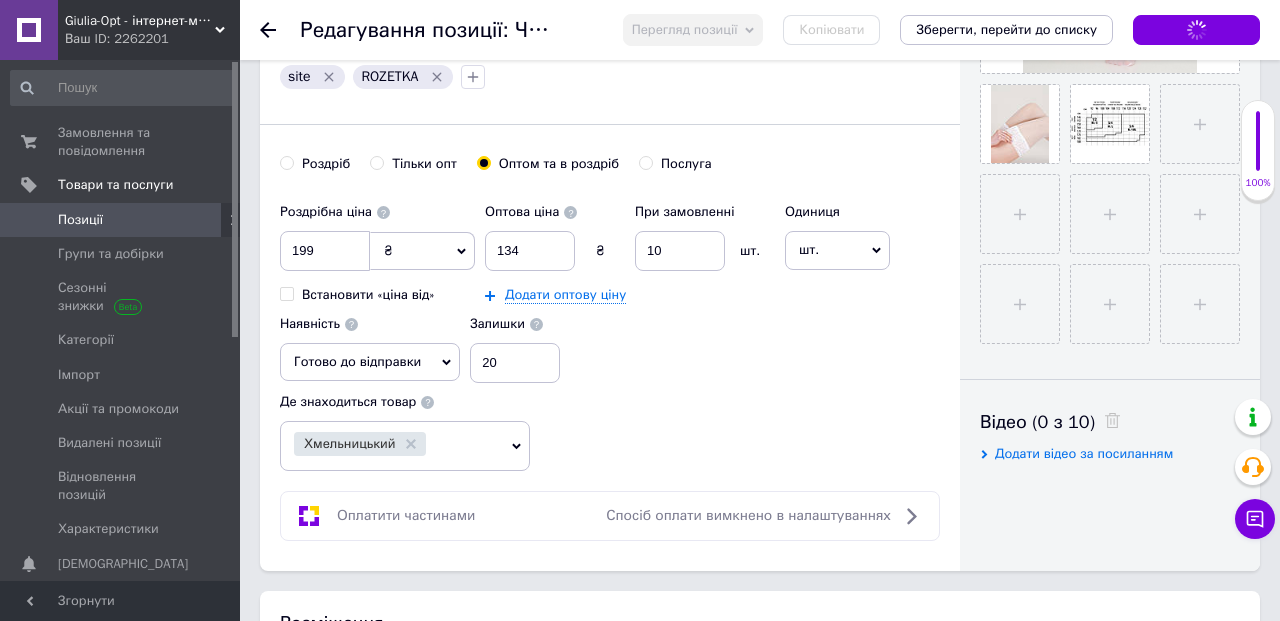 click on "Роздрібна ціна 199 ₴ $ EUR CHF GBP ¥ PLN ₸ MDL HUF KGS CNY TRY KRW lei Встановити «ціна від» Оптова ціна 134 ₴ При замовленні 10 шт. Додати оптову ціну Одиниця шт. Популярне комплект упаковка кв.м пара м кг пог.м послуга т а автоцистерна ампула б балон банка блістер бобіна бочка бут бухта в ват виїзд відро г г га година гр/кв.м гігакалорія д дав два місяці день доба доза є єврокуб з зміна к кВт каністра карат кв.дм кв.м кв.см кв.фут квартал кг кг/кв.м км колесо комплект коробка куб.дм куб.м л л лист м м мВт мл мм моток місяць мішок н набір номер о об'єкт од. п палетомісце пара партія пач р 1" at bounding box center (610, 288) 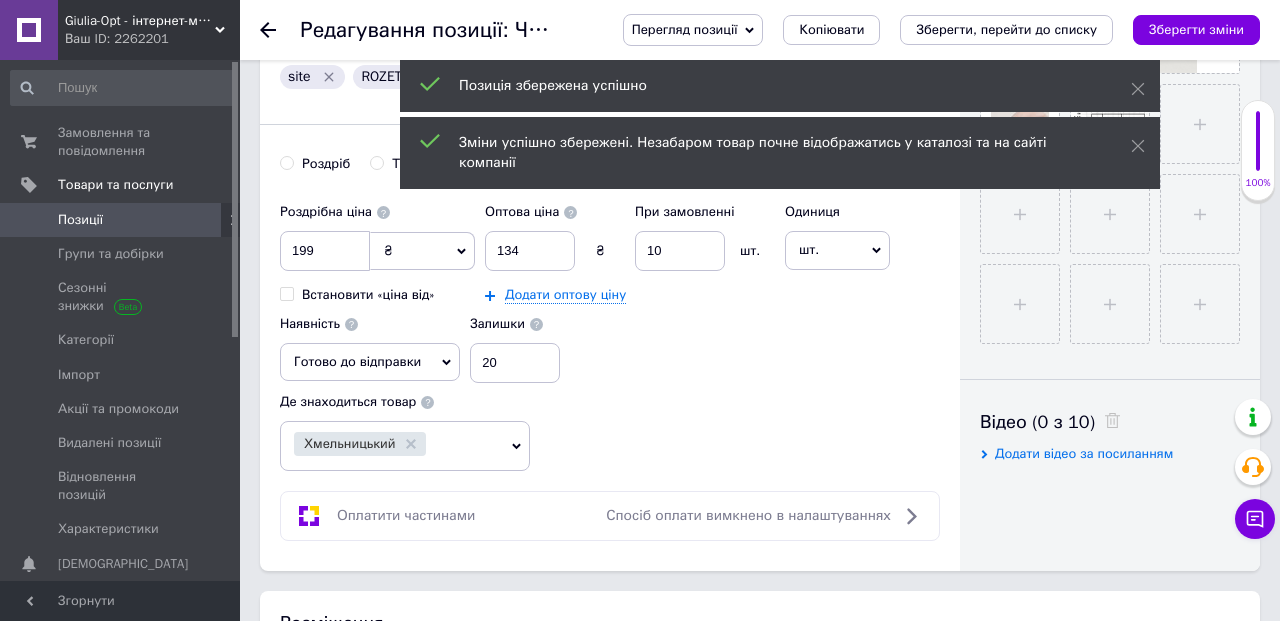 click 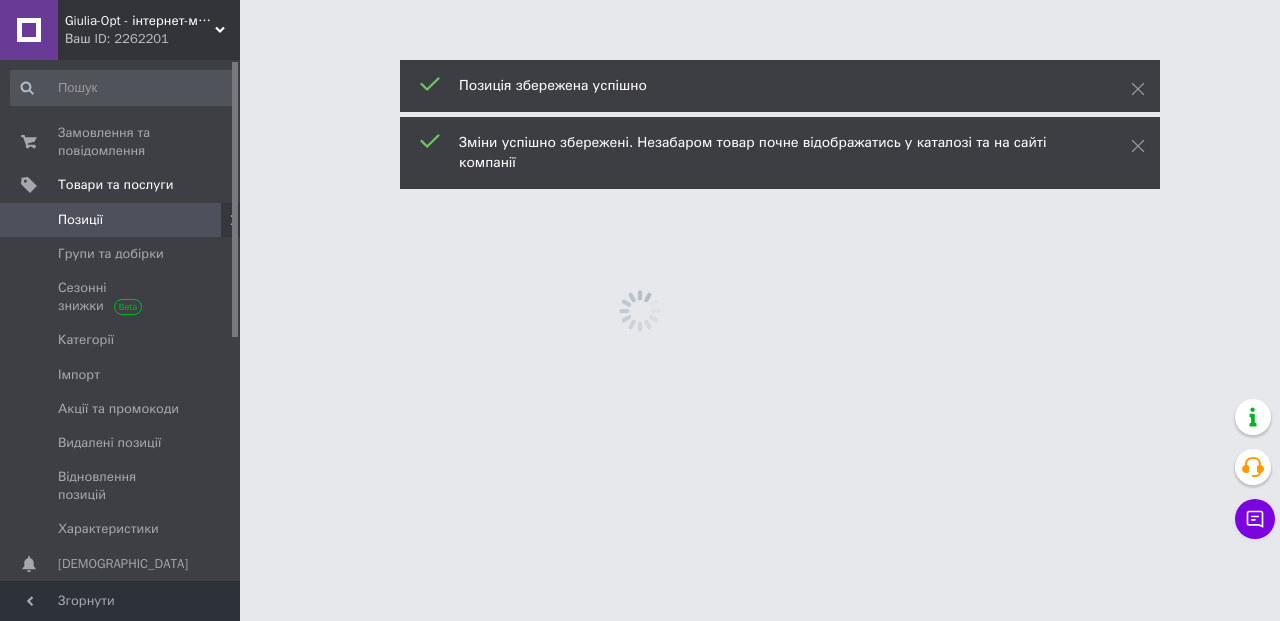 scroll, scrollTop: 0, scrollLeft: 0, axis: both 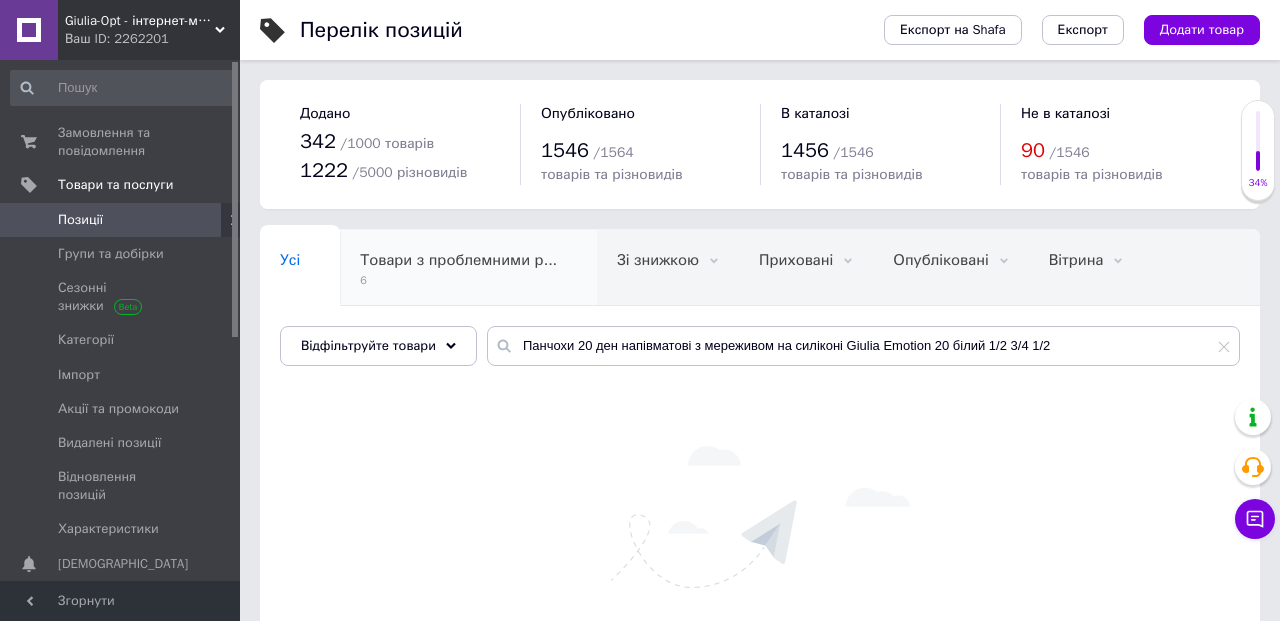 click on "Товари з проблемними р... 6" at bounding box center [468, 268] 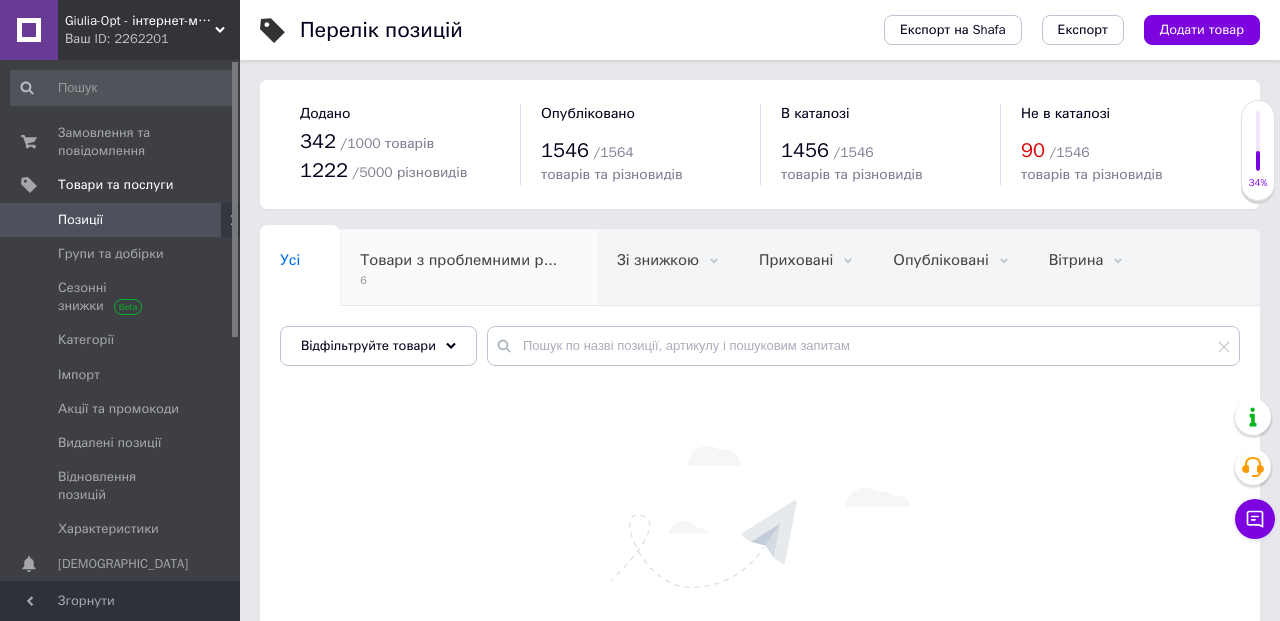 scroll, scrollTop: 0, scrollLeft: 59, axis: horizontal 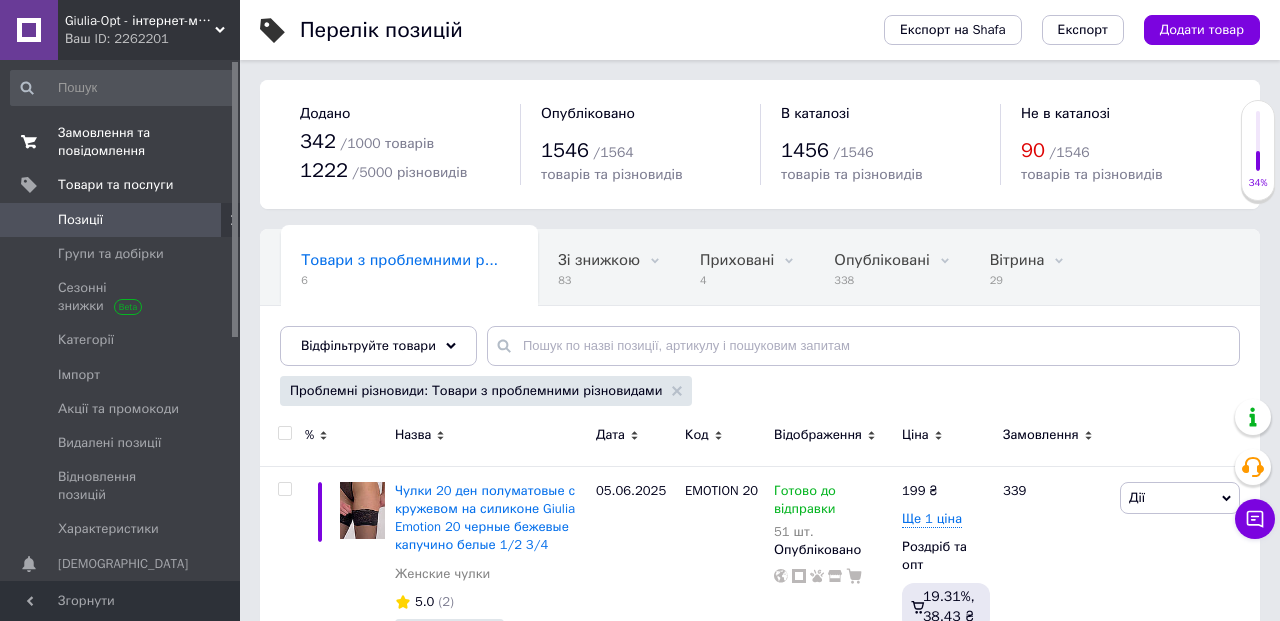 click on "0 0" at bounding box center (212, 142) 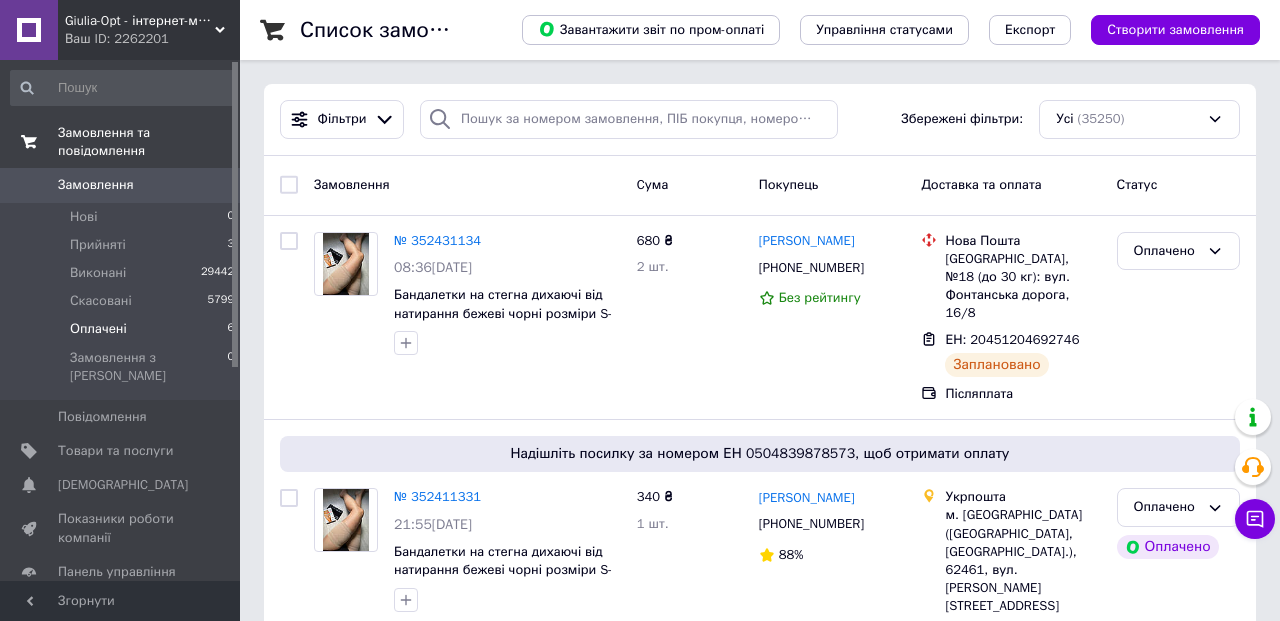 click on "Оплачені" at bounding box center (98, 329) 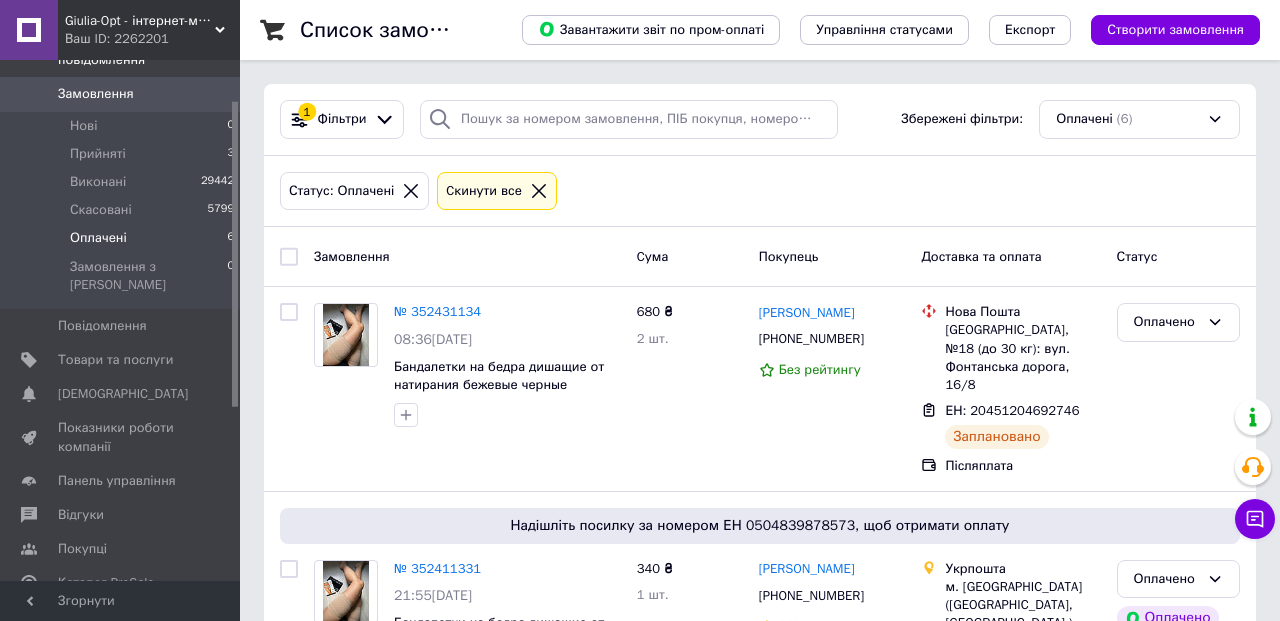 scroll, scrollTop: 101, scrollLeft: 0, axis: vertical 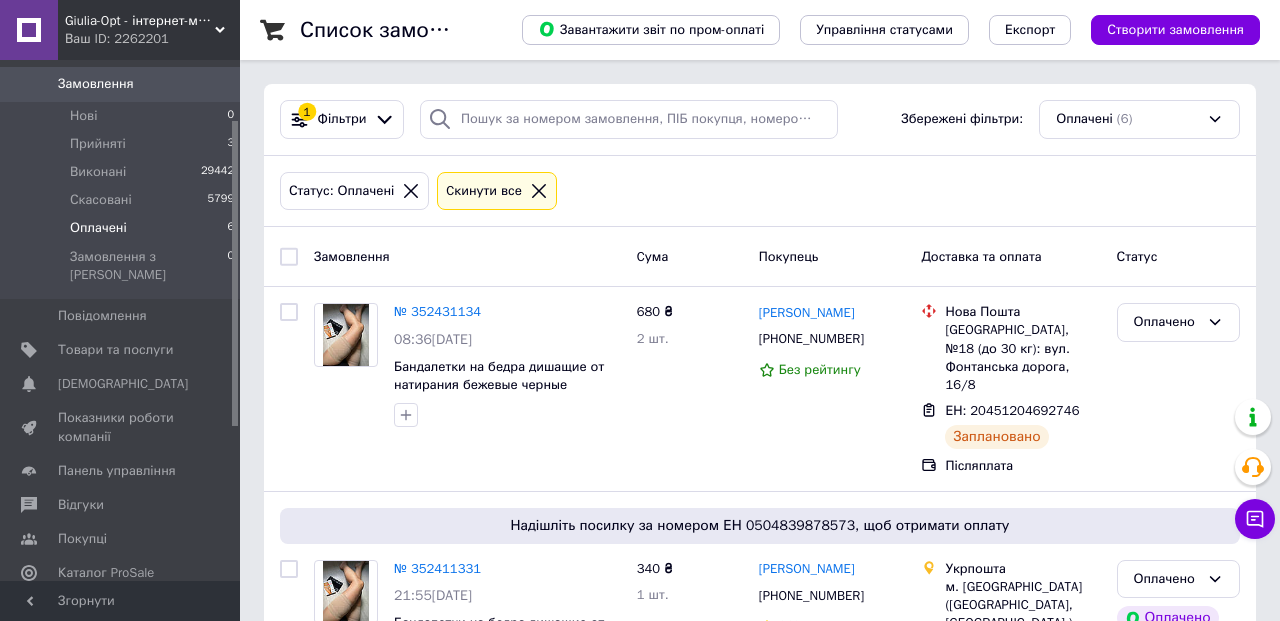 click on "Статус: Оплачені Cкинути все" at bounding box center (760, 191) 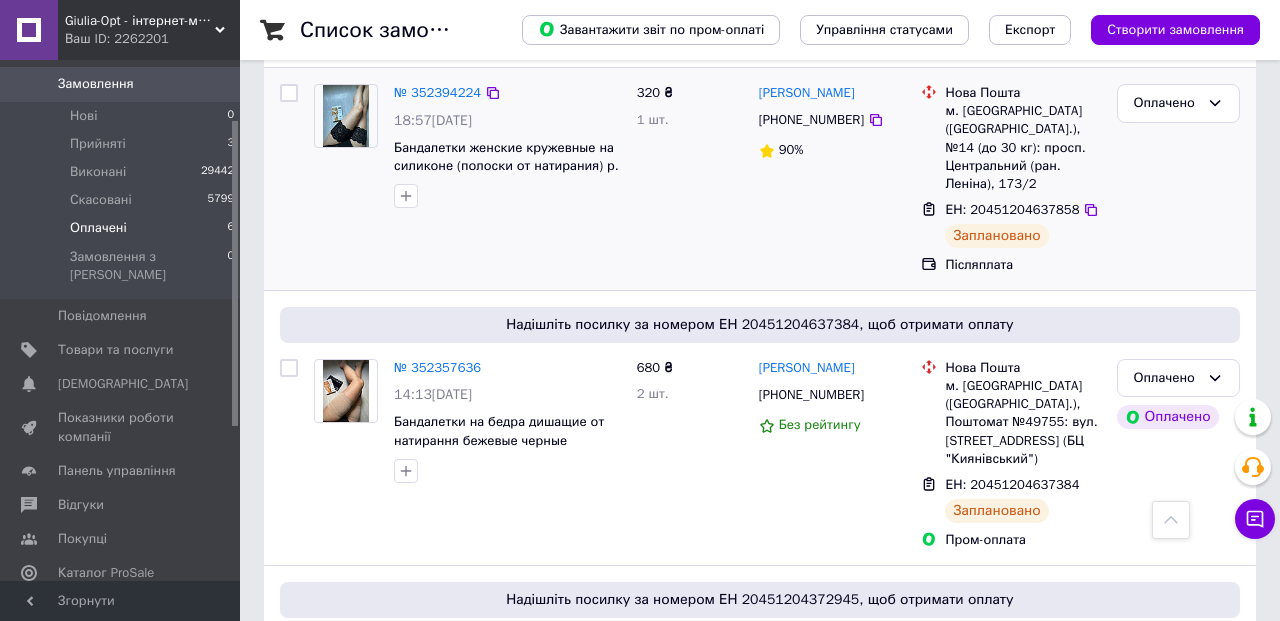 scroll, scrollTop: 725, scrollLeft: 0, axis: vertical 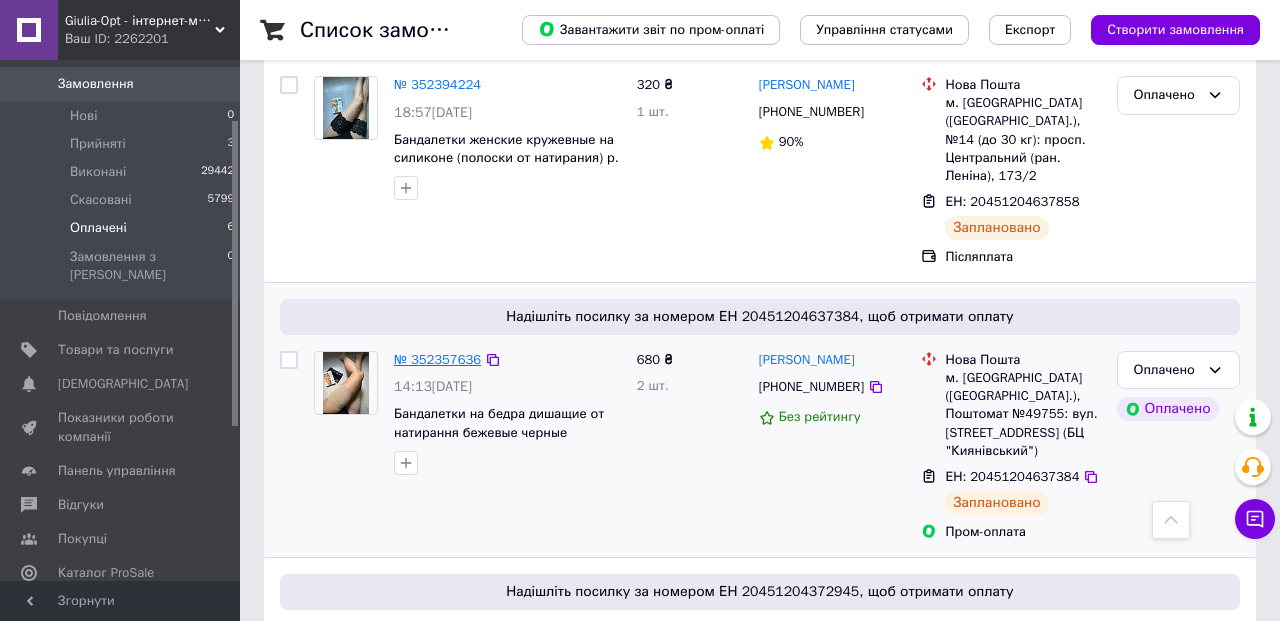 click on "№ 352357636" at bounding box center (437, 359) 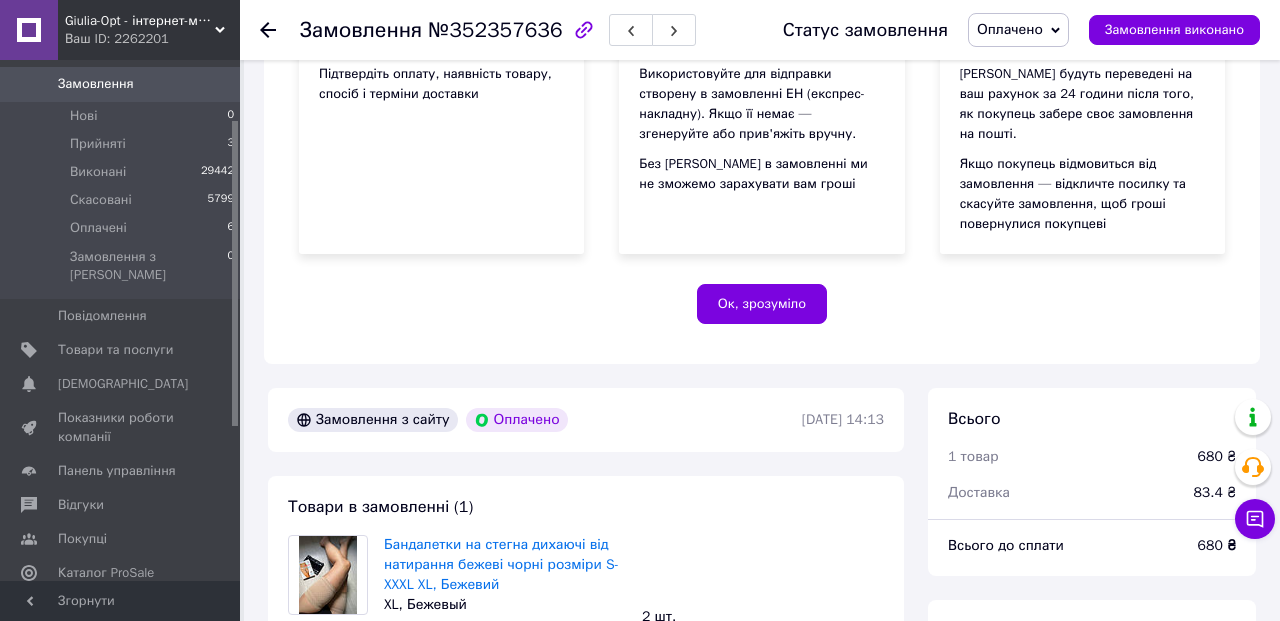 click on "Статус замовлення Оплачено Прийнято Виконано Скасовано Замовлення виконано" at bounding box center [1001, 30] 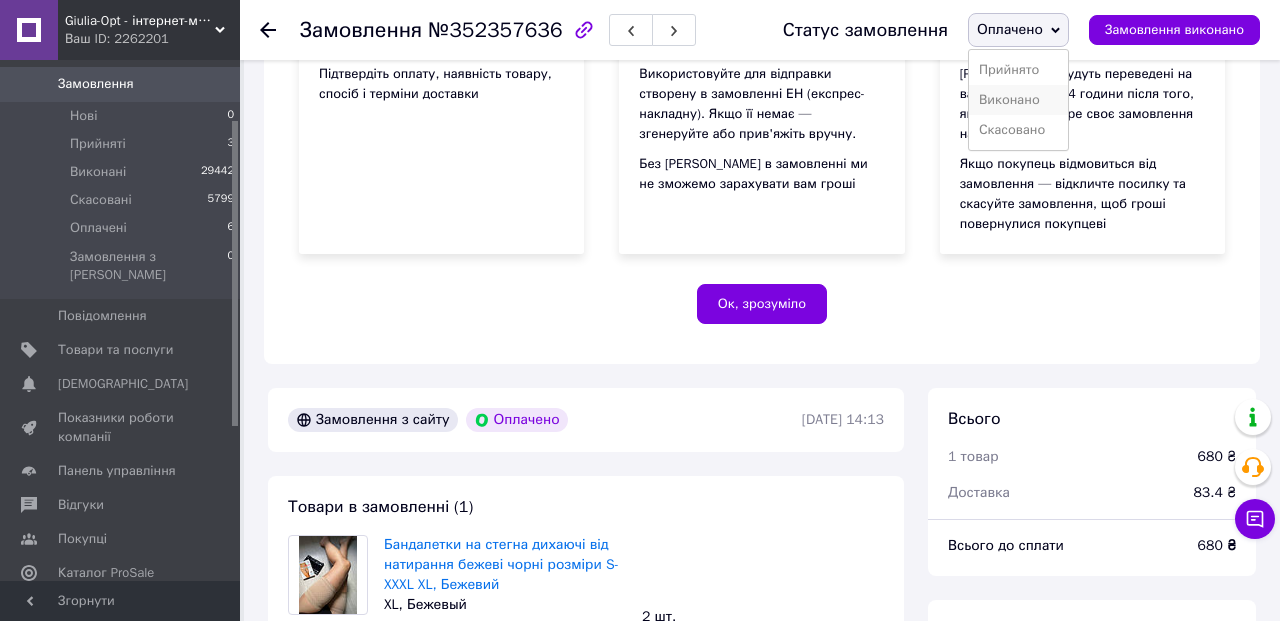 click on "Виконано" at bounding box center (1018, 100) 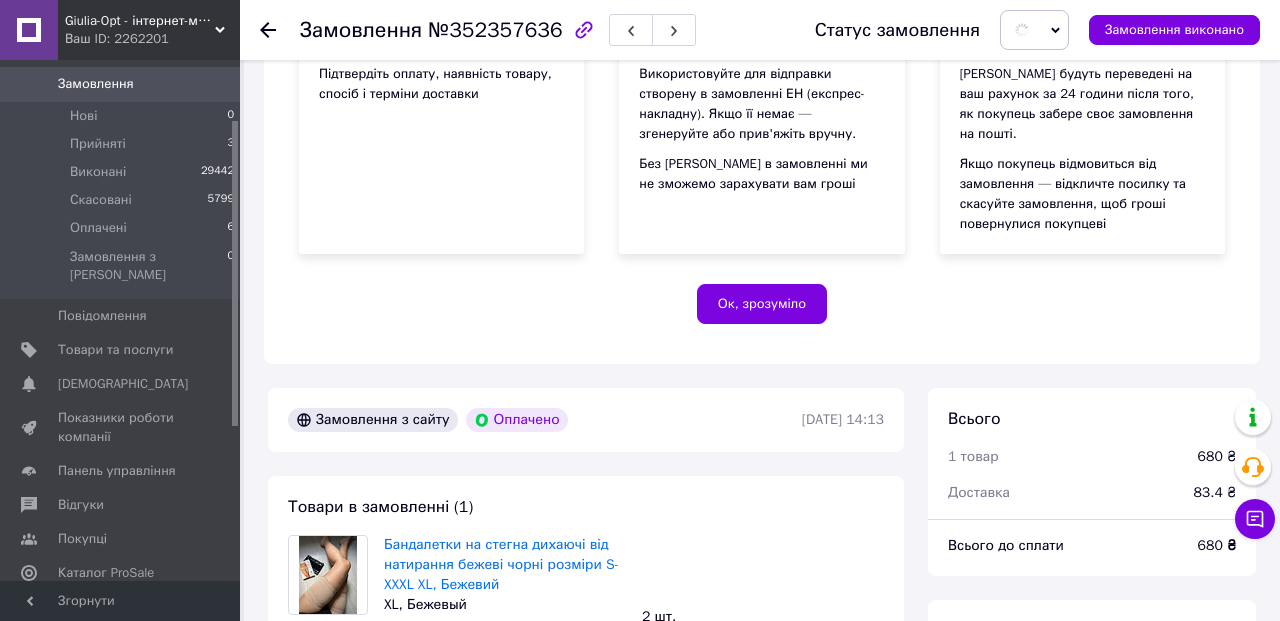 click on "Ок, зрозуміло" at bounding box center [762, 304] 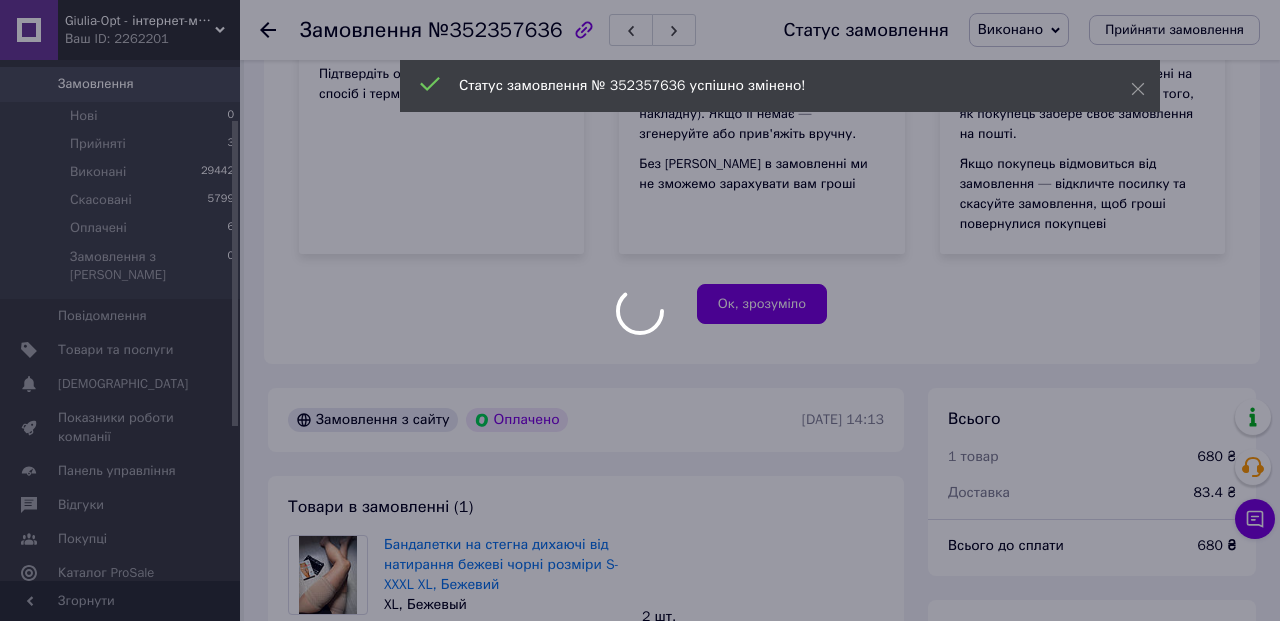 scroll, scrollTop: 377, scrollLeft: 0, axis: vertical 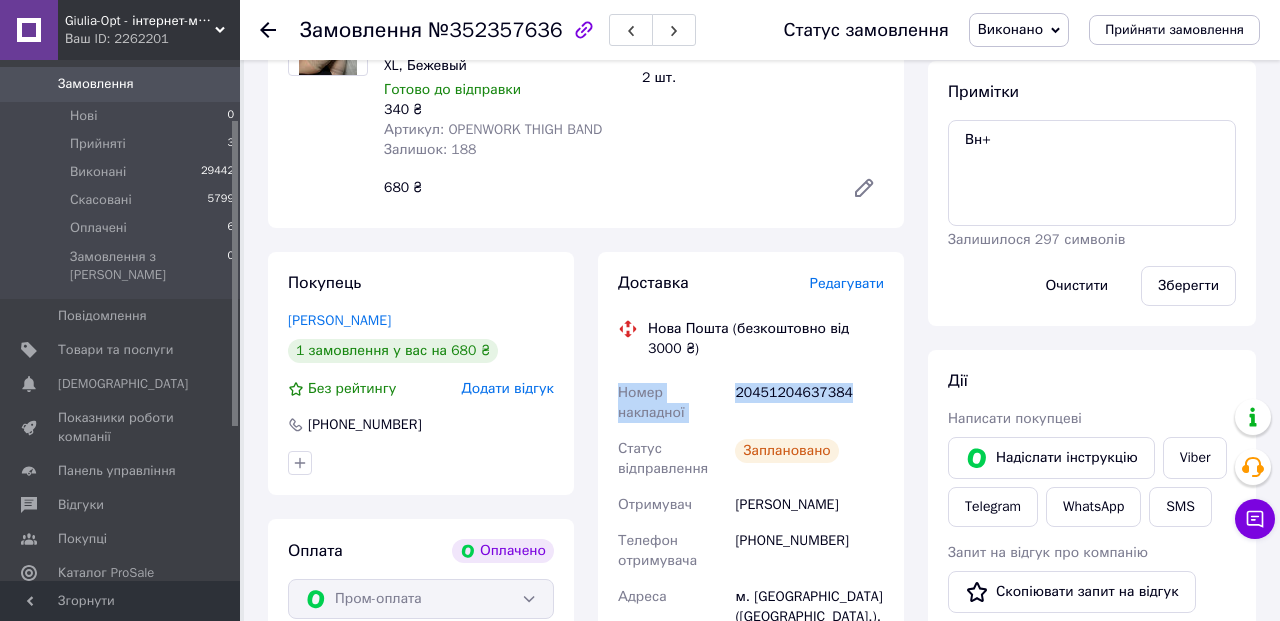 drag, startPoint x: 764, startPoint y: 411, endPoint x: 619, endPoint y: 383, distance: 147.67871 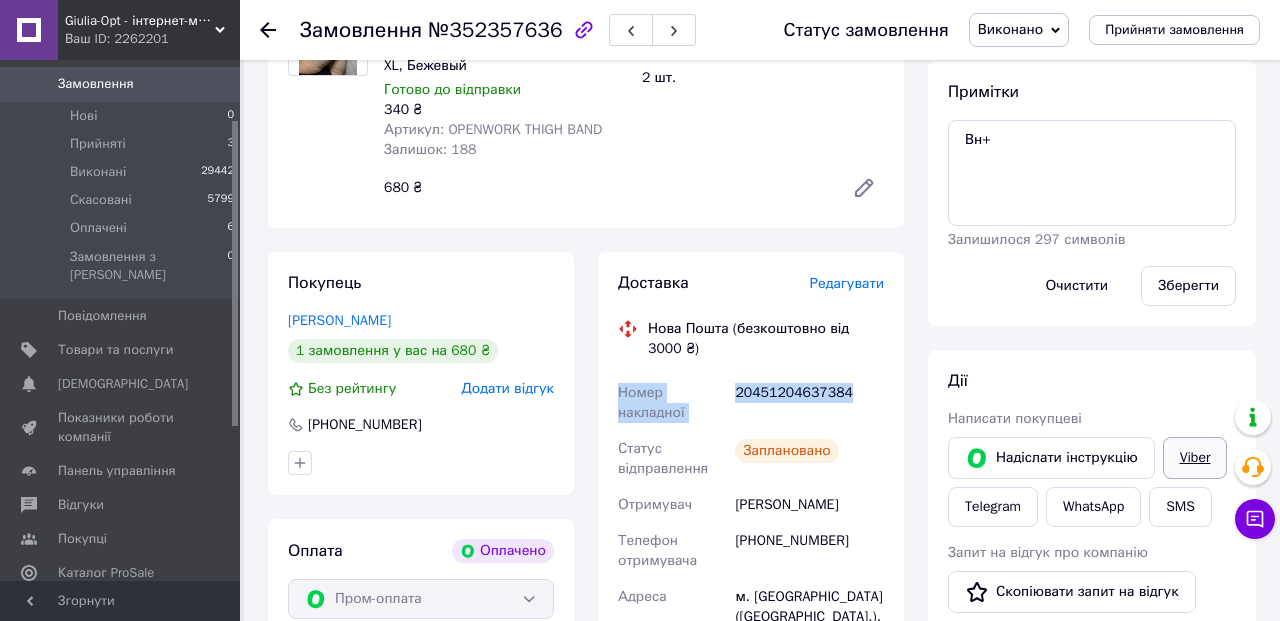 click on "Viber" at bounding box center [1195, 458] 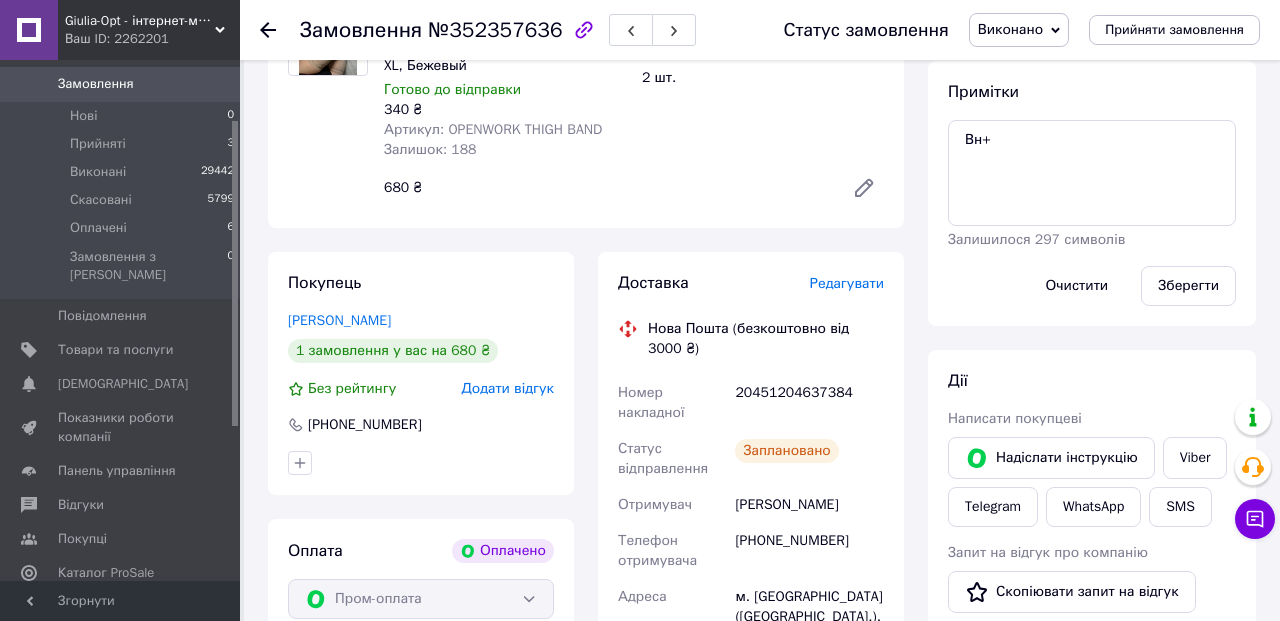 click on "Замовлення №352357636 Статус замовлення Виконано Прийнято Скасовано Оплачено Прийняти замовлення" at bounding box center [760, 30] 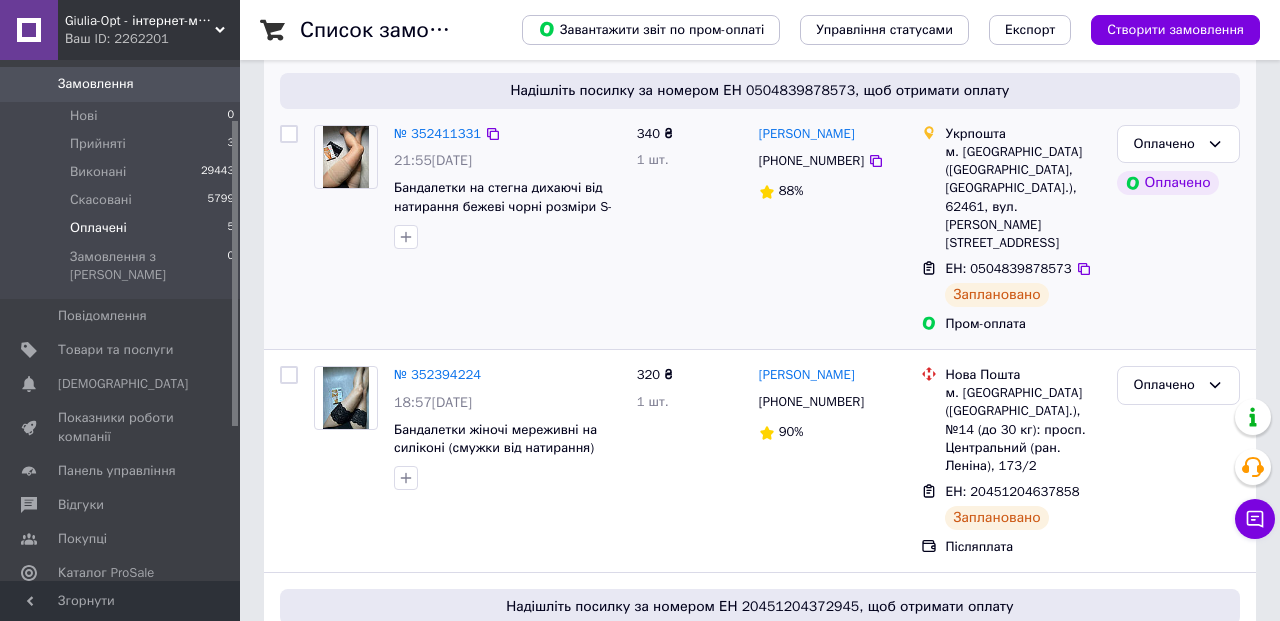 scroll, scrollTop: 451, scrollLeft: 0, axis: vertical 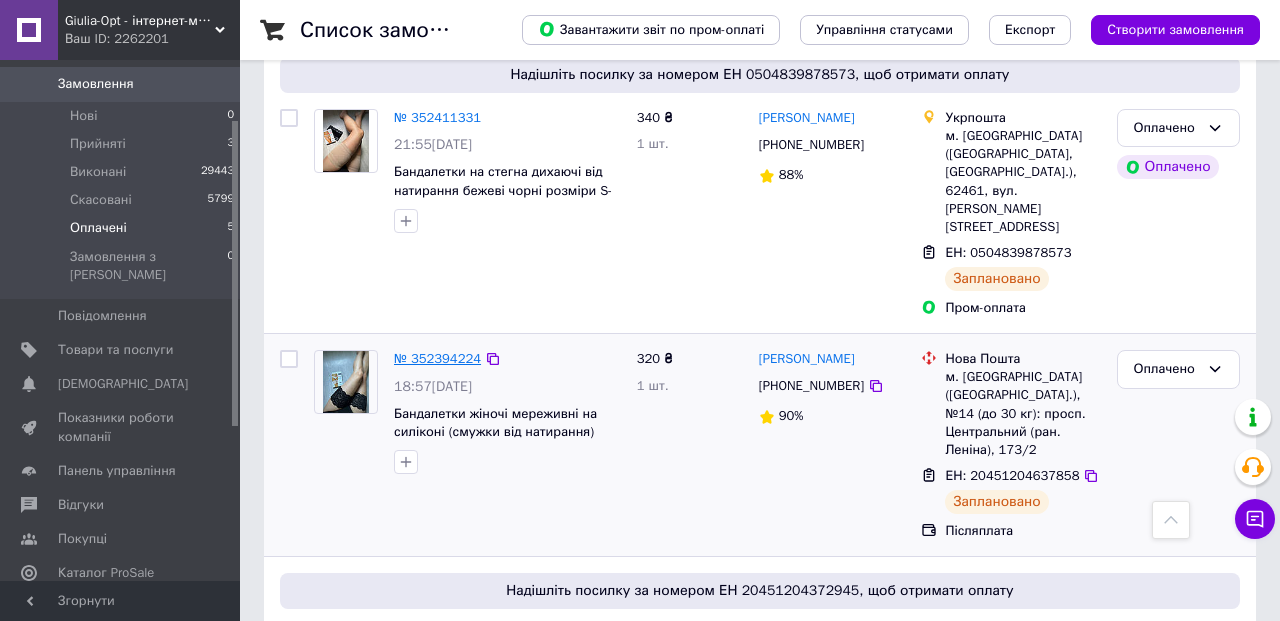 click on "№ 352394224" at bounding box center (437, 358) 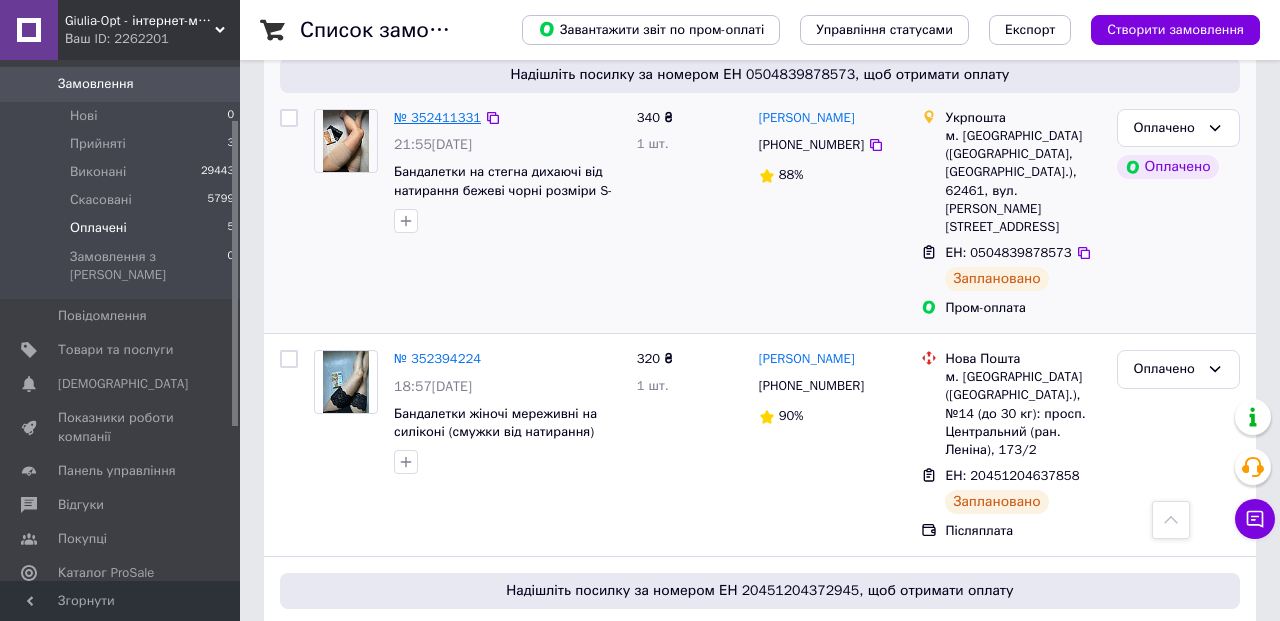 click on "№ 352411331" at bounding box center (437, 117) 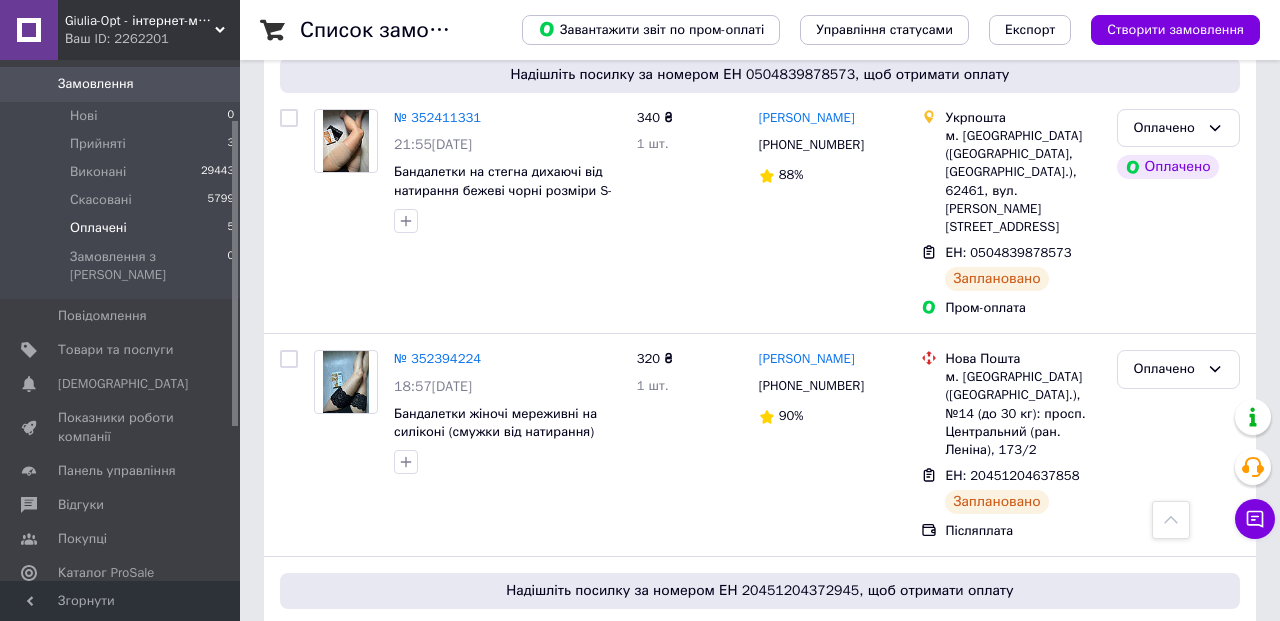 click on "Оплачені" at bounding box center (98, 228) 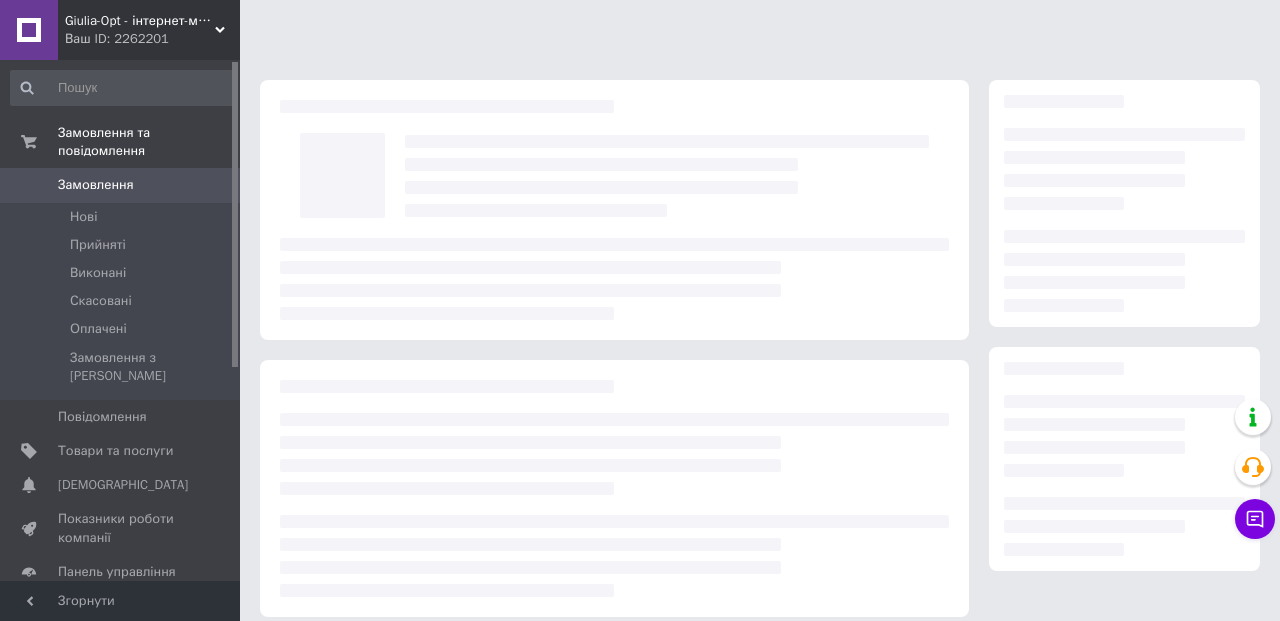 scroll, scrollTop: 0, scrollLeft: 0, axis: both 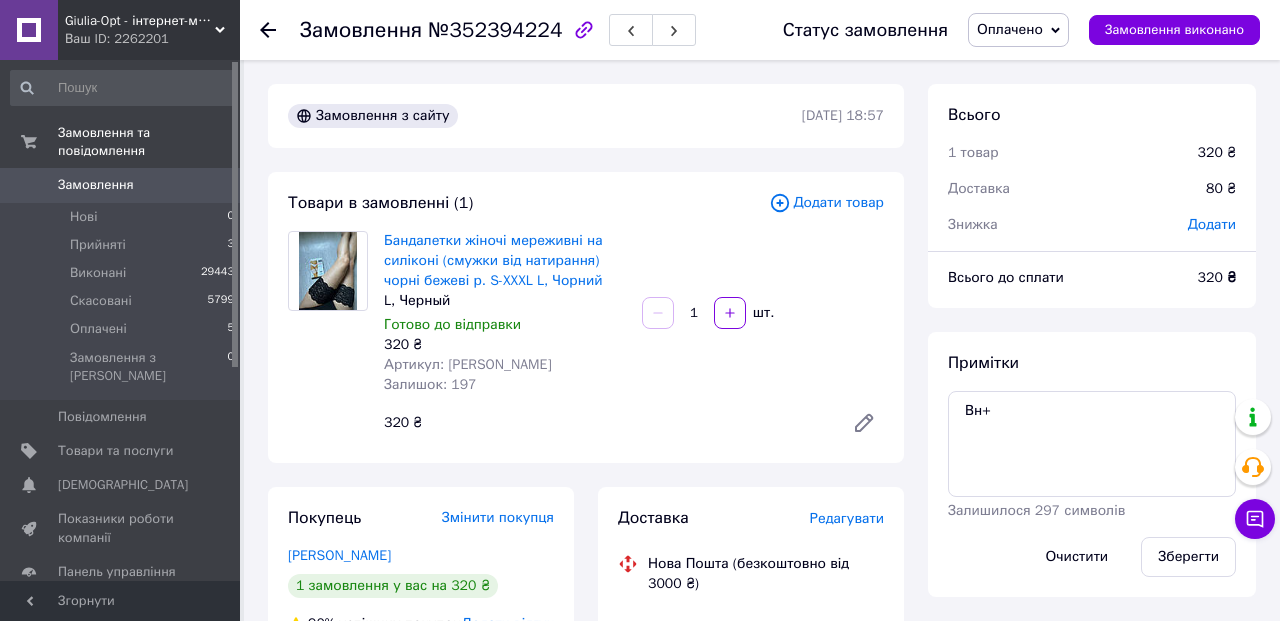 click on "Доставка" at bounding box center (714, 518) 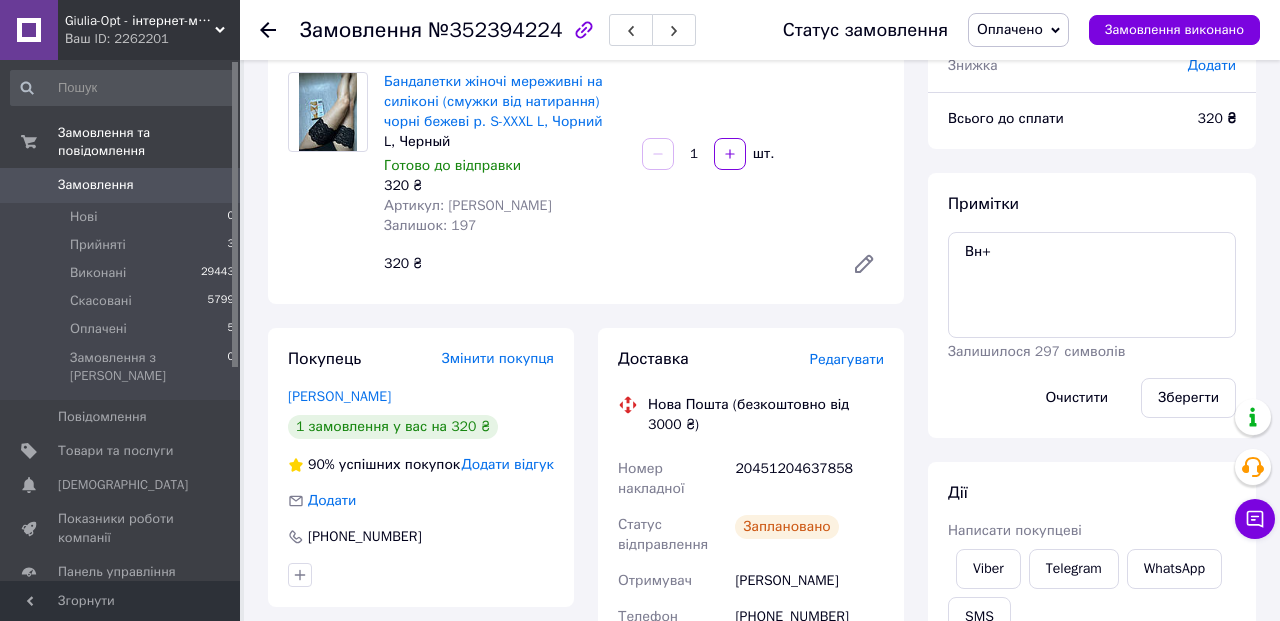 scroll, scrollTop: 163, scrollLeft: 0, axis: vertical 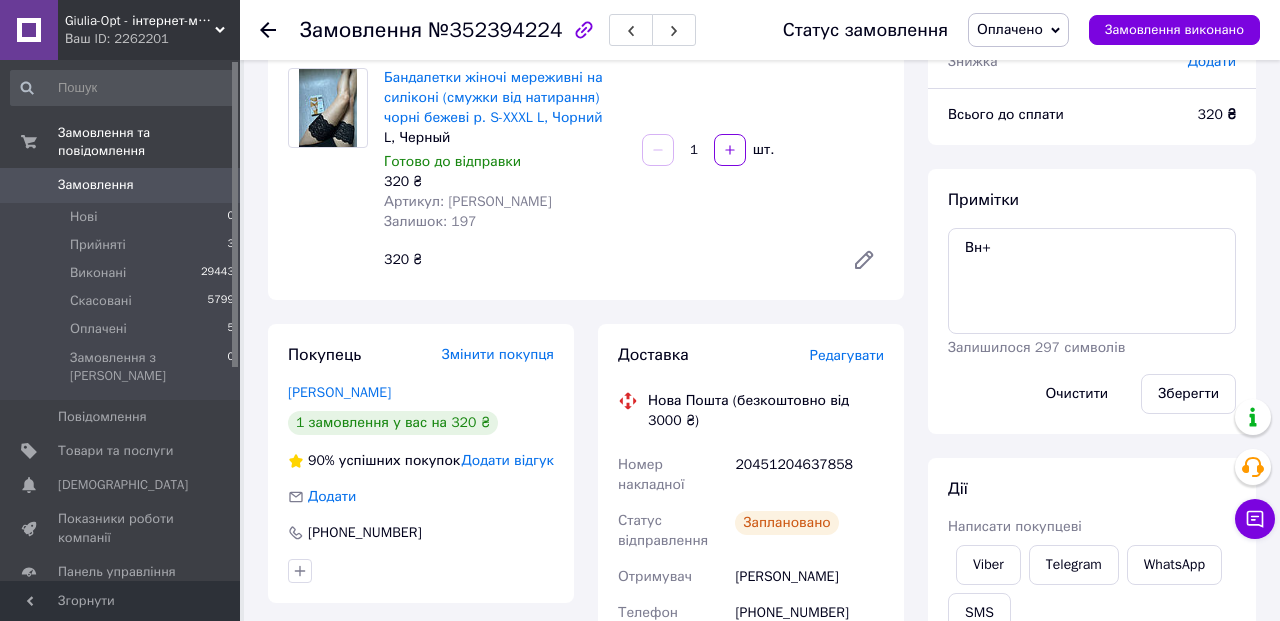 click on "Оплачено" at bounding box center [1018, 30] 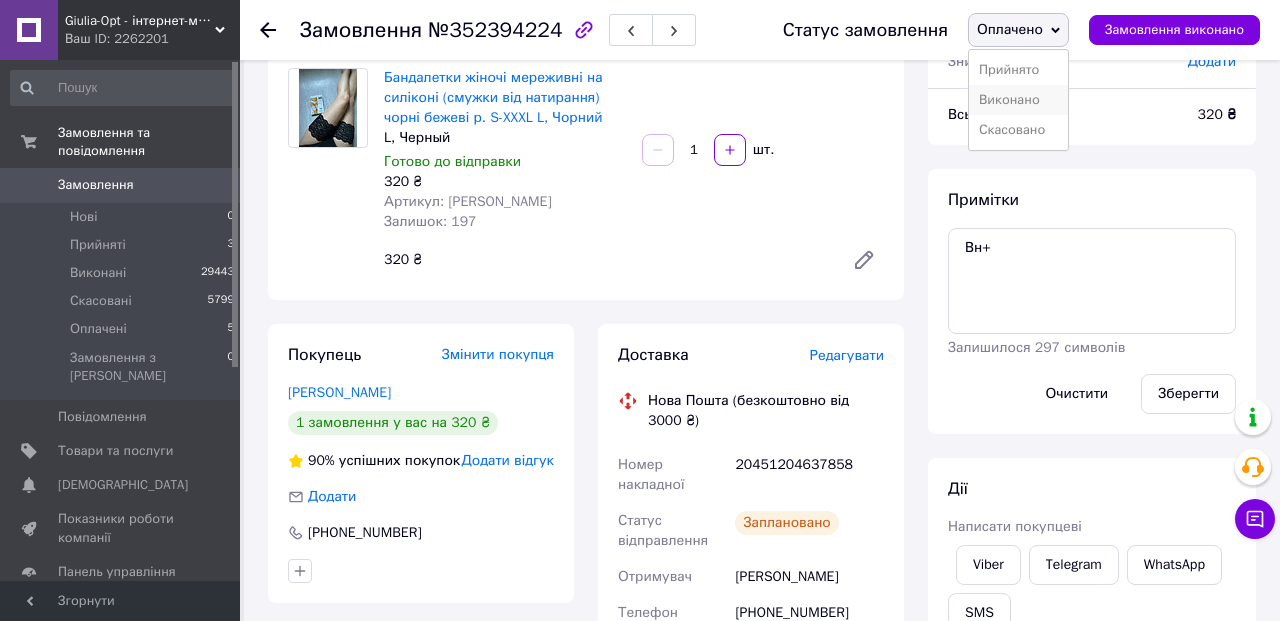 click on "Виконано" at bounding box center (1018, 100) 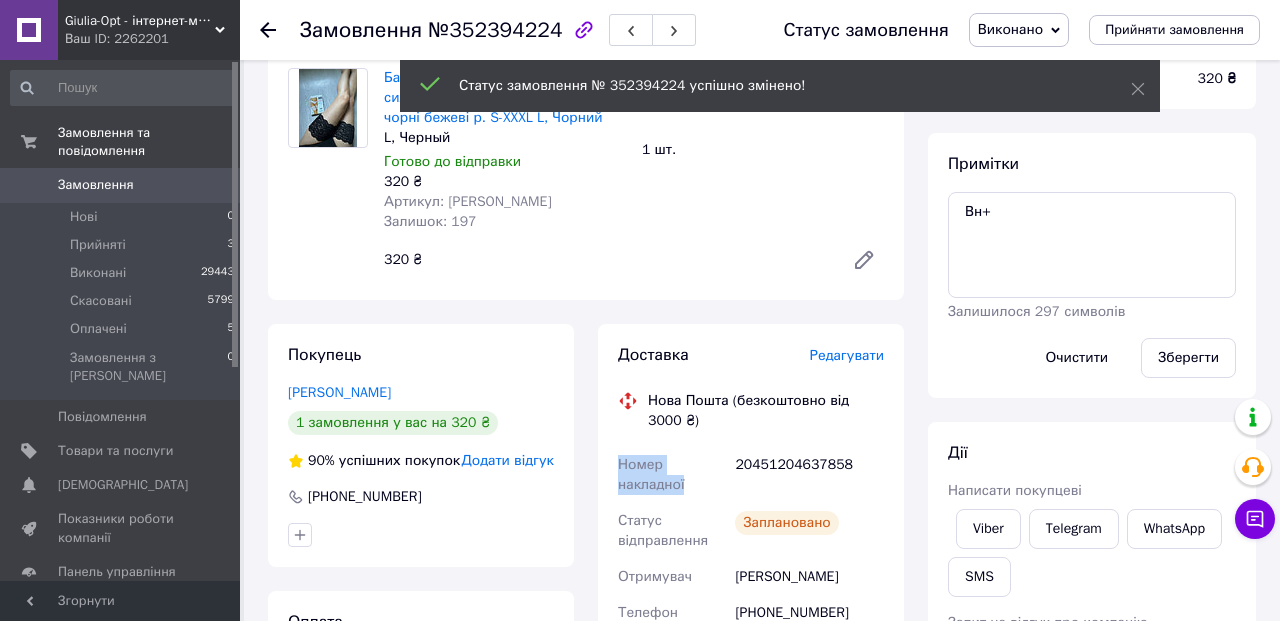 drag, startPoint x: 712, startPoint y: 485, endPoint x: 610, endPoint y: 458, distance: 105.51303 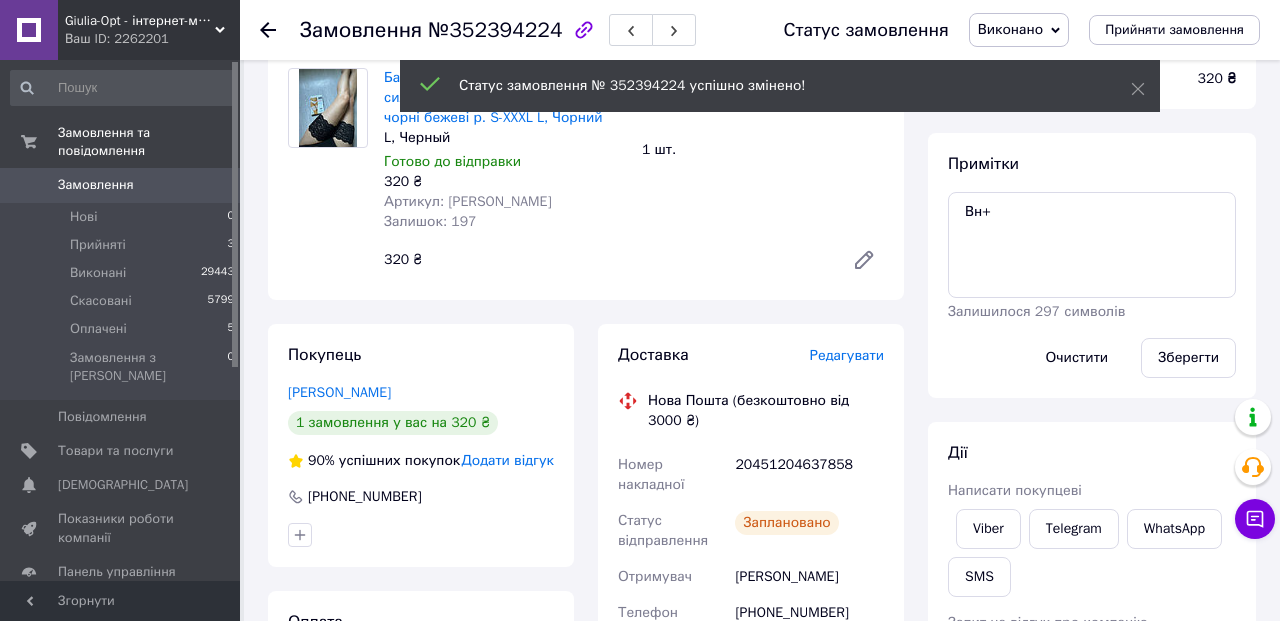 click on "Номер накладної" at bounding box center (672, 475) 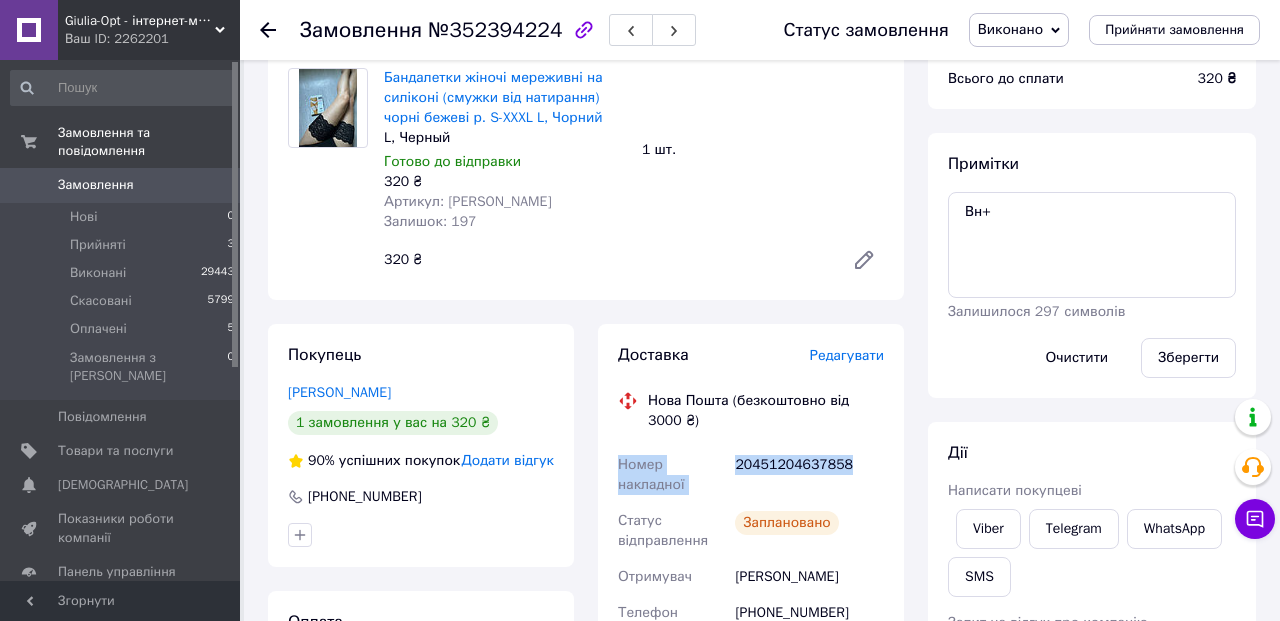 drag, startPoint x: 619, startPoint y: 456, endPoint x: 869, endPoint y: 466, distance: 250.19992 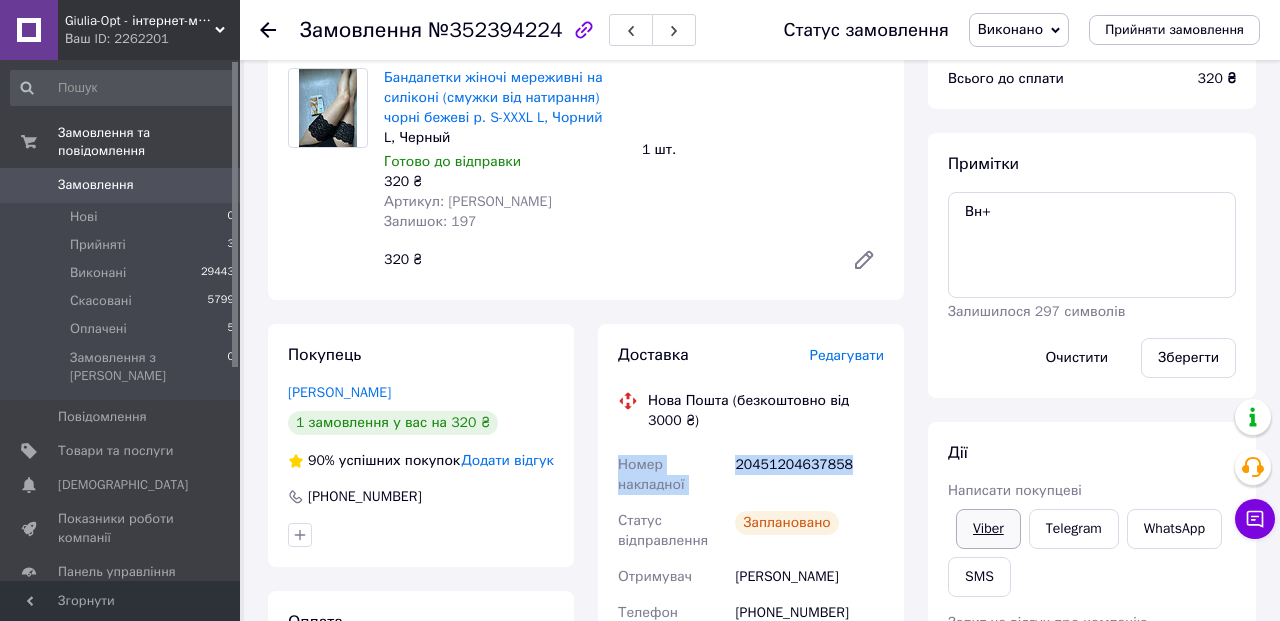 click on "Viber" at bounding box center (988, 529) 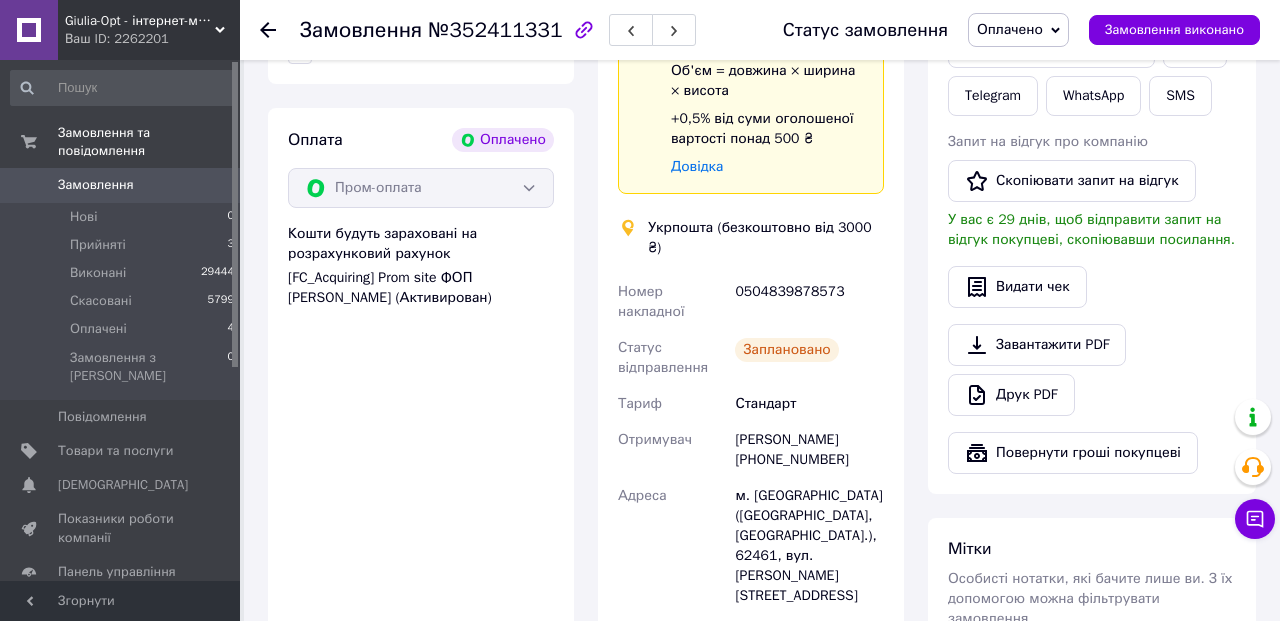 scroll, scrollTop: 1309, scrollLeft: 0, axis: vertical 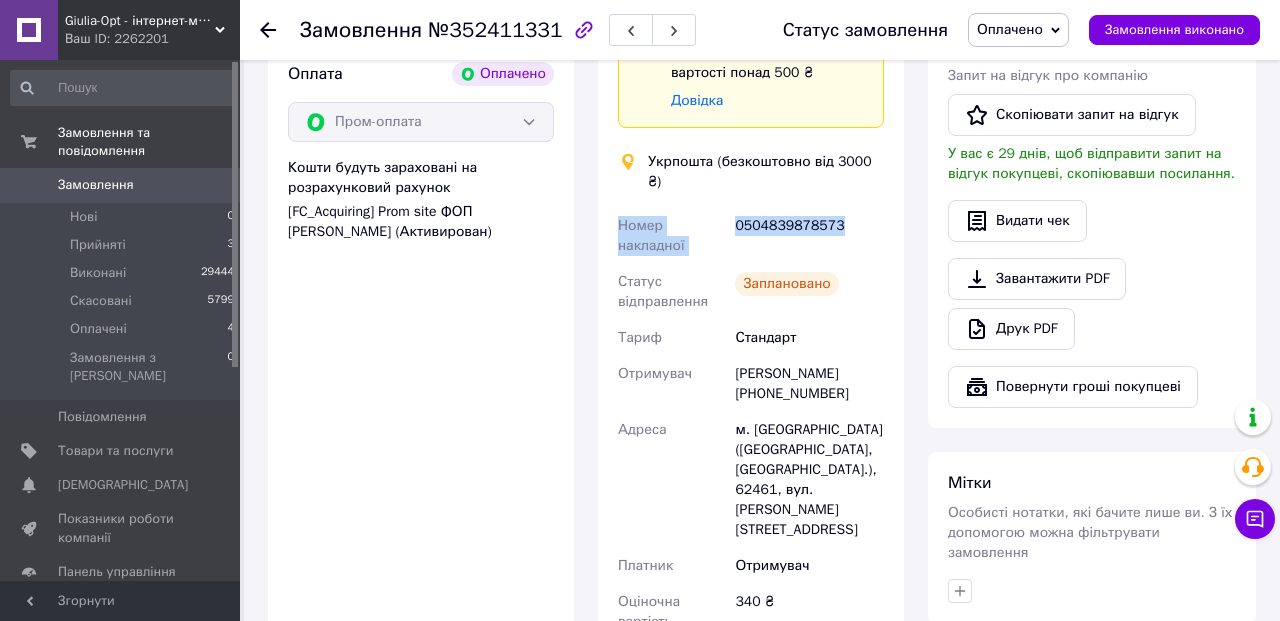 drag, startPoint x: 859, startPoint y: 223, endPoint x: 622, endPoint y: 212, distance: 237.25514 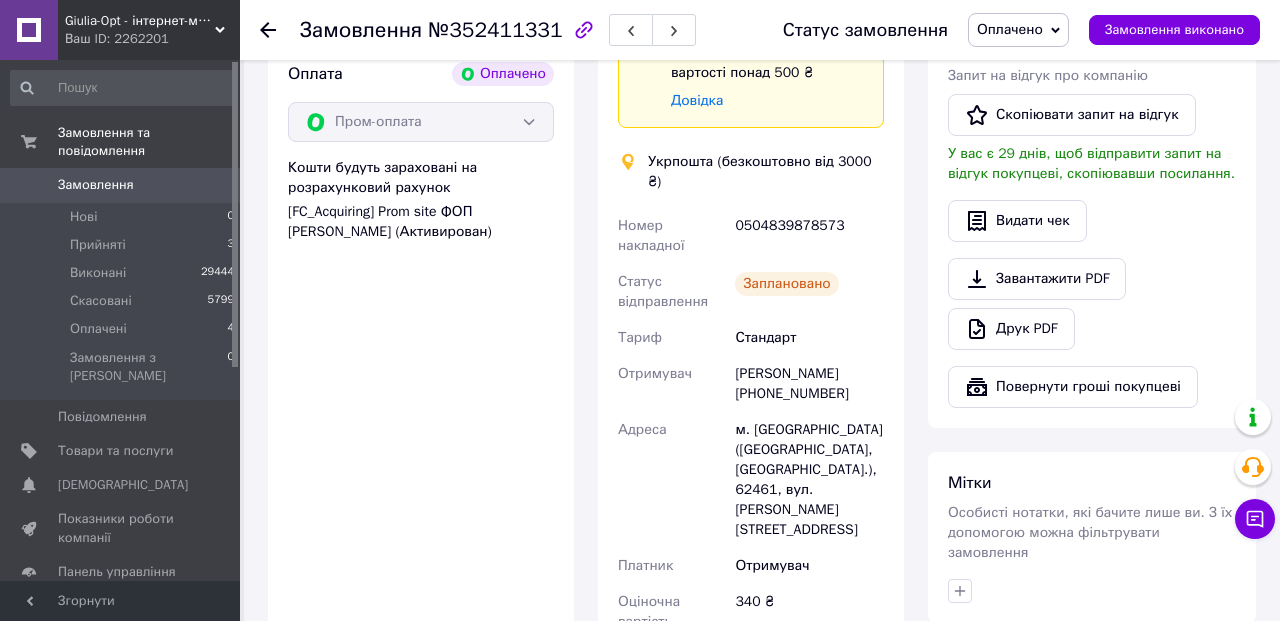 click on "Надіслати інструкцію Viber Telegram WhatsApp SMS" at bounding box center [1092, 5] 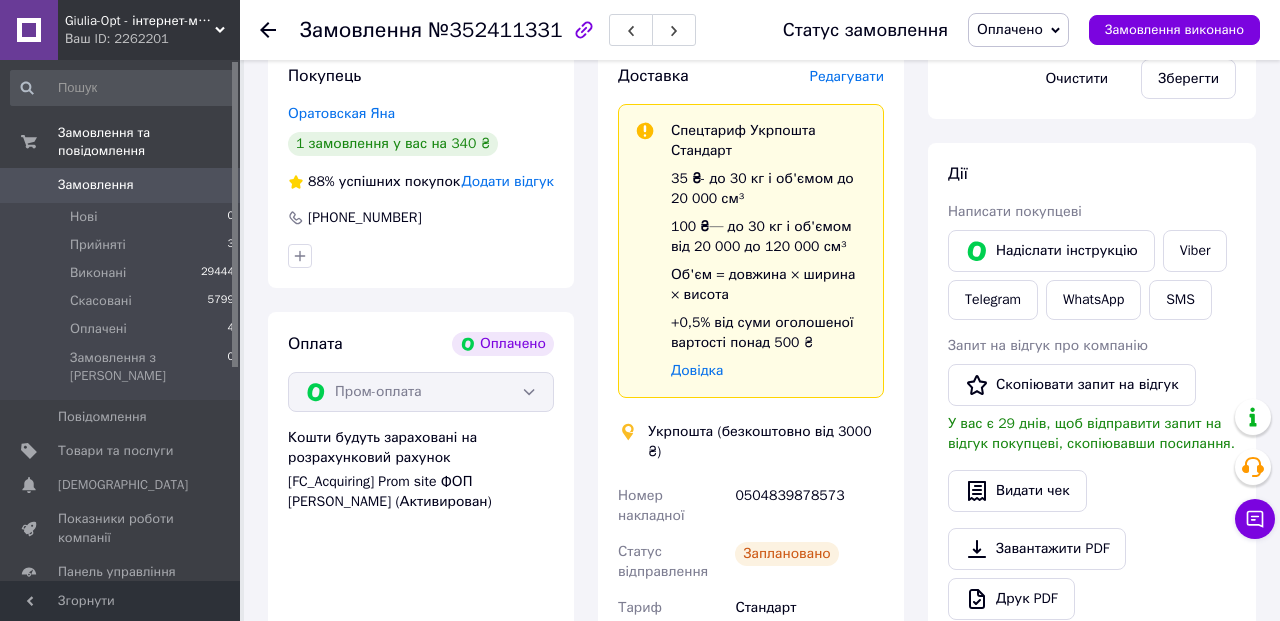 scroll, scrollTop: 1031, scrollLeft: 0, axis: vertical 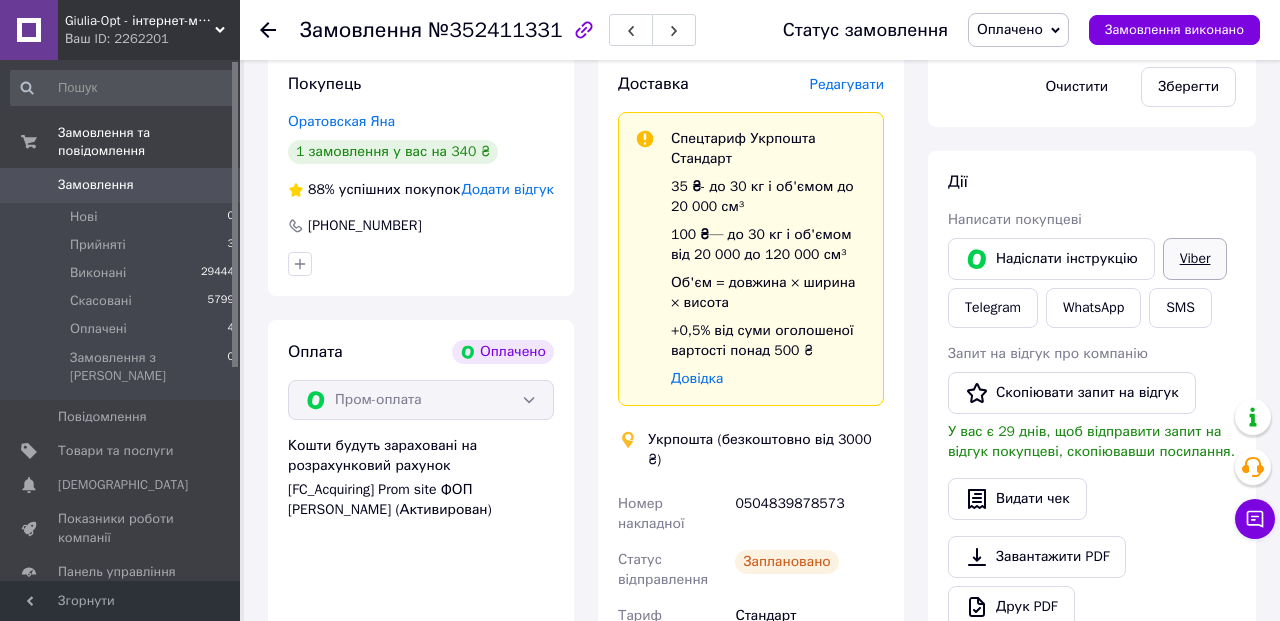 click on "Viber" at bounding box center (1195, 259) 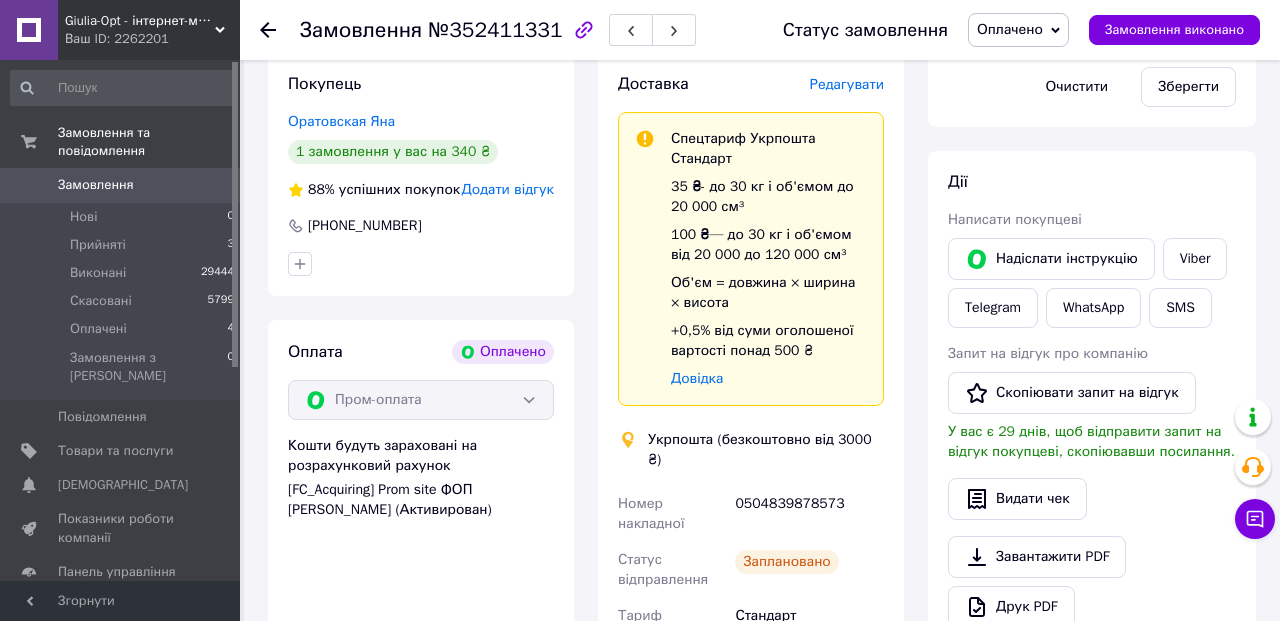 click on "Оплачено" at bounding box center [1018, 30] 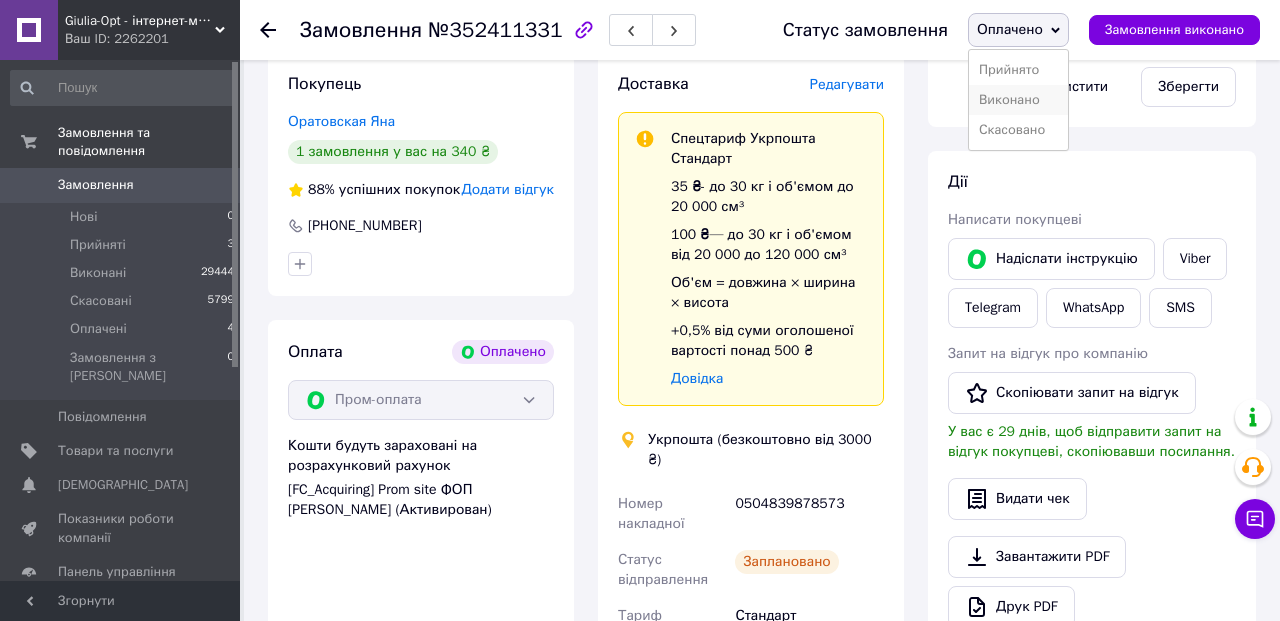 click on "Виконано" at bounding box center [1018, 100] 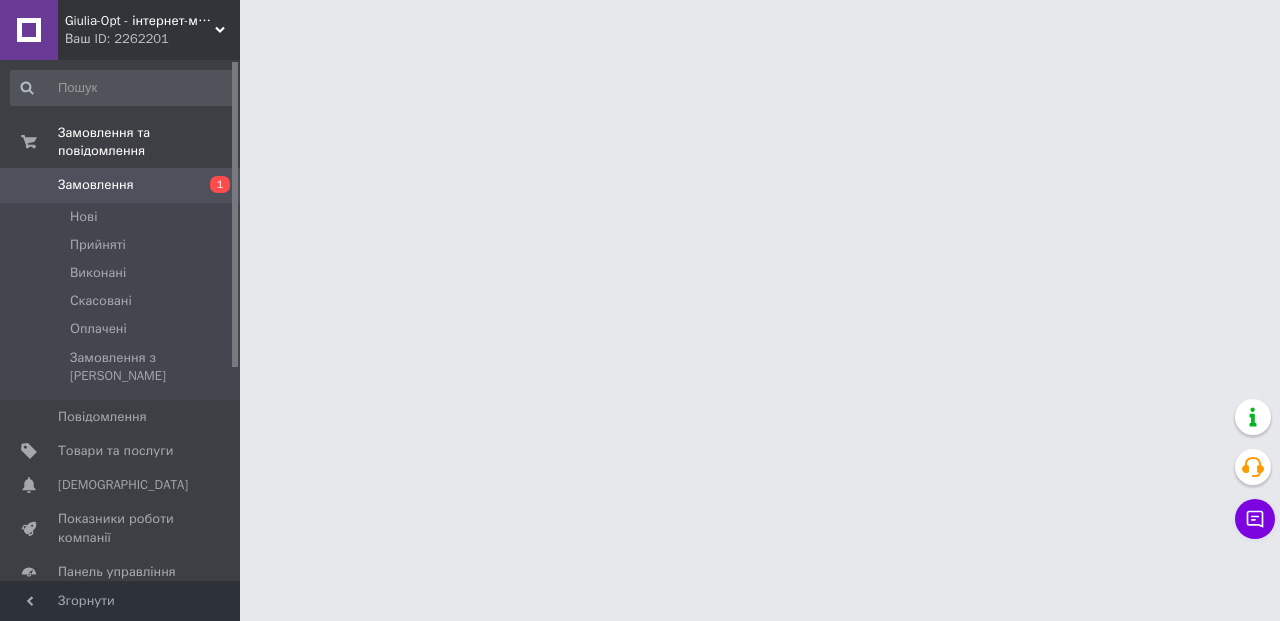 scroll, scrollTop: 0, scrollLeft: 0, axis: both 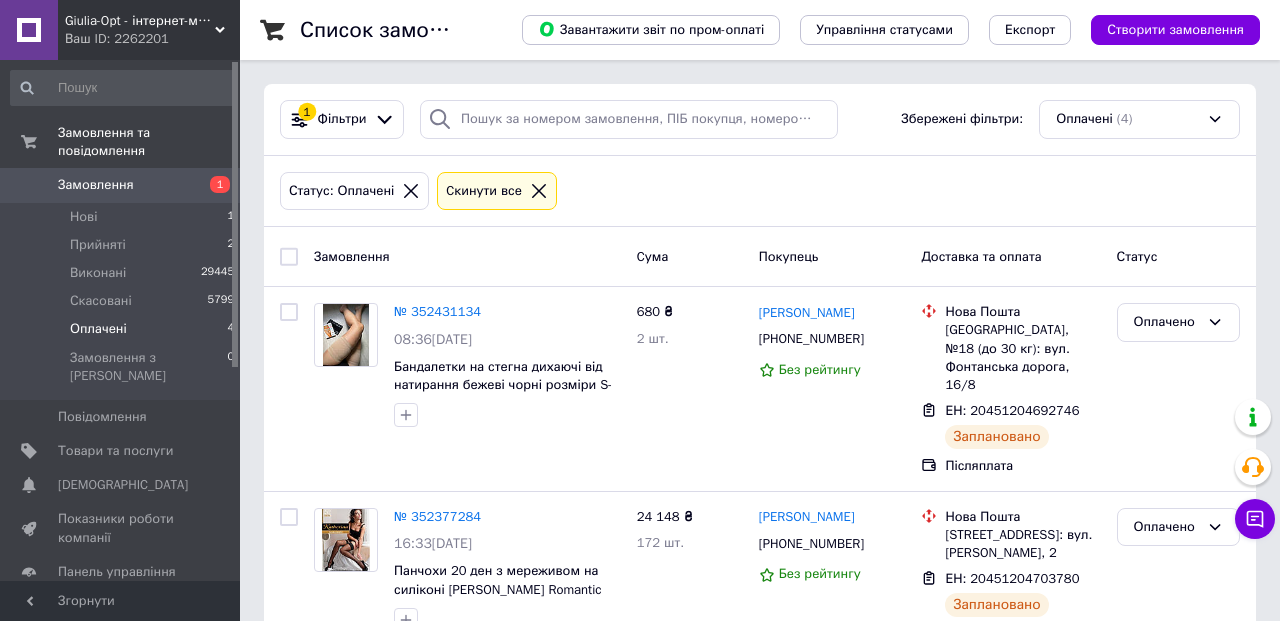 click on "Статус: Оплачені Cкинути все" at bounding box center (760, 191) 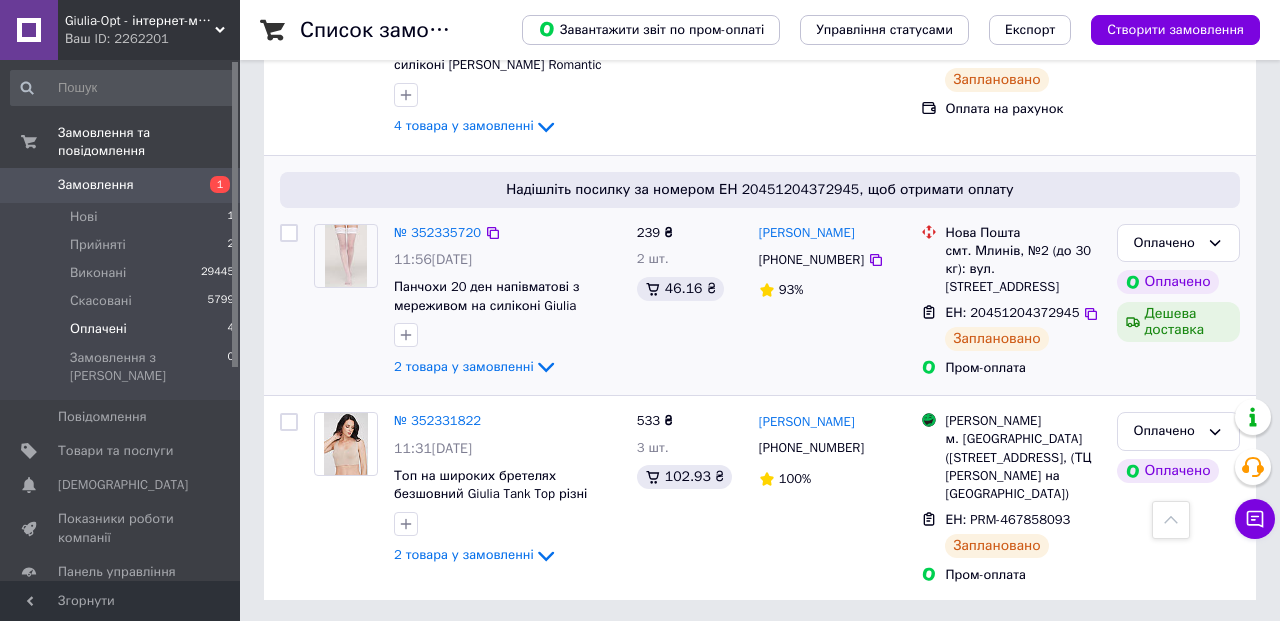 scroll, scrollTop: 523, scrollLeft: 0, axis: vertical 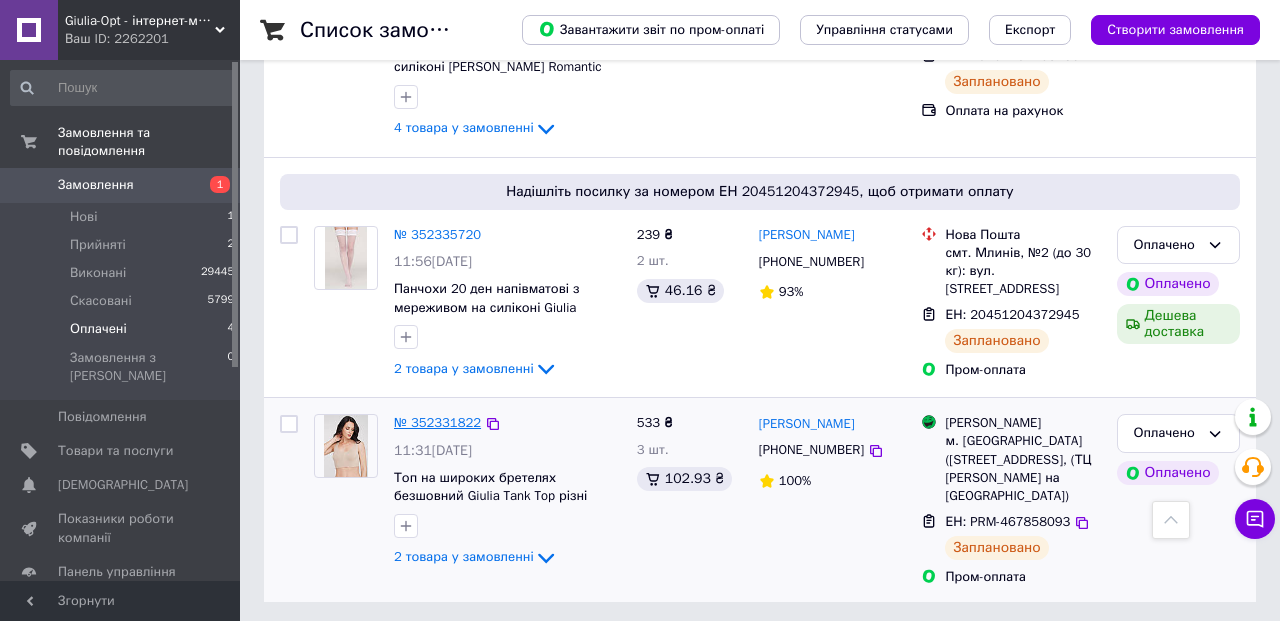 click on "№ 352331822" at bounding box center [437, 422] 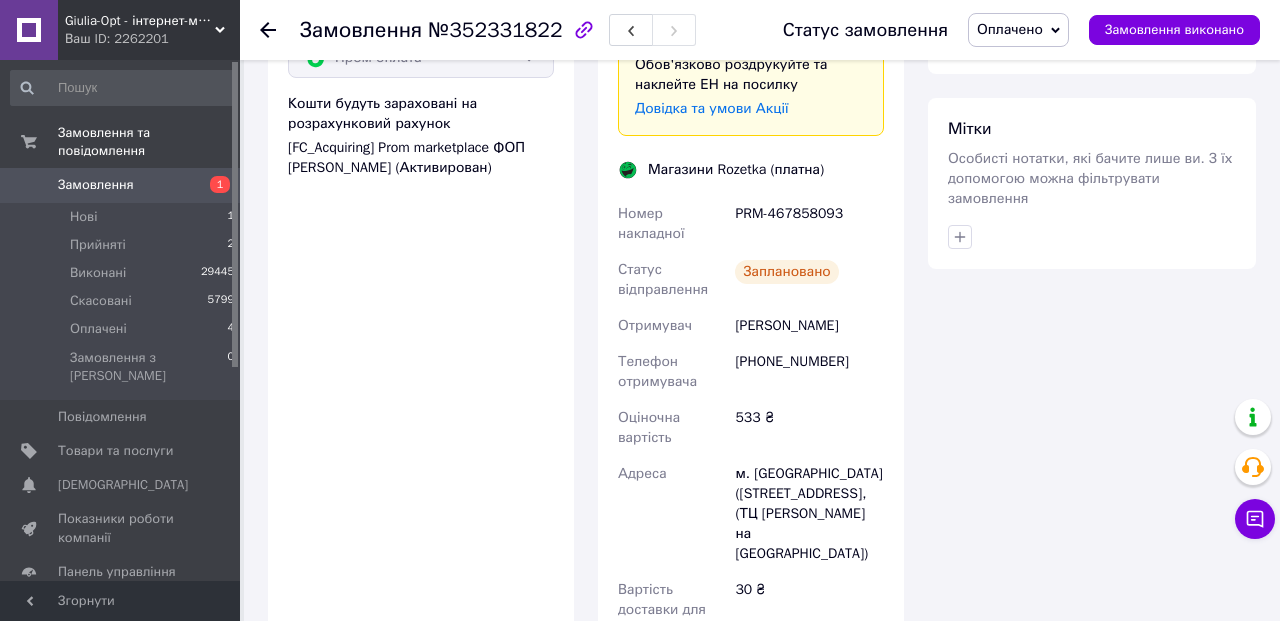 scroll, scrollTop: 1797, scrollLeft: 0, axis: vertical 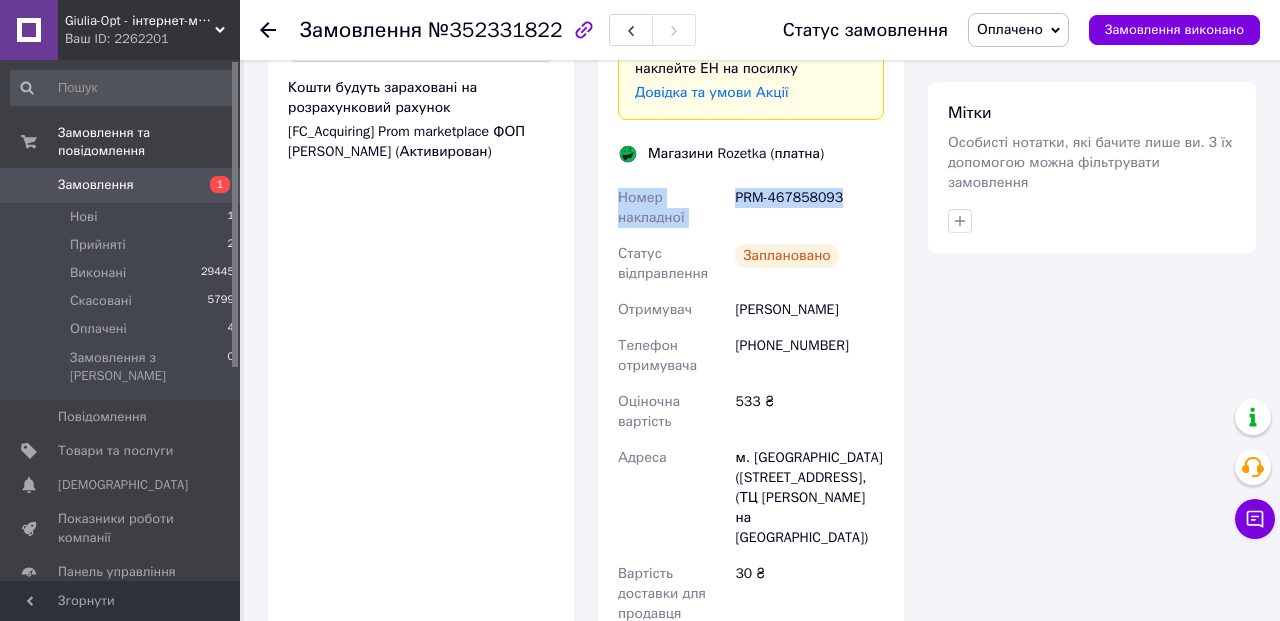 drag, startPoint x: 861, startPoint y: 200, endPoint x: 663, endPoint y: 182, distance: 198.8165 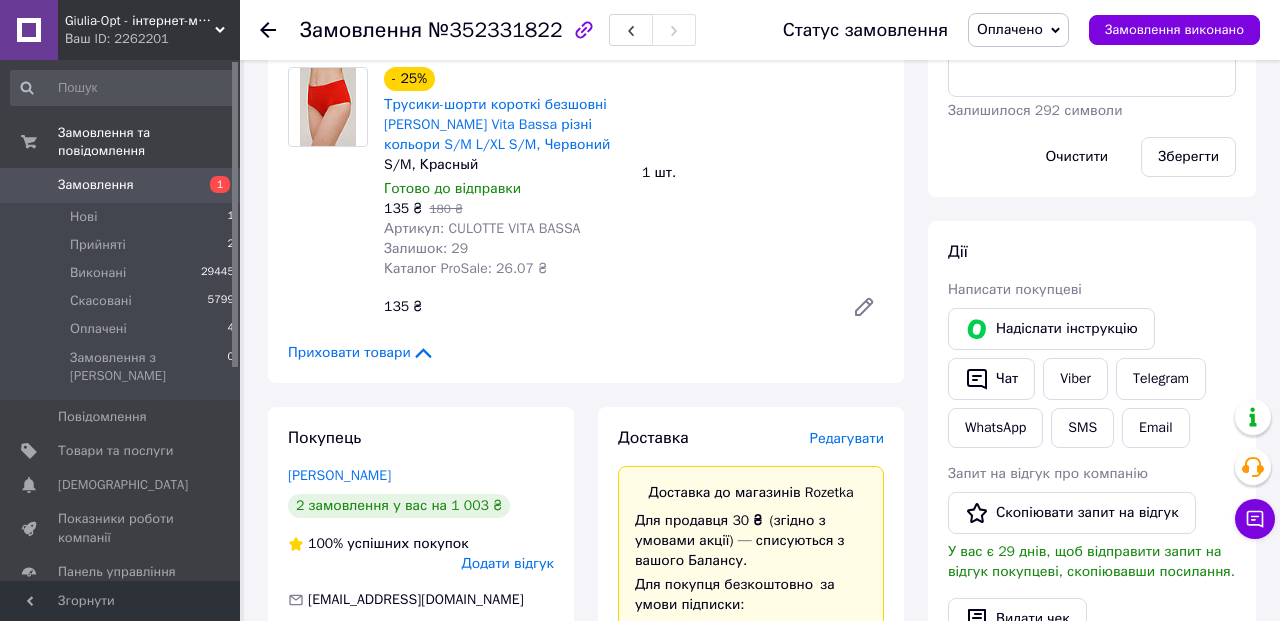 scroll, scrollTop: 1051, scrollLeft: 0, axis: vertical 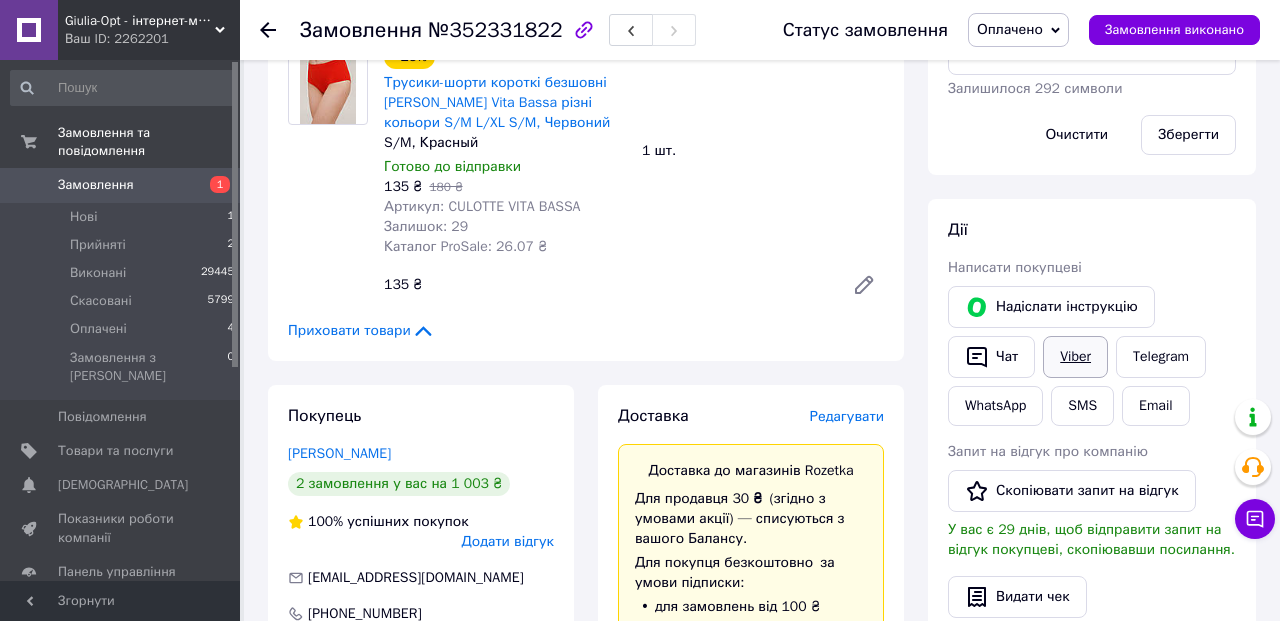 click on "Viber" at bounding box center (1075, 357) 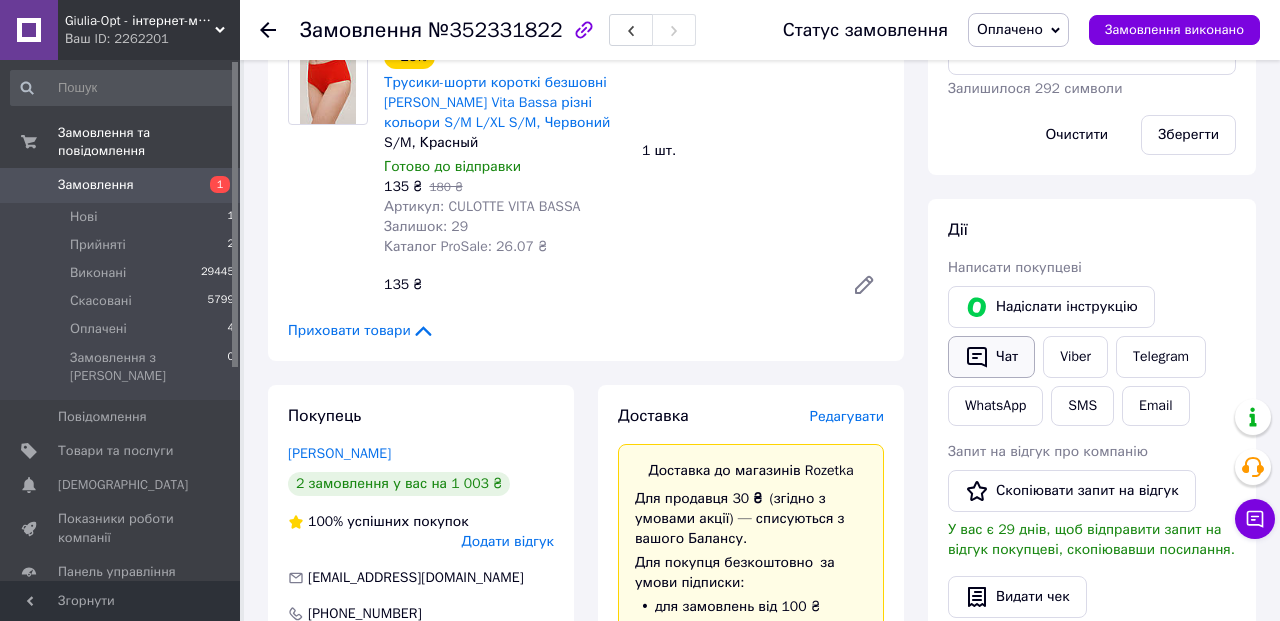 click on "Чат" at bounding box center [991, 357] 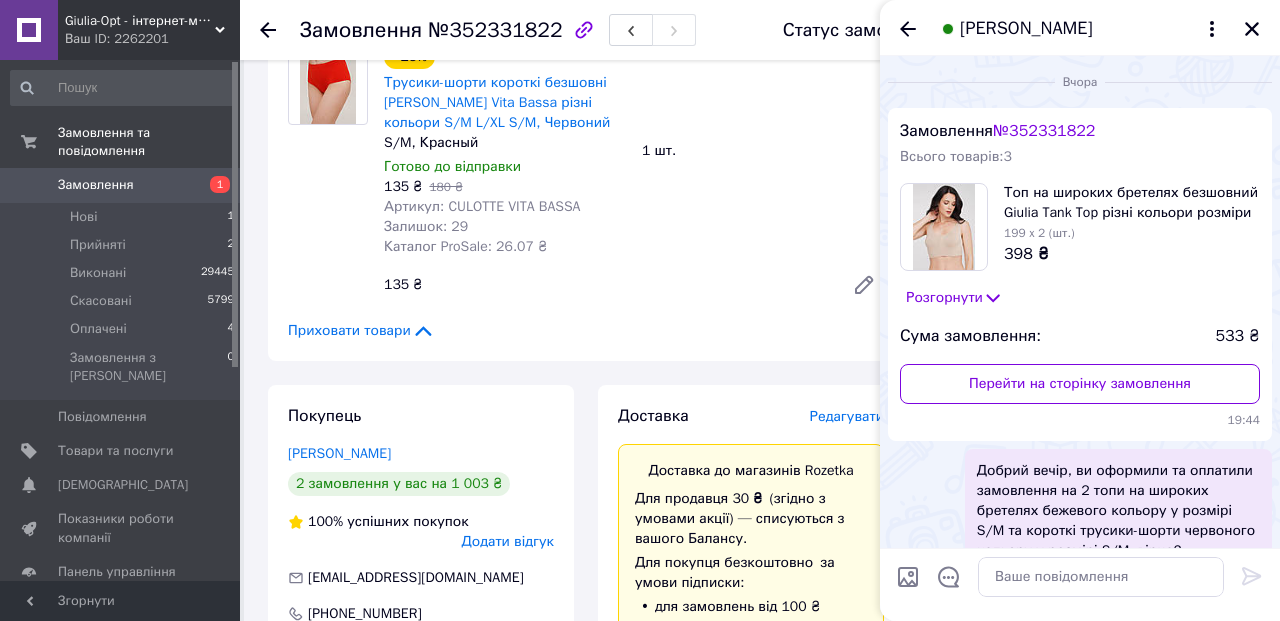 scroll, scrollTop: 346, scrollLeft: 0, axis: vertical 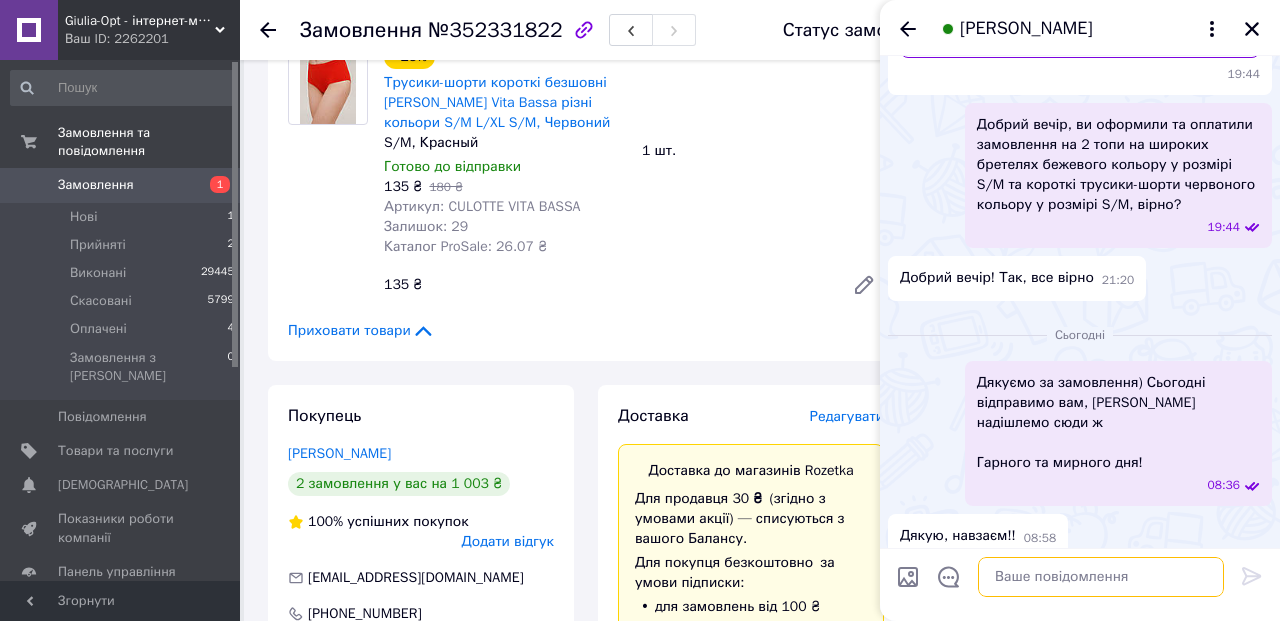 click at bounding box center [1101, 577] 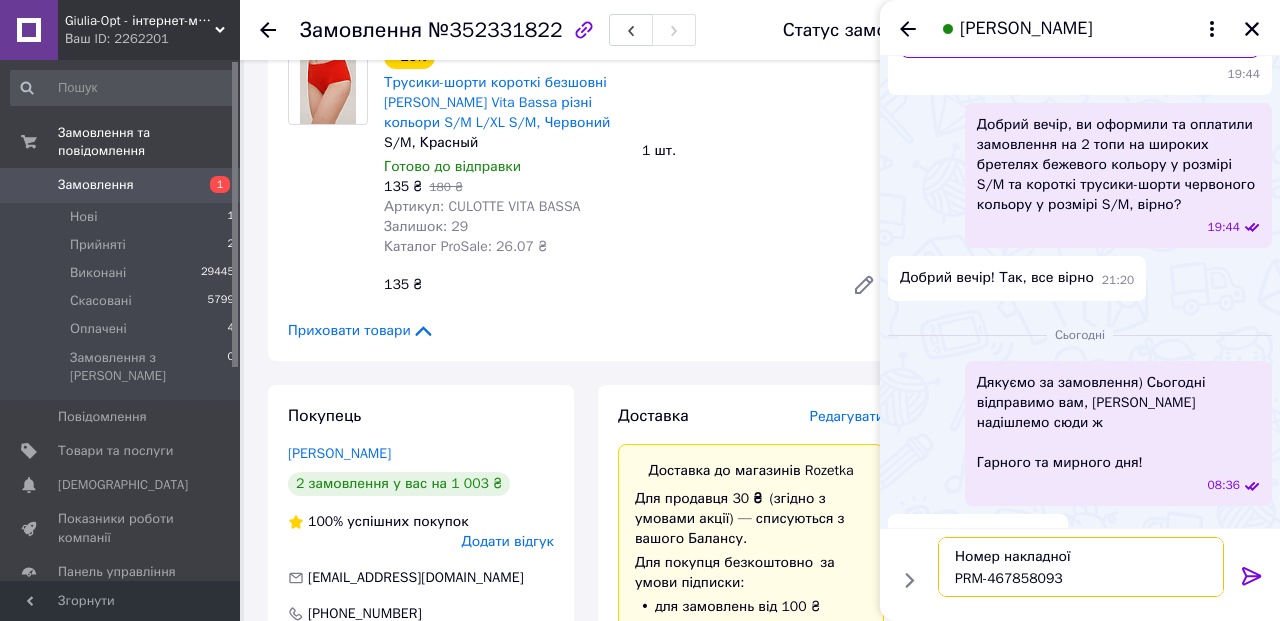 type 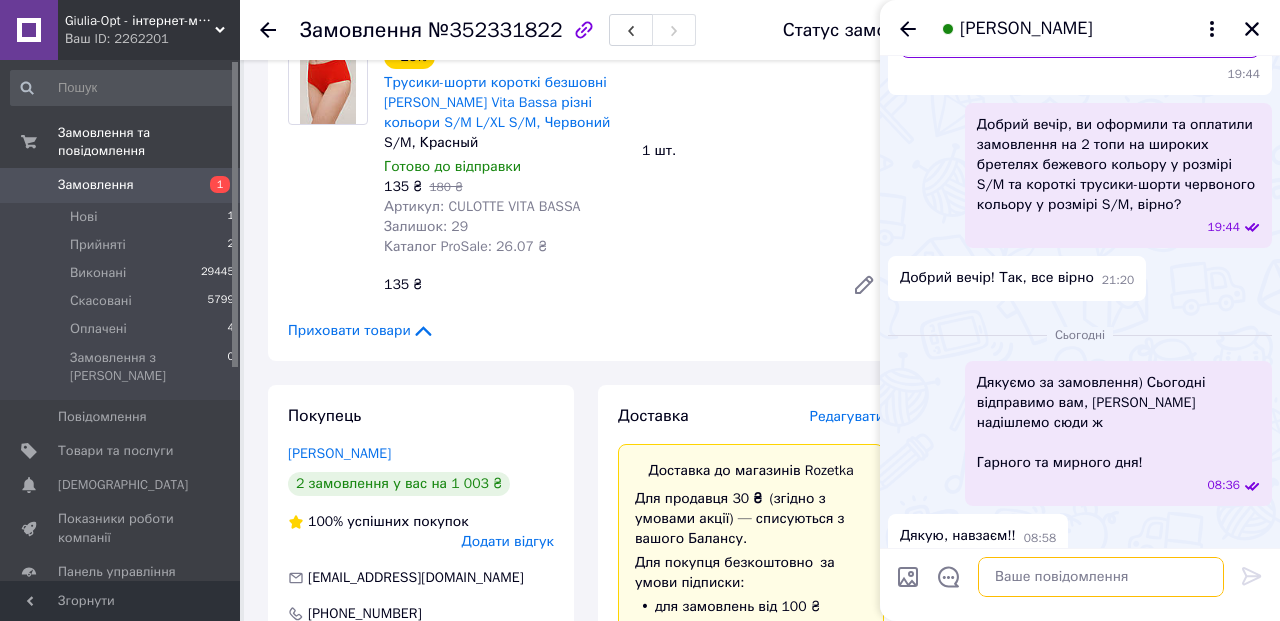 scroll, scrollTop: 418, scrollLeft: 0, axis: vertical 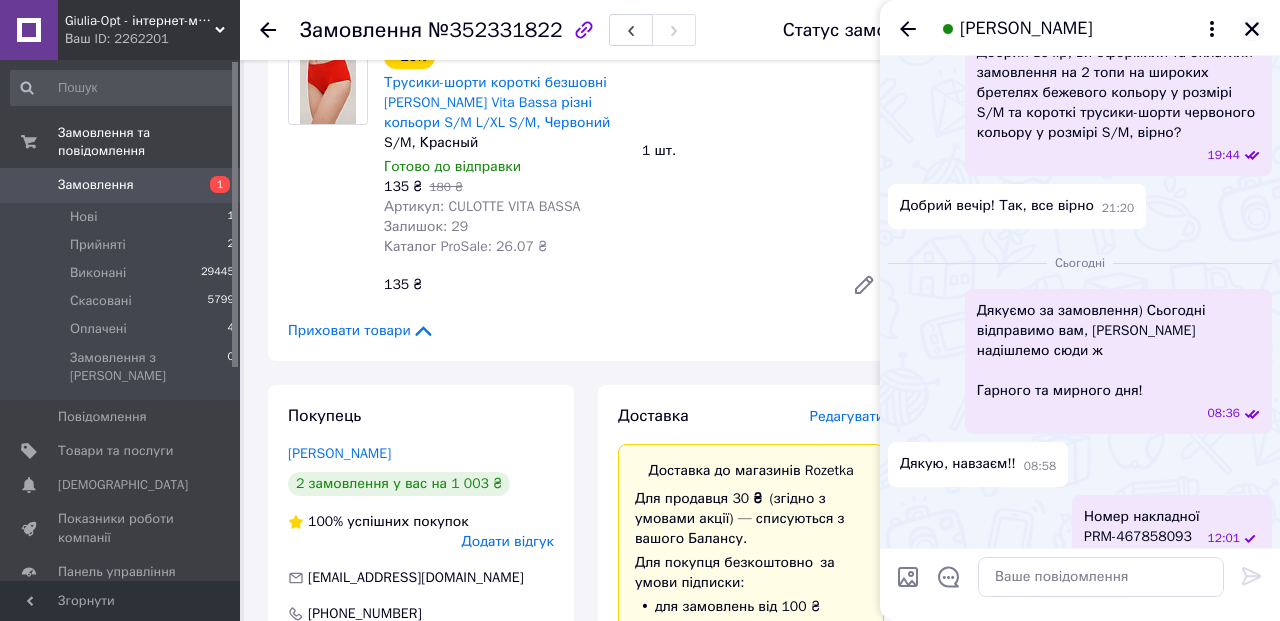 click 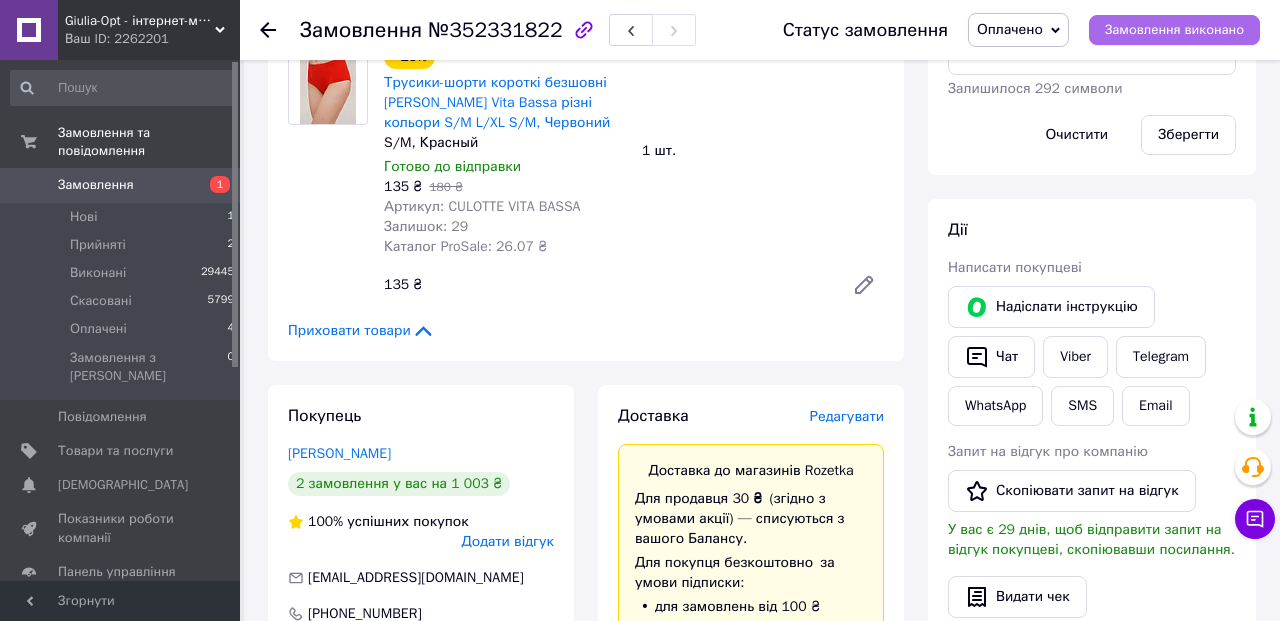 click on "Замовлення виконано" at bounding box center [1174, 30] 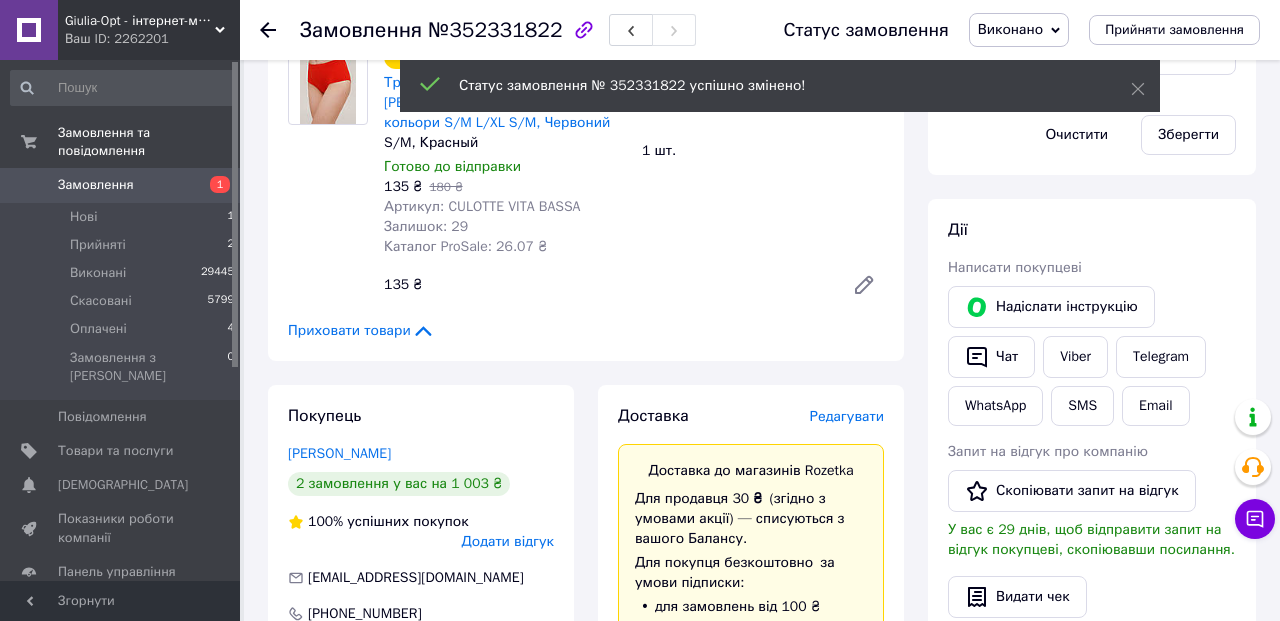 click 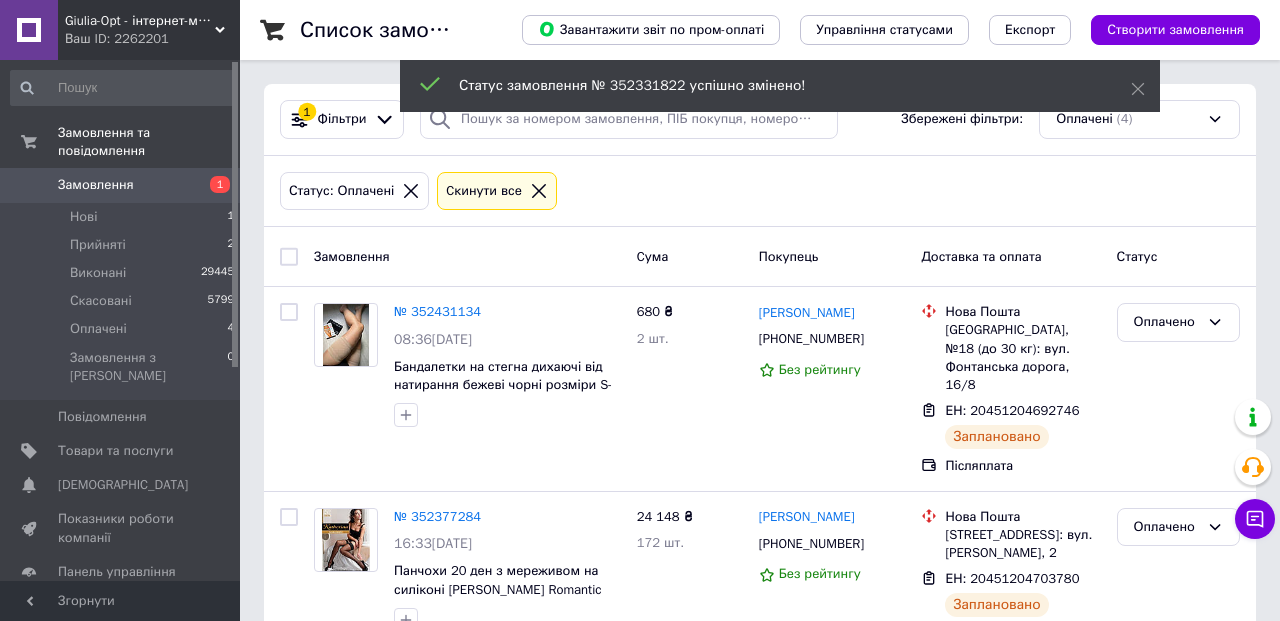 click on "Статус: Оплачені Cкинути все" at bounding box center (760, 191) 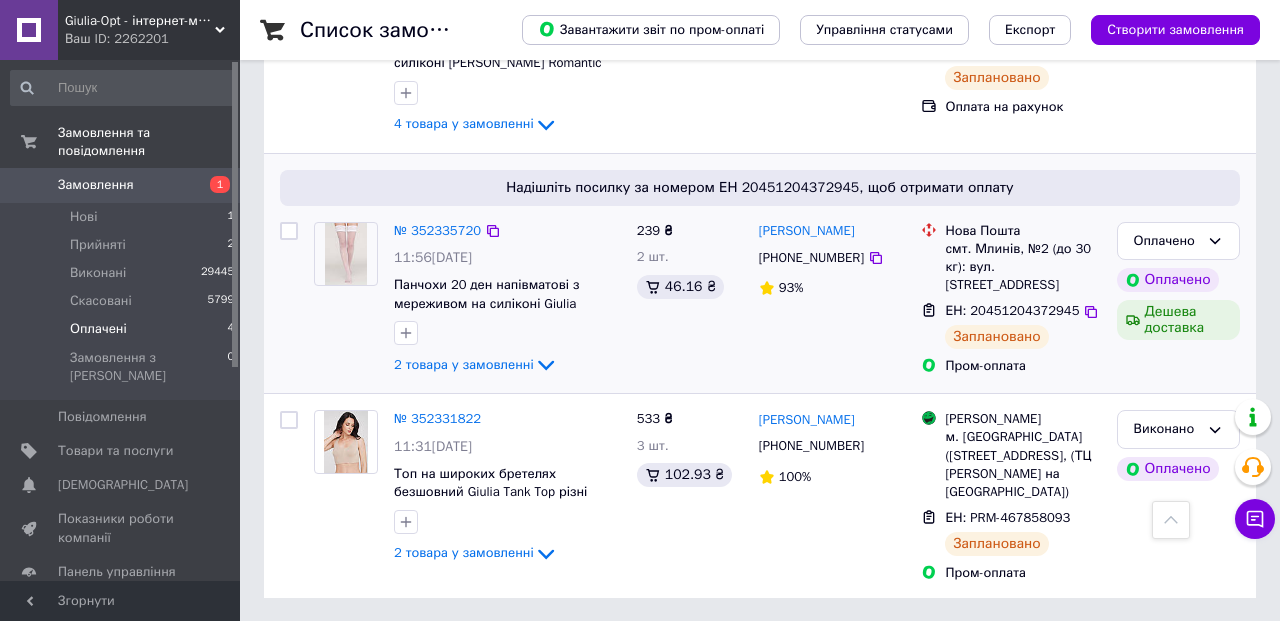 scroll, scrollTop: 523, scrollLeft: 0, axis: vertical 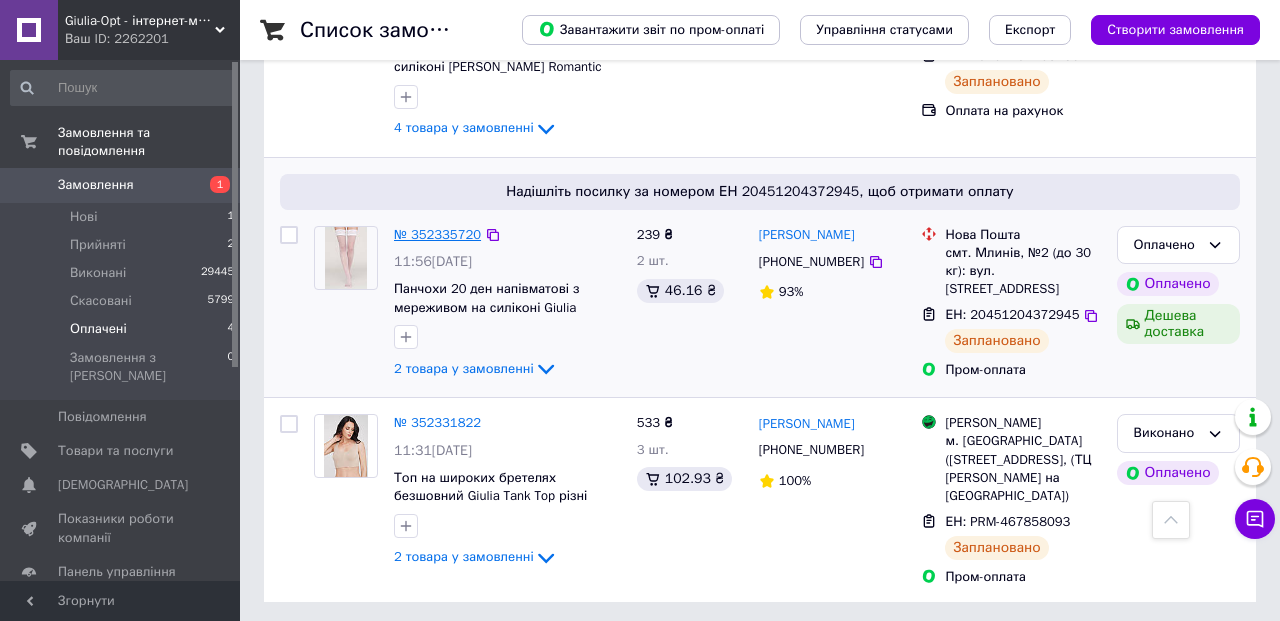click on "№ 352335720" at bounding box center (437, 234) 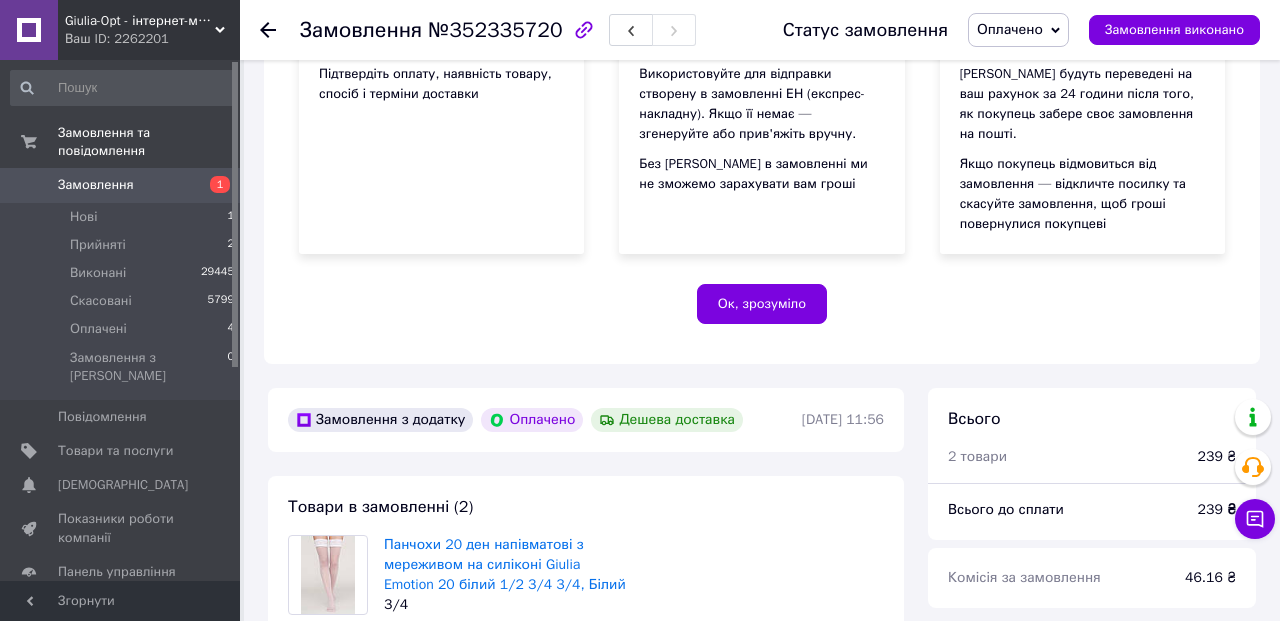 click on "Пром-оплата з виплатою на картку працює як P2P переказ (з картки на картку) з обмеженнями платіжних систем: до 150 виплат загалом на 3 картки. Досягли ліміту? Підпишіть договір з ТОВ «ФК «ЕВО» та підключіть розрахунковий рахунок. Якщо у вас з'явилися питання, пишіть —   [EMAIL_ADDRESS][DOMAIN_NAME] 1 Зв'яжіться з покупцем Підтвердіть оплату, наявність товару, спосіб і терміни доставки 2 Відправте товар якомога швидше Використовуйте для відправки створену в замовленні ЕН (експрес-накладну).
Якщо її немає — згенеруйте або прив'яжіть вручну. 3 Отримайте гроші Ок, зрозуміло" at bounding box center [762, 96] 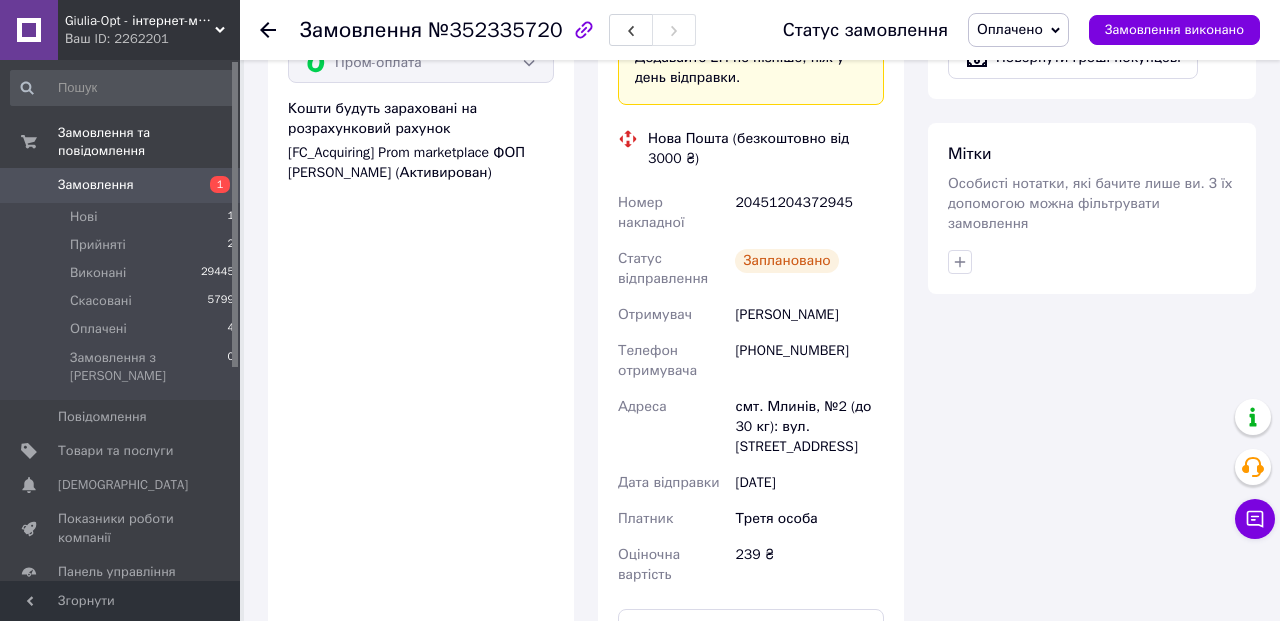 scroll, scrollTop: 1723, scrollLeft: 0, axis: vertical 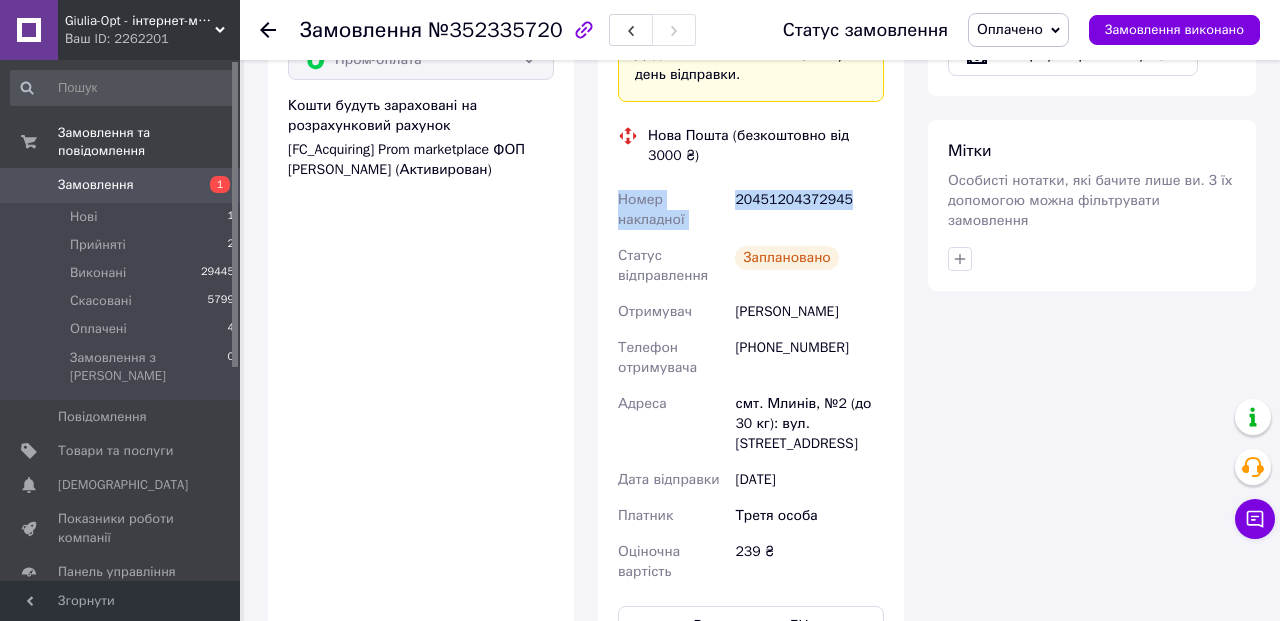 drag, startPoint x: 860, startPoint y: 216, endPoint x: 660, endPoint y: 197, distance: 200.90047 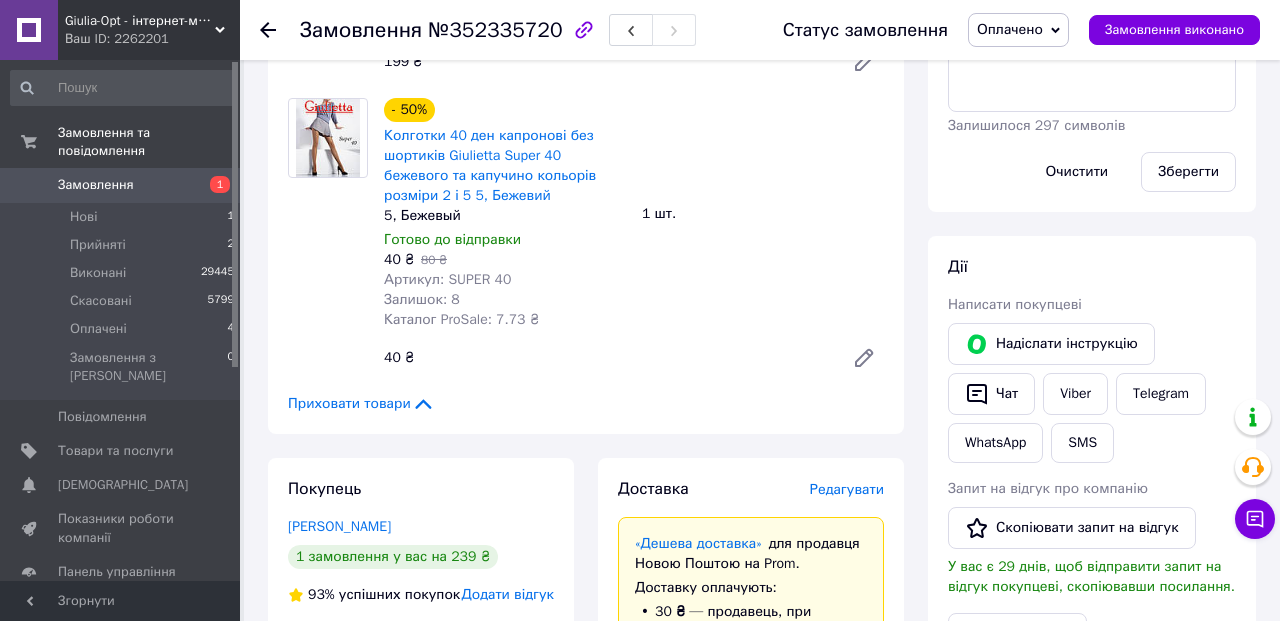 scroll, scrollTop: 1093, scrollLeft: 0, axis: vertical 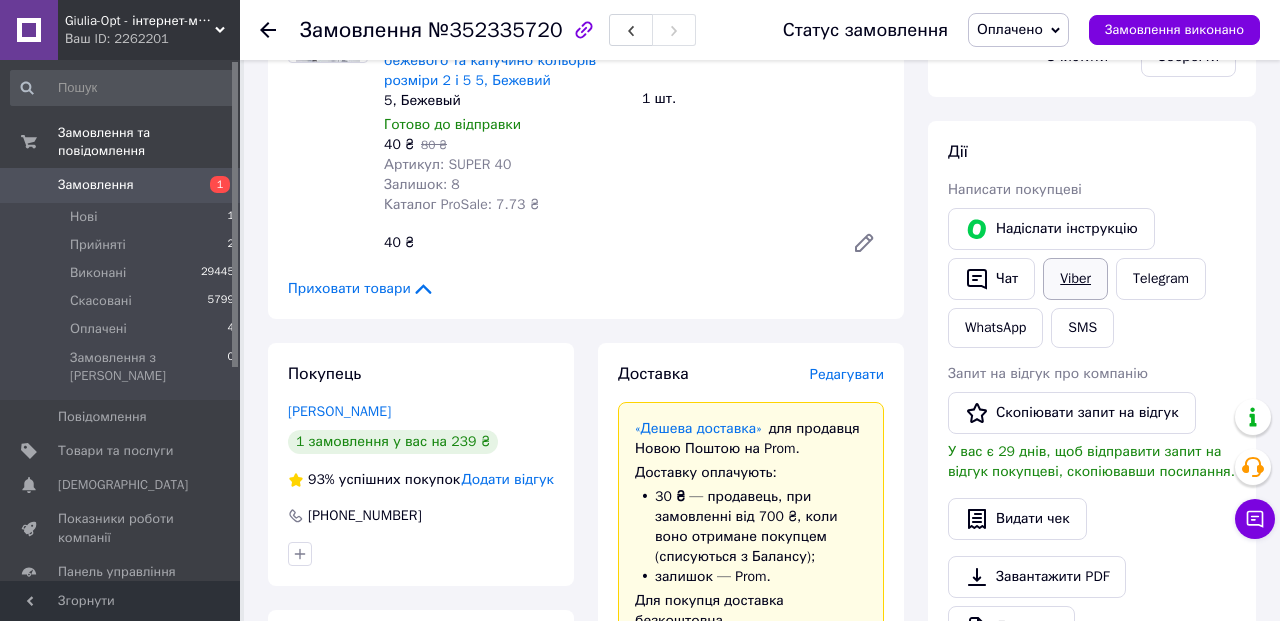 click on "Viber" at bounding box center [1075, 279] 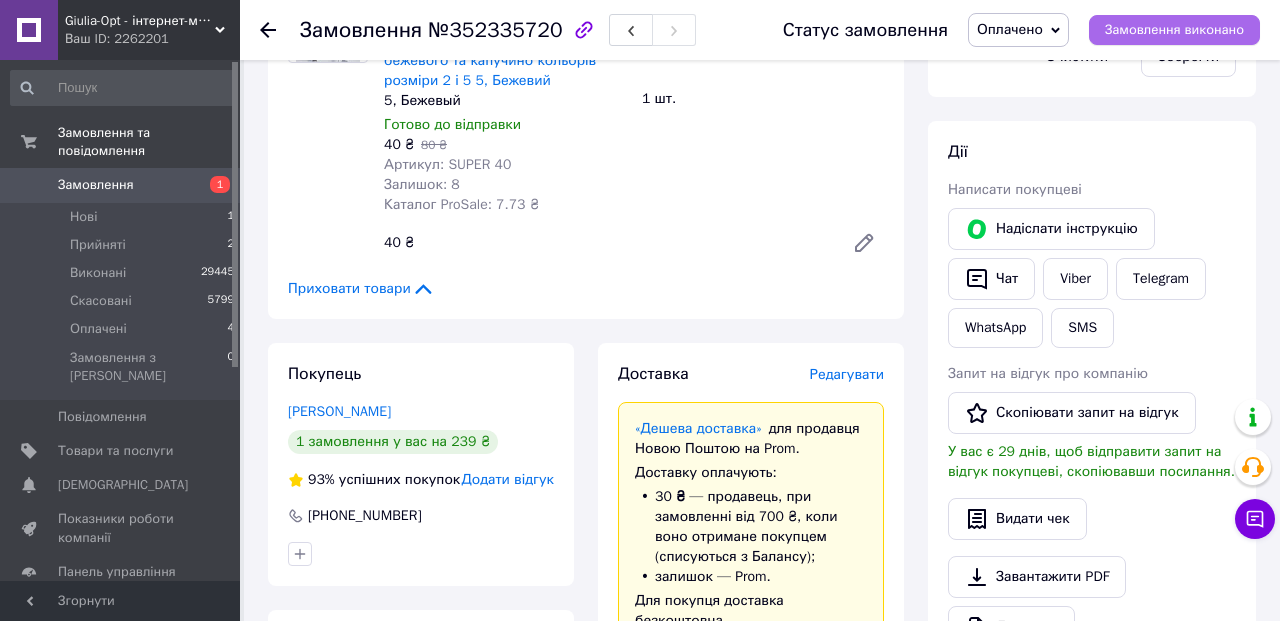 click on "Замовлення виконано" at bounding box center [1174, 30] 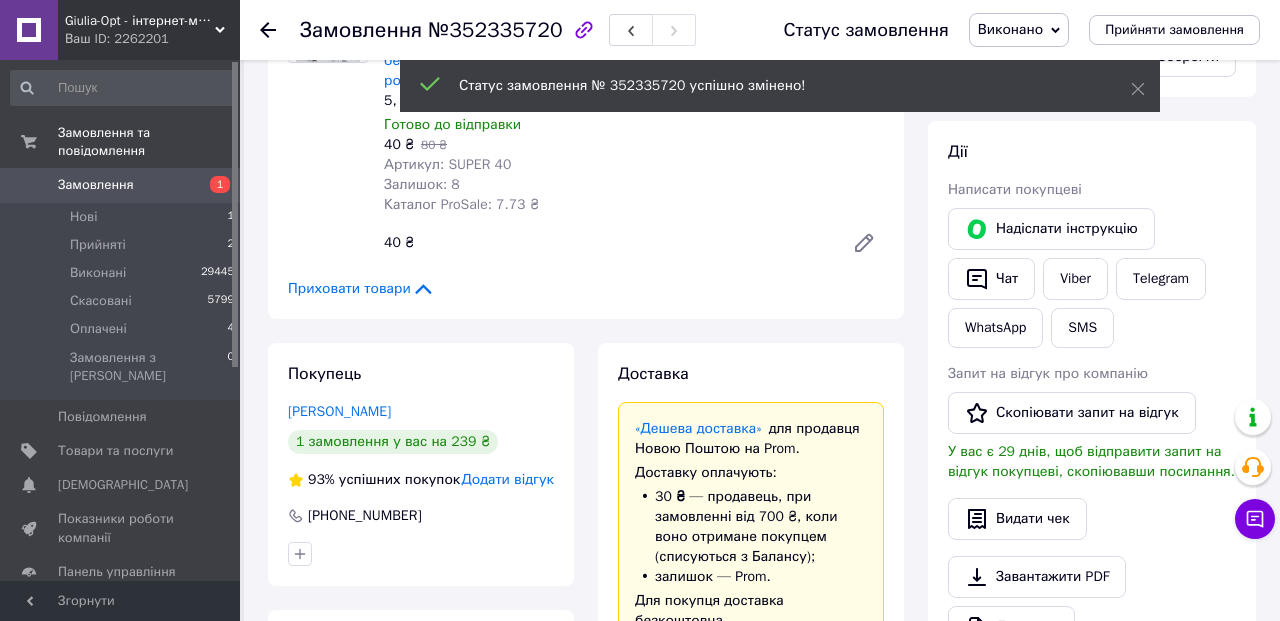 scroll, scrollTop: 40, scrollLeft: 0, axis: vertical 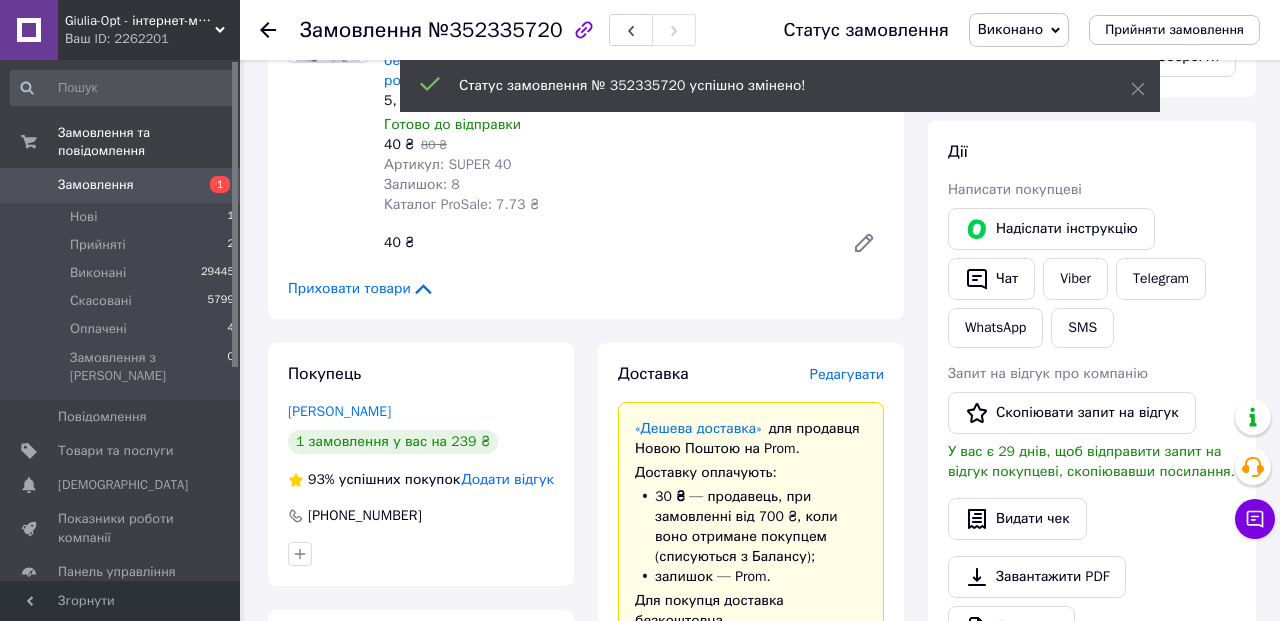 click 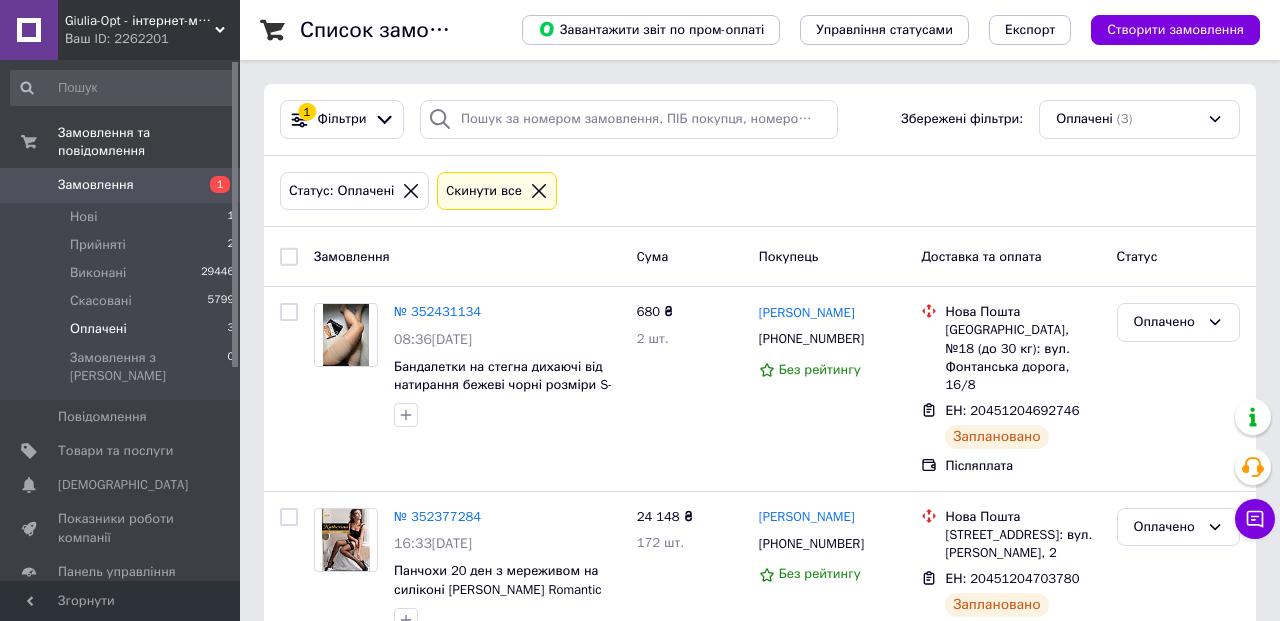 click on "Статус: Оплачені Cкинути все" at bounding box center [760, 191] 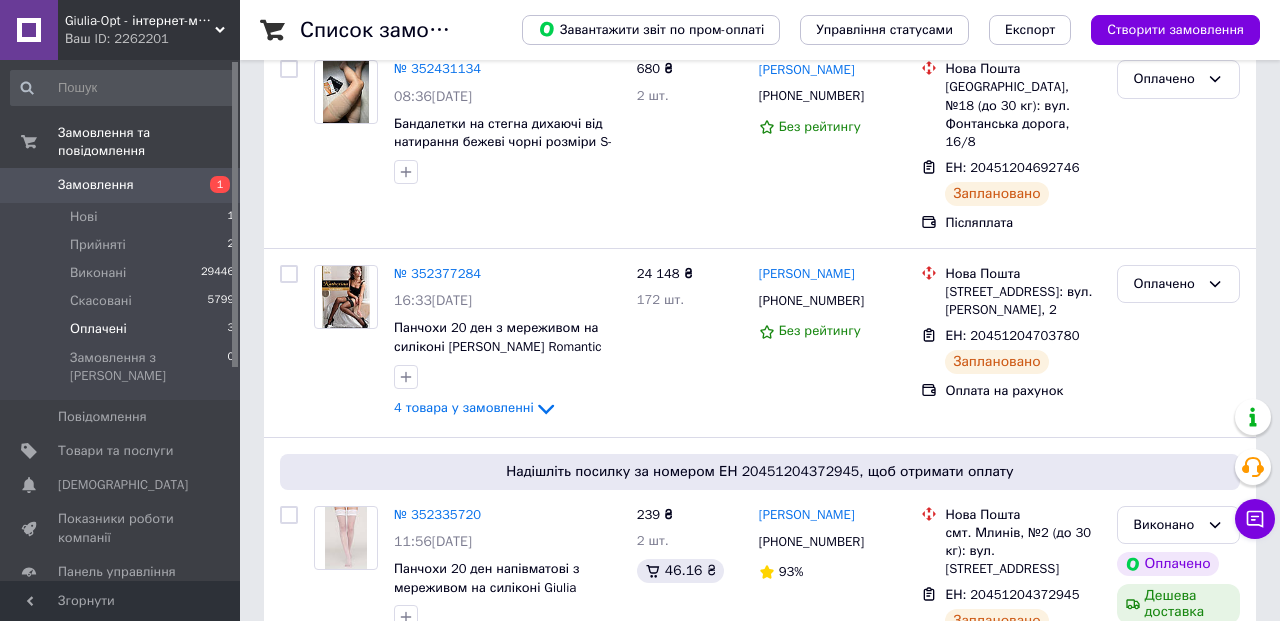 scroll, scrollTop: 238, scrollLeft: 0, axis: vertical 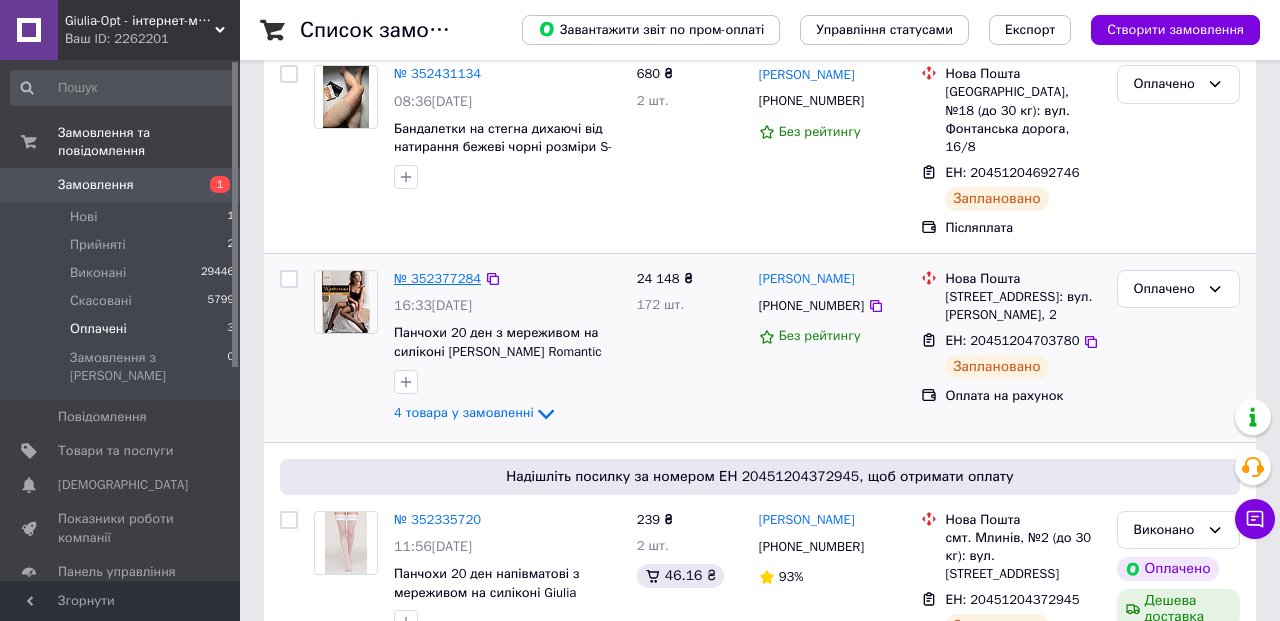 click on "№ 352377284" at bounding box center [437, 278] 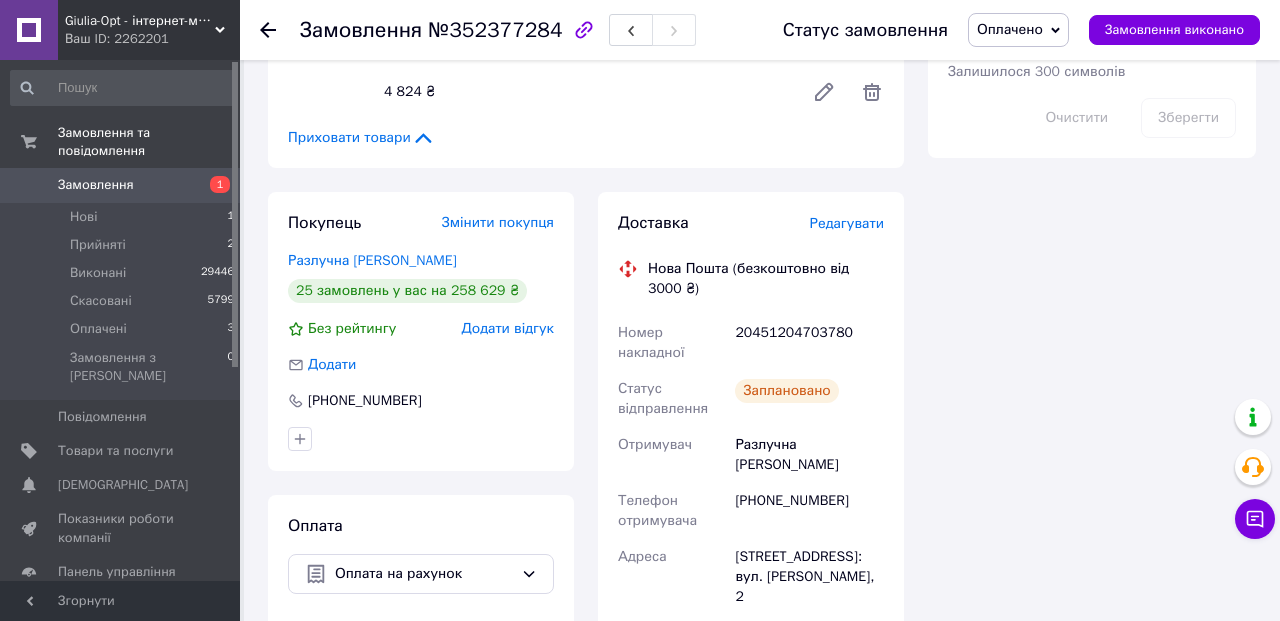 scroll, scrollTop: 1176, scrollLeft: 0, axis: vertical 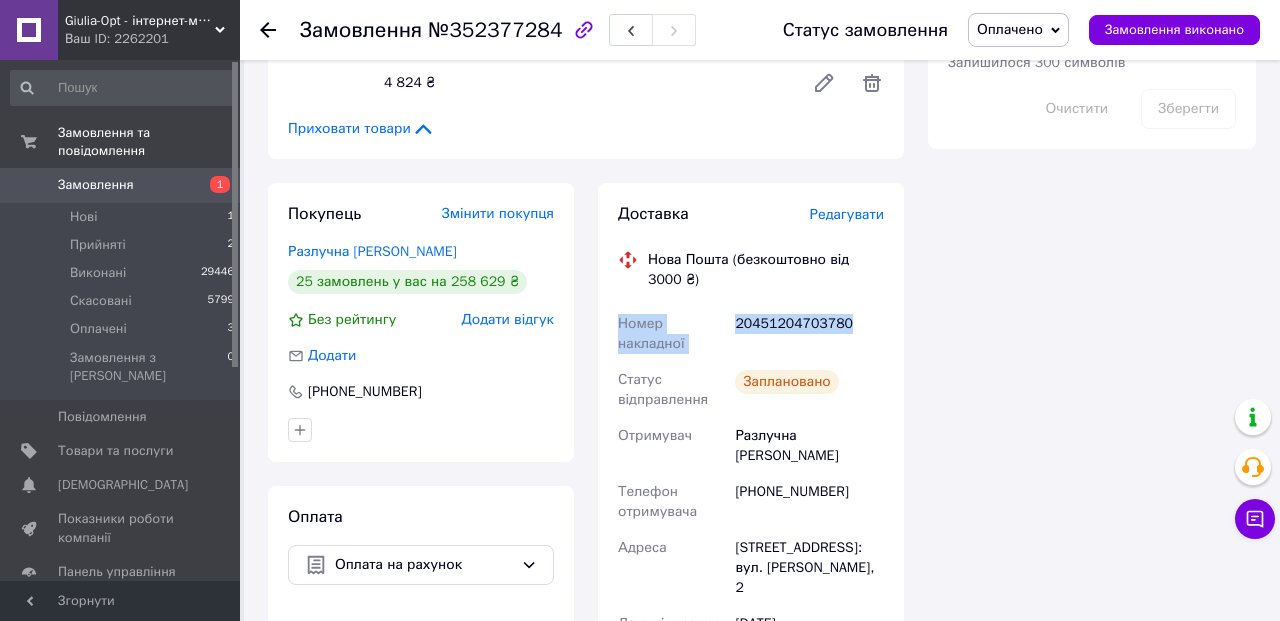 drag, startPoint x: 857, startPoint y: 323, endPoint x: 638, endPoint y: 298, distance: 220.42232 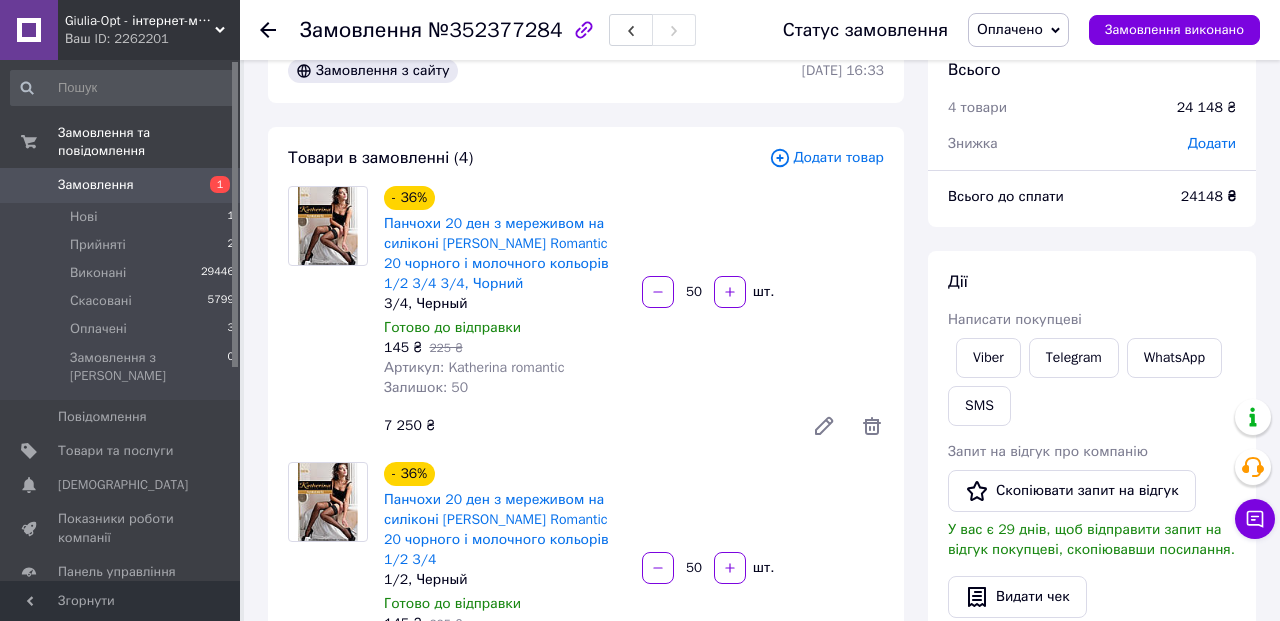 scroll, scrollTop: 42, scrollLeft: 0, axis: vertical 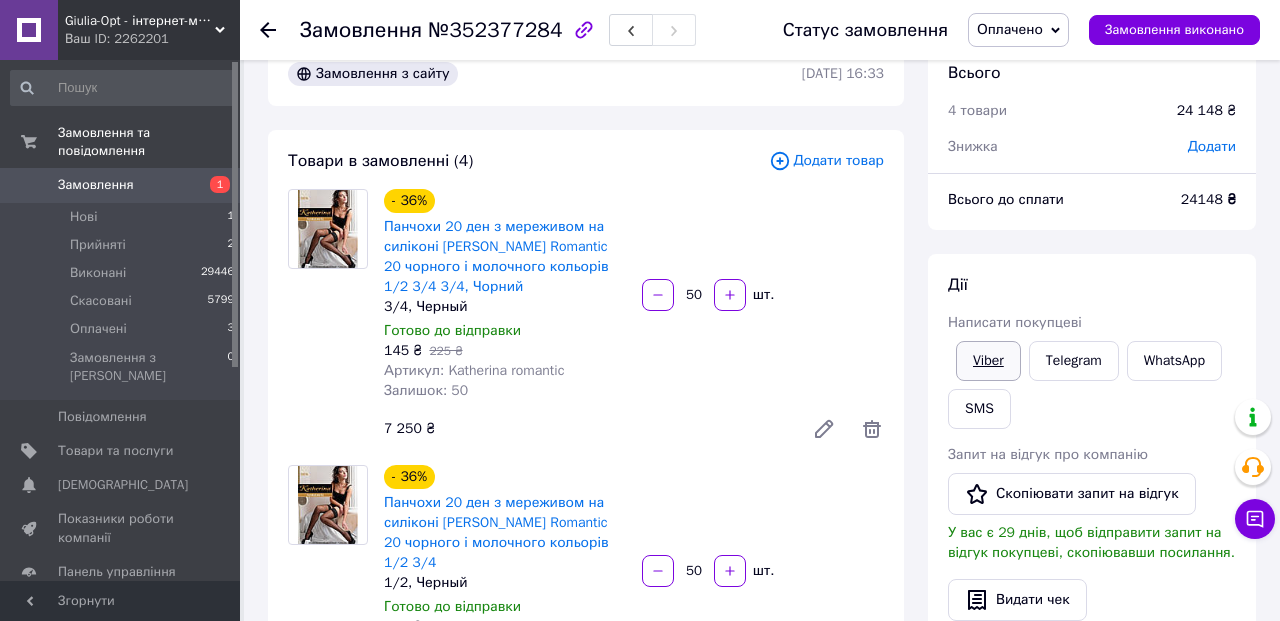 click on "Viber" at bounding box center [988, 361] 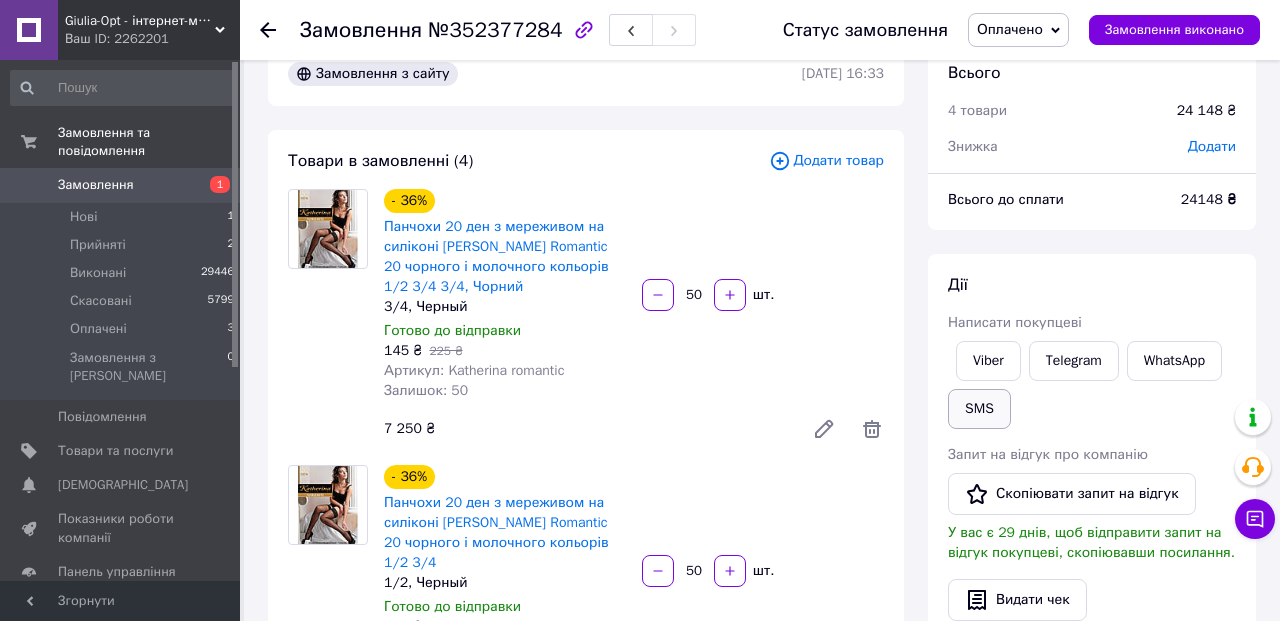 click on "SMS" at bounding box center (979, 409) 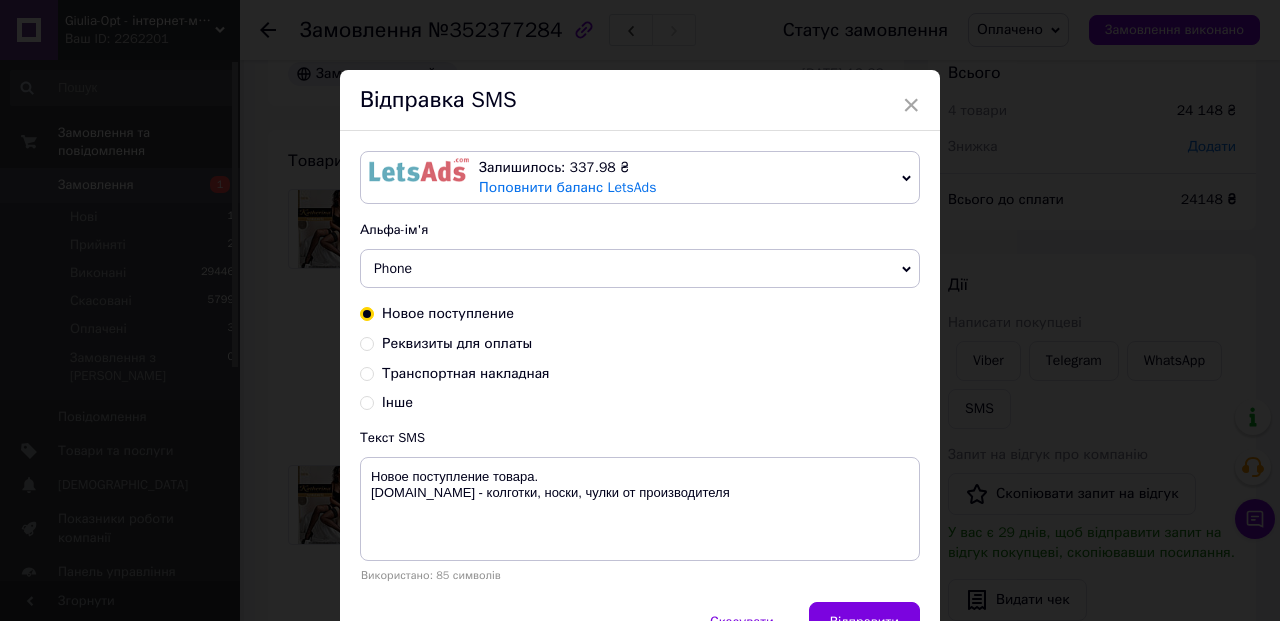 click on "Транспортная накладная" at bounding box center (367, 372) 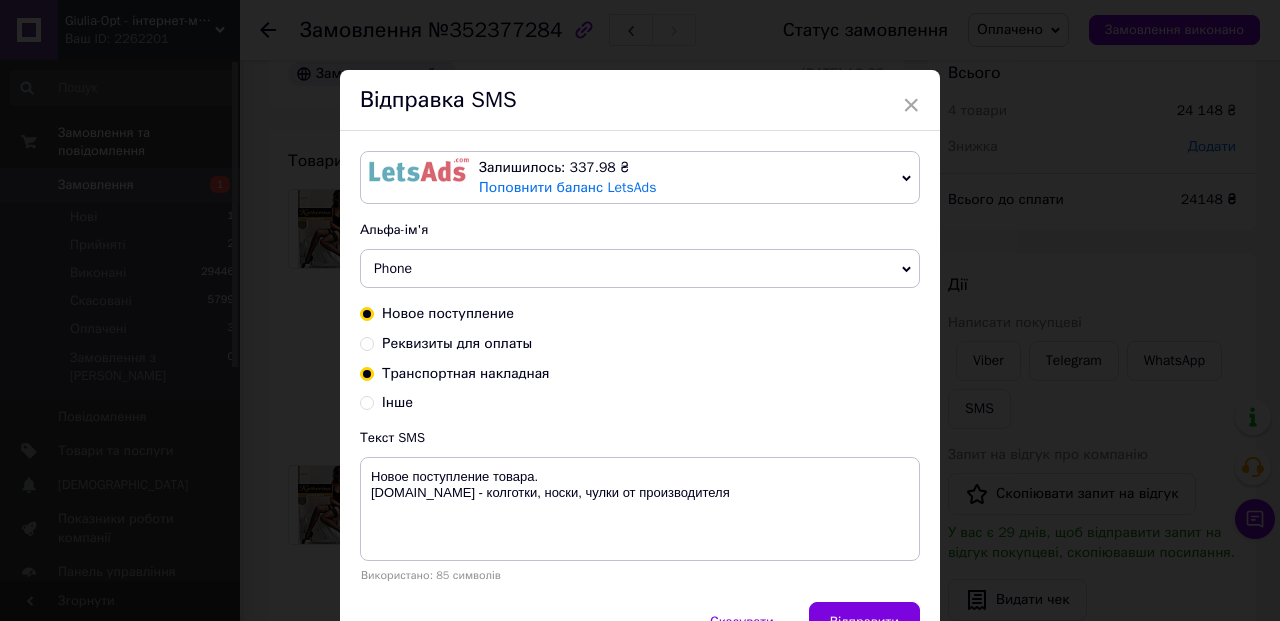 radio on "true" 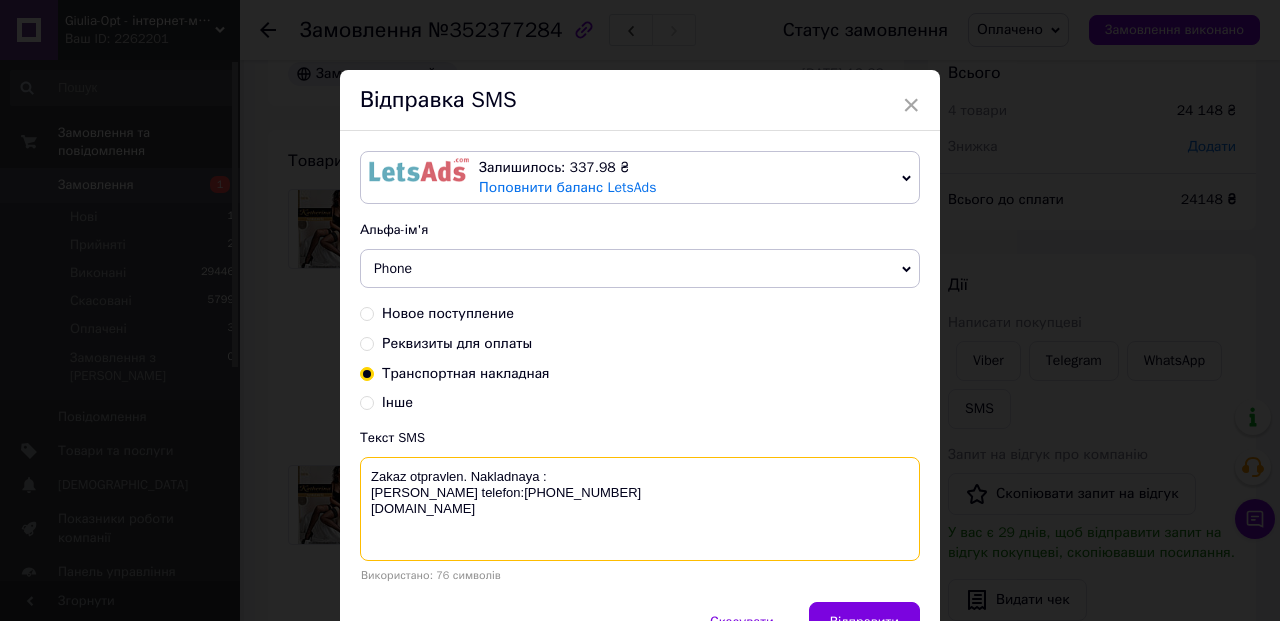 click on "Zakaz otpravlen. Nakladnaya :
[PERSON_NAME] telefon:[PHONE_NUMBER]
[DOMAIN_NAME]" at bounding box center [640, 509] 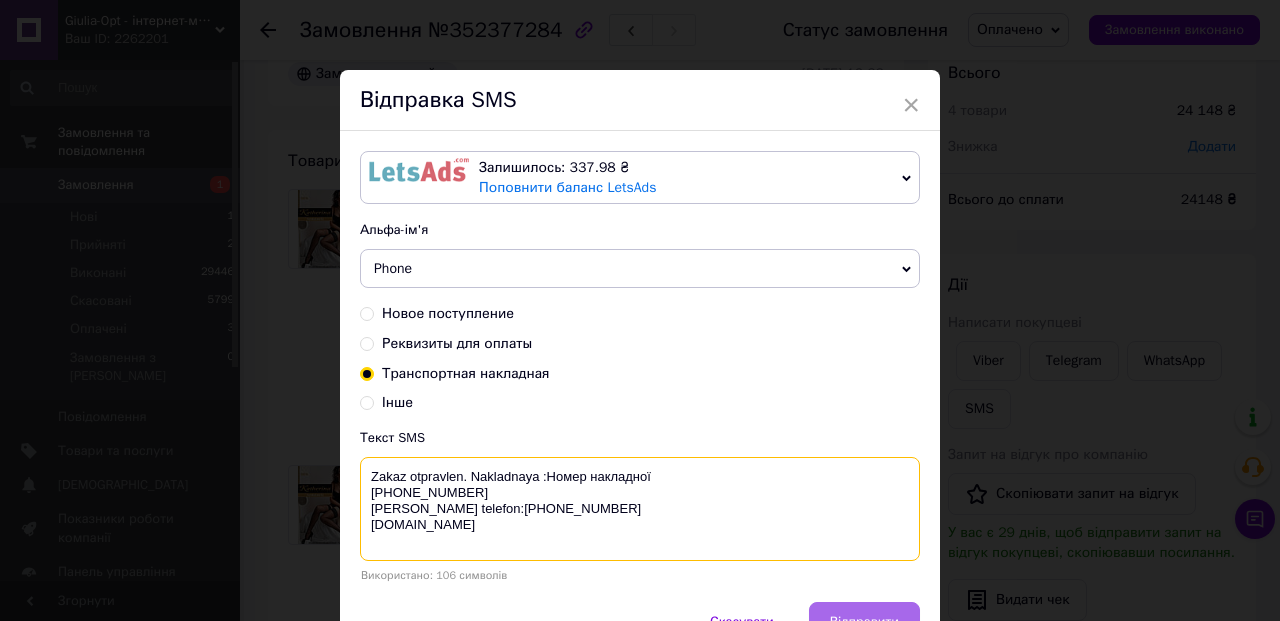 type on "Zakaz otpravlen. Nakladnaya :Номер накладної
[PHONE_NUMBER]
[PERSON_NAME] telefon:[PHONE_NUMBER]
[DOMAIN_NAME]" 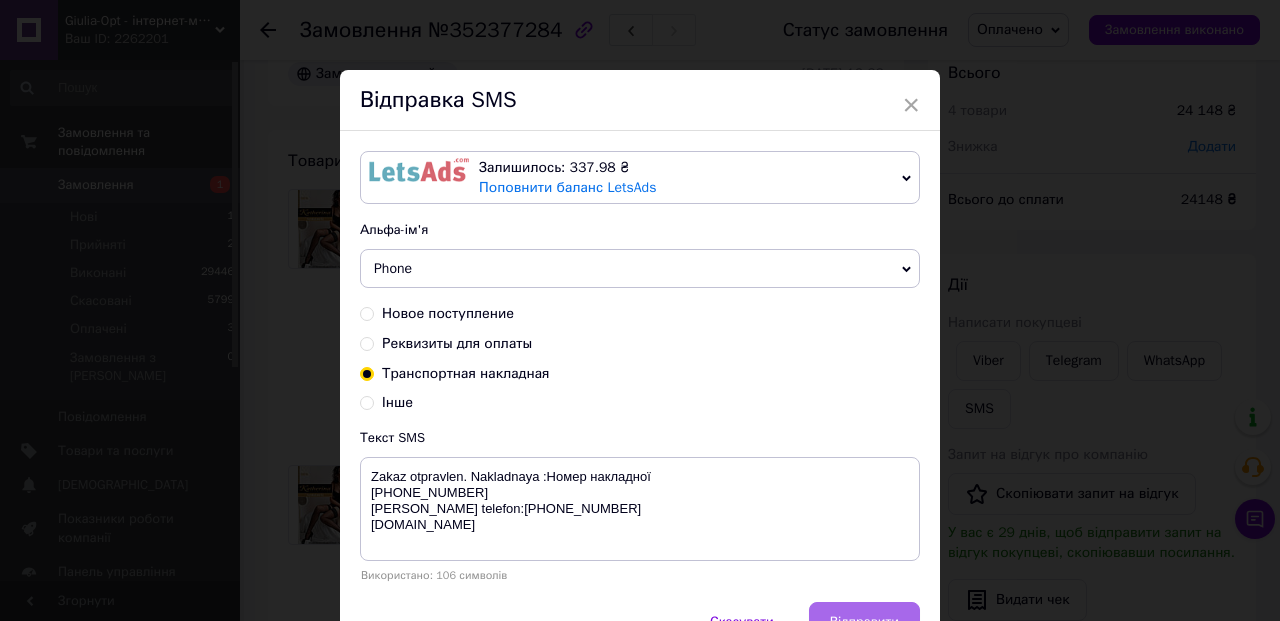 click on "Відправити" at bounding box center (864, 622) 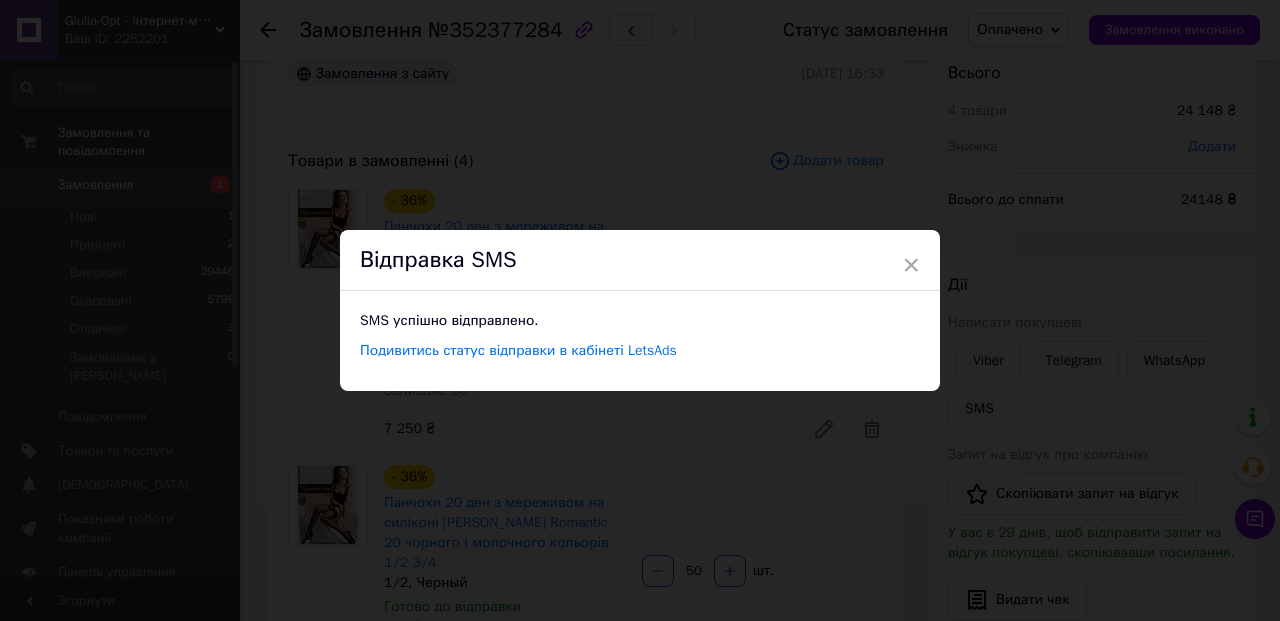 click on "× Відправка SMS SMS успішно відправлено. Подивитись статус відправки в кабінеті LetsAds" at bounding box center (640, 310) 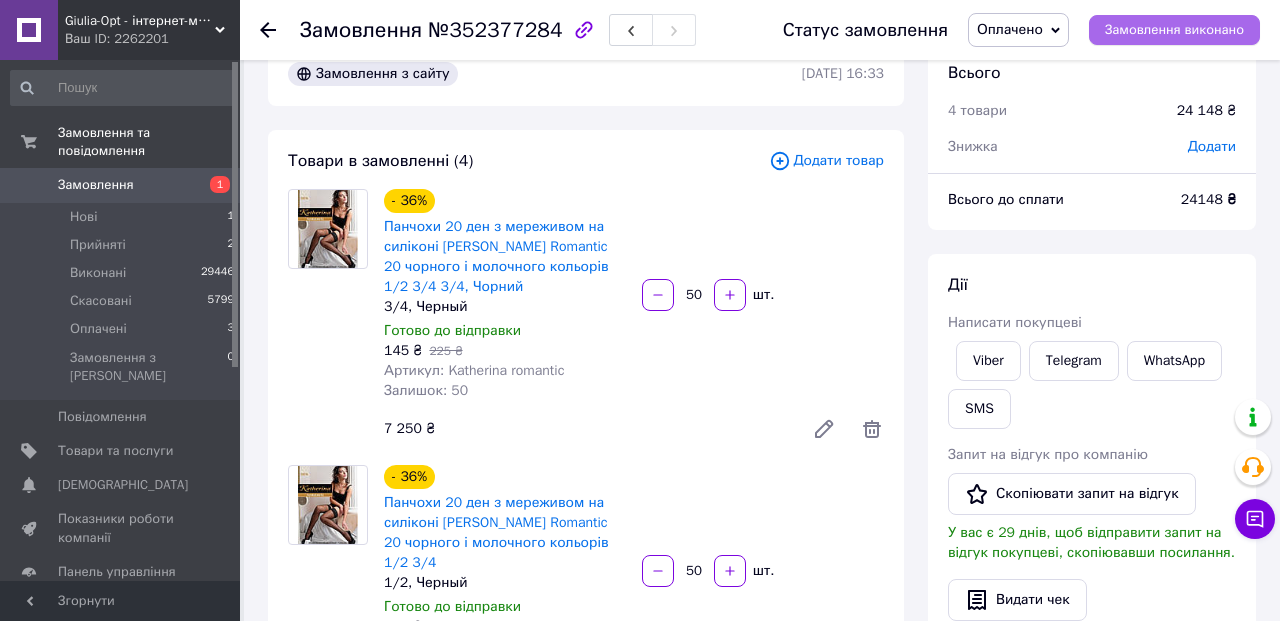 click on "Замовлення виконано" at bounding box center (1174, 30) 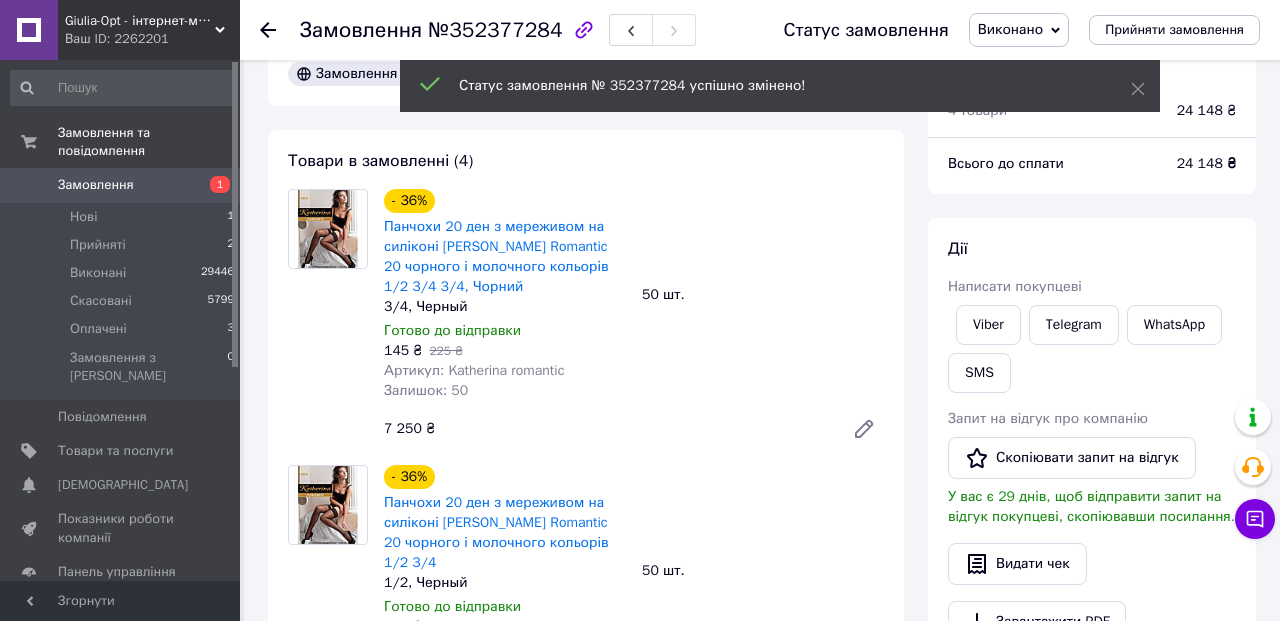 scroll, scrollTop: 12, scrollLeft: 0, axis: vertical 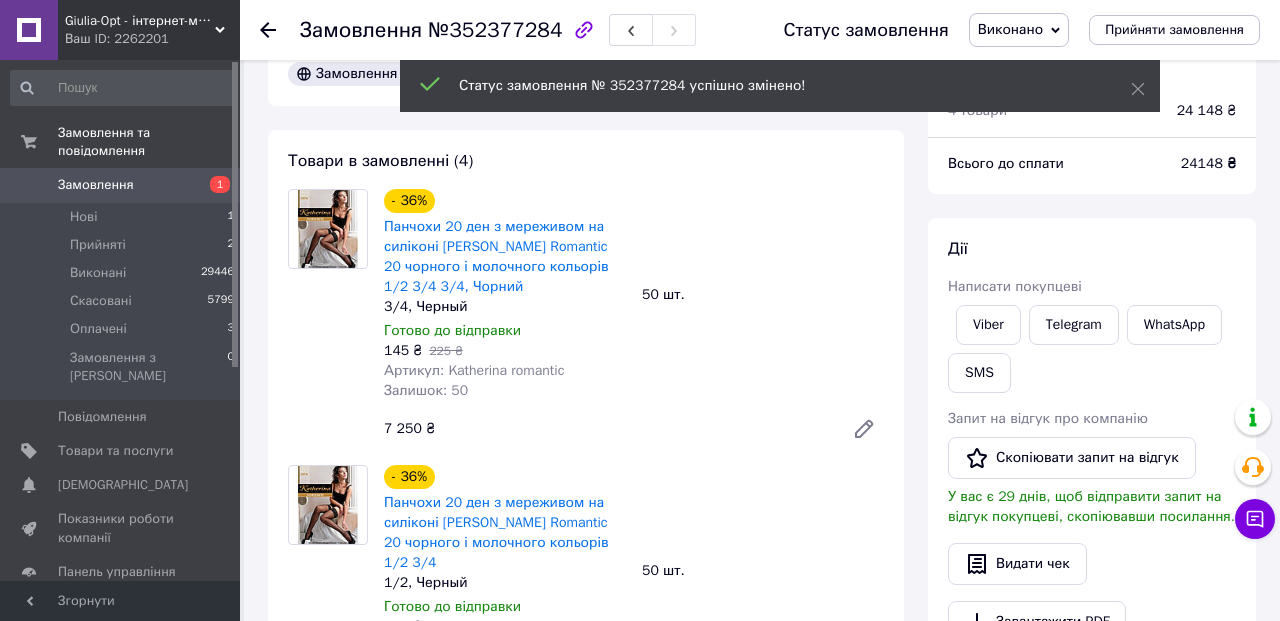 click 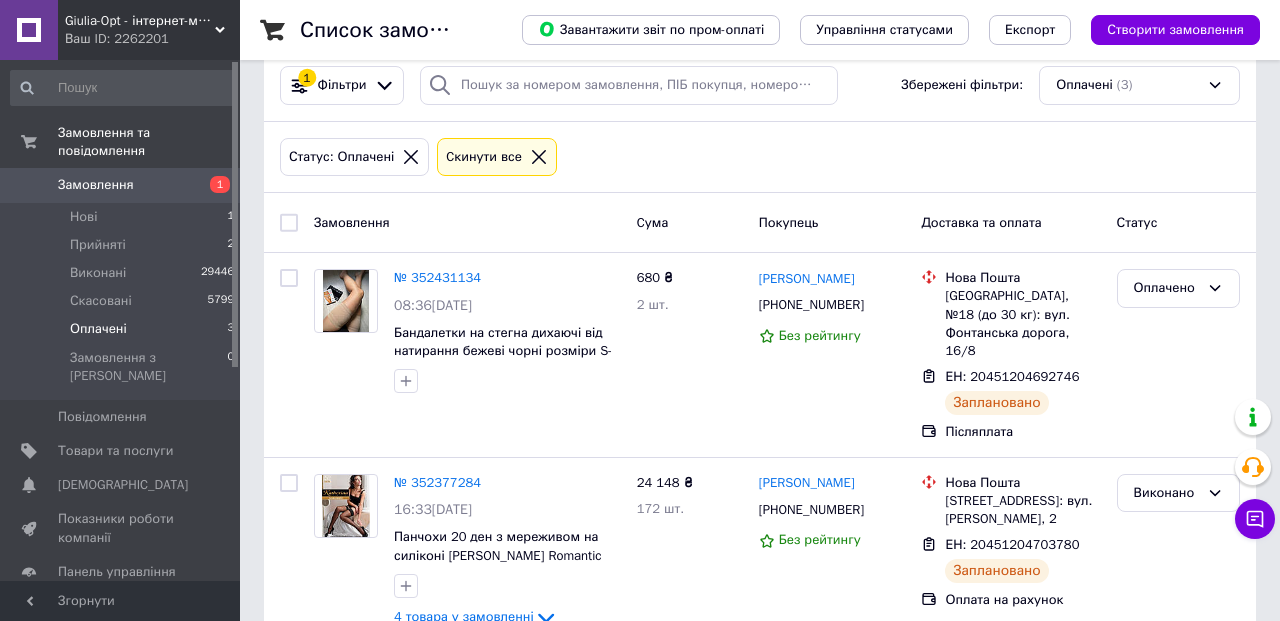 scroll, scrollTop: 26, scrollLeft: 0, axis: vertical 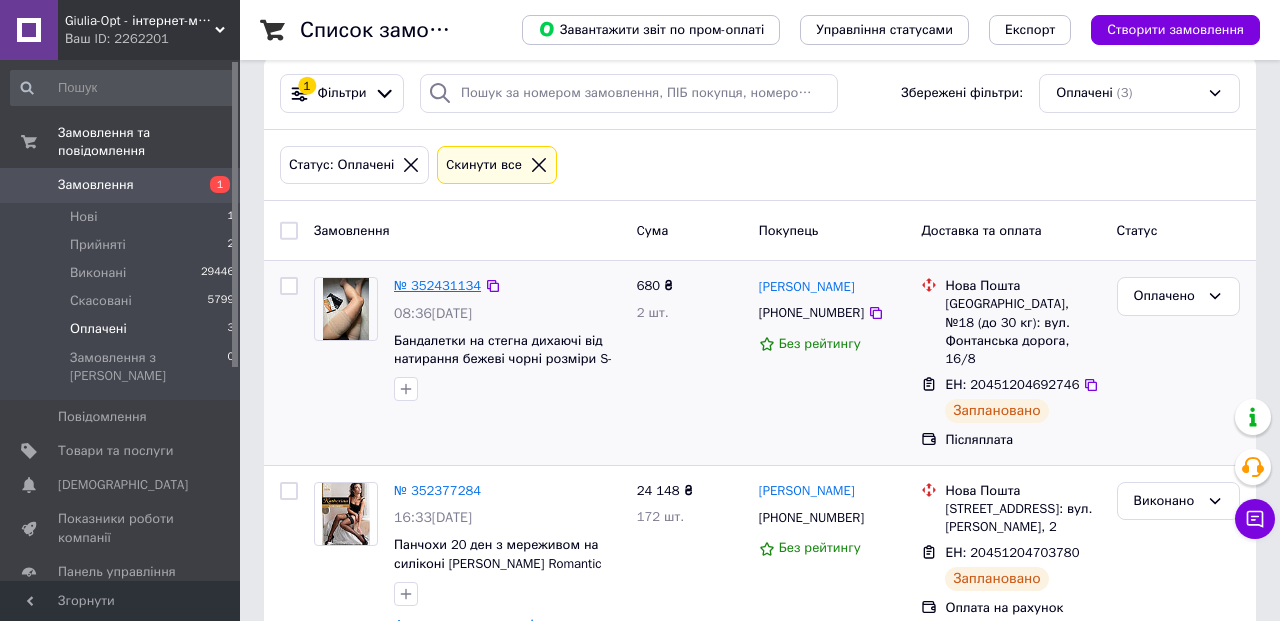 click on "№ 352431134" at bounding box center (437, 285) 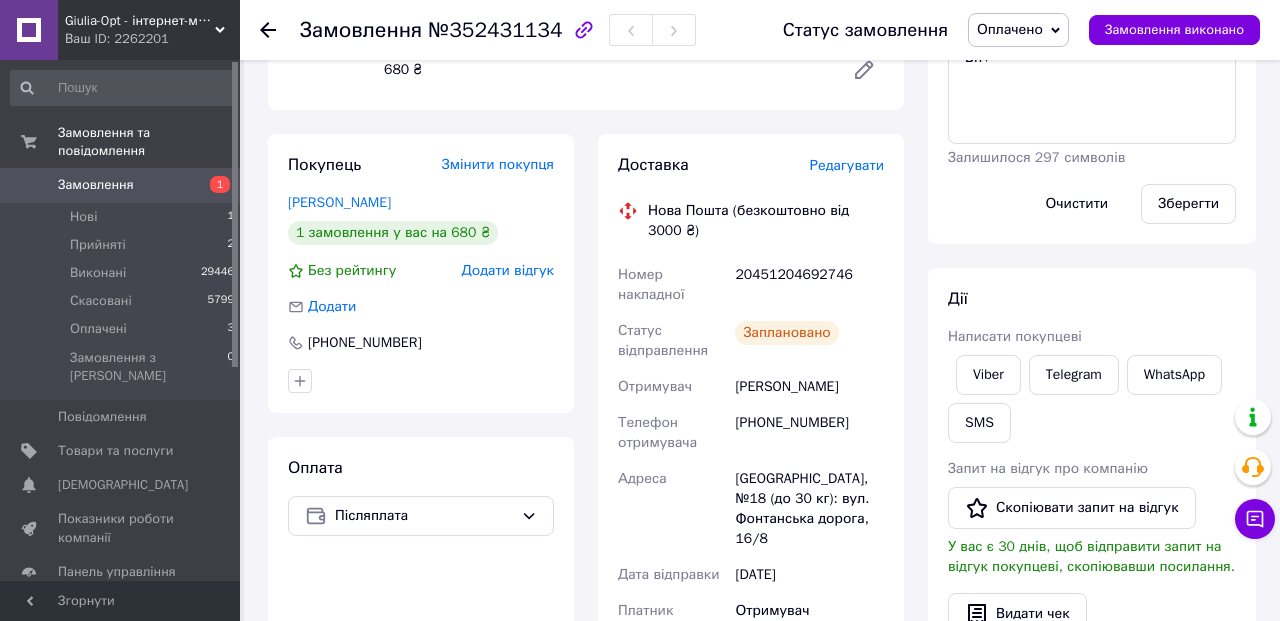 scroll, scrollTop: 356, scrollLeft: 0, axis: vertical 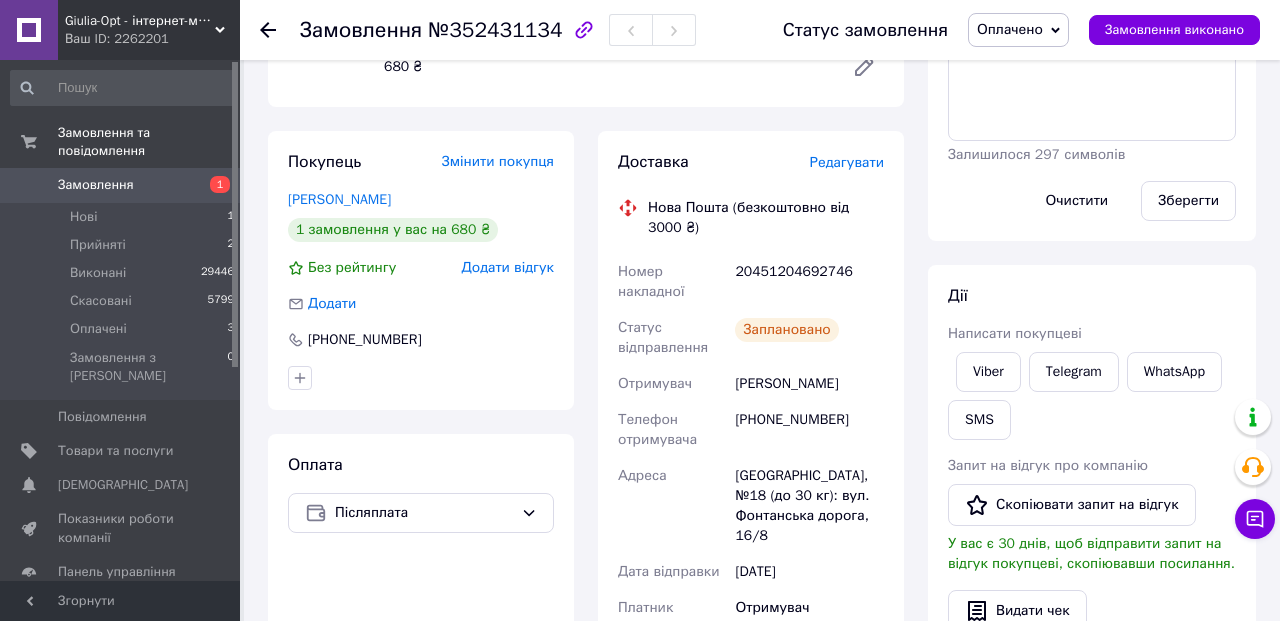 drag, startPoint x: 855, startPoint y: 259, endPoint x: 836, endPoint y: 257, distance: 19.104973 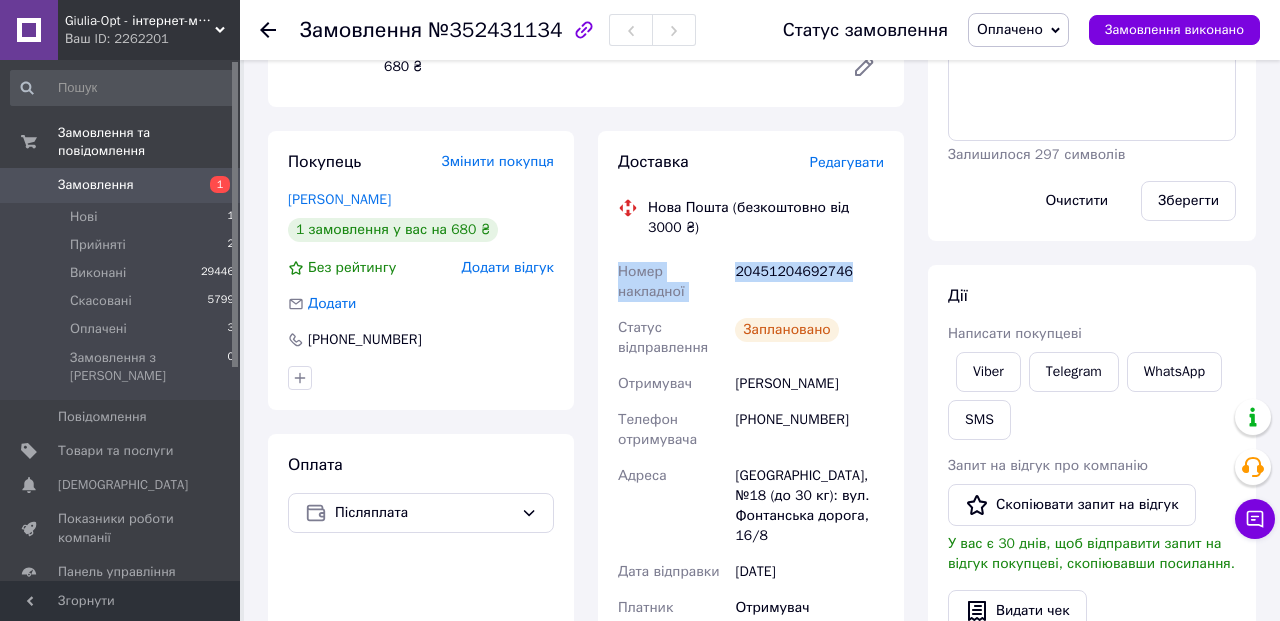 drag, startPoint x: 860, startPoint y: 269, endPoint x: 618, endPoint y: 248, distance: 242.90945 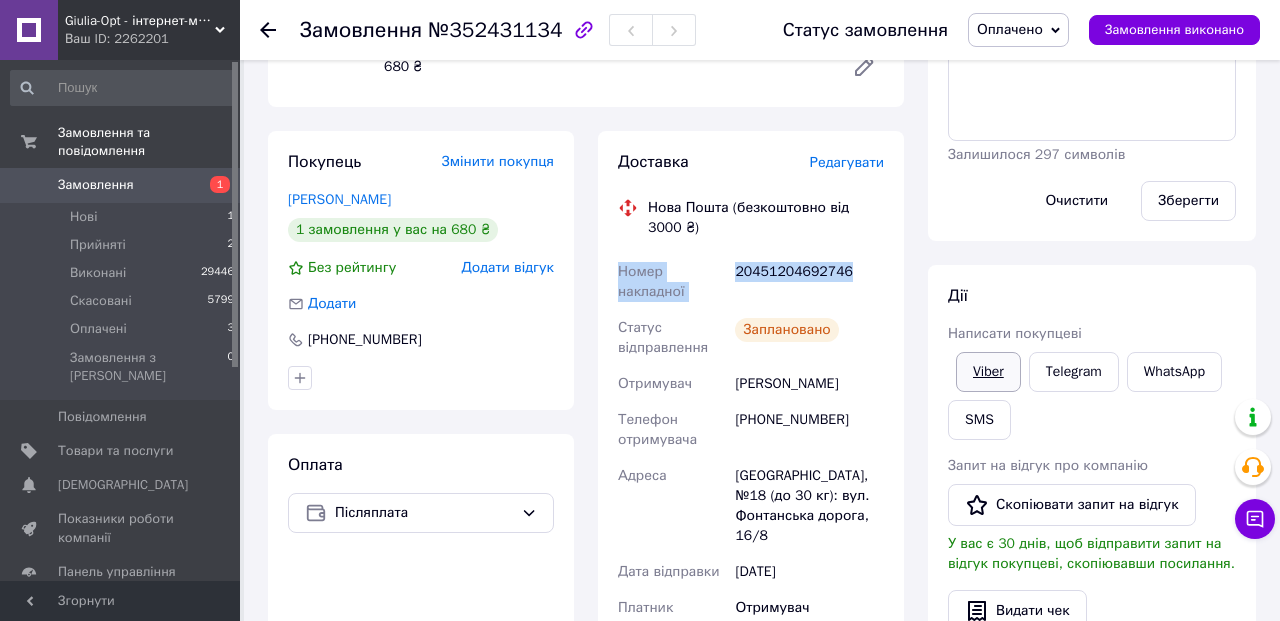 click on "Viber" at bounding box center (988, 372) 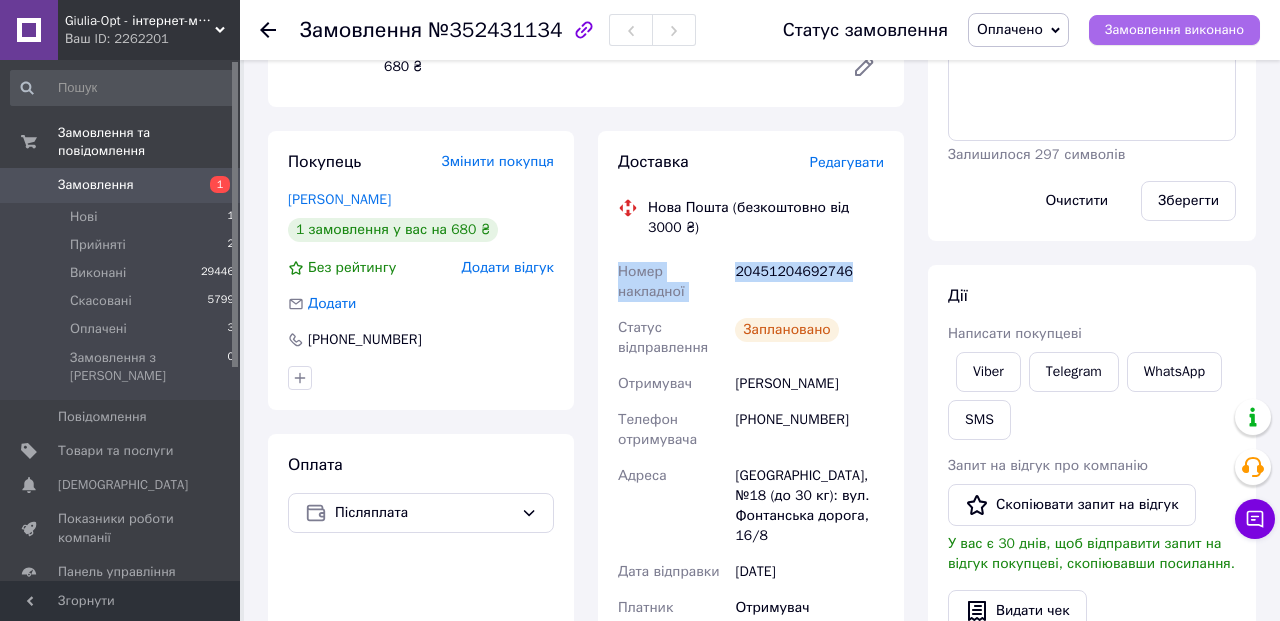 click on "Замовлення виконано" at bounding box center [1174, 30] 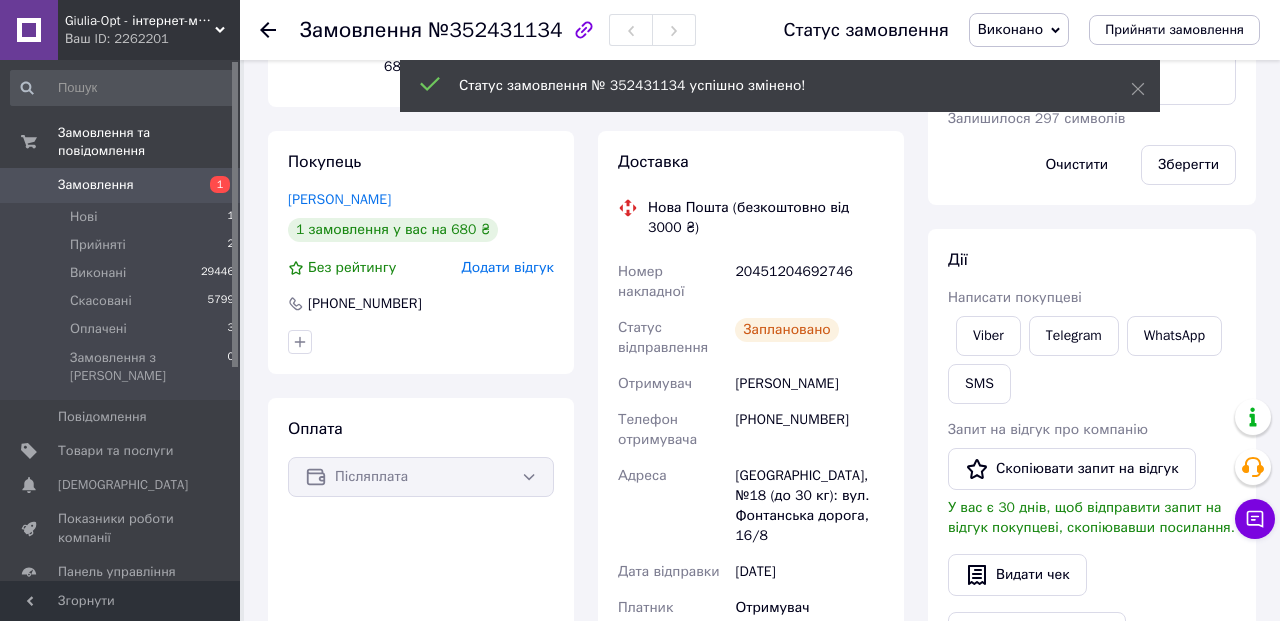 click 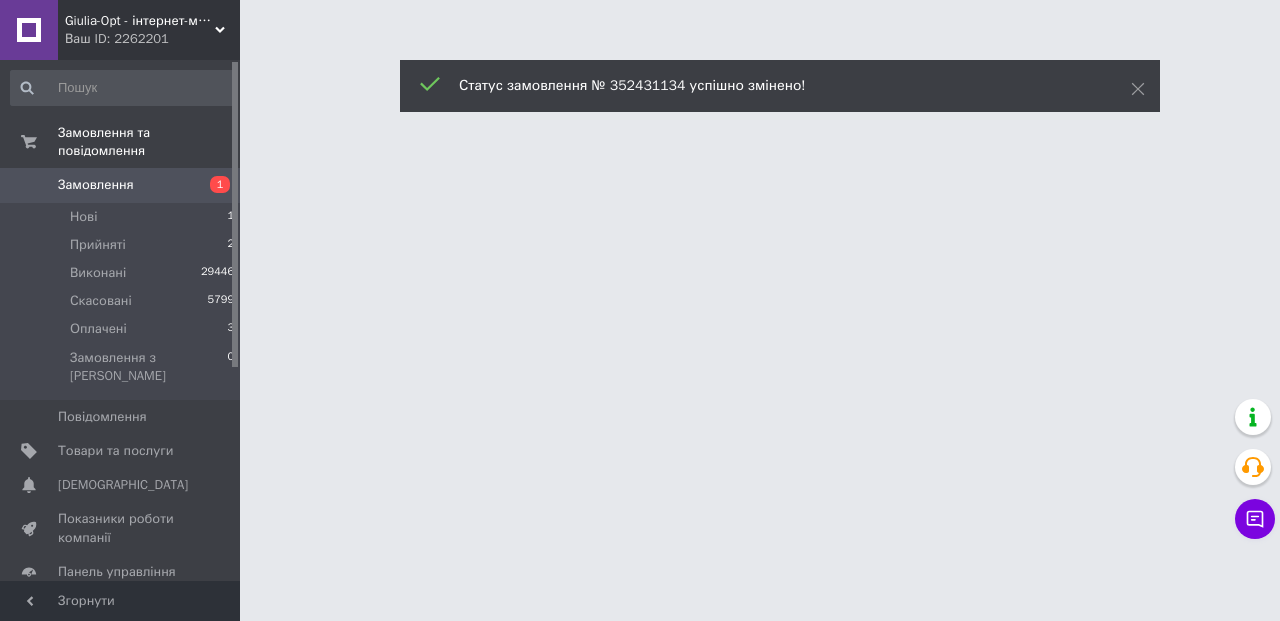 scroll, scrollTop: 0, scrollLeft: 0, axis: both 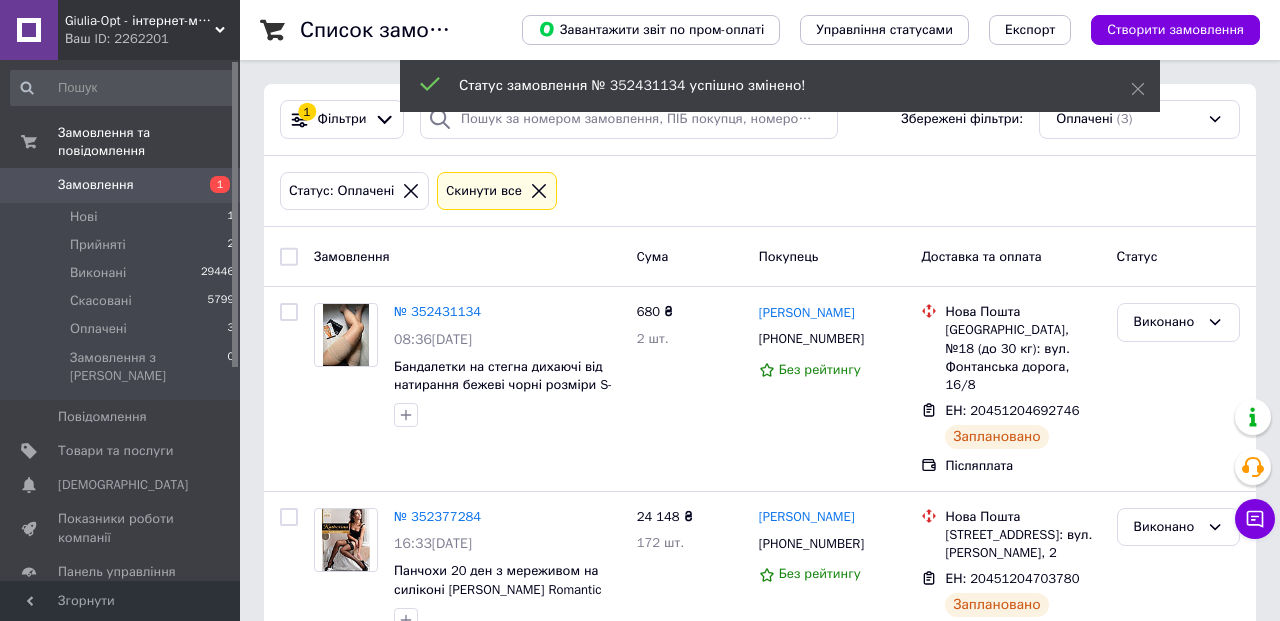 click on "Статус: Оплачені Cкинути все" at bounding box center [760, 191] 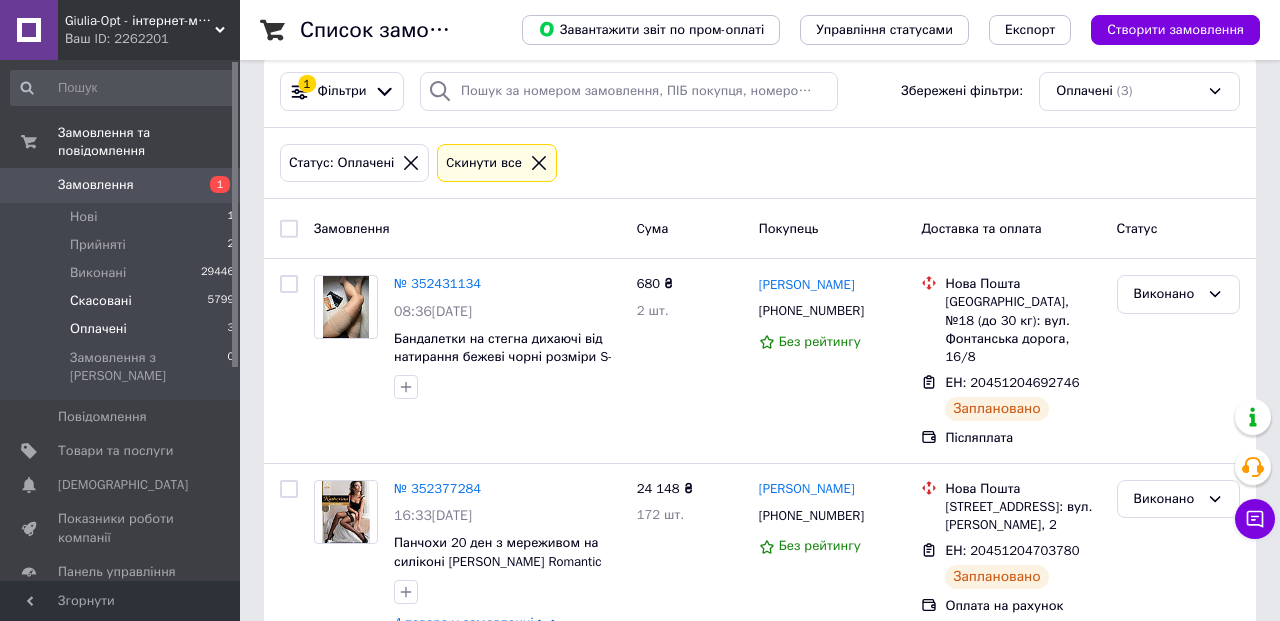 scroll, scrollTop: 20, scrollLeft: 0, axis: vertical 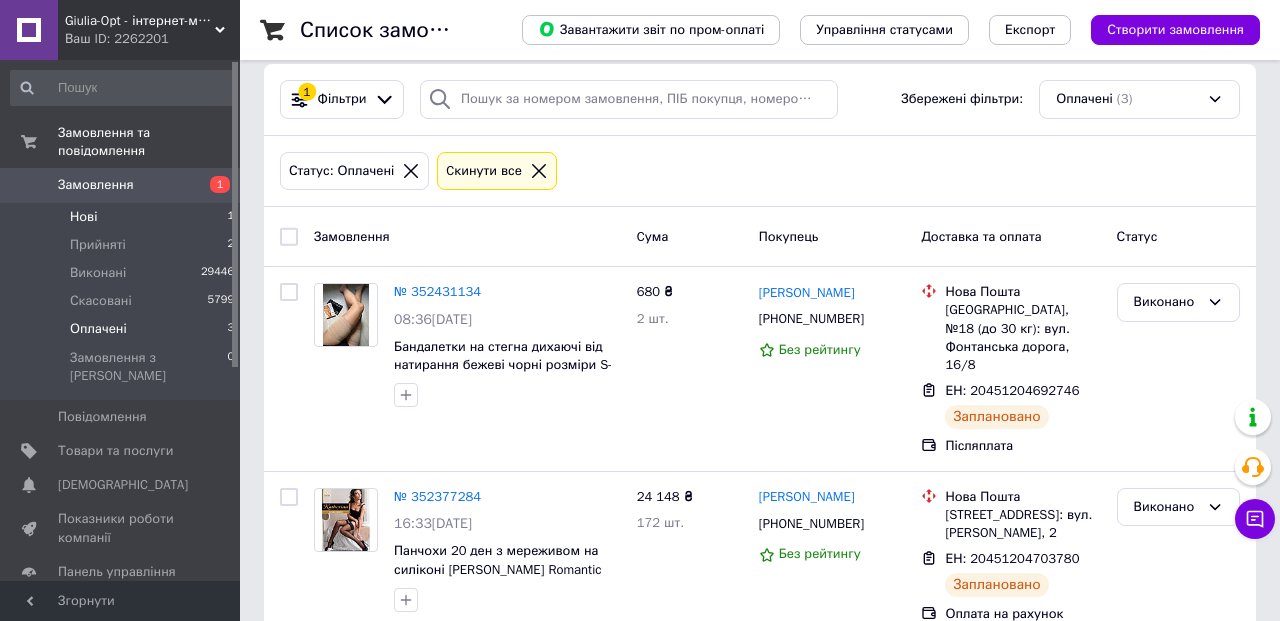 click on "Нові 1" at bounding box center (123, 217) 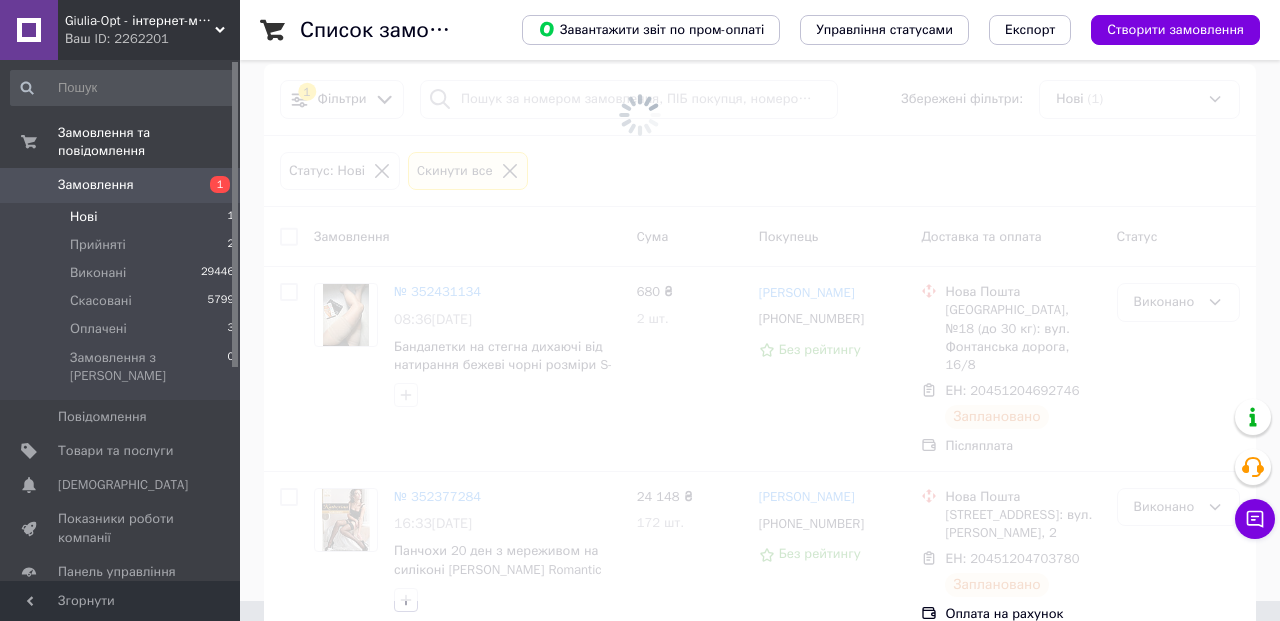 scroll, scrollTop: 0, scrollLeft: 0, axis: both 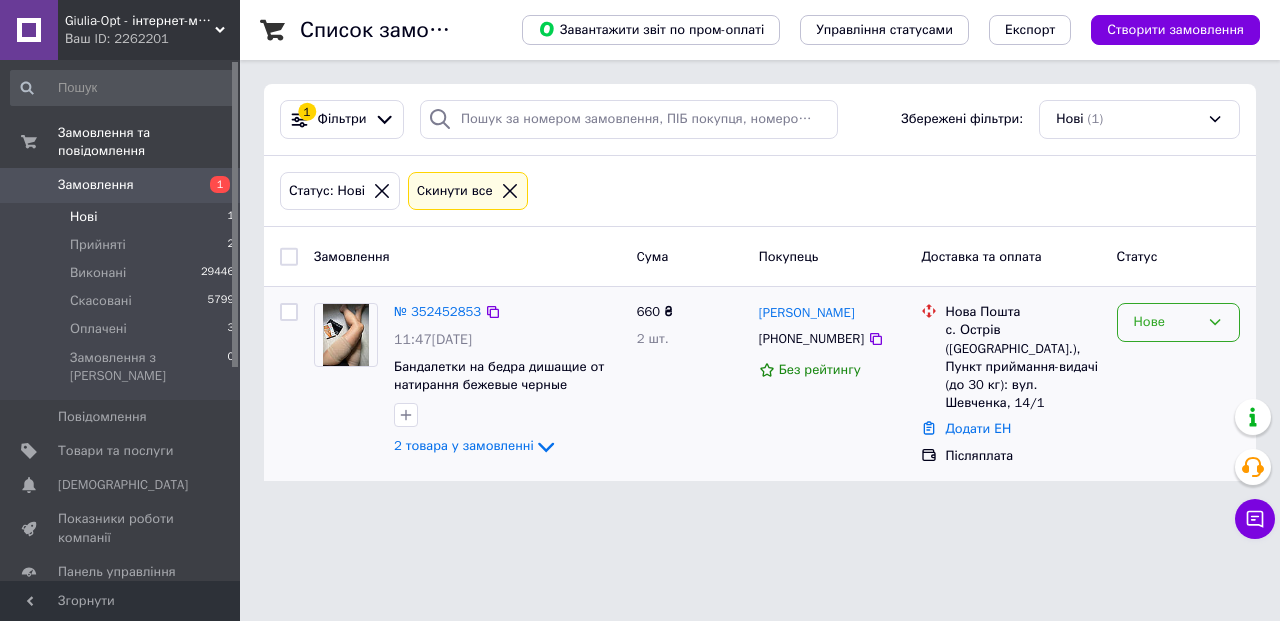 click on "Нове" at bounding box center (1166, 322) 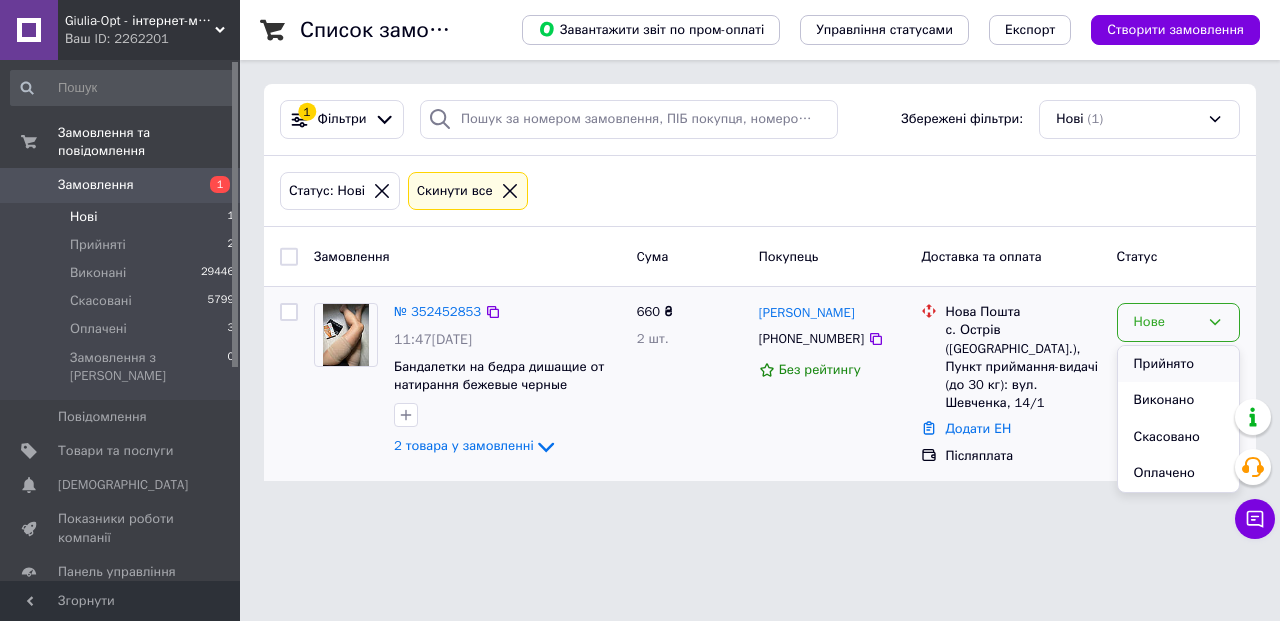 click on "Прийнято" at bounding box center [1178, 364] 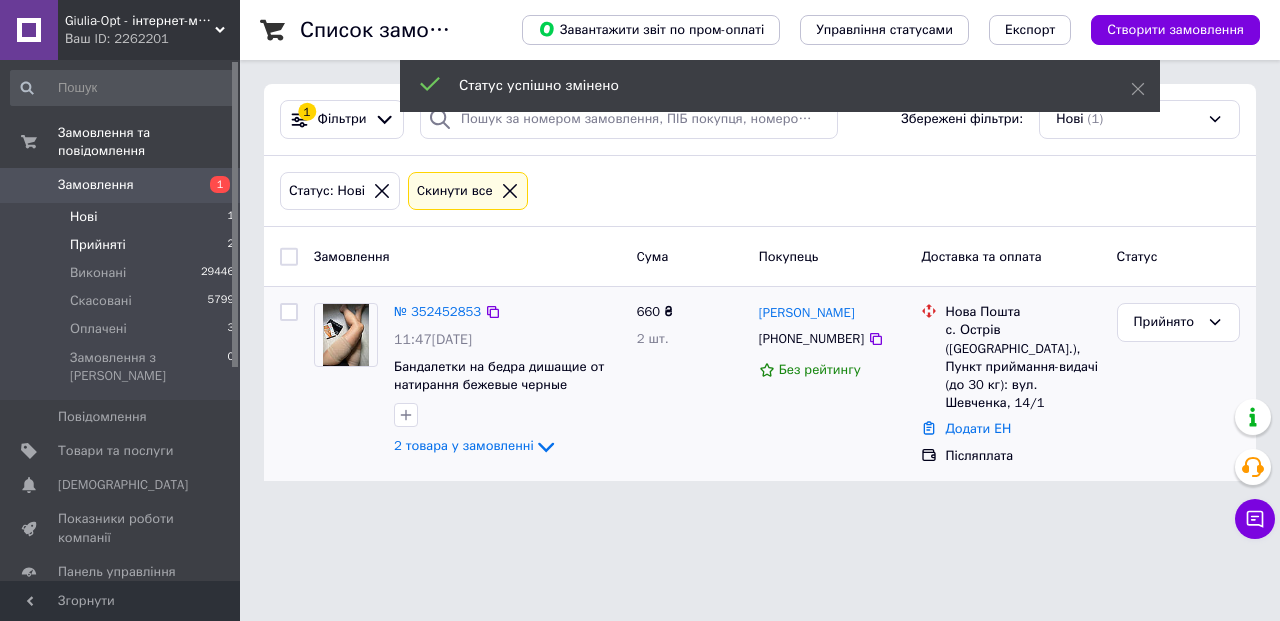 click on "Прийняті 2" at bounding box center [123, 245] 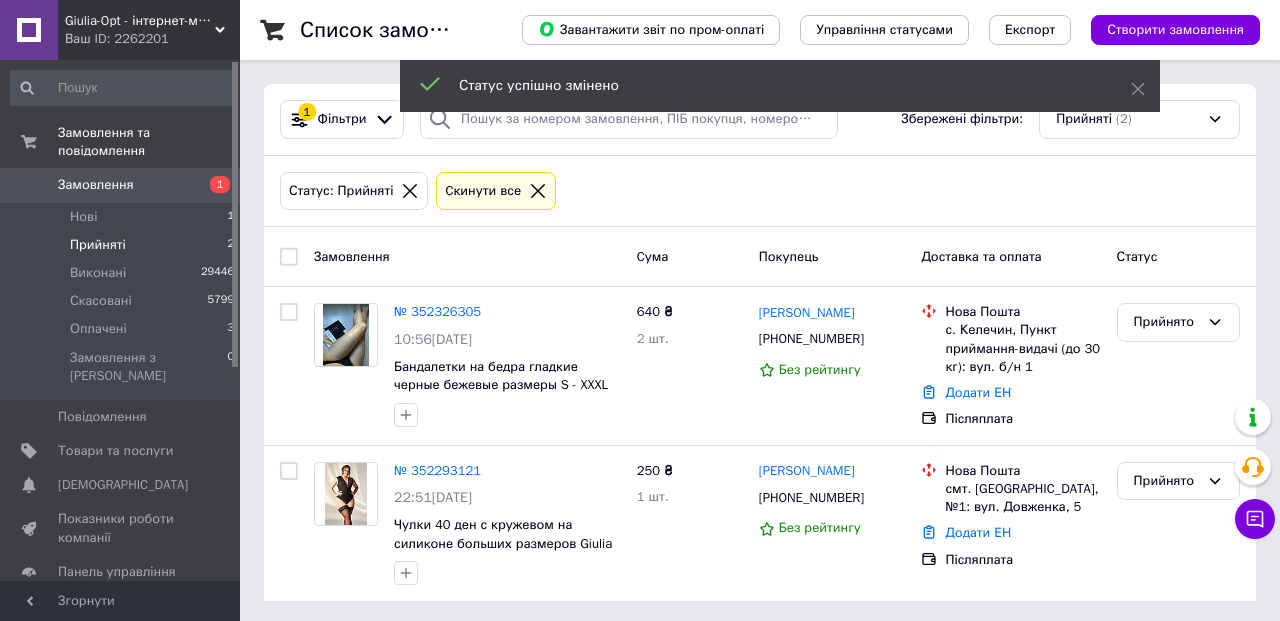 click on "Статус: Прийняті Cкинути все" at bounding box center (760, 191) 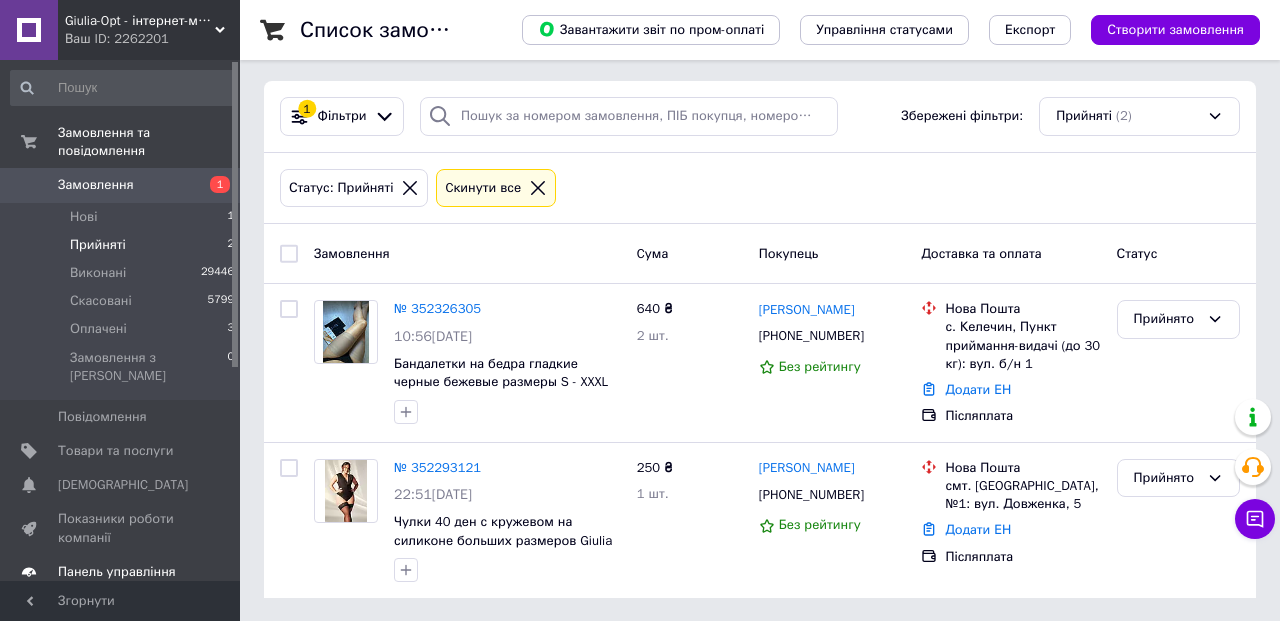 scroll, scrollTop: 2, scrollLeft: 0, axis: vertical 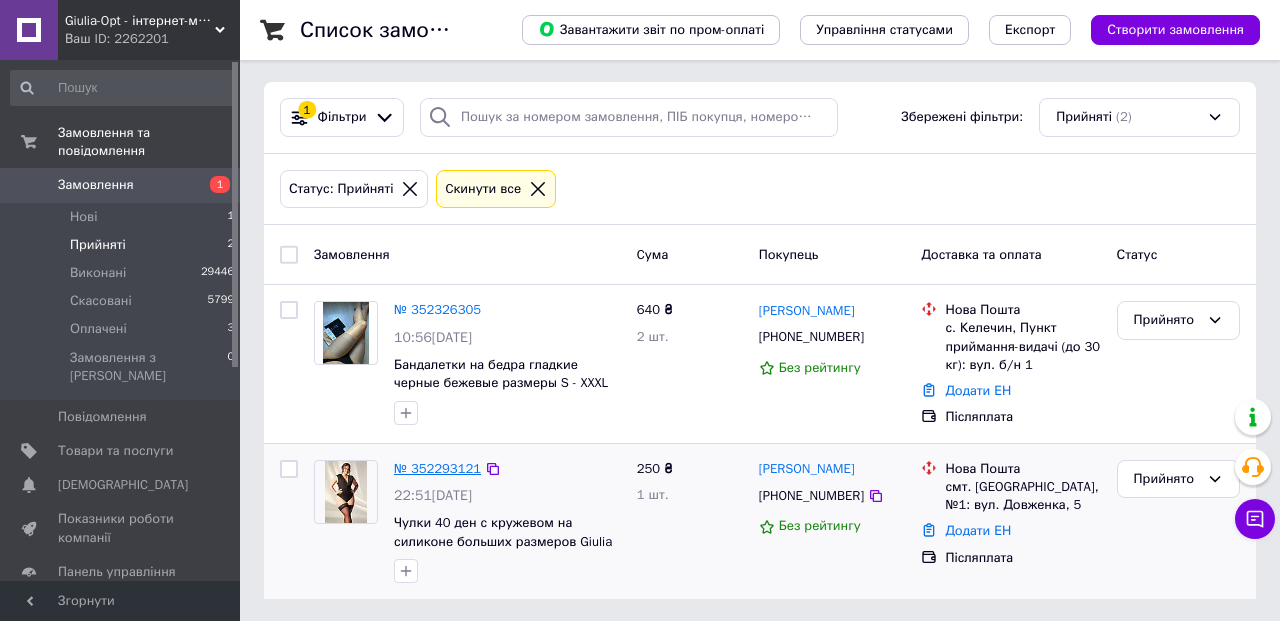 click on "№ 352293121" at bounding box center (437, 468) 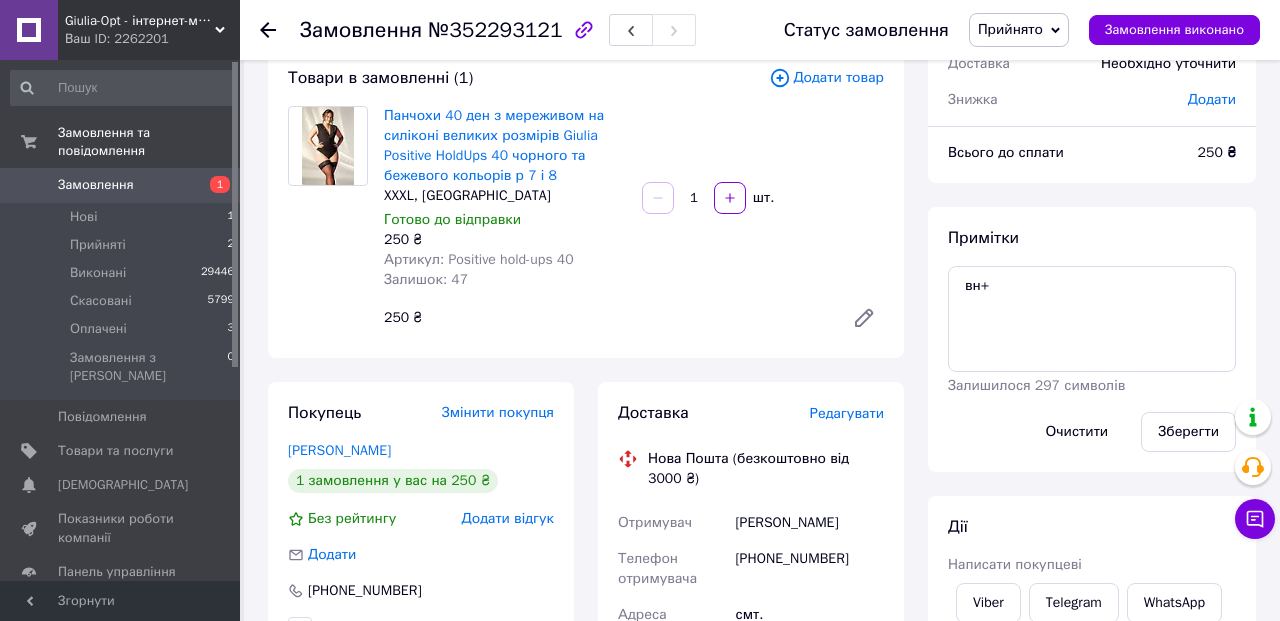 scroll, scrollTop: 242, scrollLeft: 0, axis: vertical 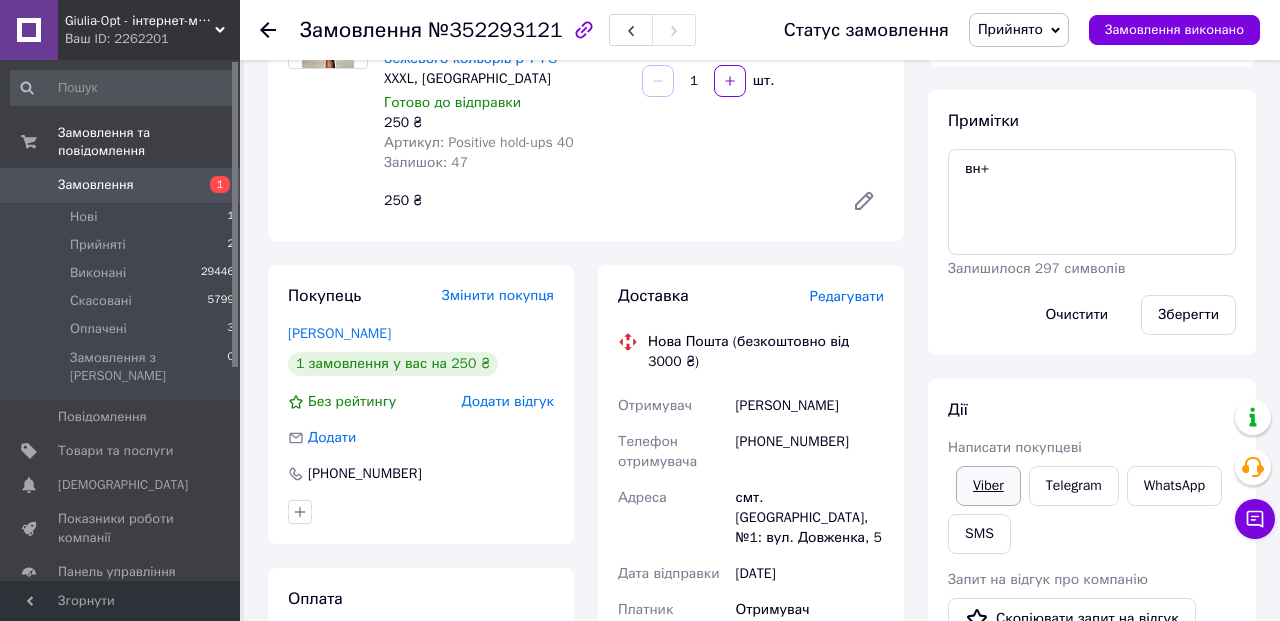 click on "Viber" at bounding box center [988, 486] 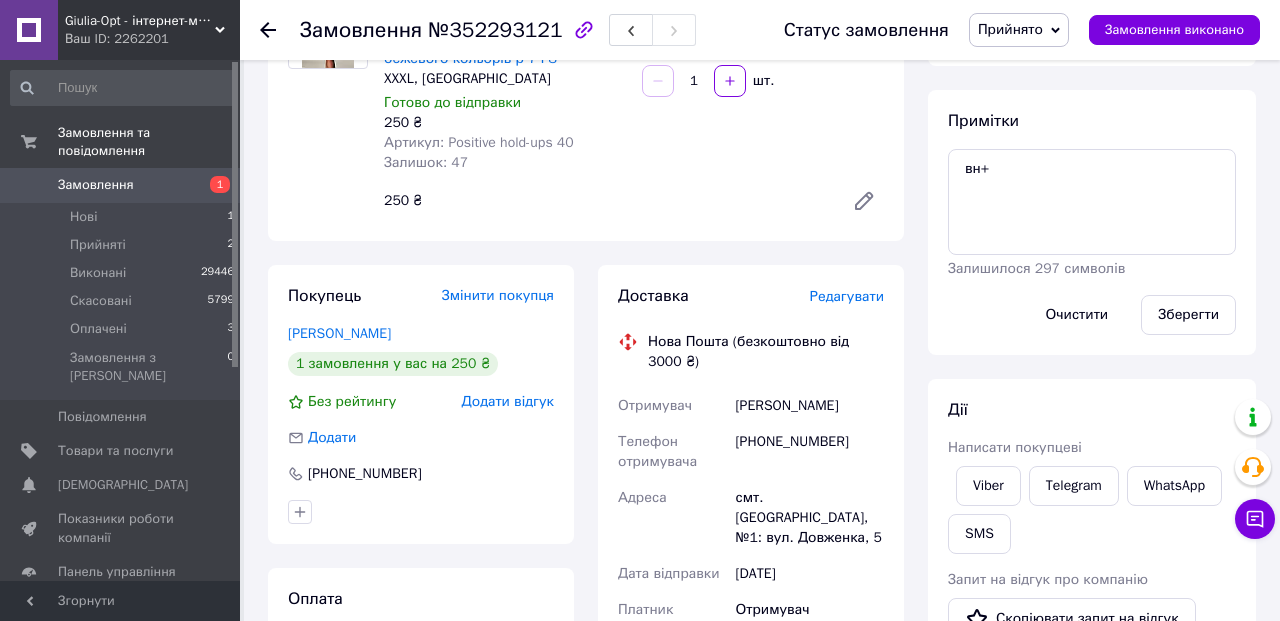 click 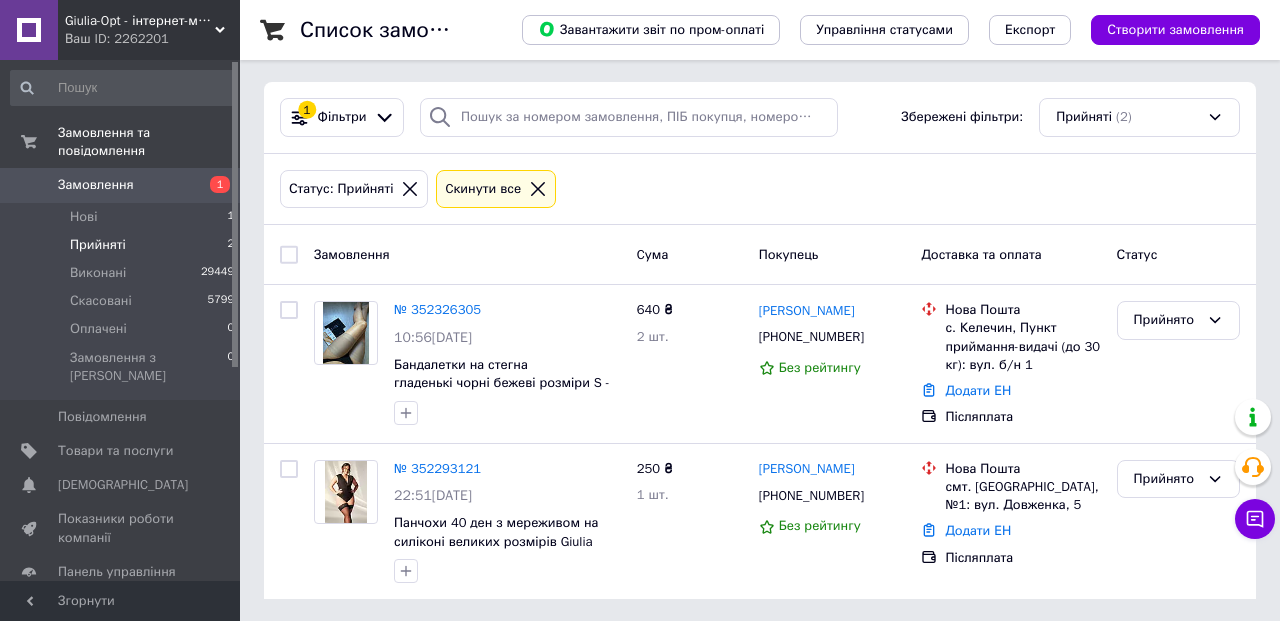 scroll, scrollTop: 0, scrollLeft: 0, axis: both 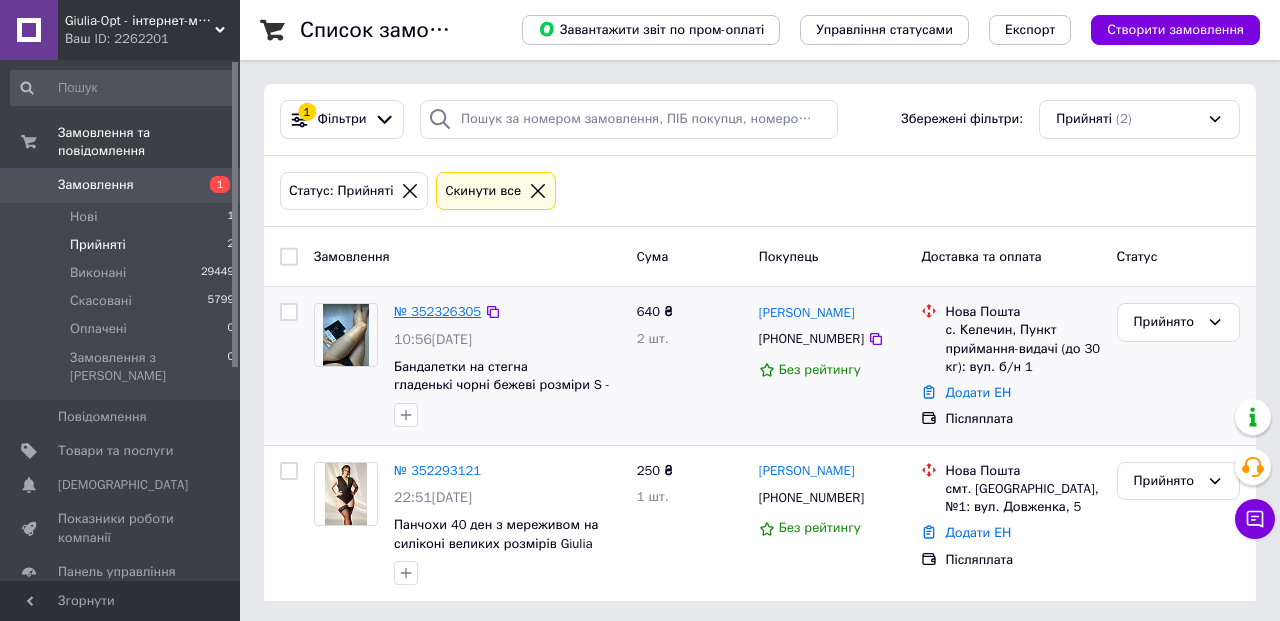 click on "№ 352326305" at bounding box center (437, 311) 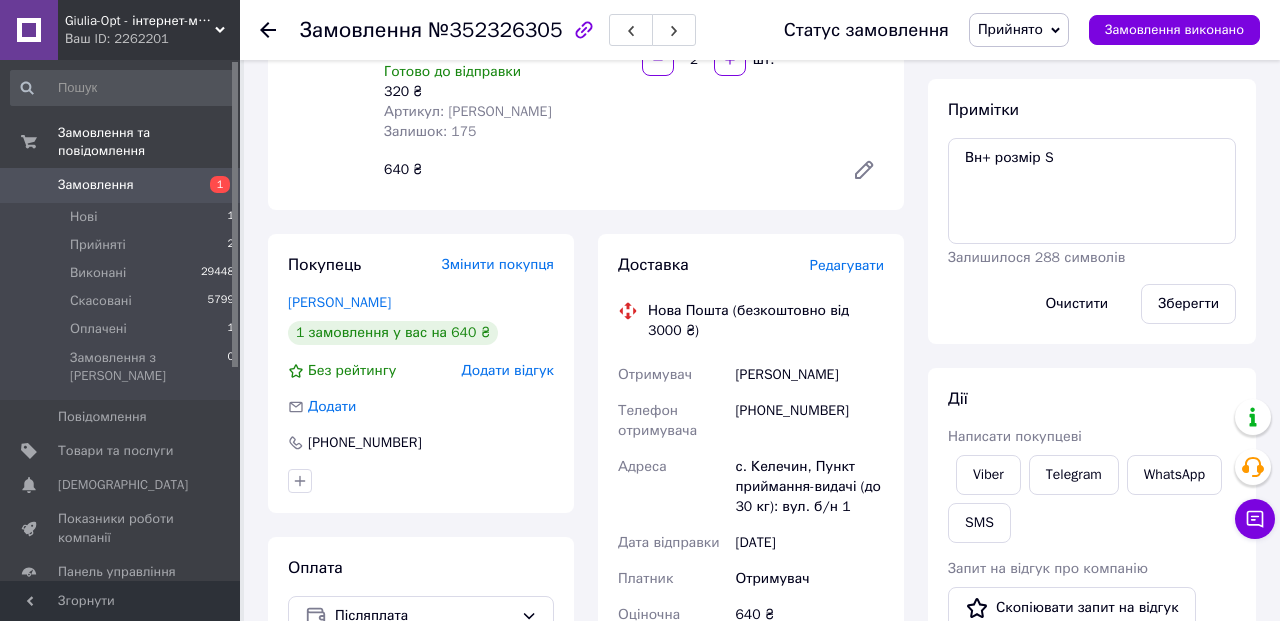 scroll, scrollTop: 257, scrollLeft: 0, axis: vertical 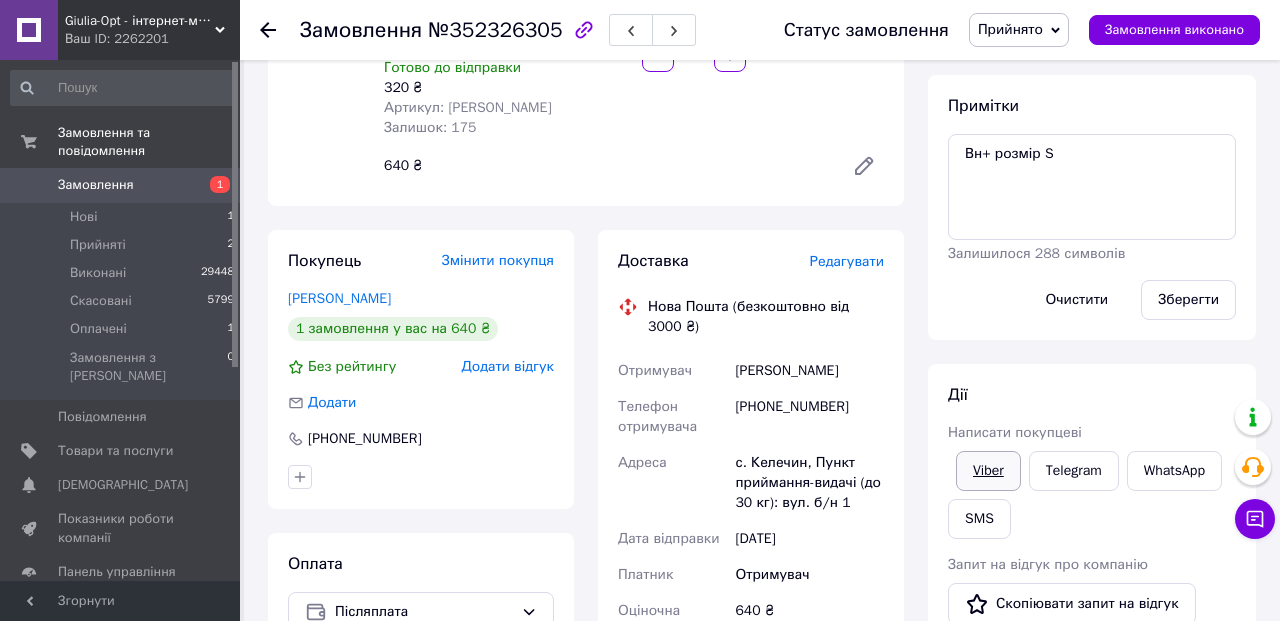 click on "Viber" at bounding box center (988, 471) 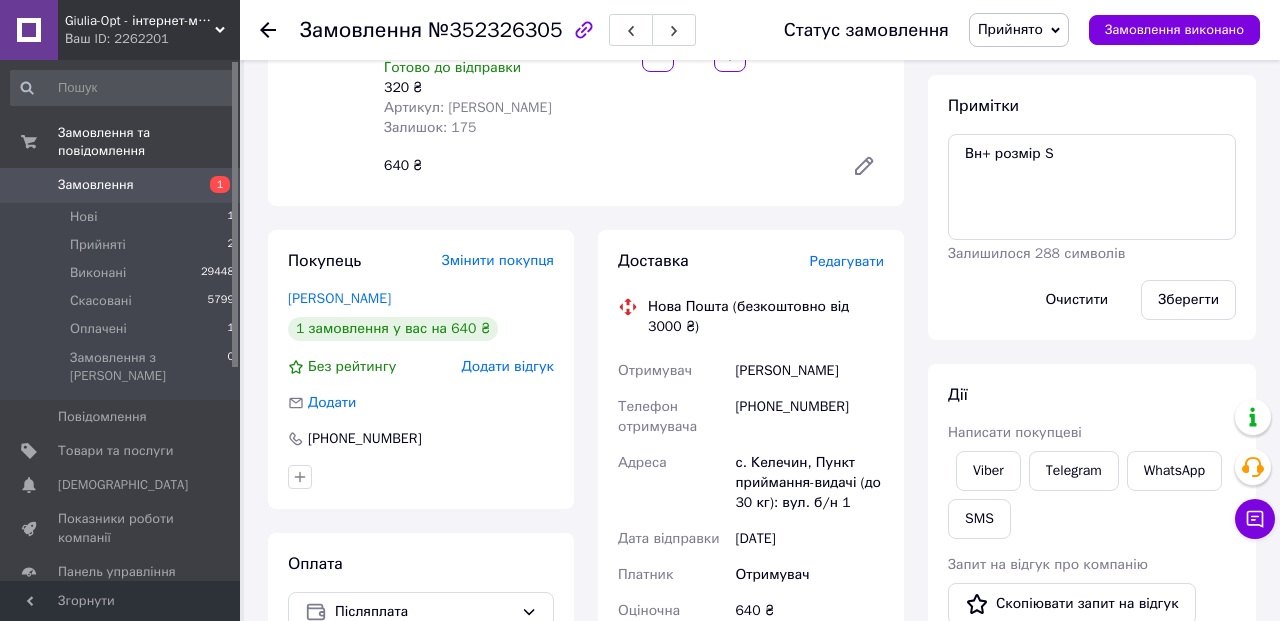 click 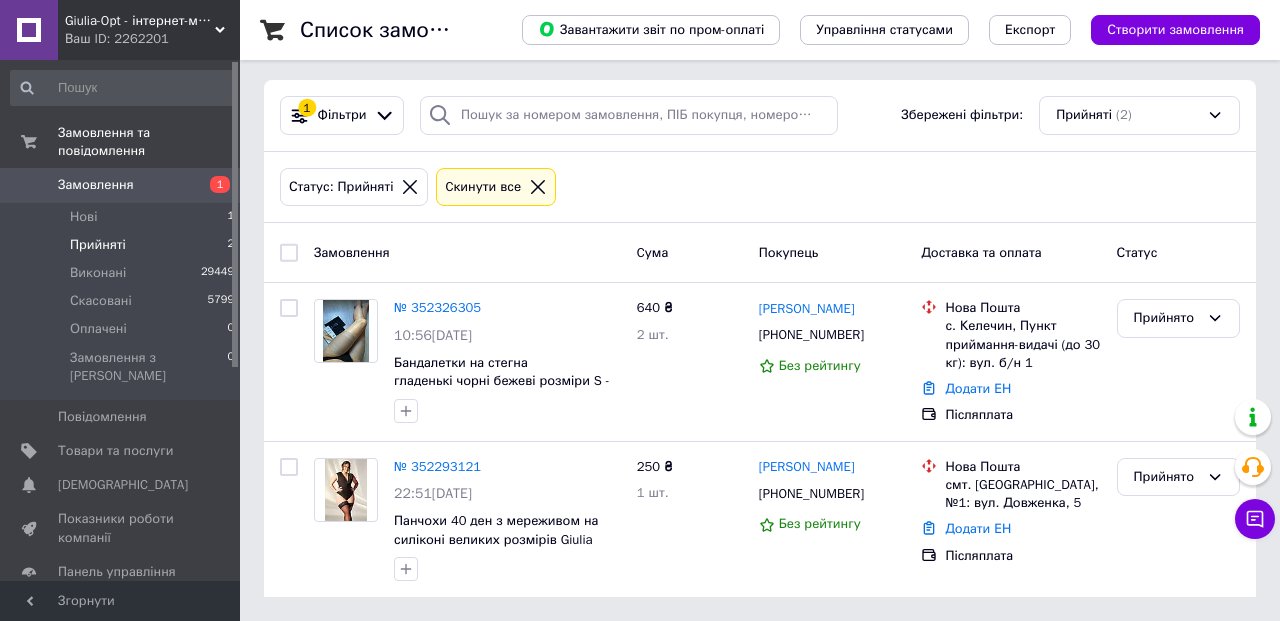 scroll, scrollTop: 2, scrollLeft: 0, axis: vertical 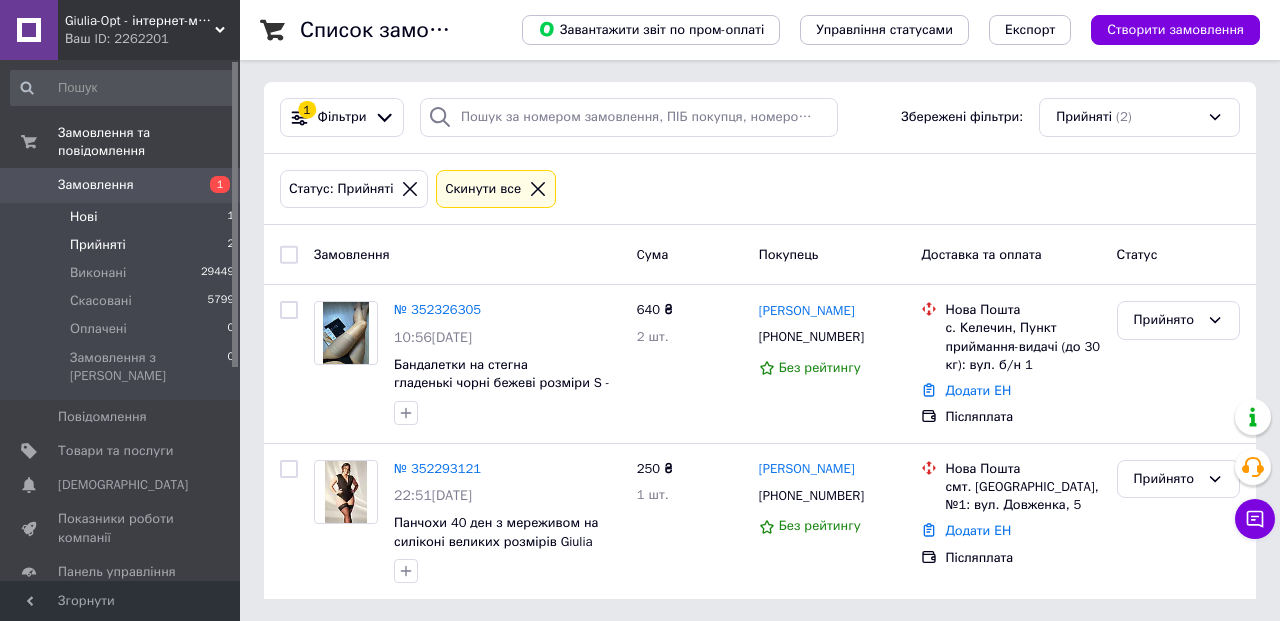 click on "Нові 1" at bounding box center (123, 217) 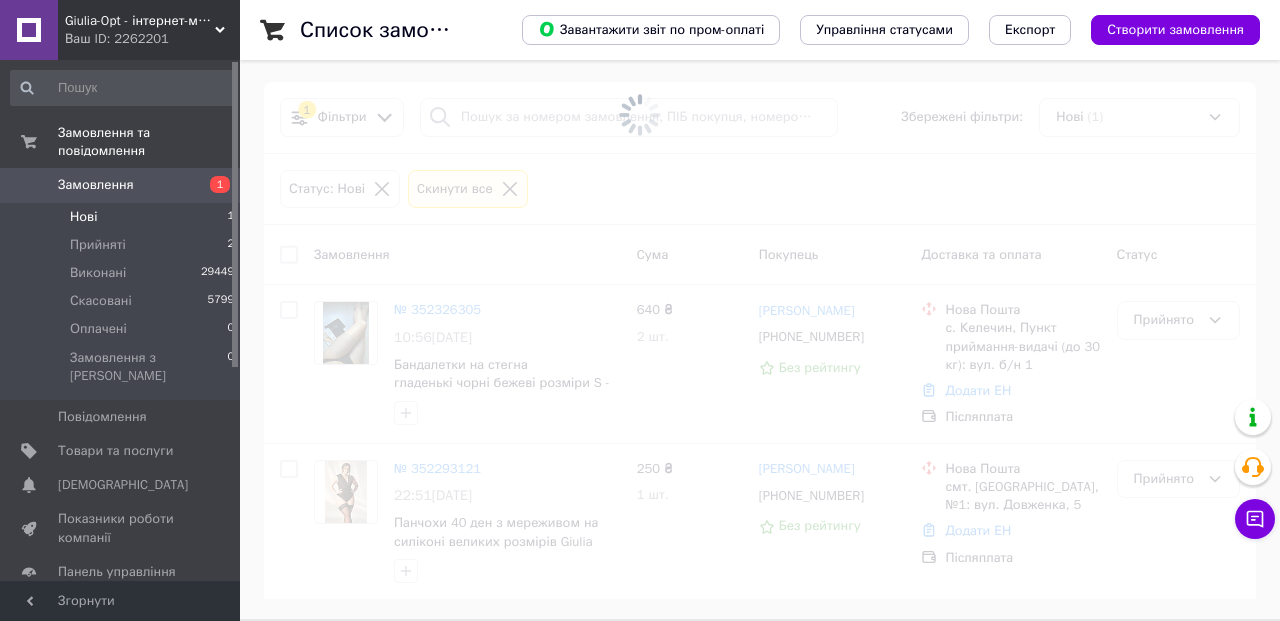 scroll, scrollTop: 0, scrollLeft: 0, axis: both 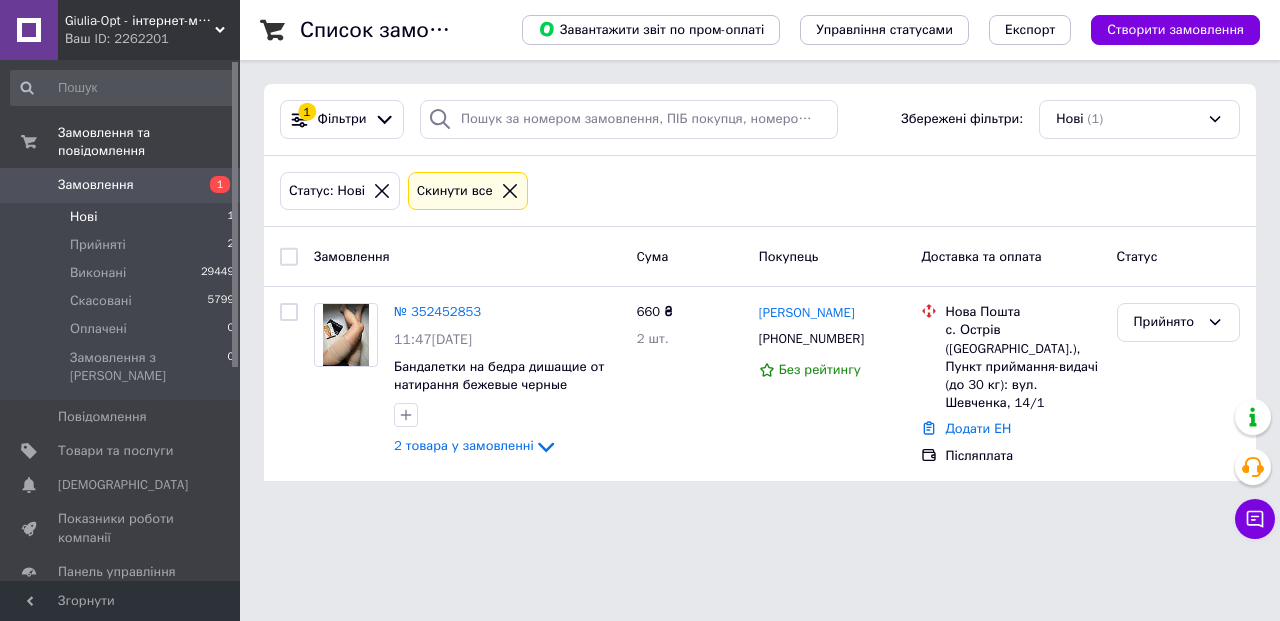 click on "Статус: Нові Cкинути все" at bounding box center (760, 191) 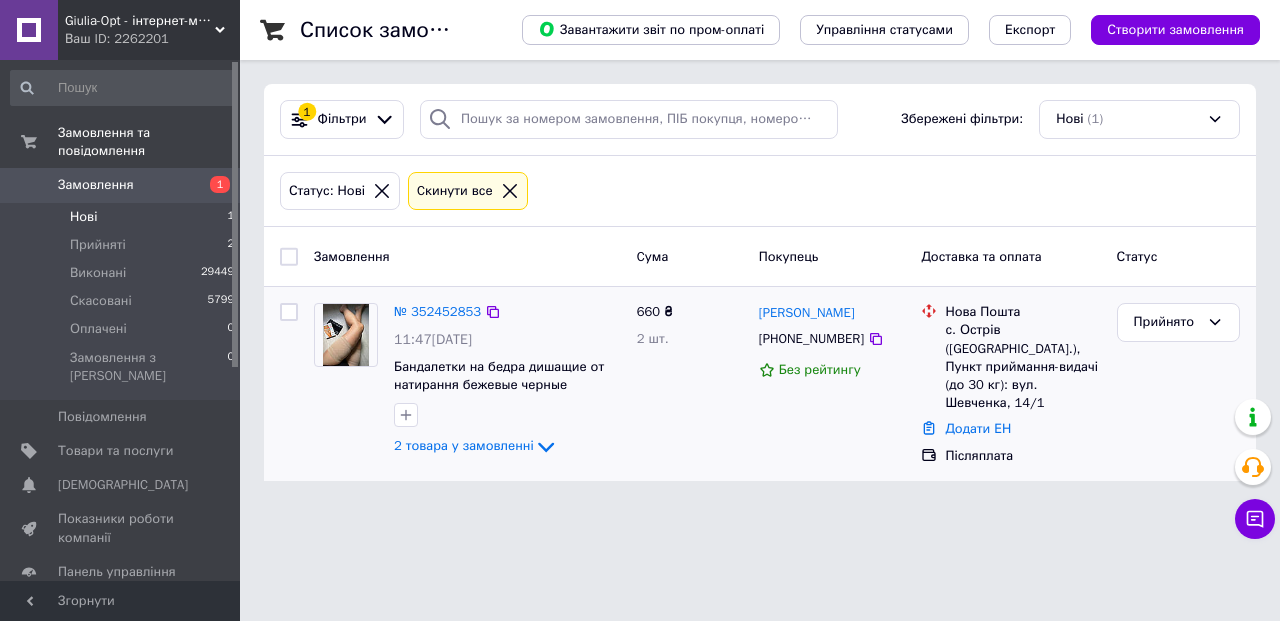 click on "№ 352452853" at bounding box center (437, 312) 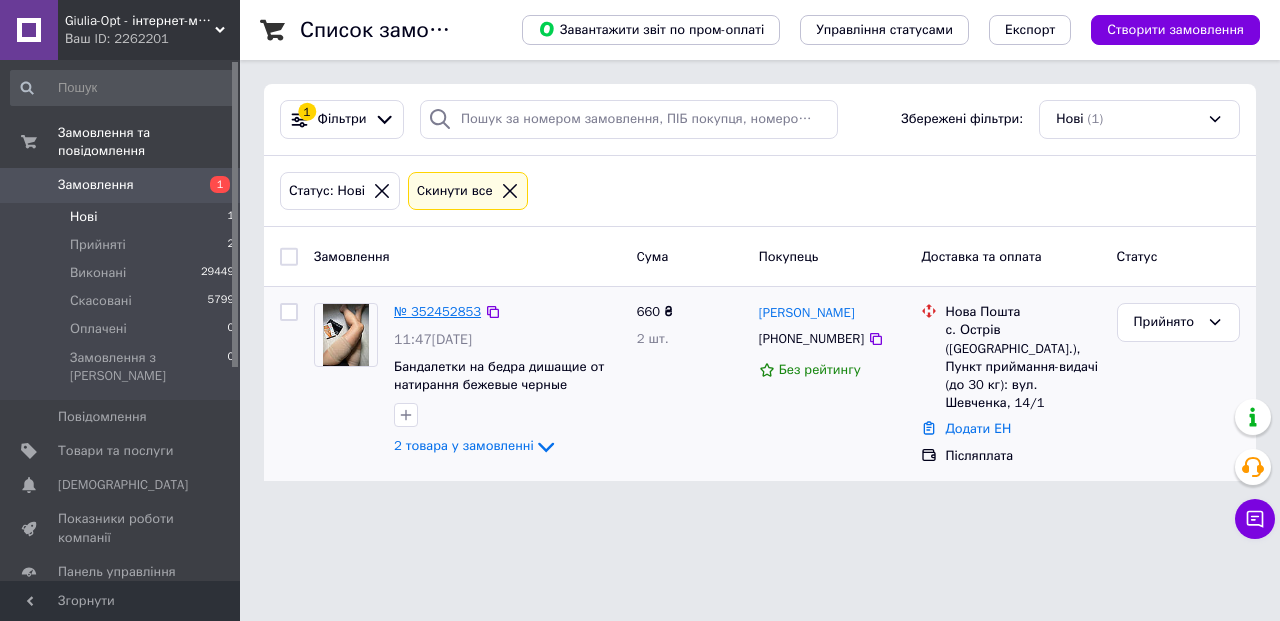 click on "№ 352452853" at bounding box center [437, 311] 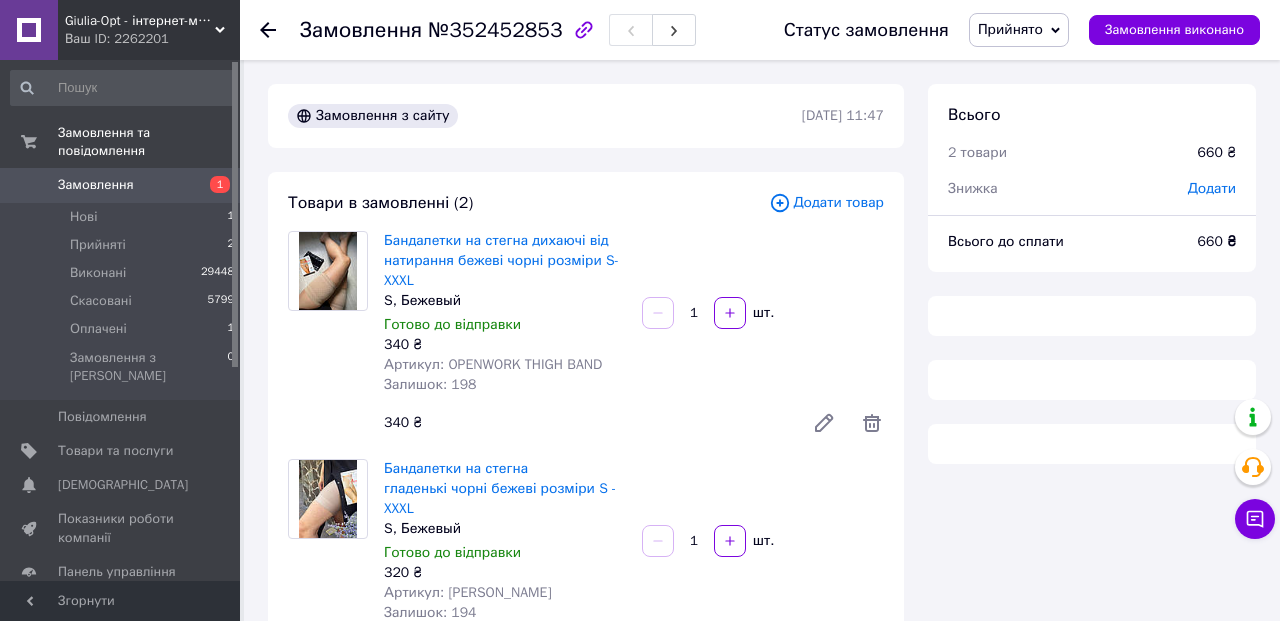 click on "Товари в замовленні (2) Додати товар Бандалетки на стегна дихаючі від натирання бежеві чорні розміри S-XXXL S, Бежевый Готово до відправки 340 ₴ Артикул: OPENWORK THIGH BAND Залишок: 198 1   шт. 340 ₴ Бандалетки на стегна гладенькі чорні бежеві розміри S - XXXL S, Бежевый Готово до відправки 320 ₴ Артикул: Annes Satin Залишок: 194 1   шт. 320 ₴ Приховати товари" at bounding box center (586, 449) 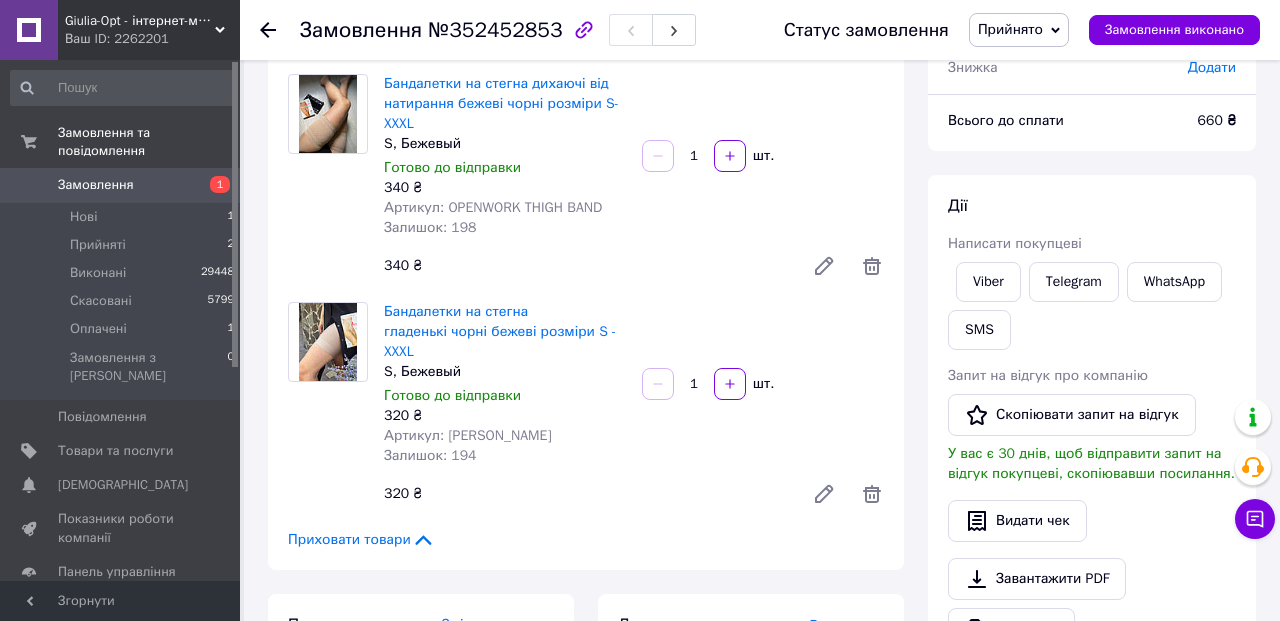 scroll, scrollTop: 165, scrollLeft: 0, axis: vertical 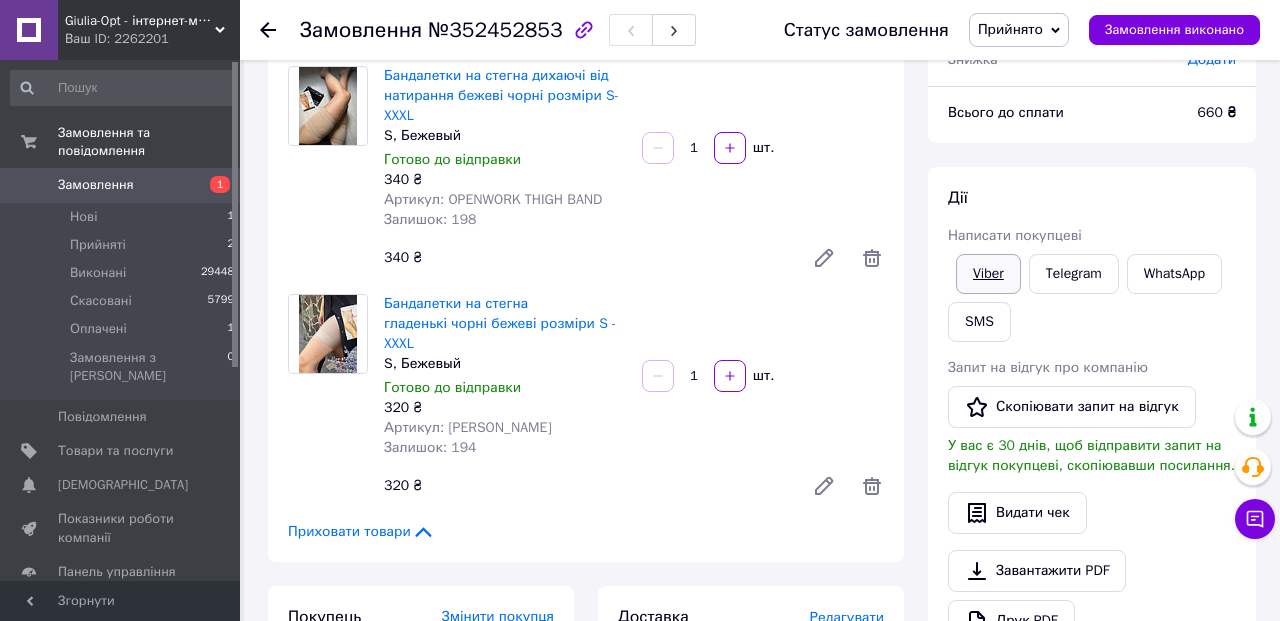 click on "Viber" at bounding box center [988, 274] 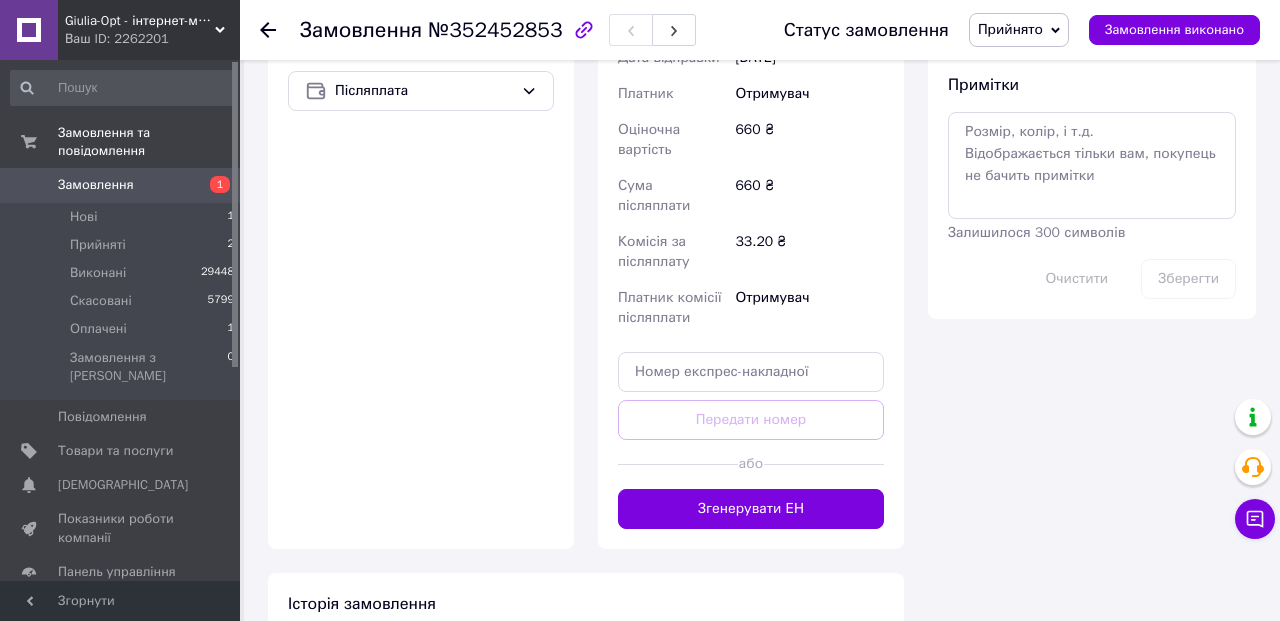 scroll, scrollTop: 1045, scrollLeft: 0, axis: vertical 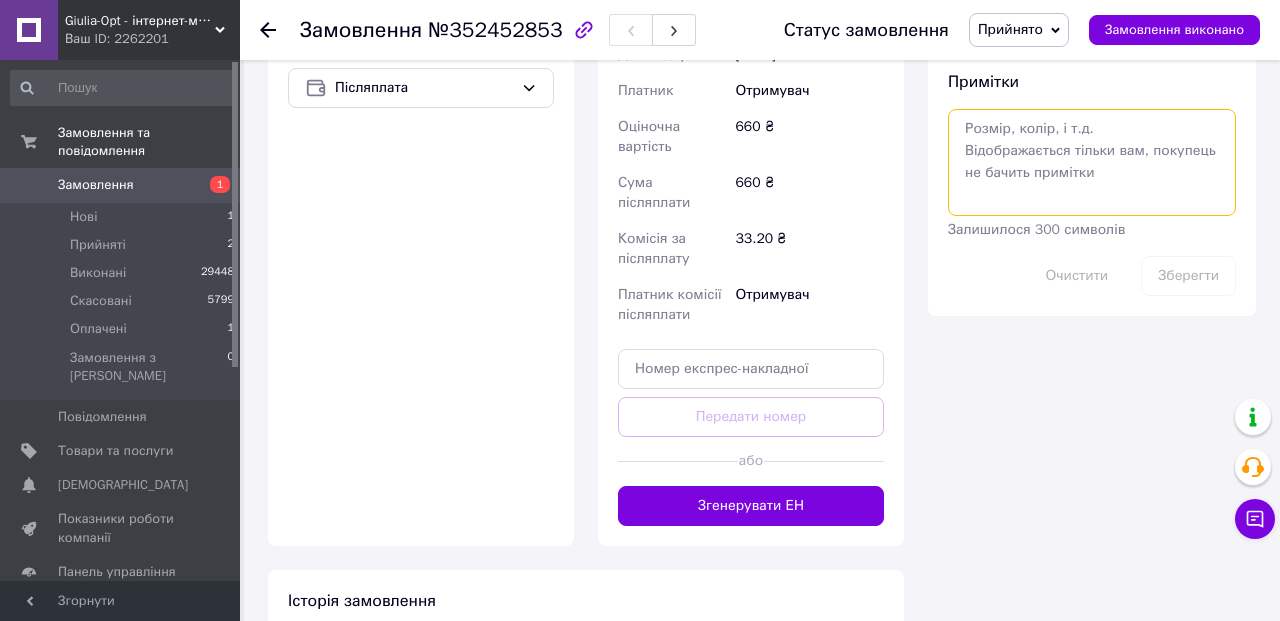 click at bounding box center (1092, 162) 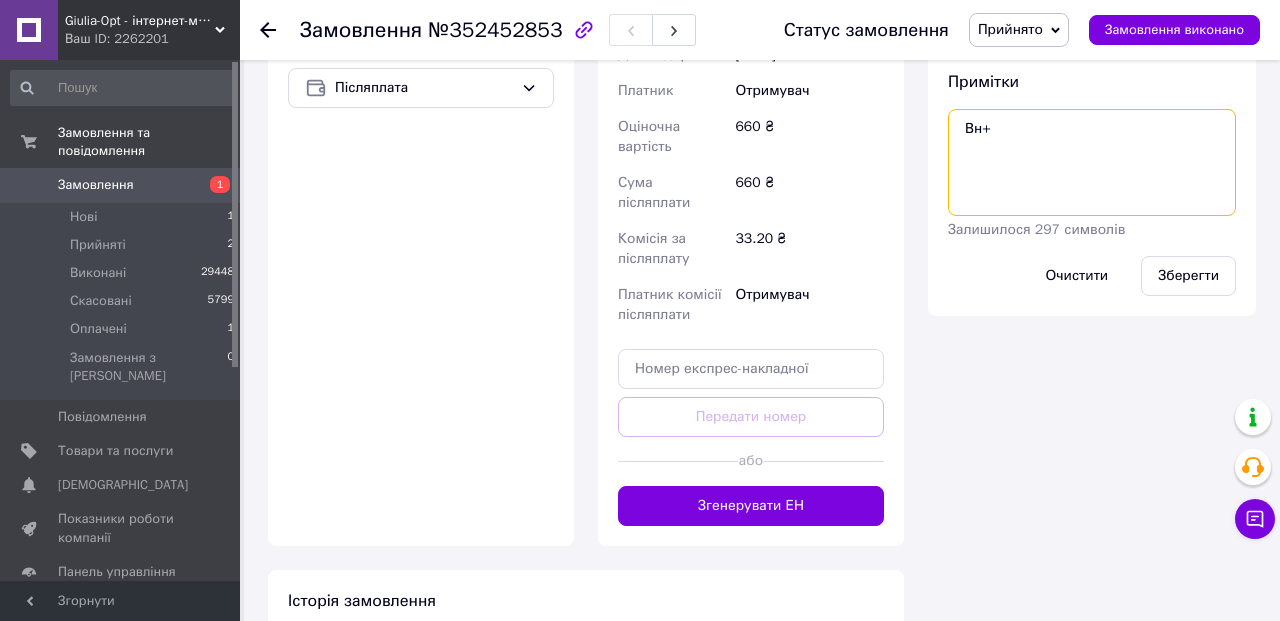 type on "Вн+" 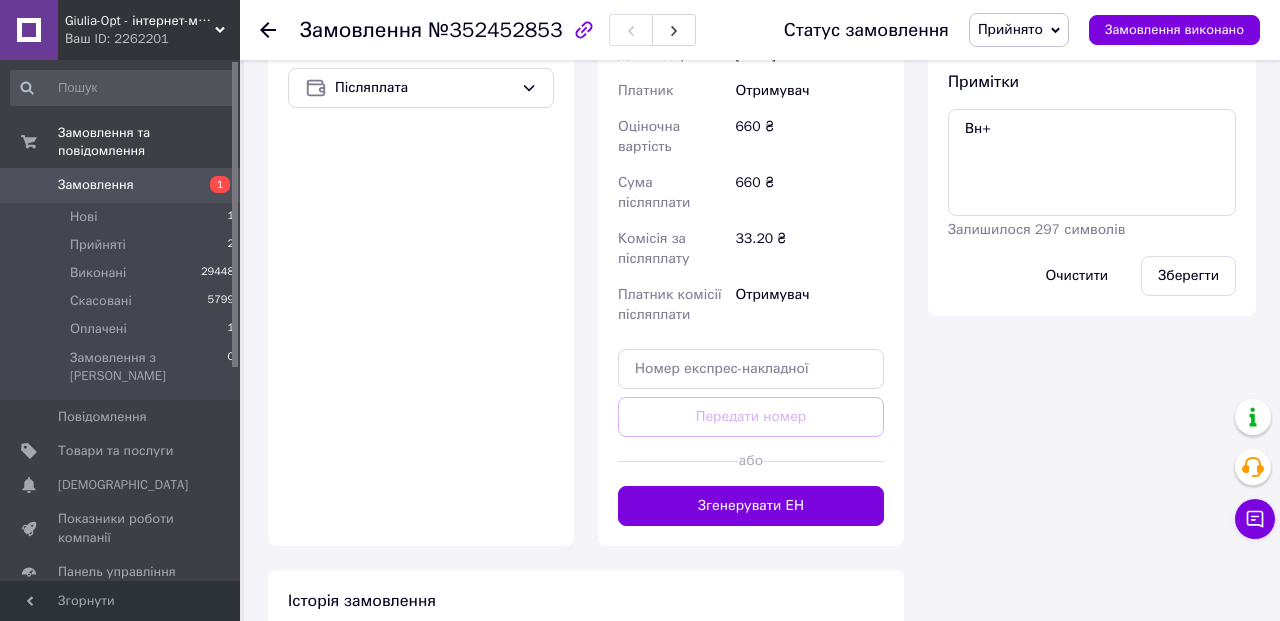 click on "Зберегти" at bounding box center [1188, 276] 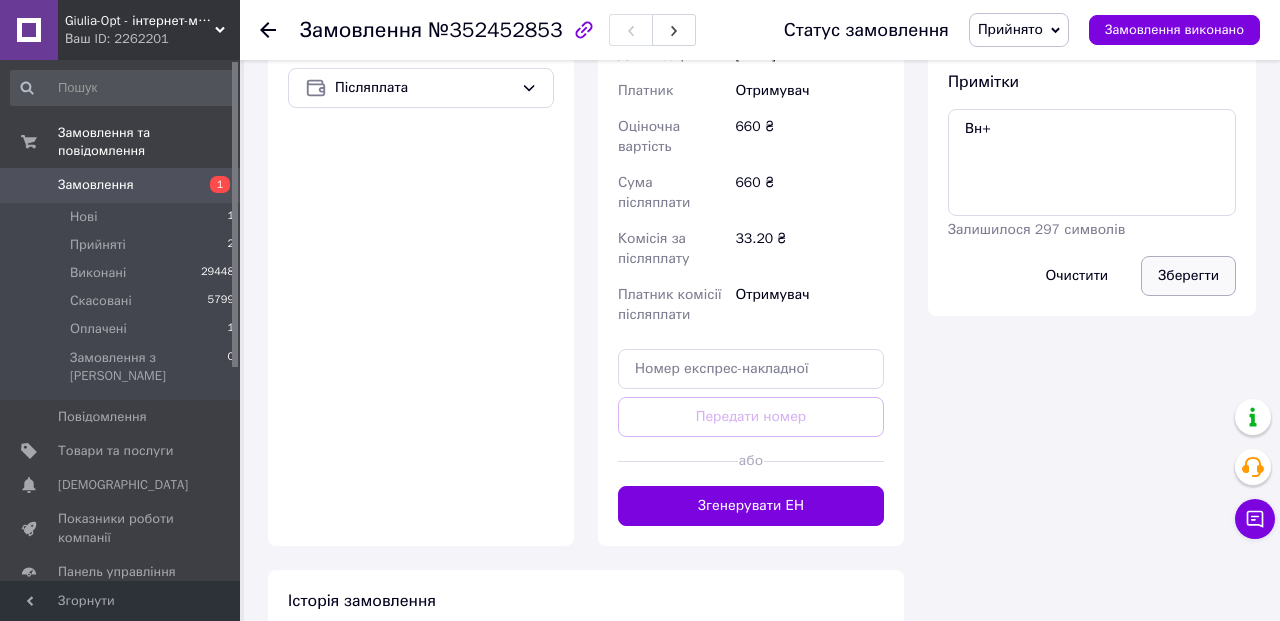 click on "Зберегти" at bounding box center (1188, 276) 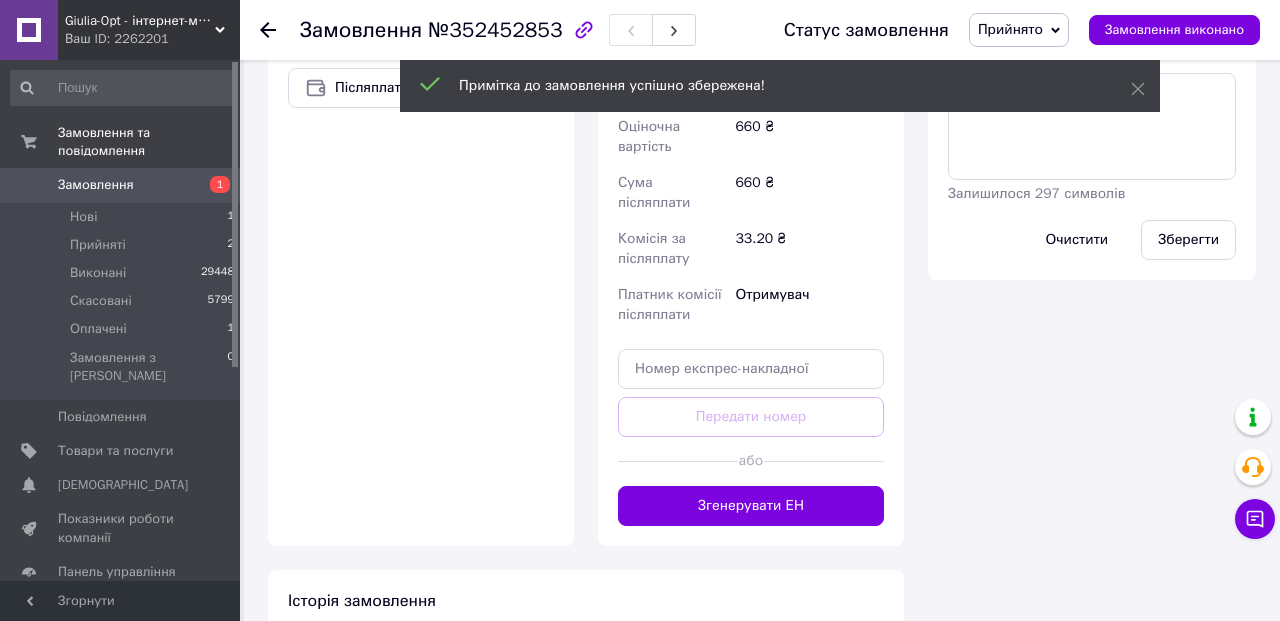 click 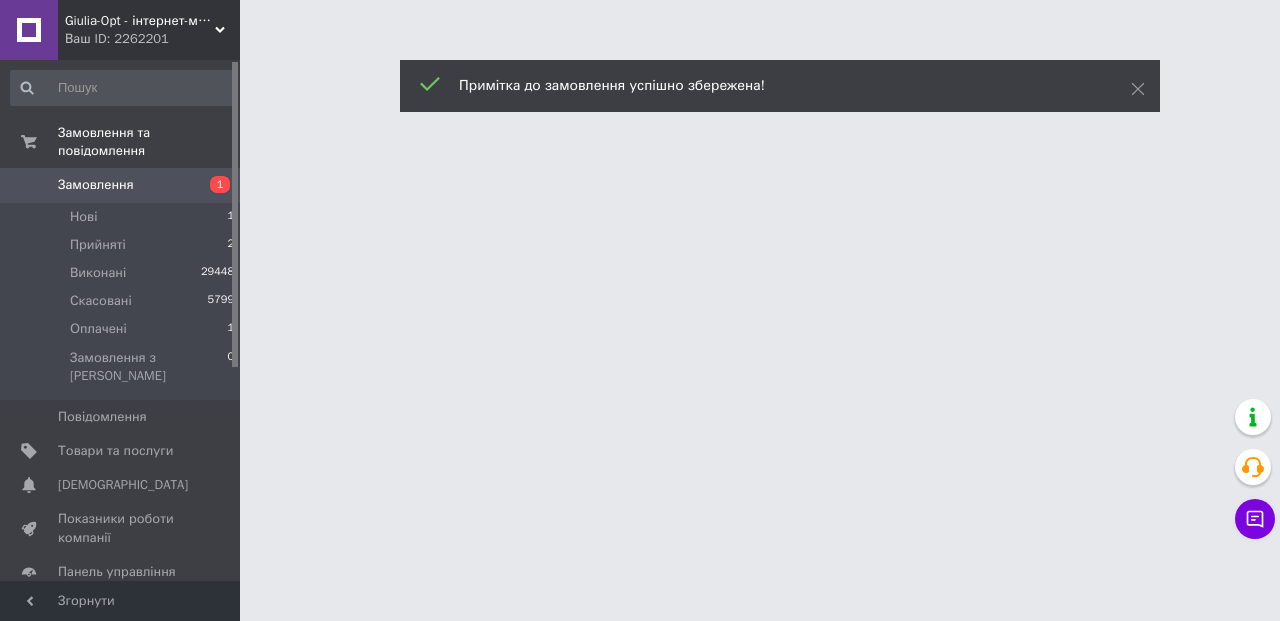 scroll, scrollTop: 0, scrollLeft: 0, axis: both 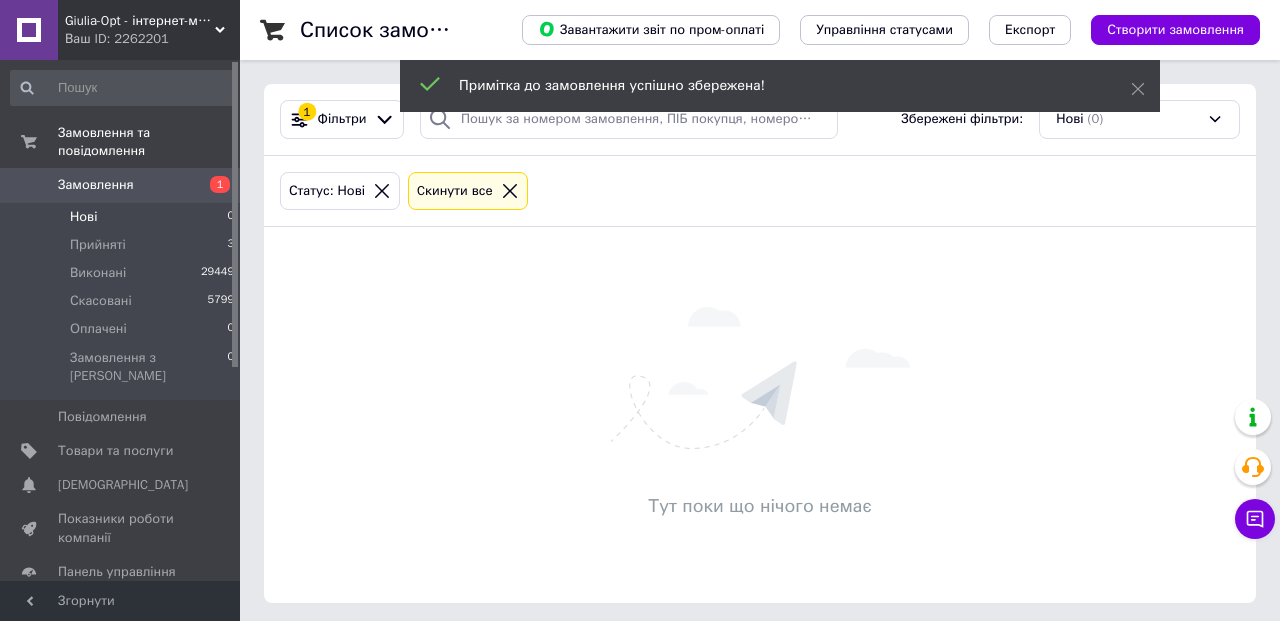 click on "Статус: Нові Cкинути все" at bounding box center [760, 191] 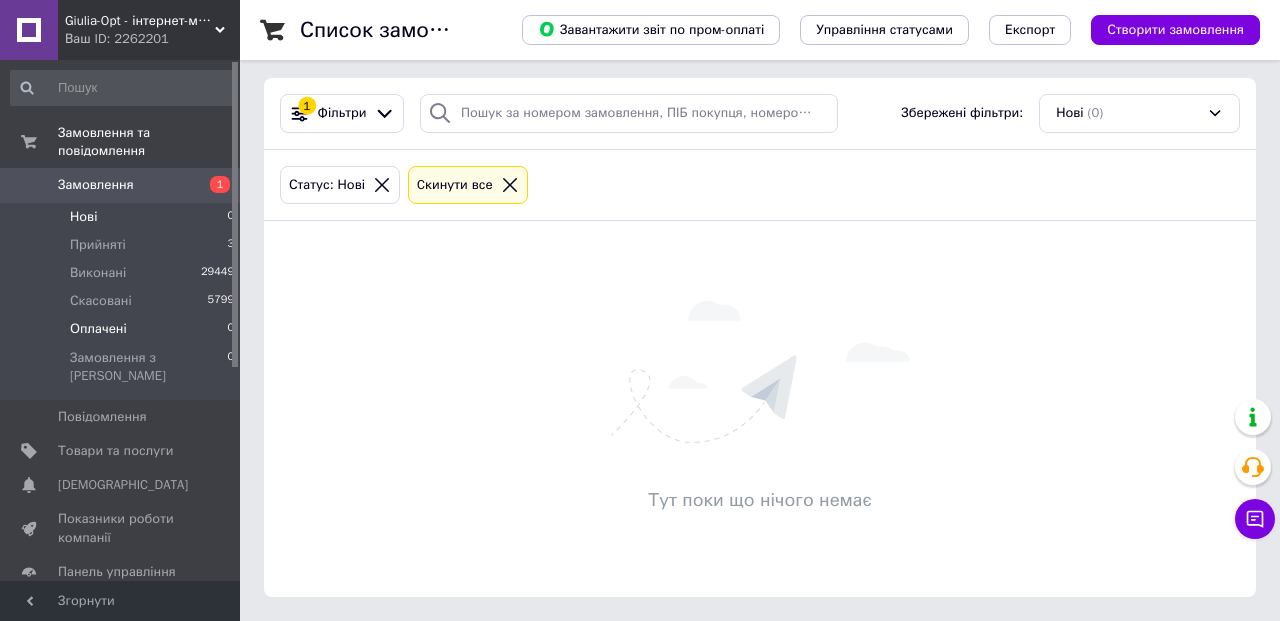 scroll, scrollTop: 6, scrollLeft: 0, axis: vertical 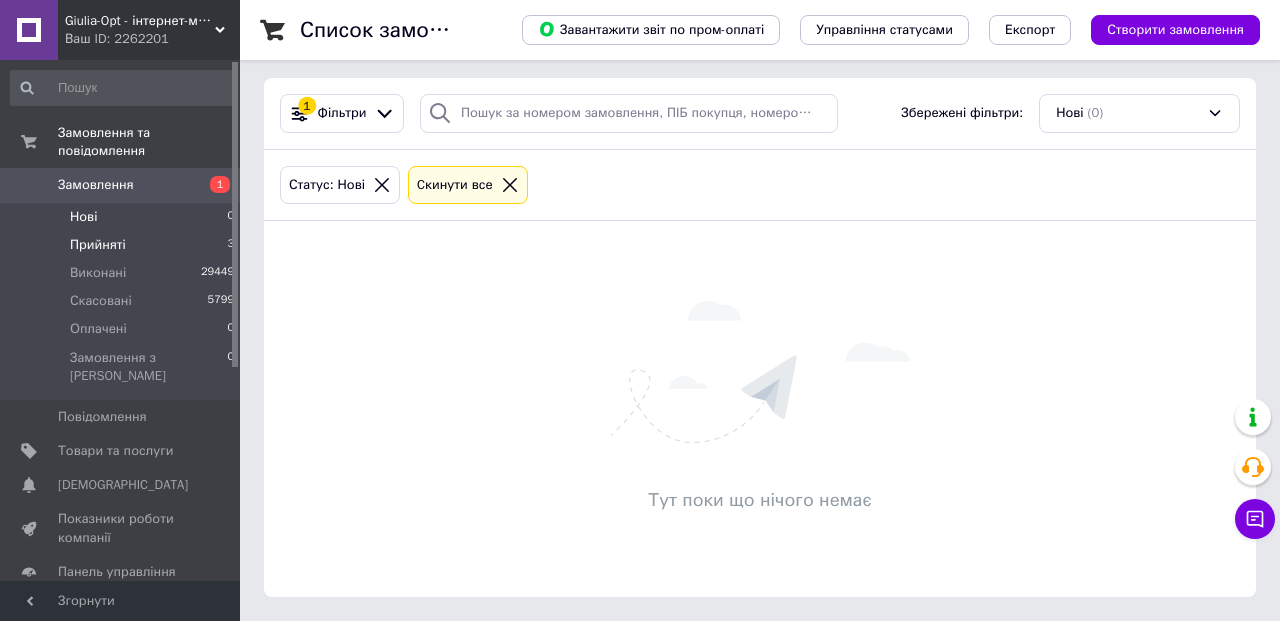 click on "Прийняті 3" at bounding box center [123, 245] 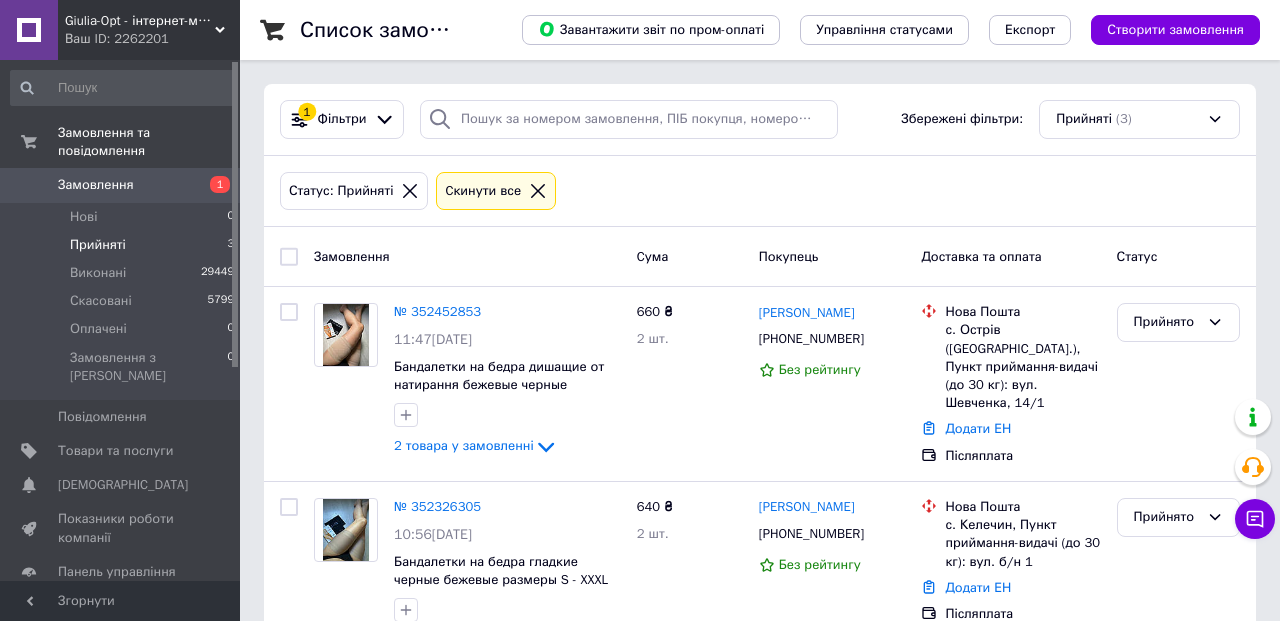 click on "Статус: Прийняті Cкинути все" at bounding box center [760, 191] 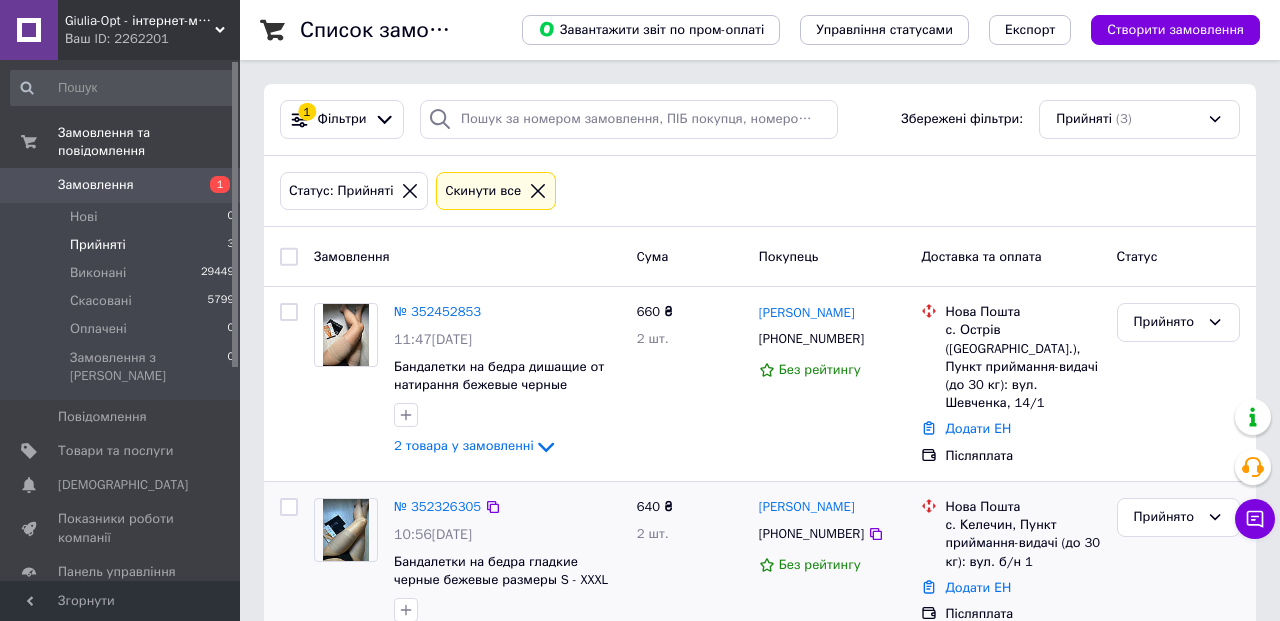 scroll, scrollTop: 0, scrollLeft: 0, axis: both 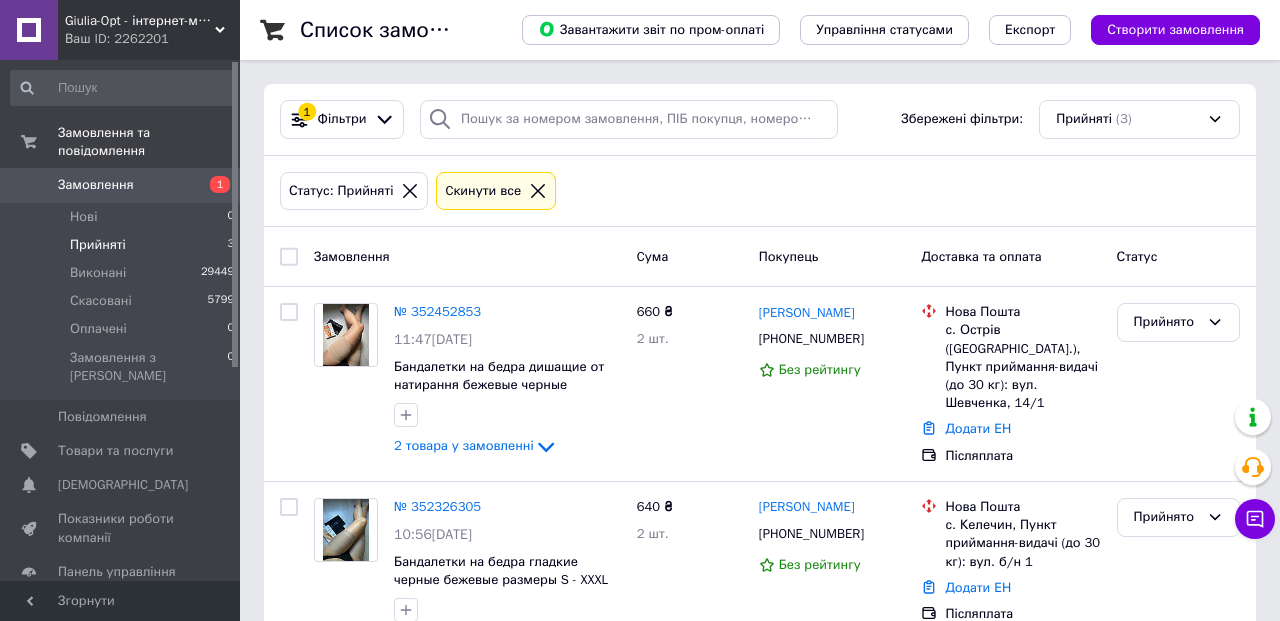click on "Замовлення 1" at bounding box center [123, 185] 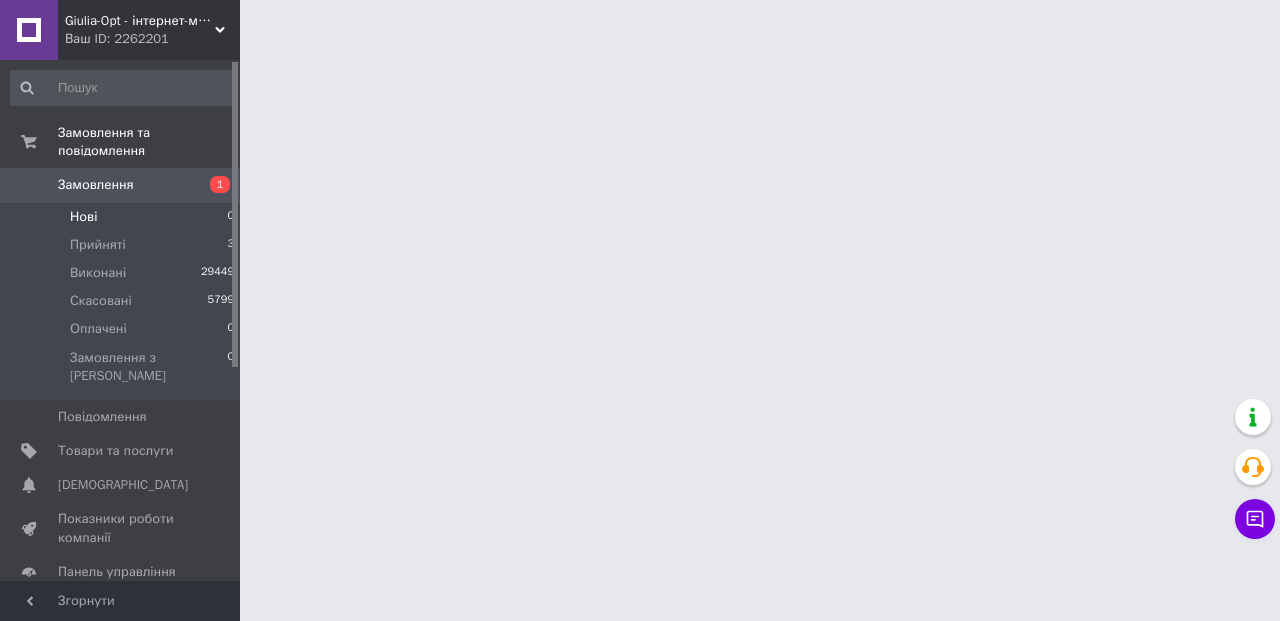 click on "Нові 0" at bounding box center [123, 217] 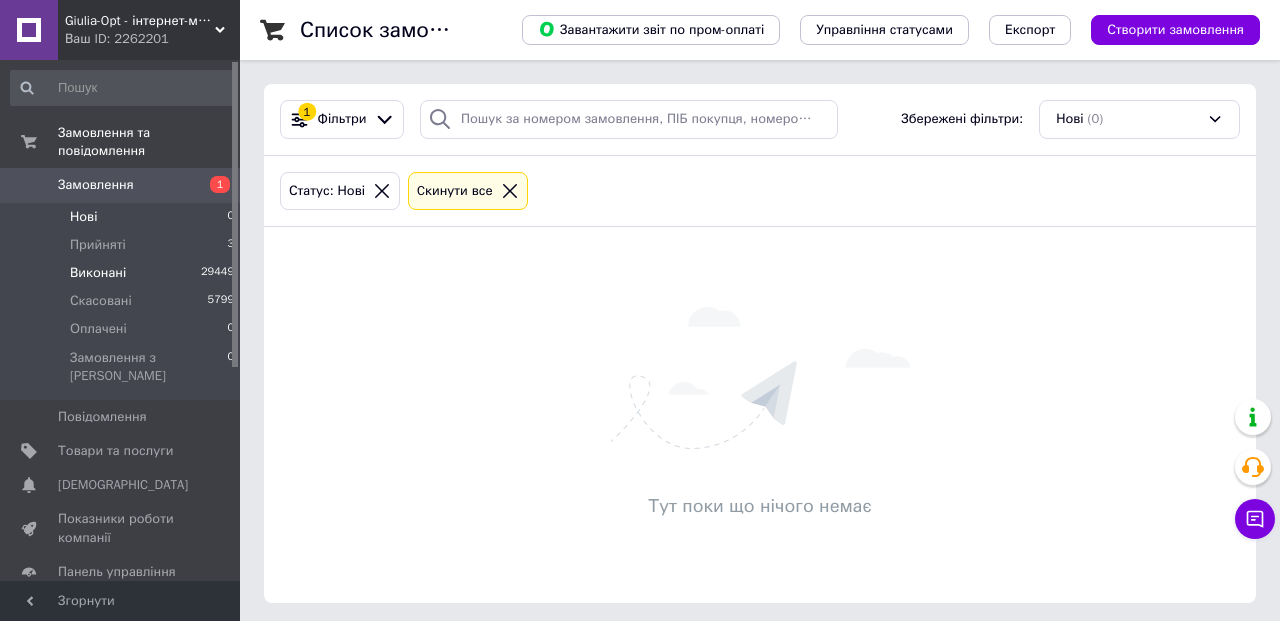 click on "Виконані 29449" at bounding box center [123, 273] 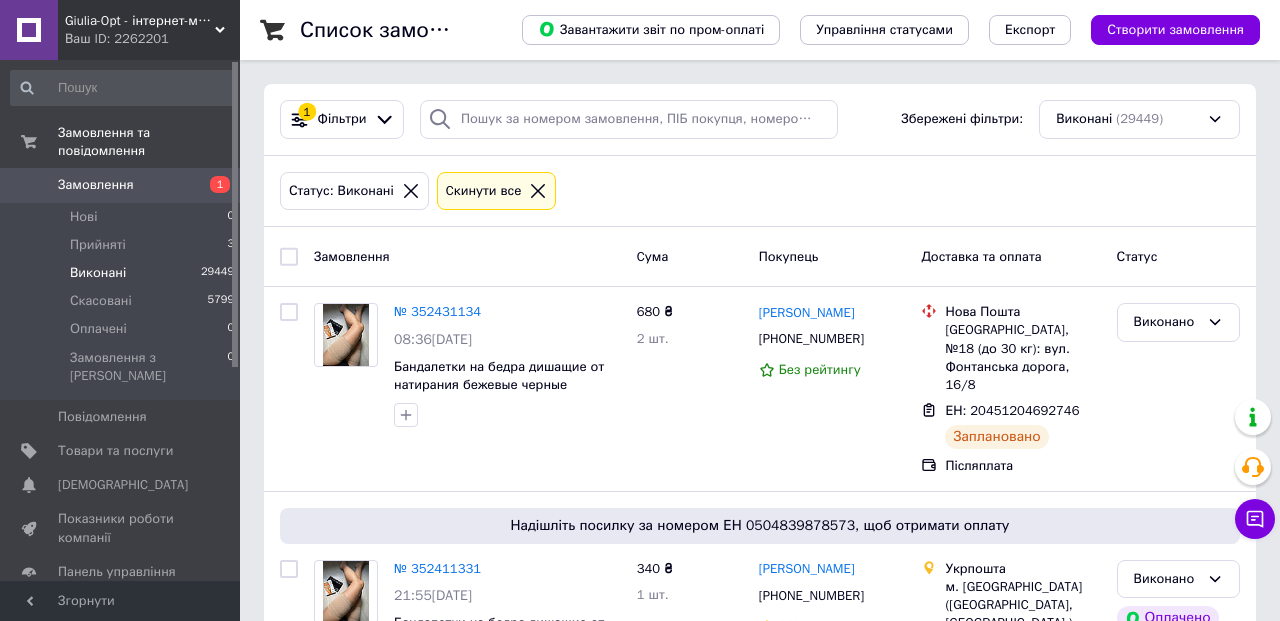 click on "Статус: [PERSON_NAME] все" at bounding box center (760, 191) 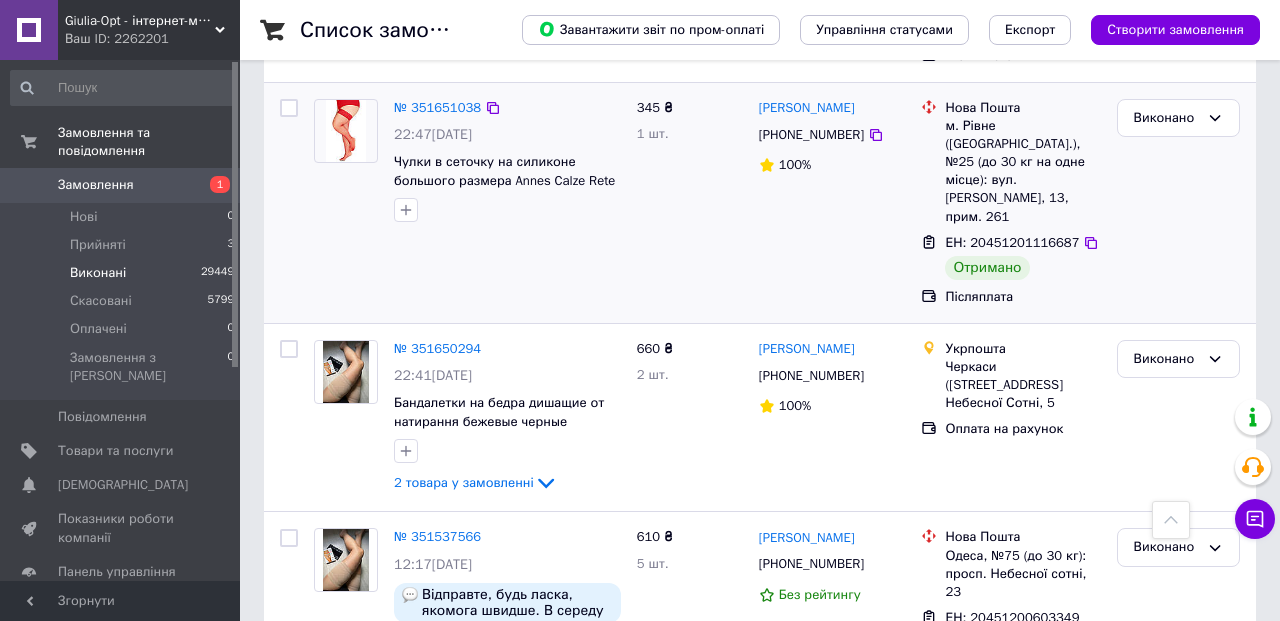 scroll, scrollTop: 3412, scrollLeft: 0, axis: vertical 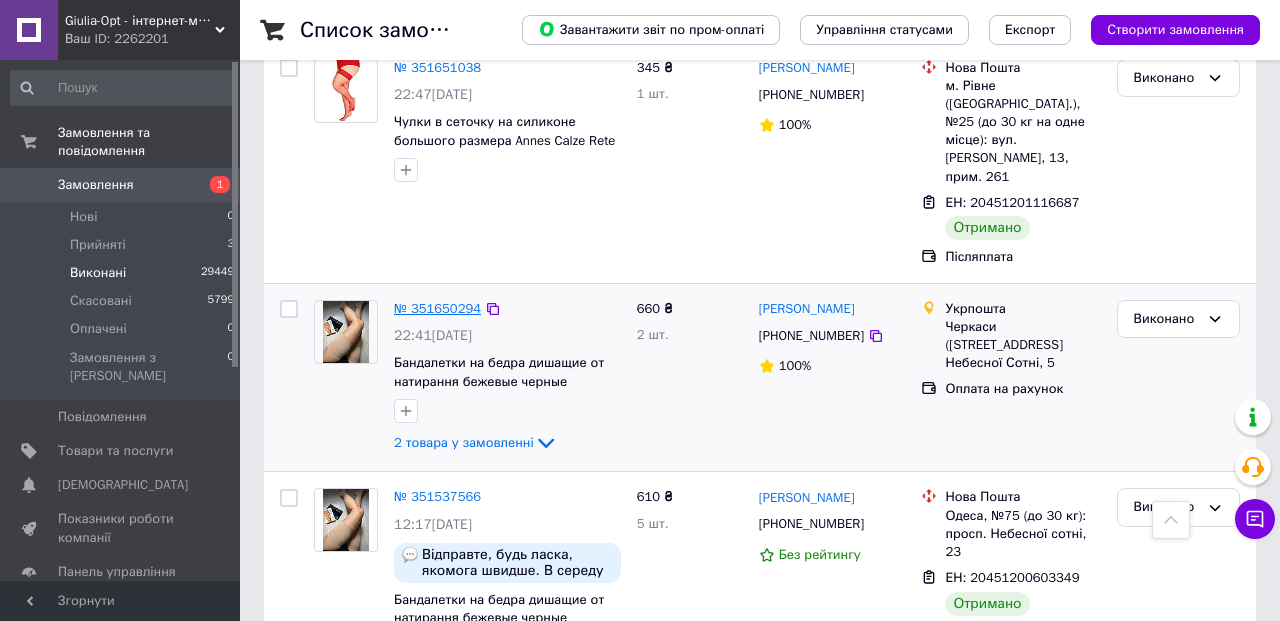 click on "№ 351650294" at bounding box center (437, 308) 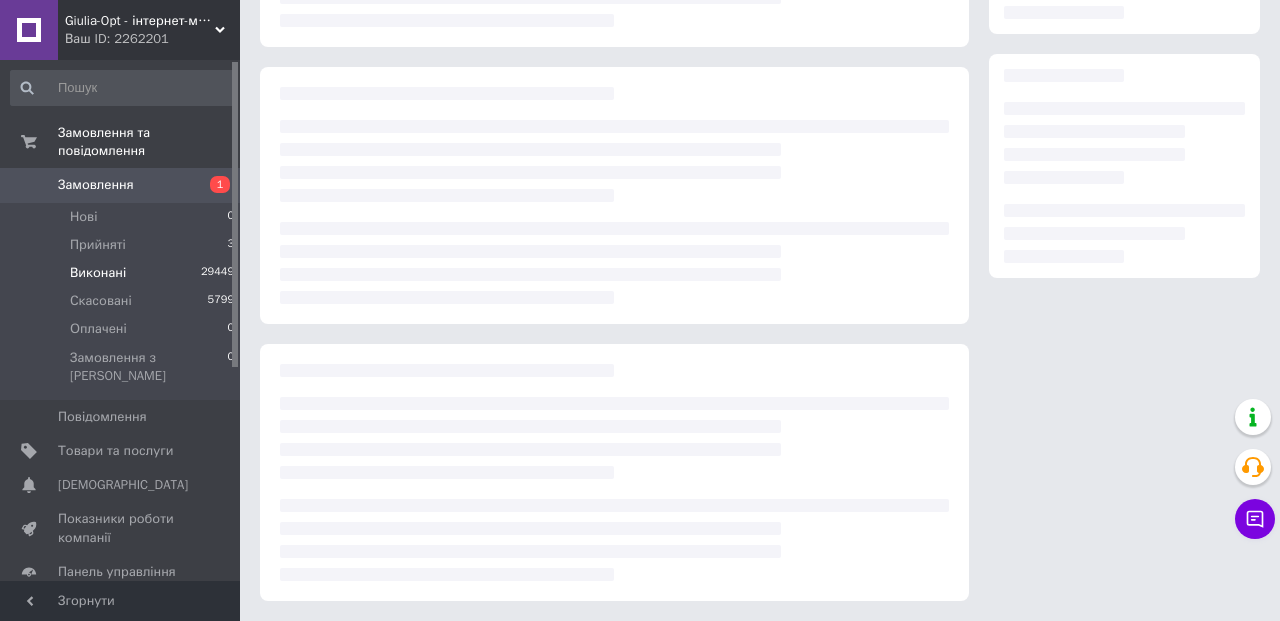 scroll, scrollTop: 293, scrollLeft: 0, axis: vertical 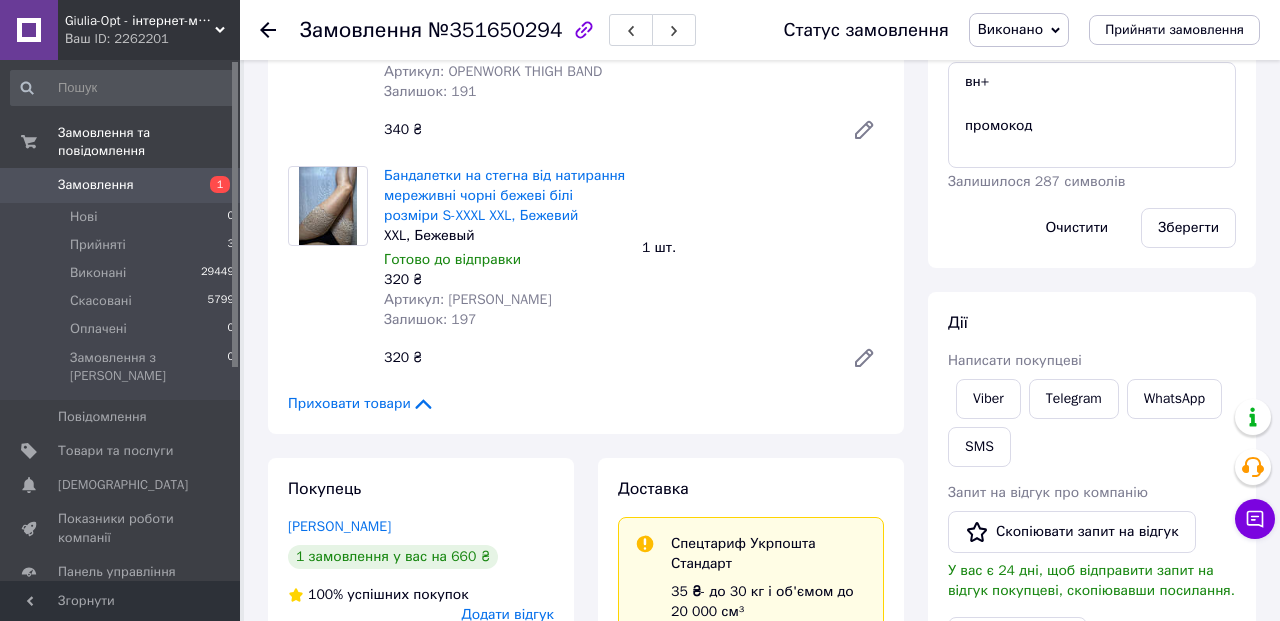 click on "Бандалетки на стегна від натирання мереживні чорні бежеві білі розміри S-XXXL XXL, Бежевий XXL, Бежевый Готово до відправки 320 ₴ Артикул: Annes Lace Залишок: 197 1 шт. 320 ₴" at bounding box center (634, 272) 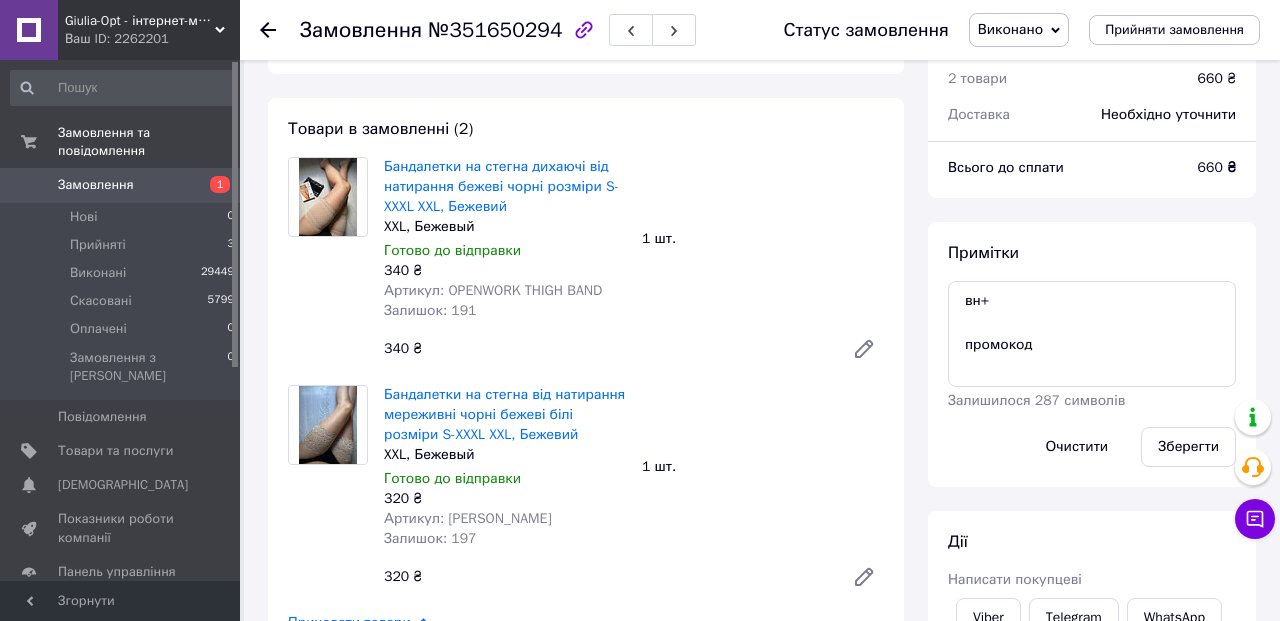 scroll, scrollTop: 73, scrollLeft: 0, axis: vertical 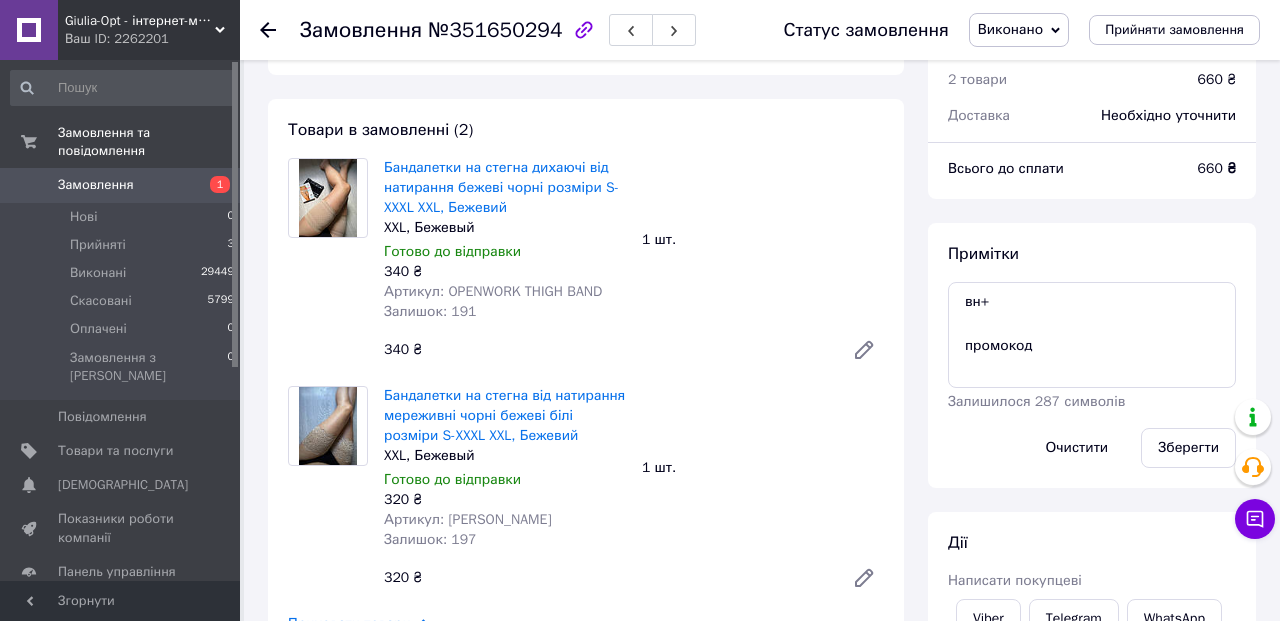 click 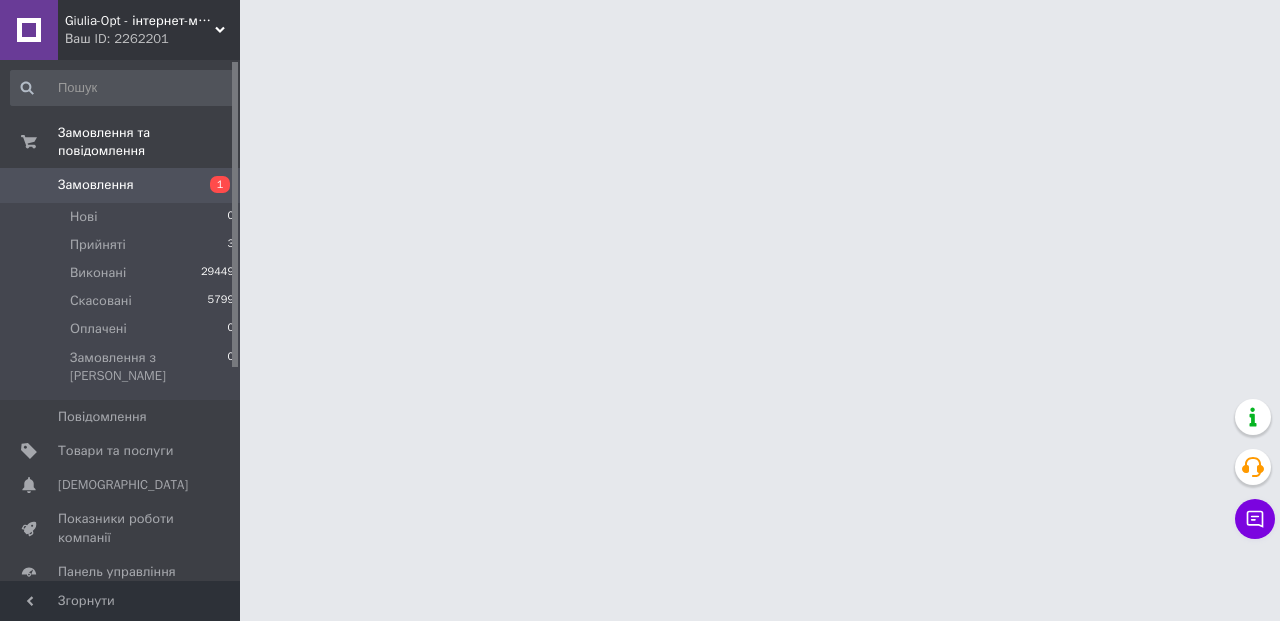 scroll, scrollTop: 0, scrollLeft: 0, axis: both 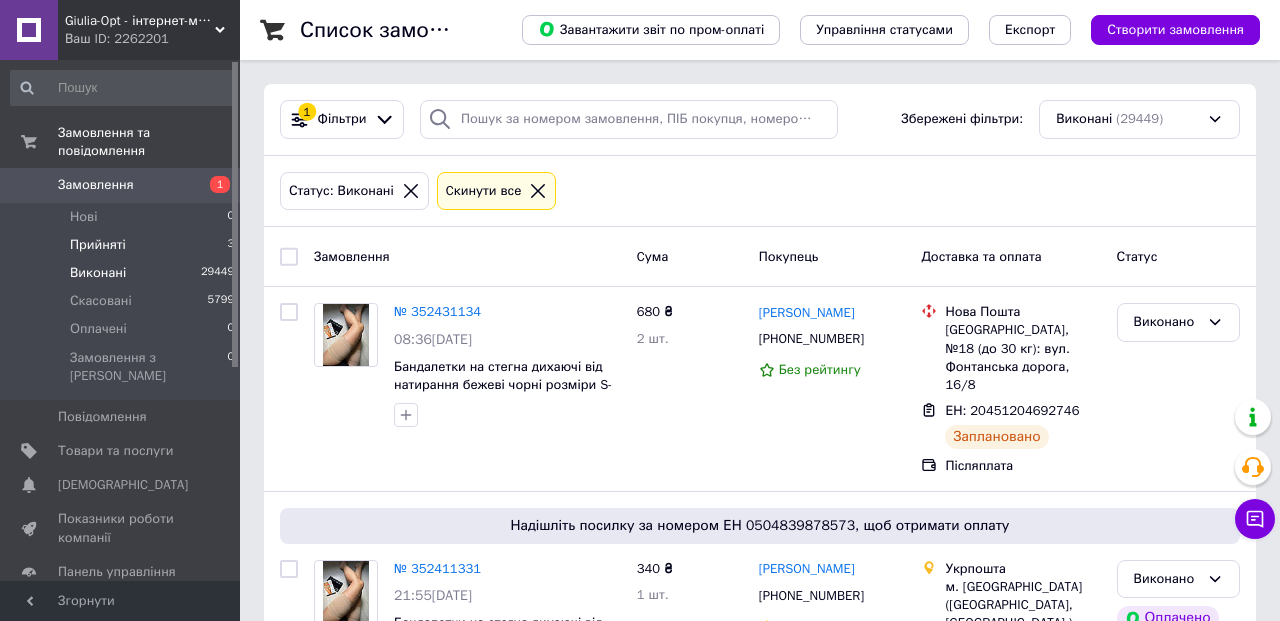 click on "Прийняті 3" at bounding box center [123, 245] 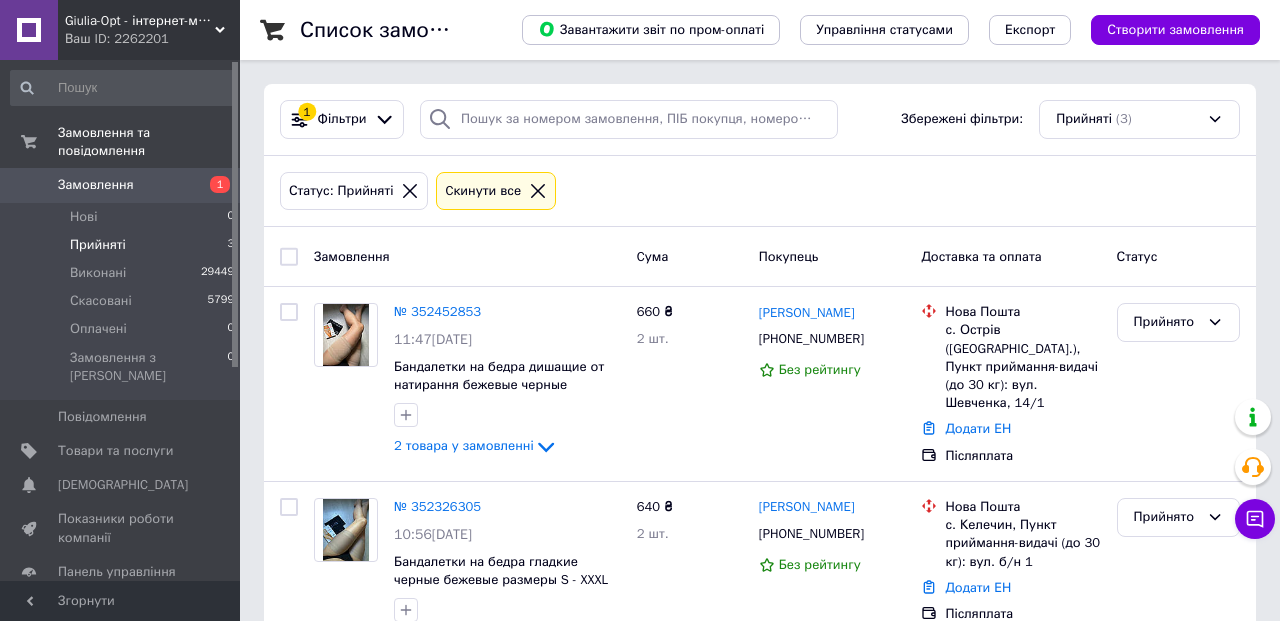 click on "Статус: Прийняті Cкинути все" at bounding box center [760, 191] 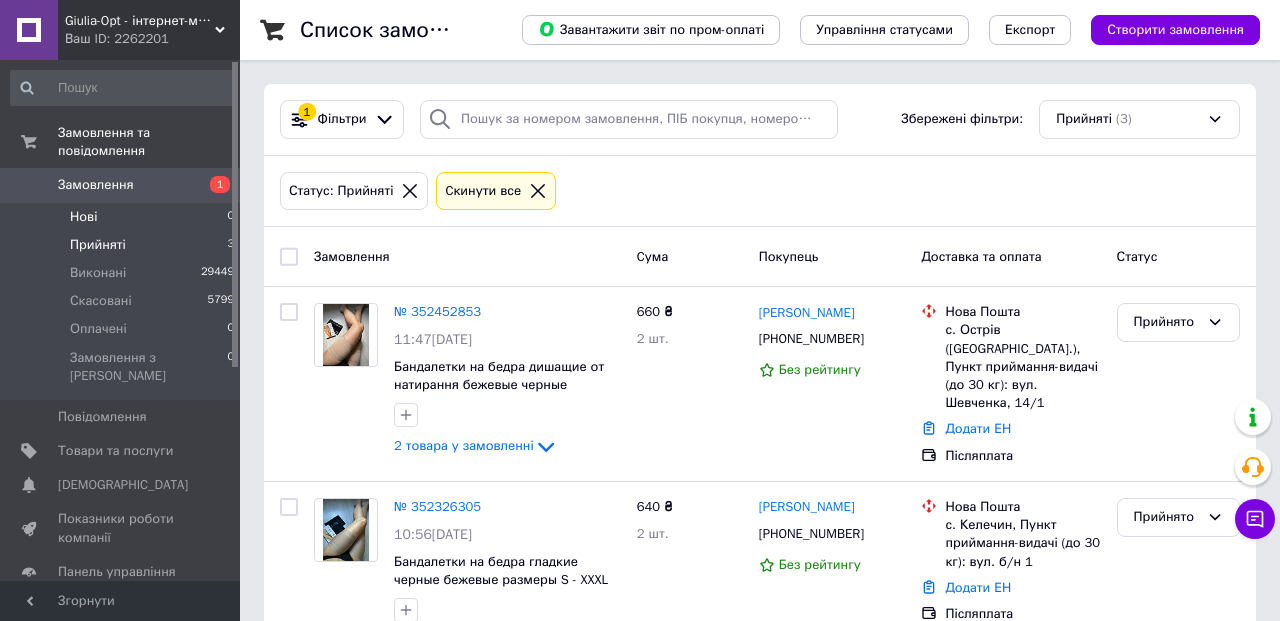 click on "Нові 0" at bounding box center [123, 217] 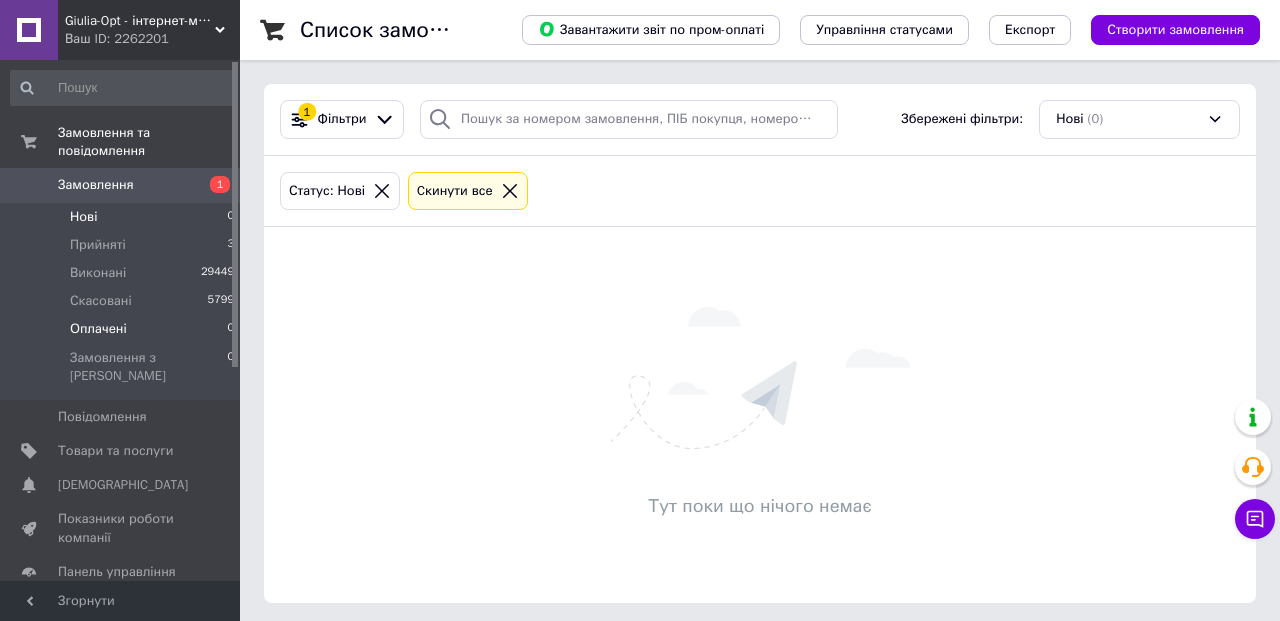 click on "Оплачені" at bounding box center (98, 329) 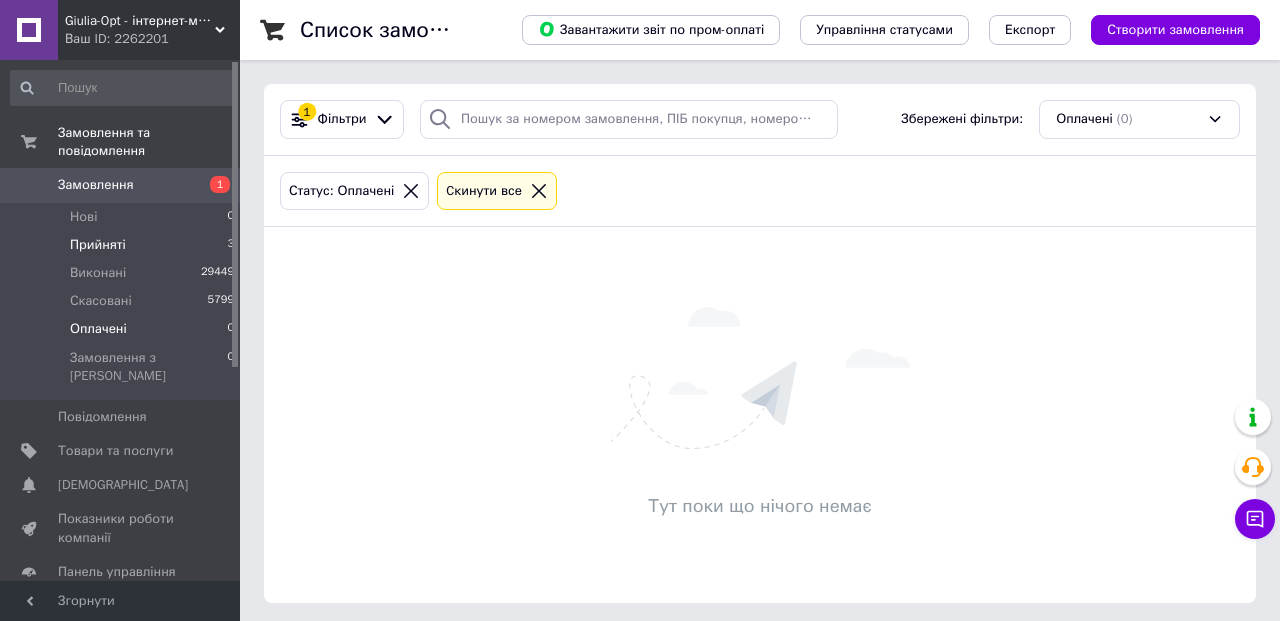 click on "Прийняті 3" at bounding box center (123, 245) 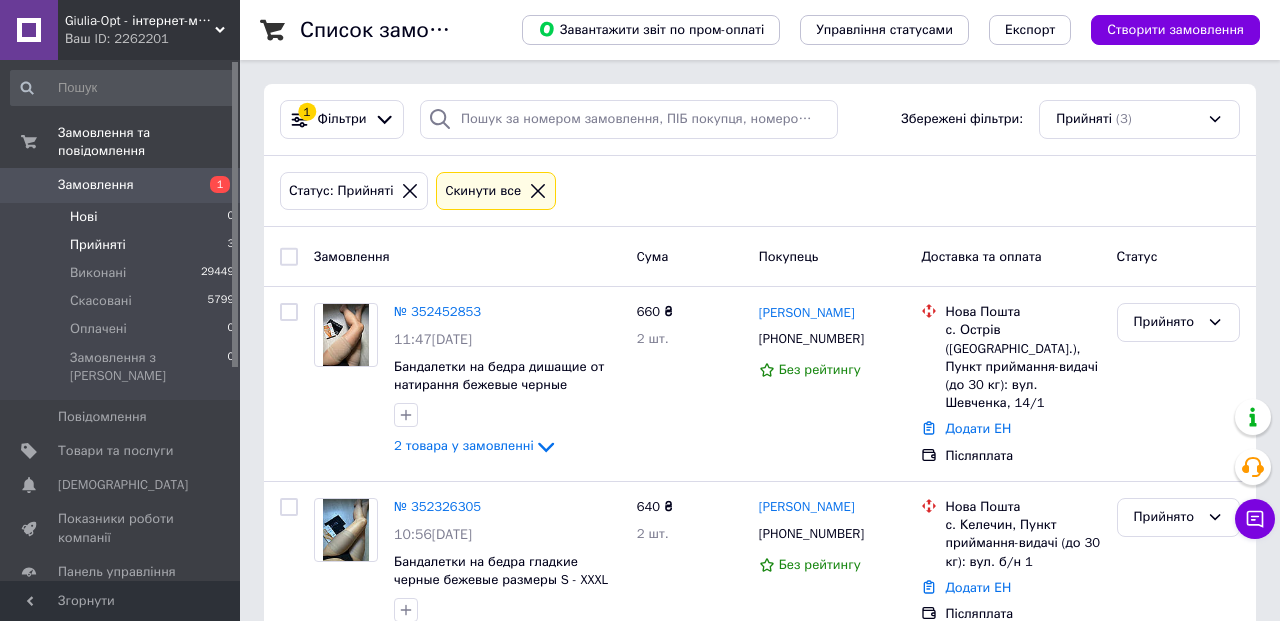 click on "Нові 0" at bounding box center [123, 217] 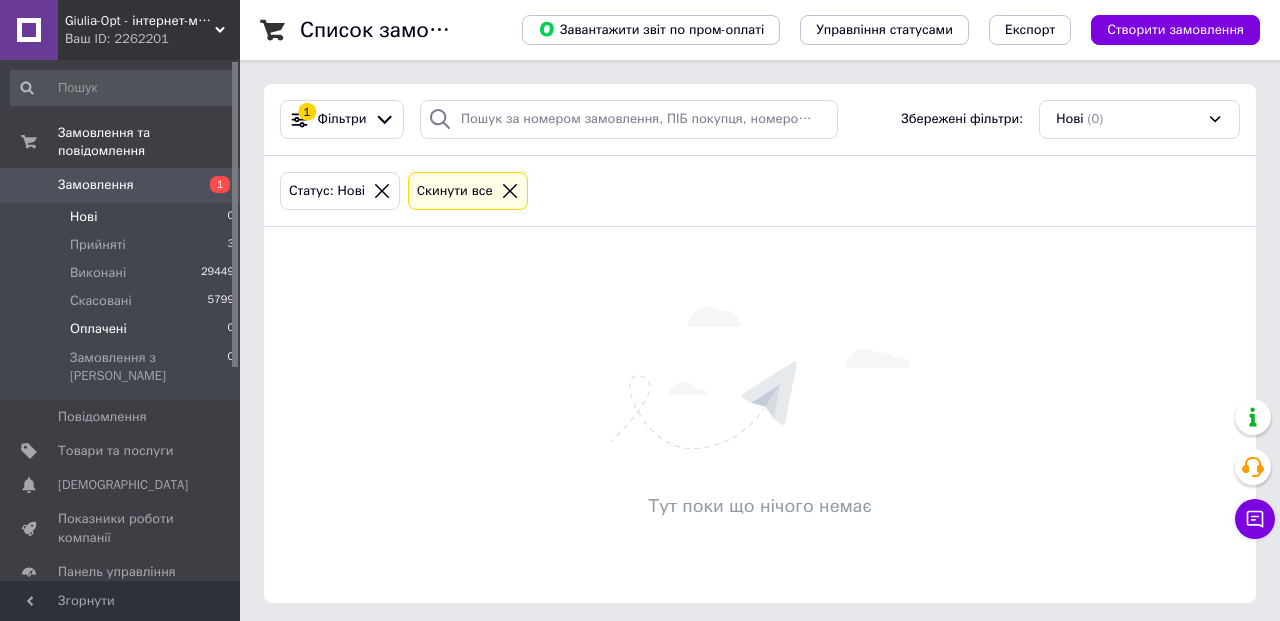 click on "Оплачені 0" at bounding box center (123, 329) 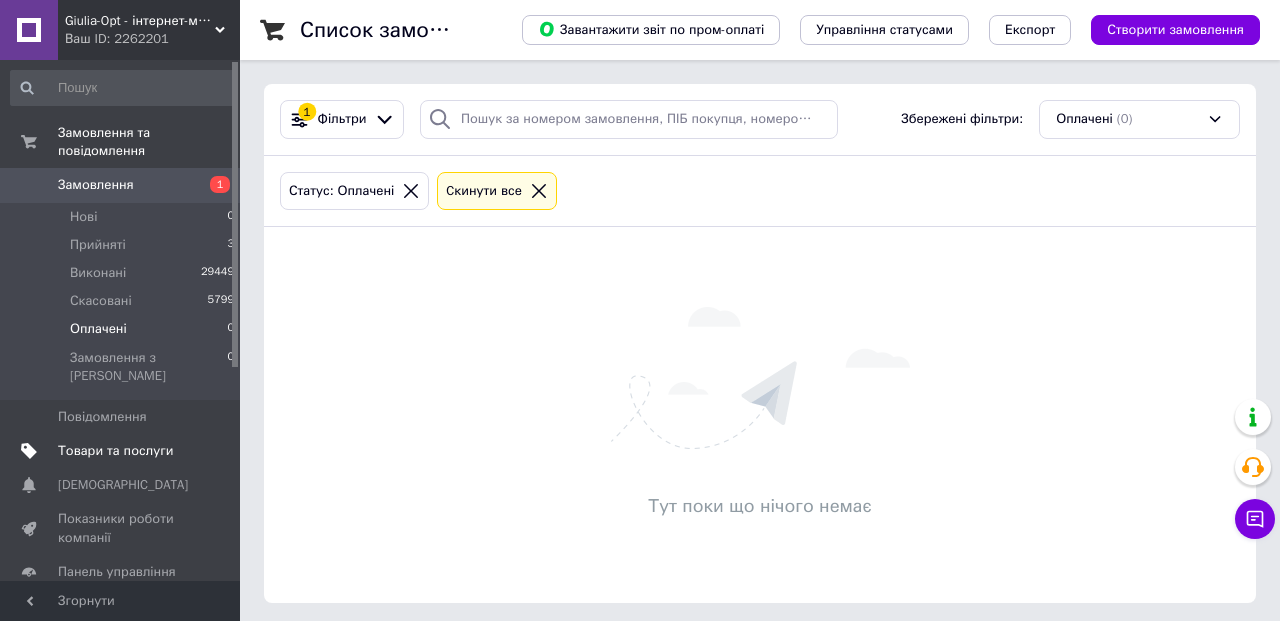 click on "Товари та послуги" at bounding box center [115, 451] 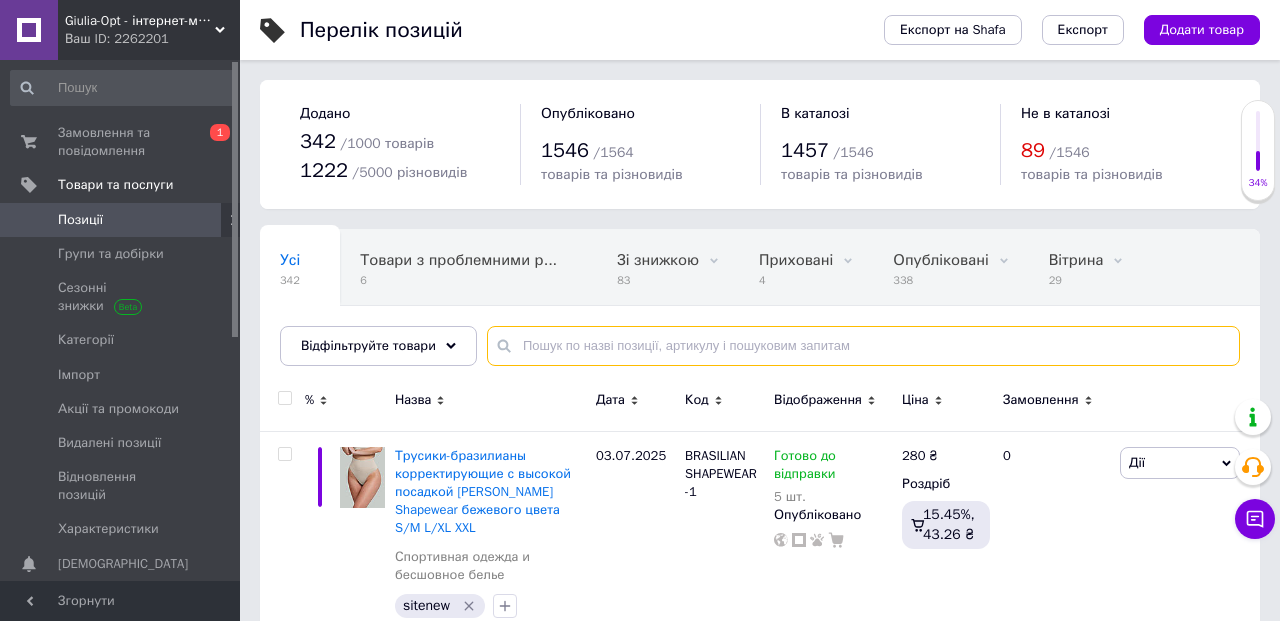 click at bounding box center (863, 346) 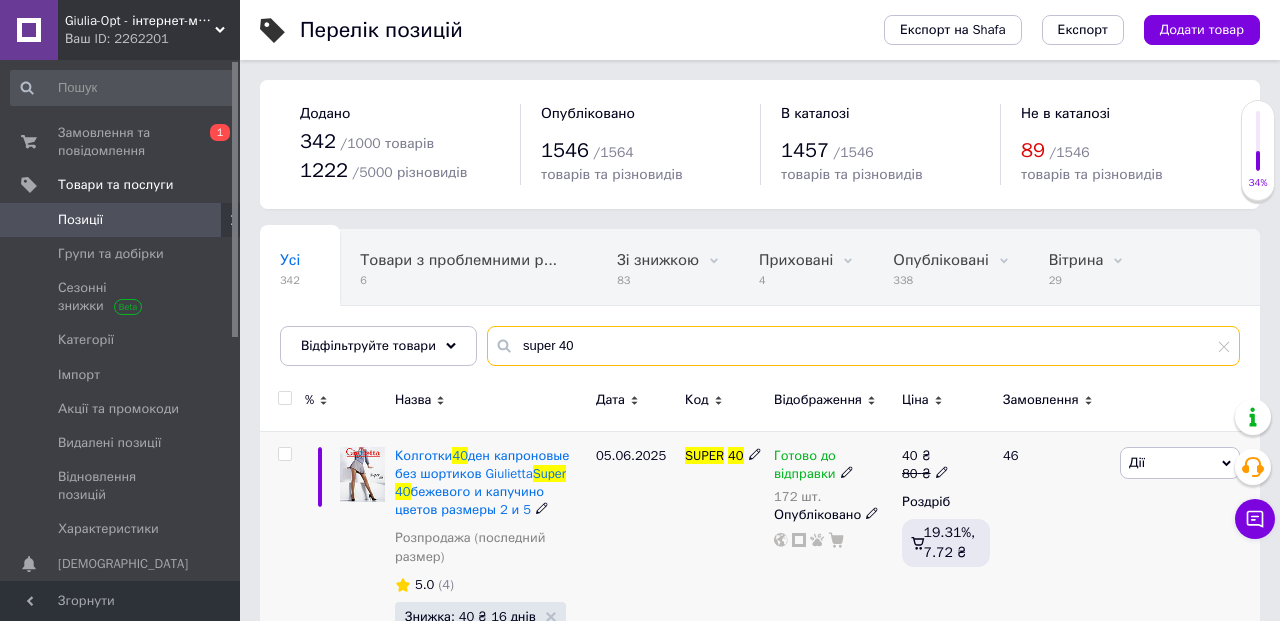 type on "super 40" 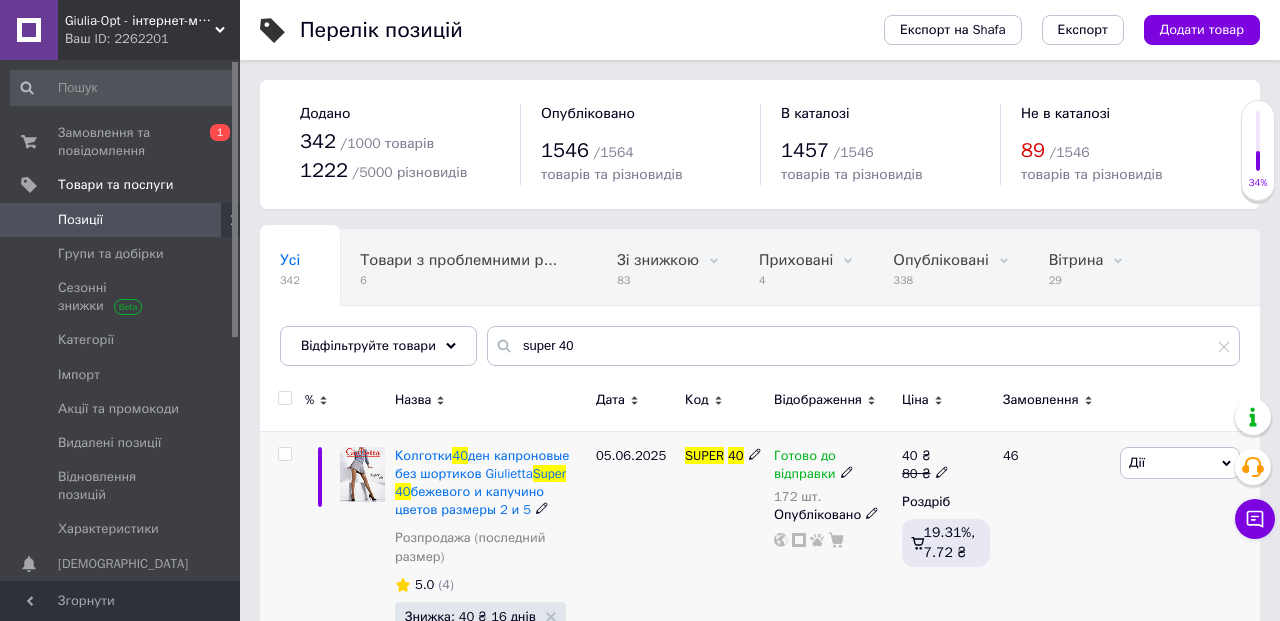 click on "Колготки  40  ден капроновые без шортиков Giulietta  Super   40  бежевого и капучино цветов размеры 2 и 5" at bounding box center [490, 483] 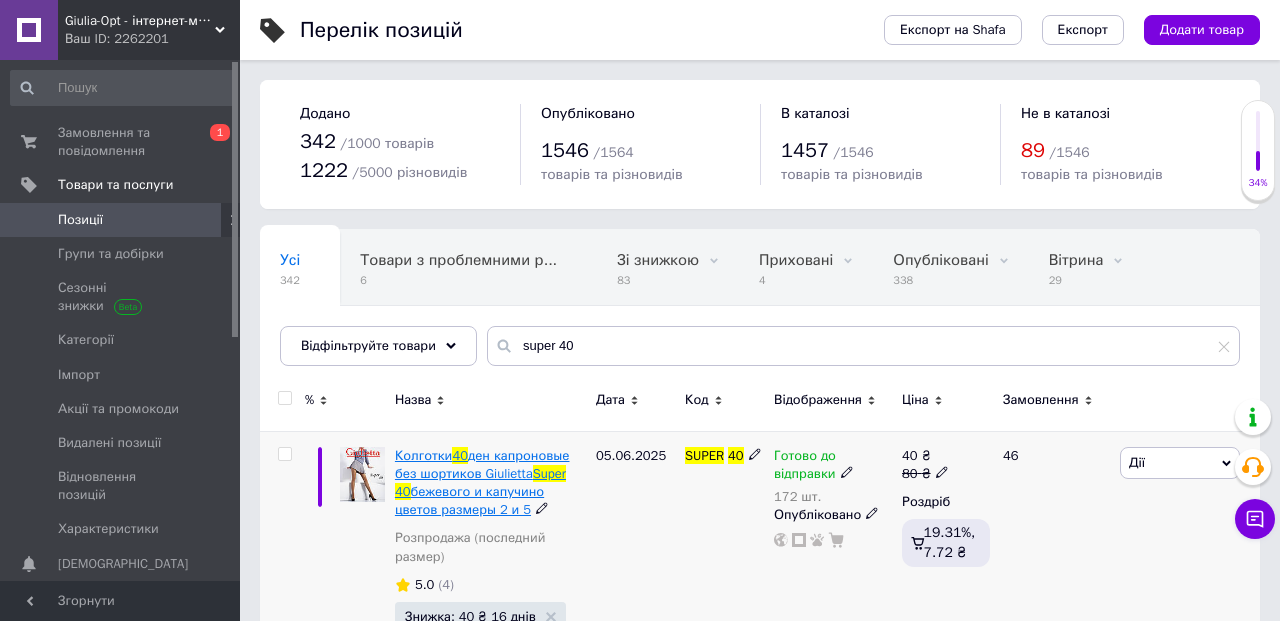 click on "ден капроновые без шортиков Giulietta" at bounding box center (482, 464) 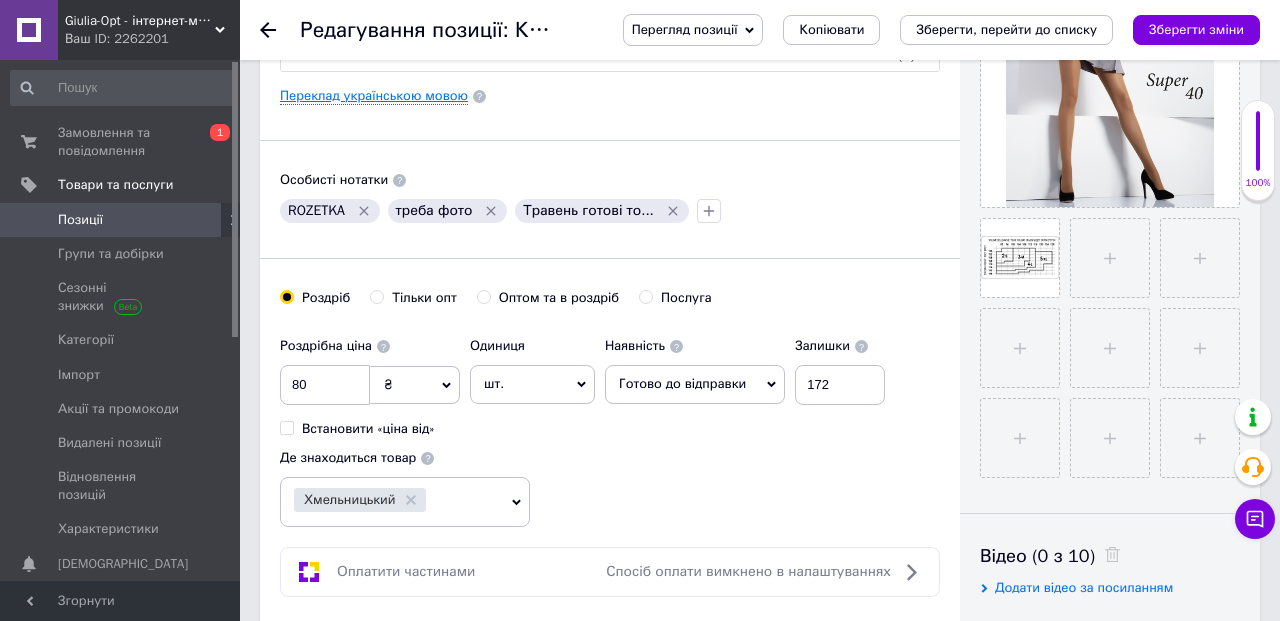 scroll, scrollTop: 550, scrollLeft: 0, axis: vertical 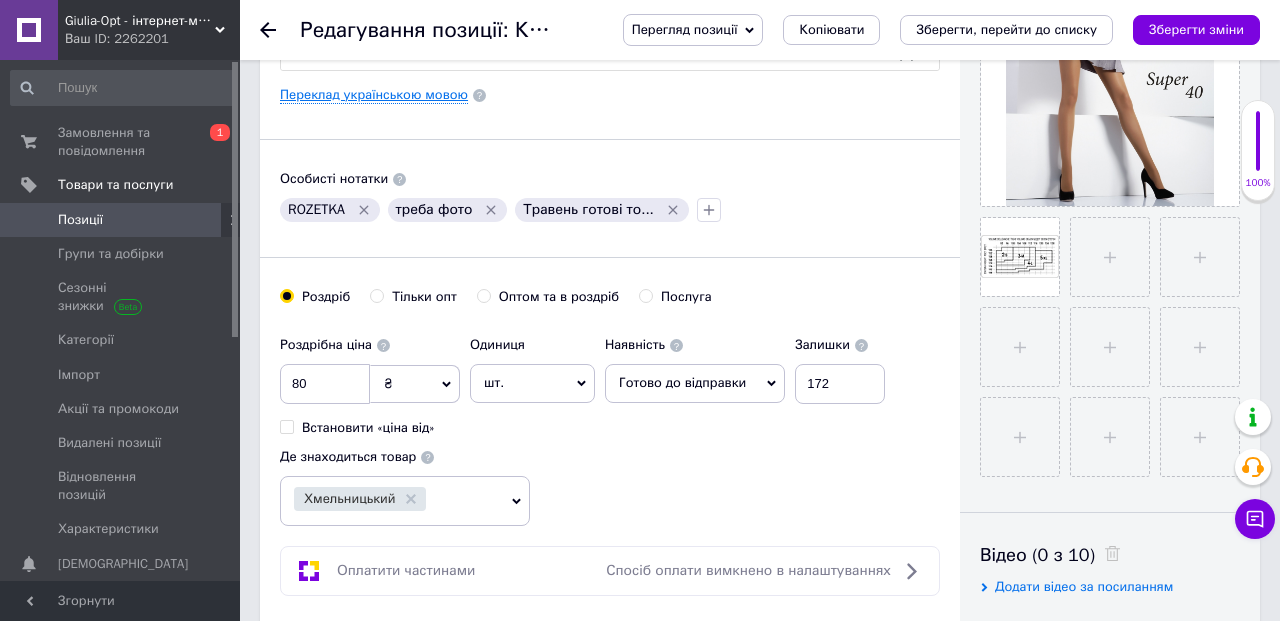 click on "Переклад українською мовою" at bounding box center [374, 95] 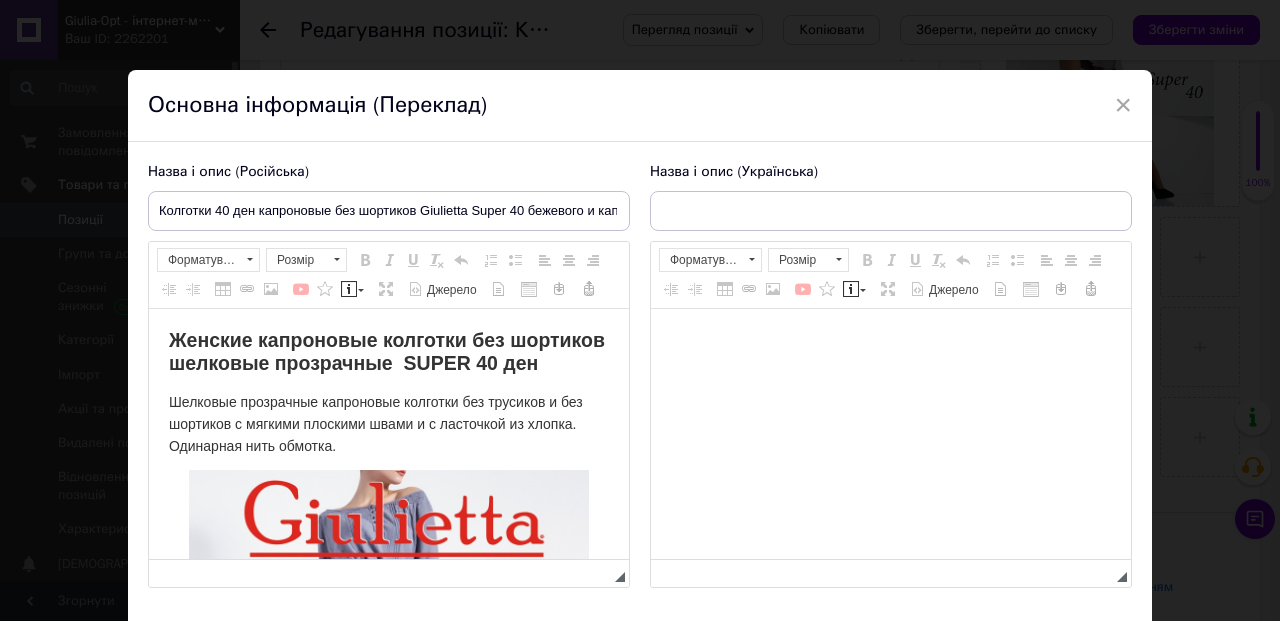 scroll, scrollTop: 0, scrollLeft: 0, axis: both 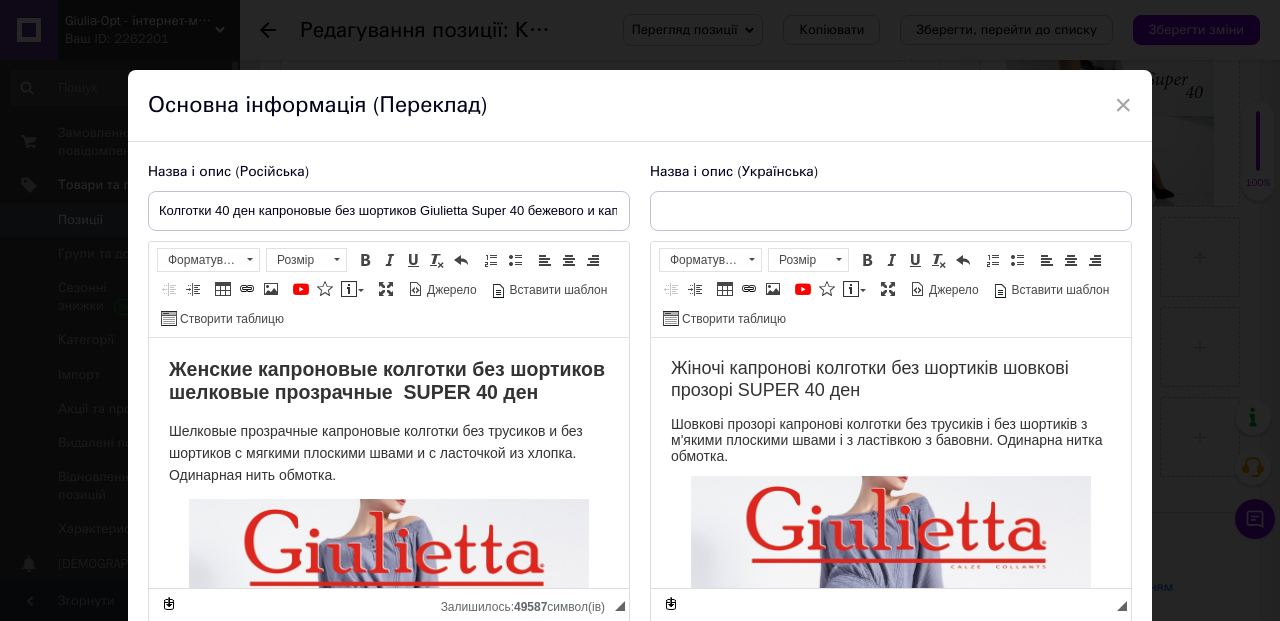 type on "Колготки 40 ден капронові без шортиків Giulietta Super 40 бежевого та капучино кольорів розміри 2 і 5" 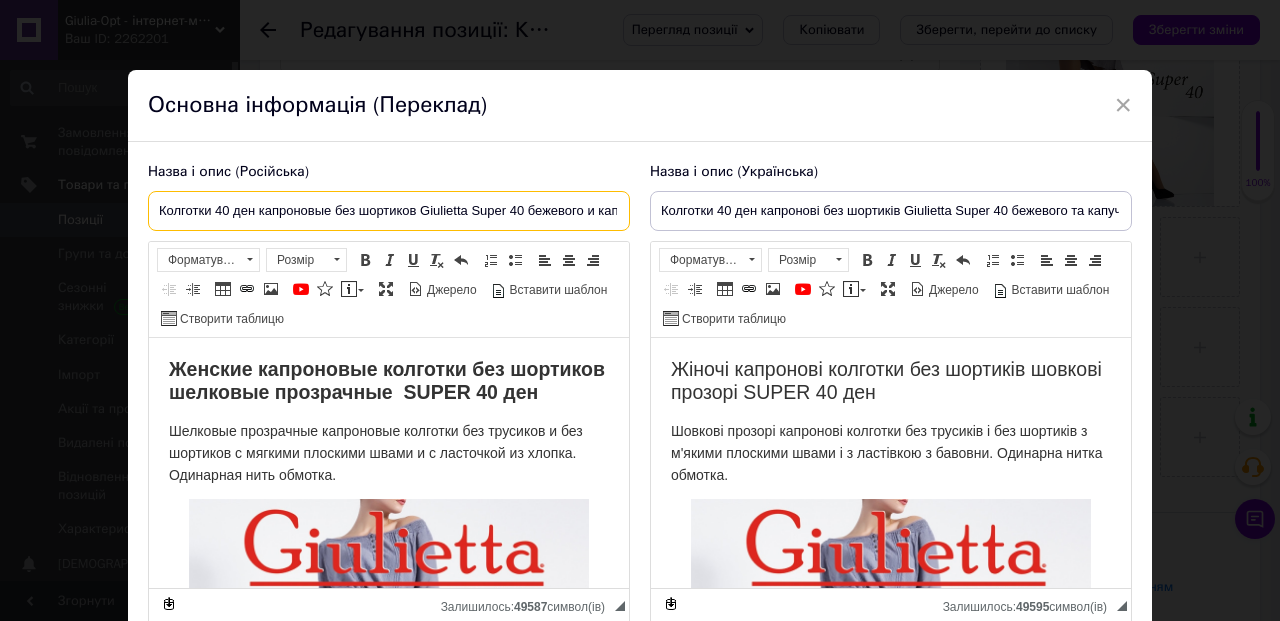 drag, startPoint x: 547, startPoint y: 205, endPoint x: 676, endPoint y: 209, distance: 129.062 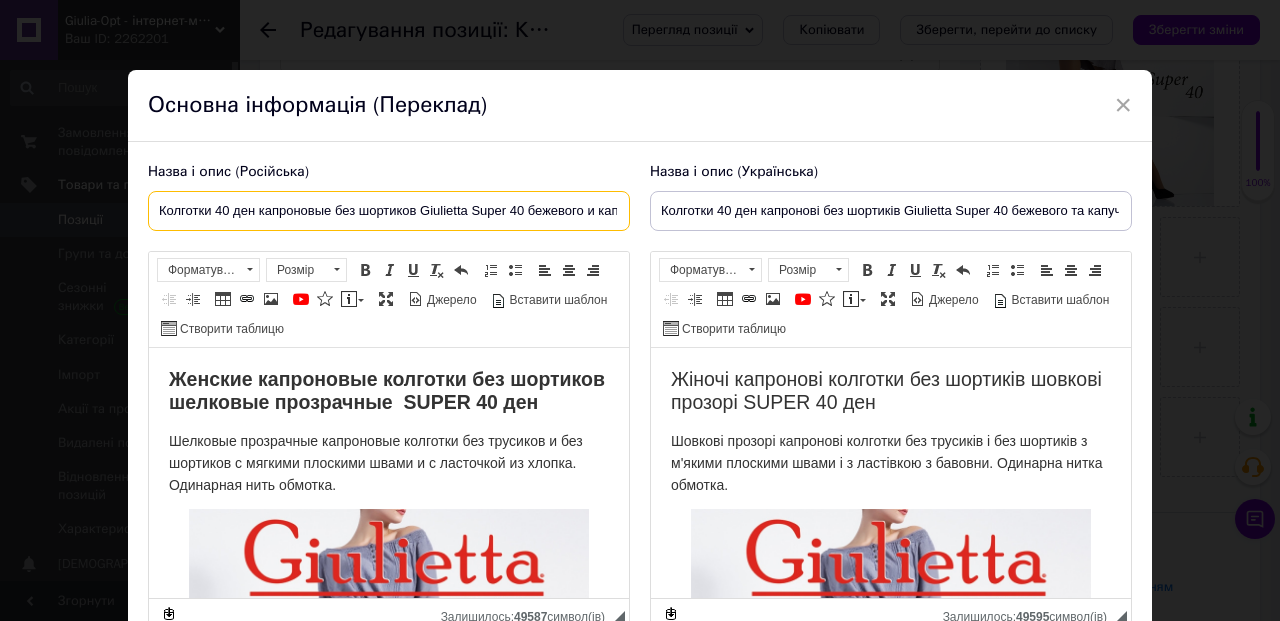 click on "Колготки 40 ден капроновые без шортиков Giulietta Super 40 бежевого и капучино цветов размеры 2" at bounding box center [389, 211] 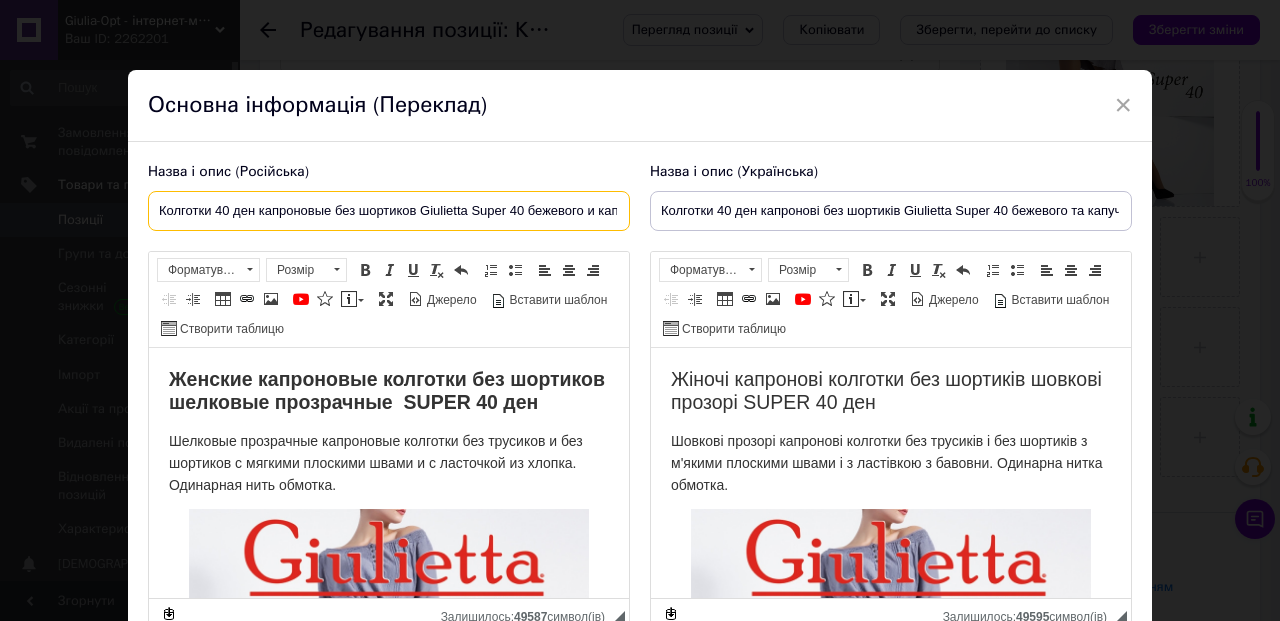 type on "Колготки 40 ден капроновые без шортиков Giulietta Super 40 бежевого и капучино цветов размер 2" 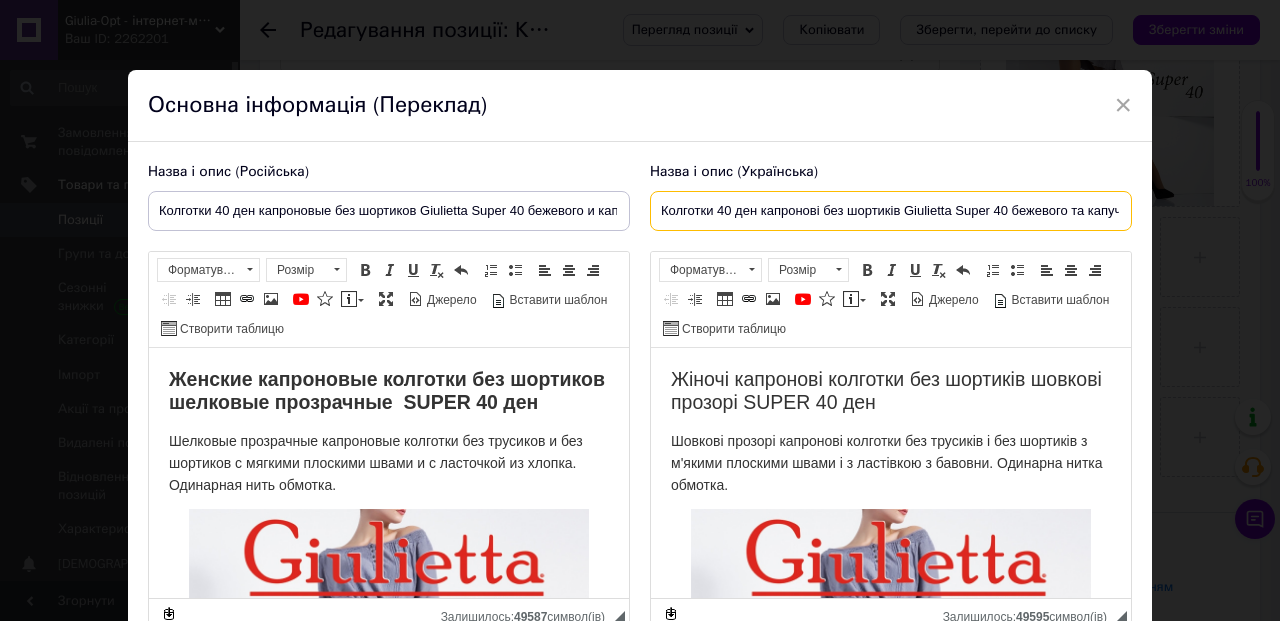 drag, startPoint x: 961, startPoint y: 209, endPoint x: 1142, endPoint y: 205, distance: 181.04419 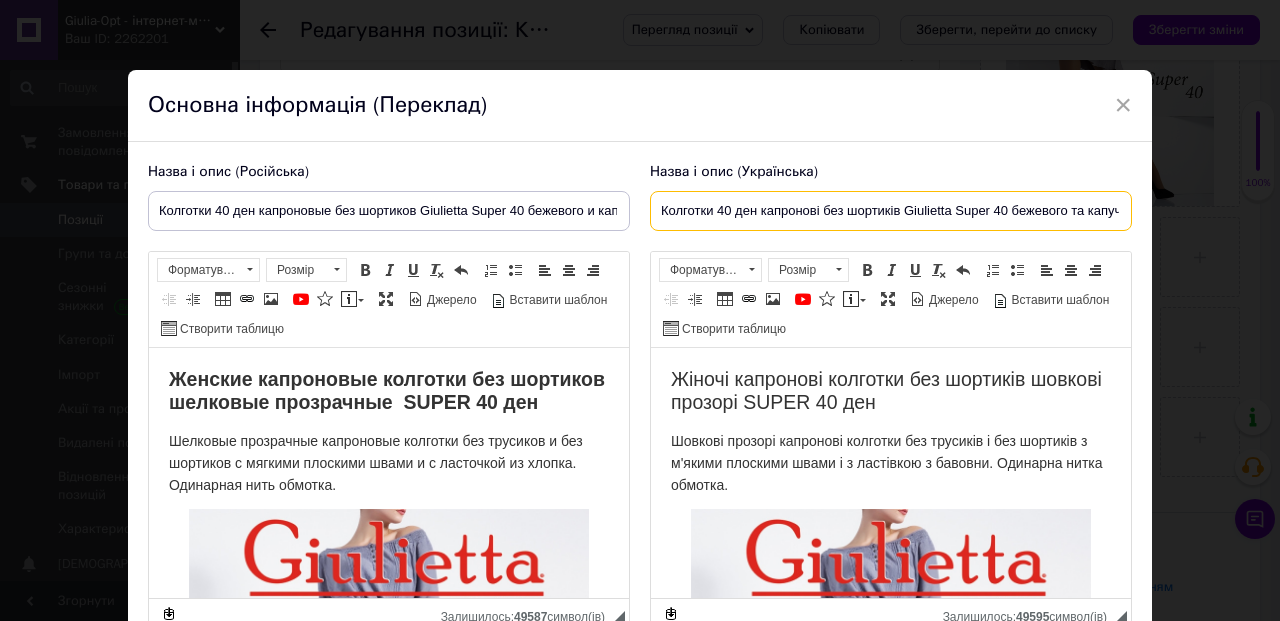 click on "Колготки 40 ден капронові без шортиків Giulietta Super 40 бежевого та капучино кольорів розміри 2" at bounding box center (891, 211) 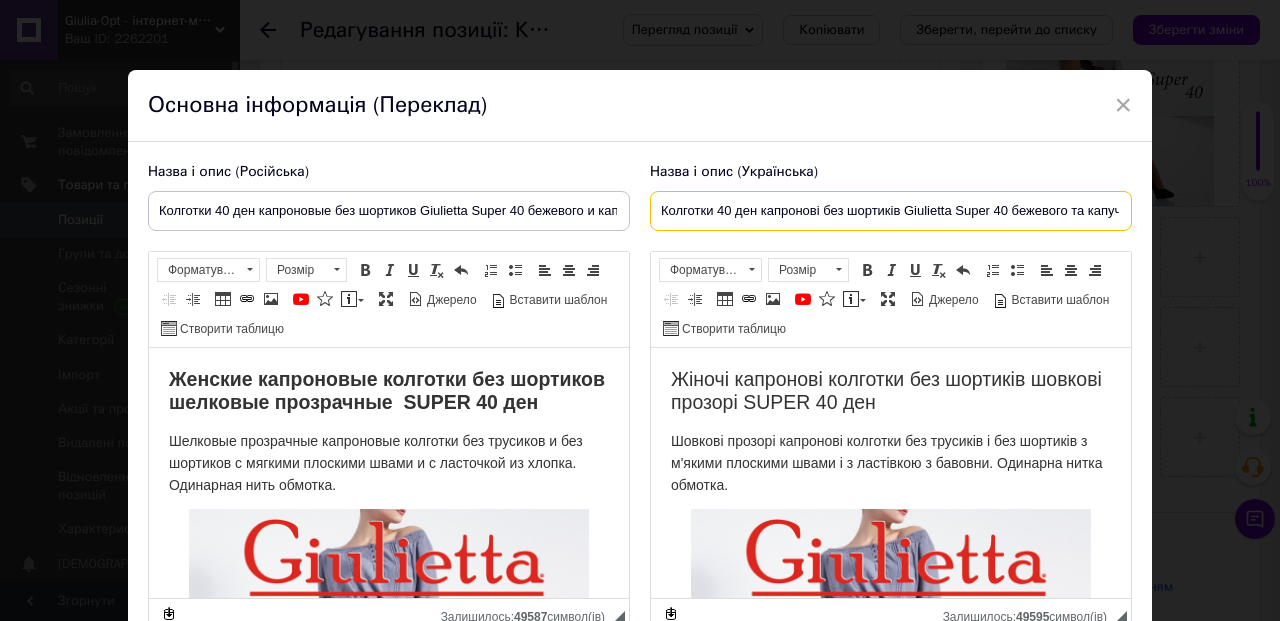 type on "Колготки 40 ден капронові без шортиків Giulietta Super 40 бежевого та капучино кольорів розмір 2" 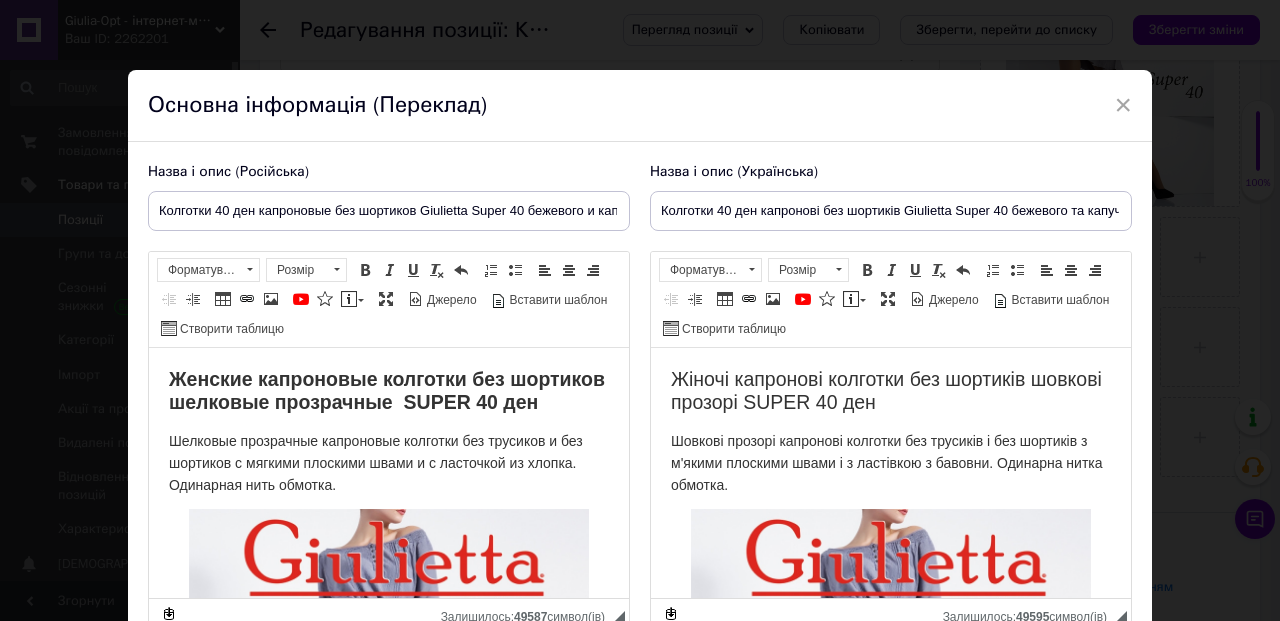 click on "Назва і опис (Українська)" at bounding box center [891, 172] 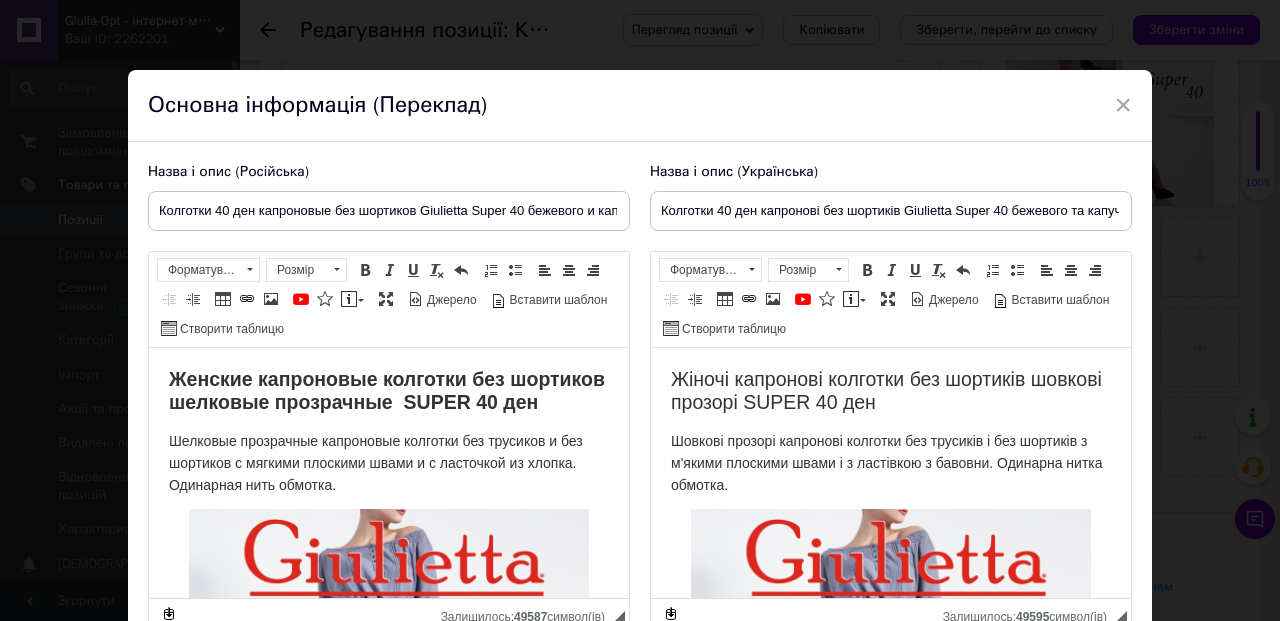 click on "Назва і опис (Російська) Колготки 40 ден капроновые без шортиков Giulietta Super 40 бежевого и капучино цветов размер 2 Женские капроновые колготки без шортиков шелковые прозрачные  SUPER 40 ден
Шелковые прозрачные капроновые колготки без трусиков и без шортиков с мягкими плоскими швами и с ласточкой из хлопка. Одинарная нить обмотка.
Характеристики женских колготок:
Материал: 75% Полиамид / 21% Эластан / 4% хлопок
Толщина: 40DEN
Дизайн: без шортиков
Размеры: S/XL(2,5)
Цвет : бежевый и капучино
Размерная сетка
Форматування Розмір" at bounding box center [389, 398] 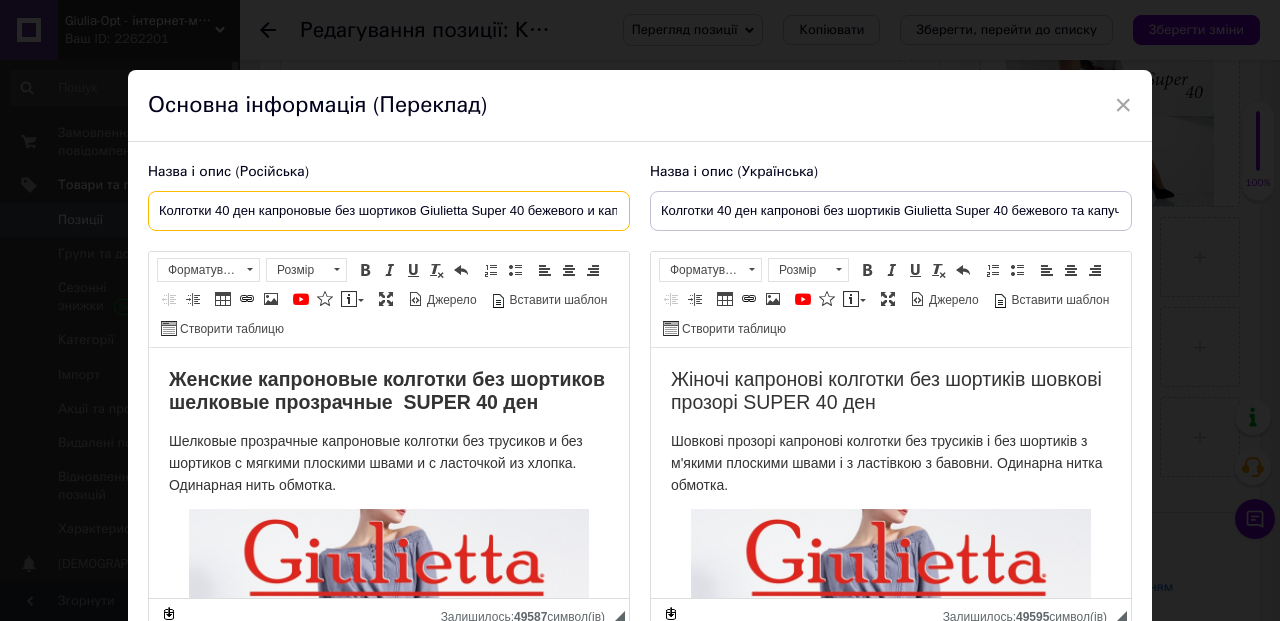 drag, startPoint x: 541, startPoint y: 208, endPoint x: 689, endPoint y: 208, distance: 148 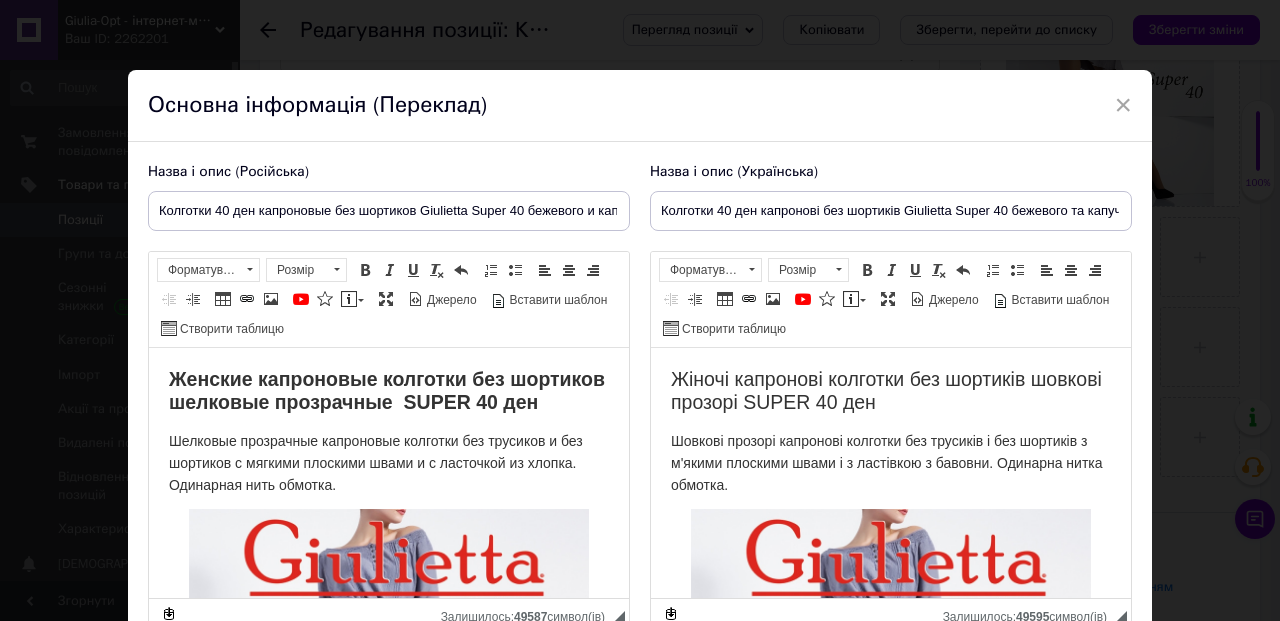 click on "Назва і опис (Російська) Колготки 40 ден капроновые без шортиков Giulietta Super 40 бежевого и капучино цветов размер 2 Женские капроновые колготки без шортиков шелковые прозрачные  SUPER 40 ден
Шелковые прозрачные капроновые колготки без трусиков и без шортиков с мягкими плоскими швами и с ласточкой из хлопка. Одинарная нить обмотка.
Характеристики женских колготок:
Материал: 75% Полиамид / 21% Эластан / 4% хлопок
Толщина: 40DEN
Дизайн: без шортиков
Размеры: S/XL(2,5)
Цвет : бежевый и капучино
Размерная сетка
Форматування Розмір" at bounding box center (389, 398) 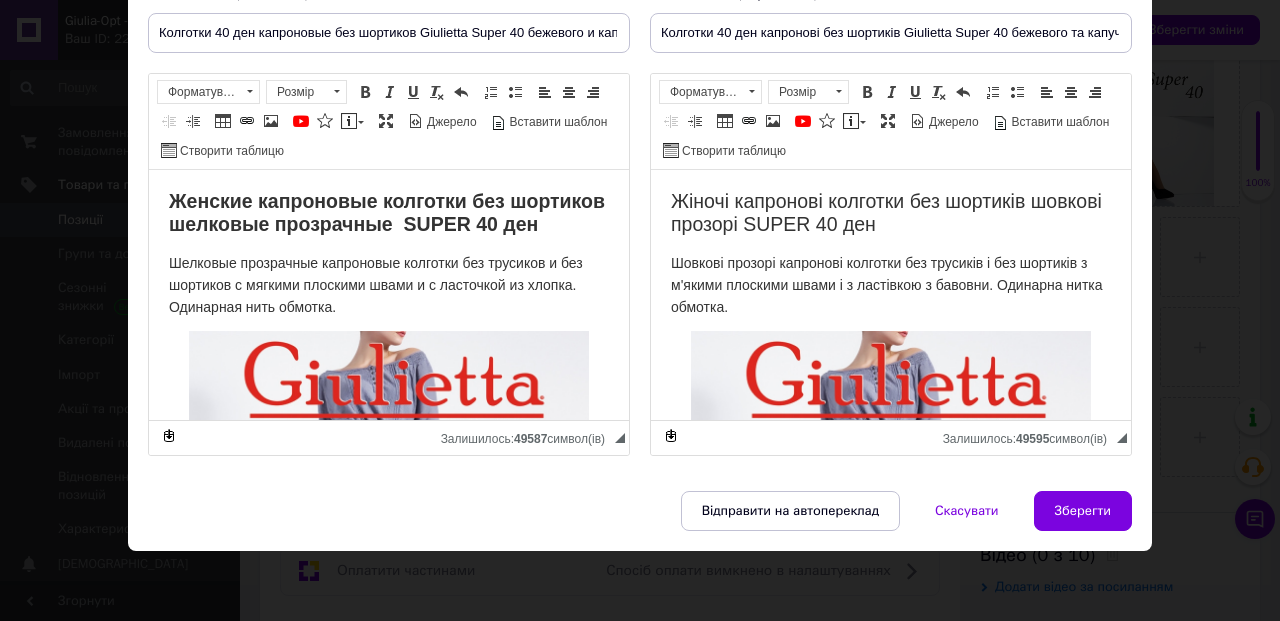 scroll, scrollTop: 177, scrollLeft: 0, axis: vertical 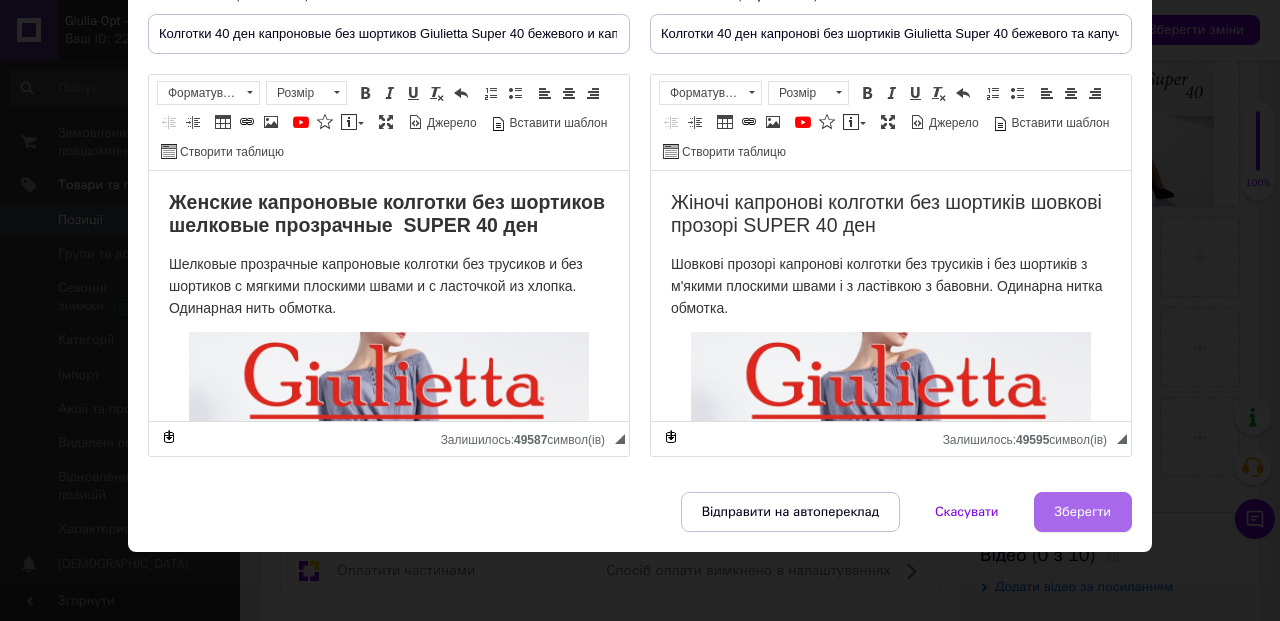 click on "Зберегти" at bounding box center (1083, 512) 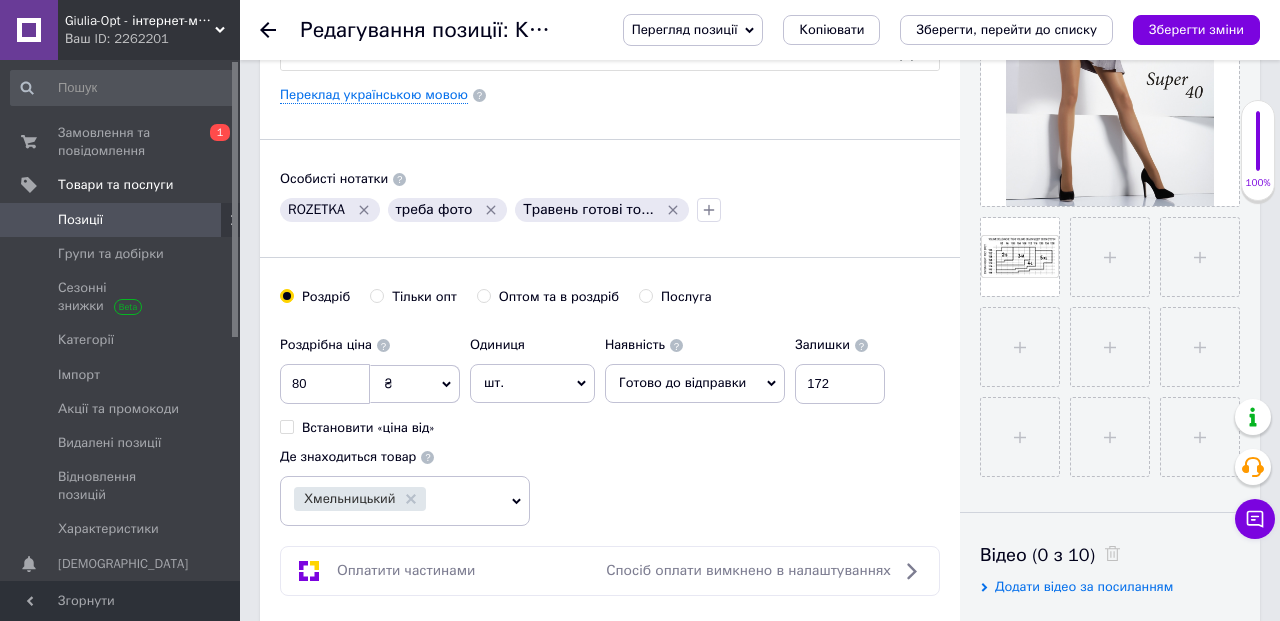 click on "[PERSON_NAME] опт Оптом та в роздріб Послуга" at bounding box center [610, 307] 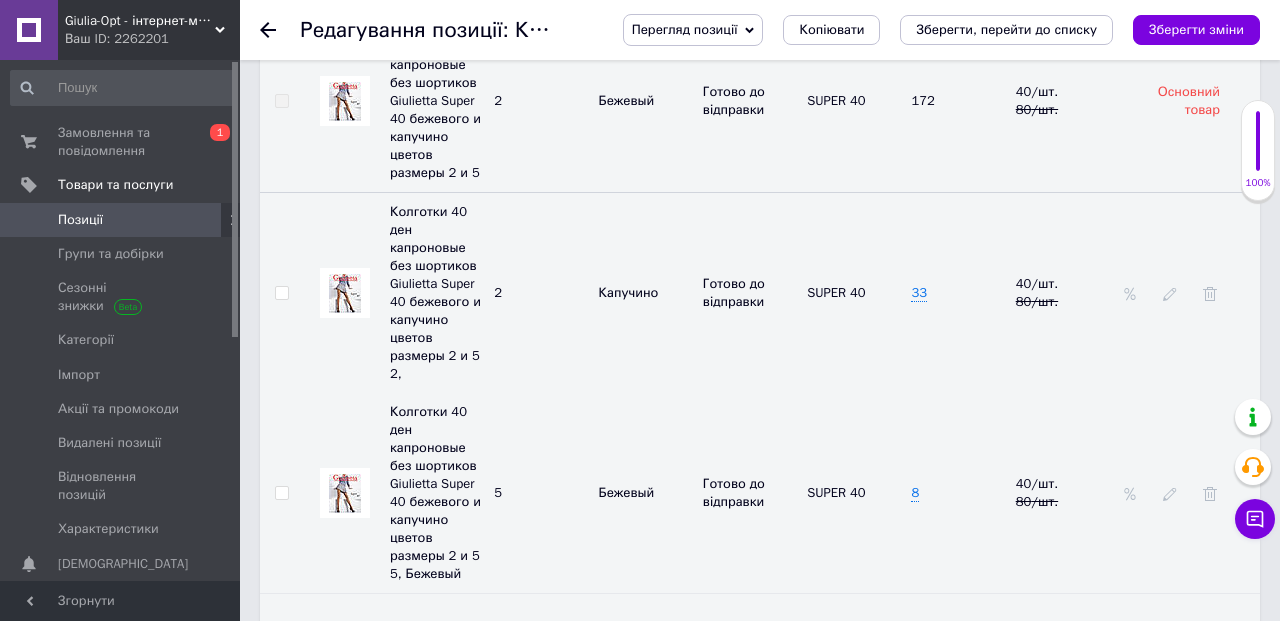scroll, scrollTop: 3225, scrollLeft: 0, axis: vertical 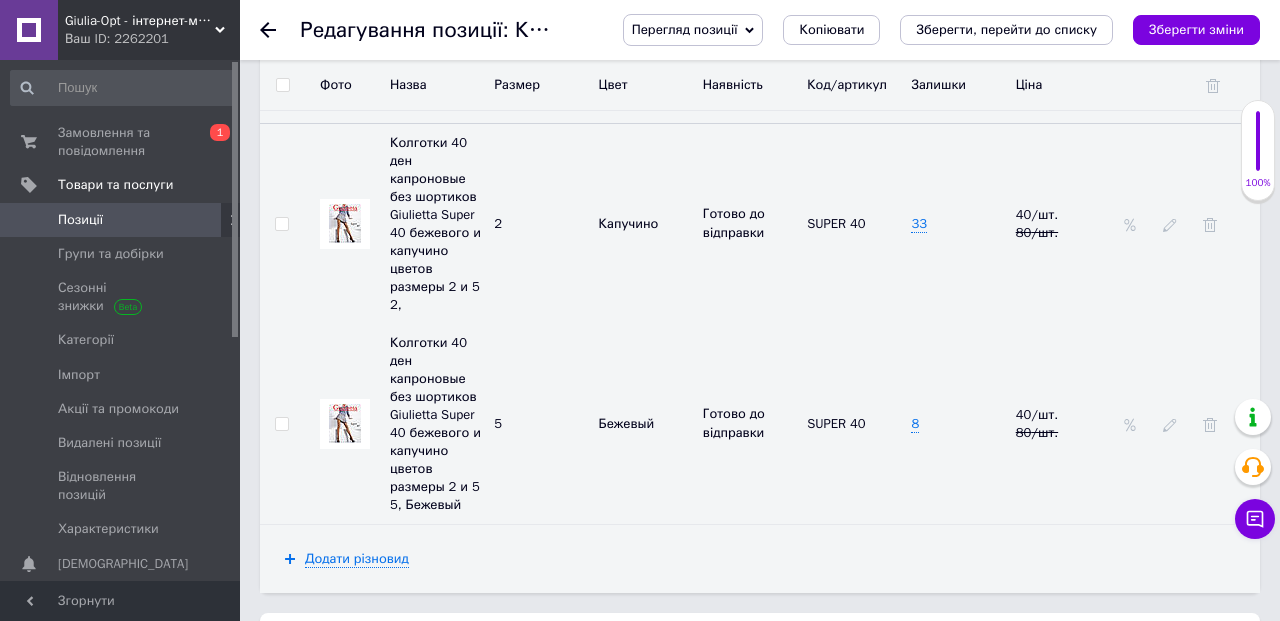 click on "8" at bounding box center [958, 424] 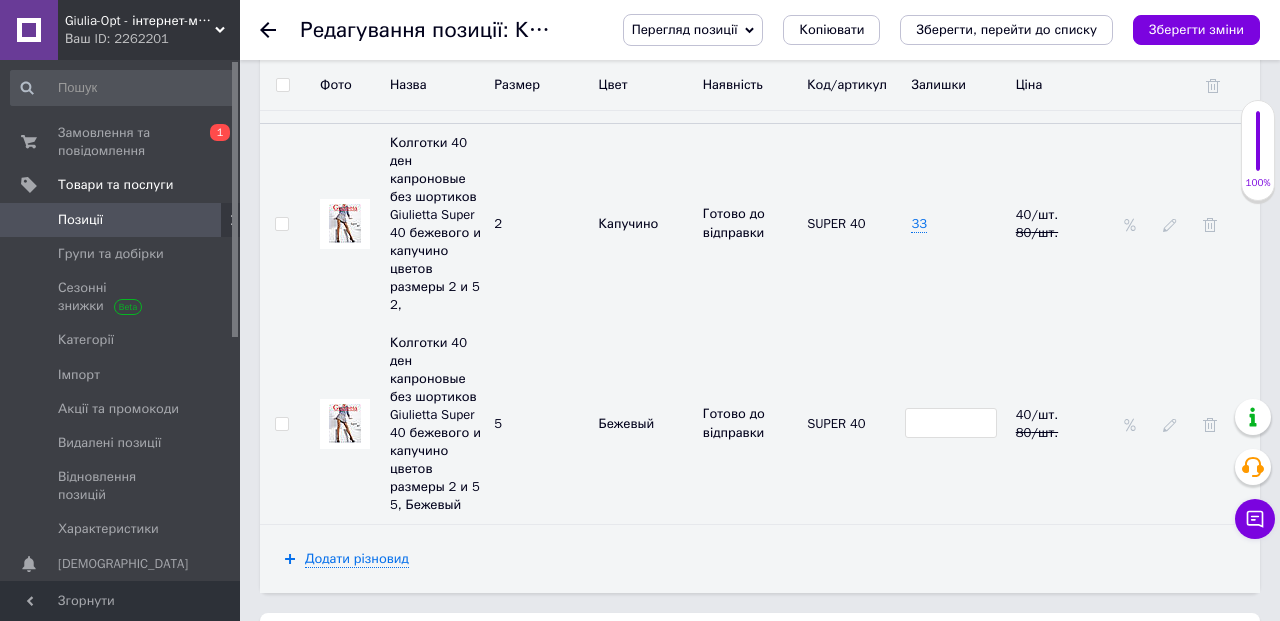 type 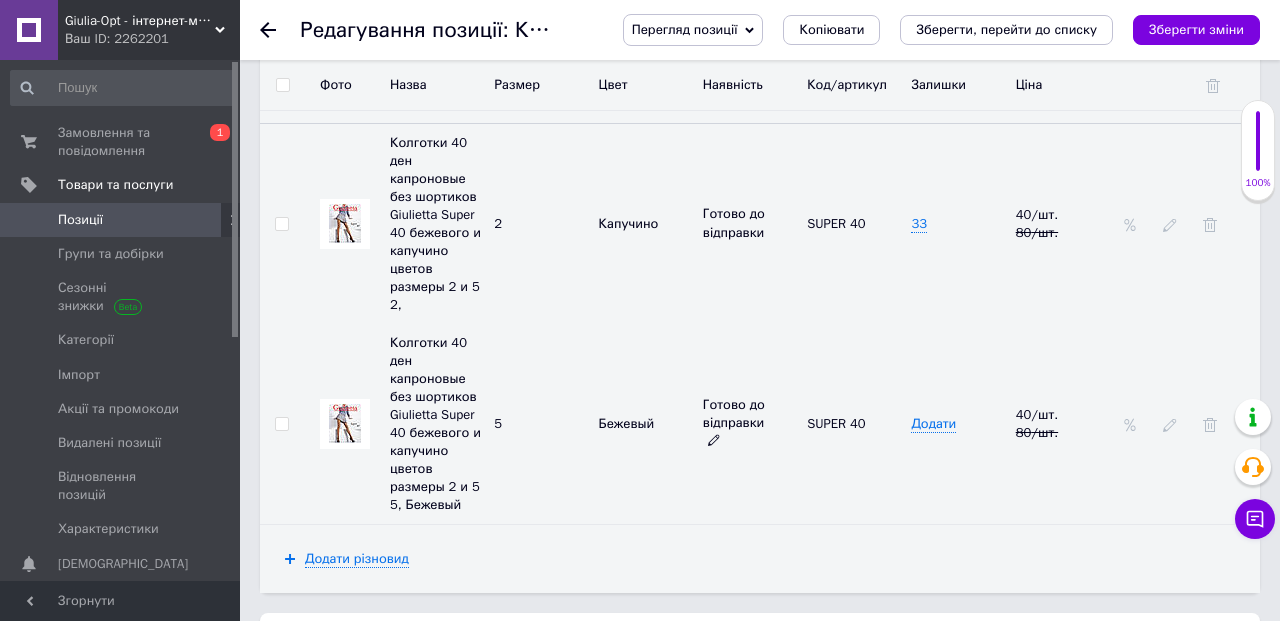 click 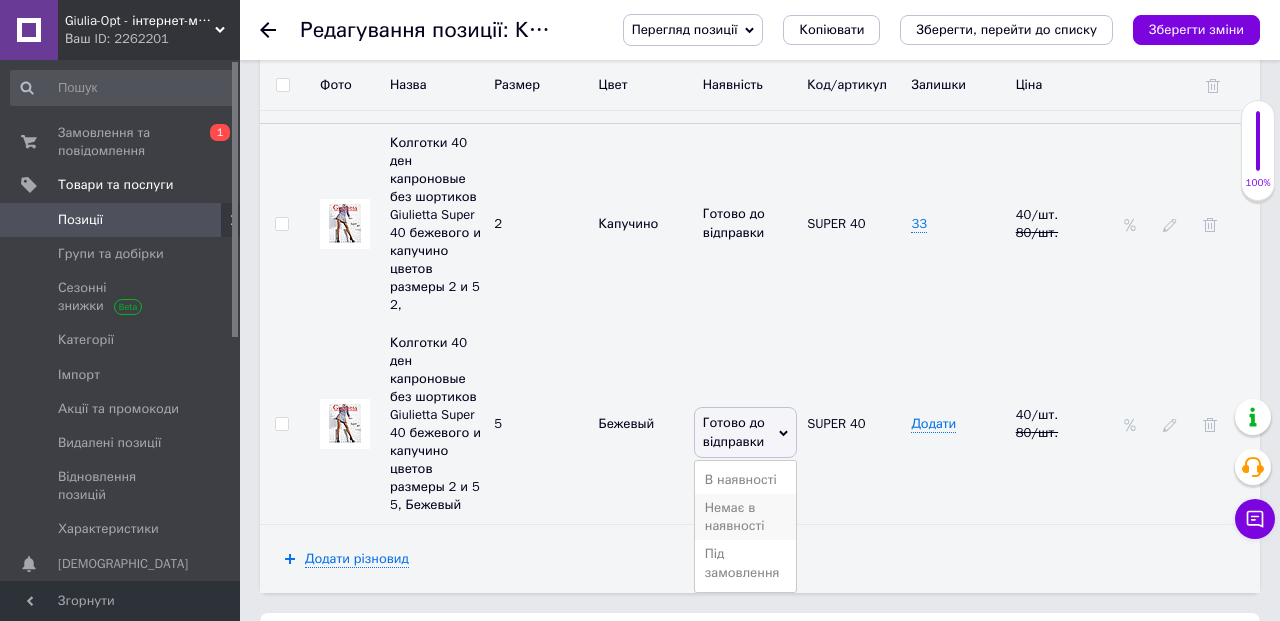 click on "Немає в наявності" at bounding box center (745, 517) 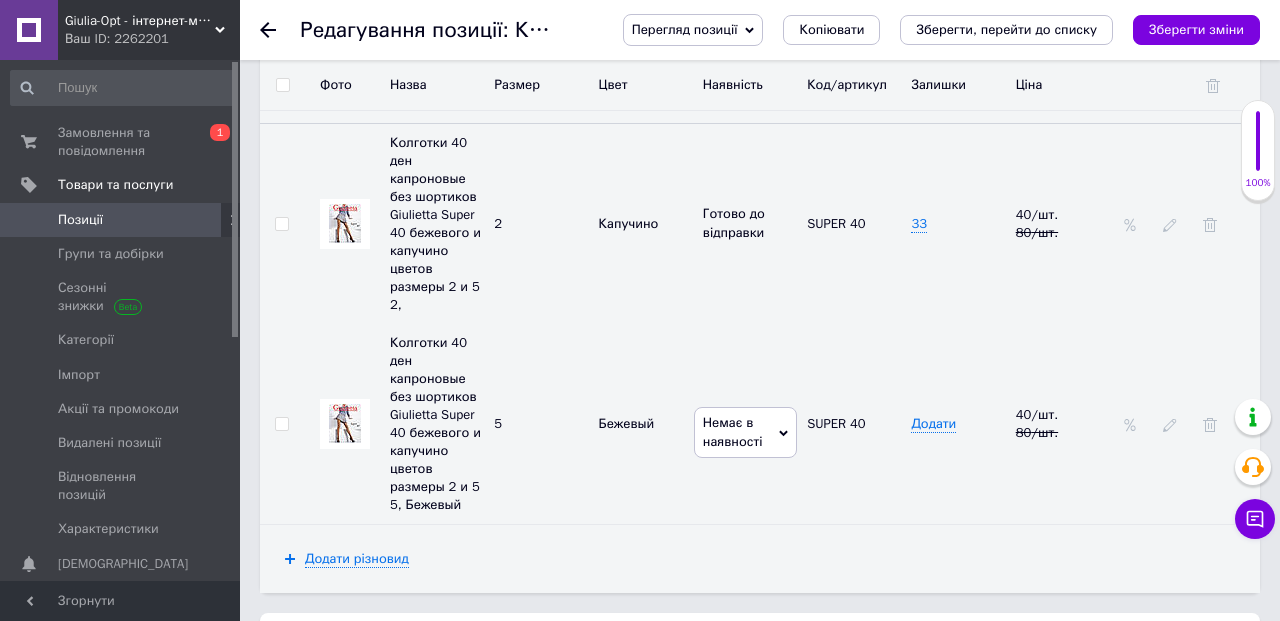 click on "SUPER 40" at bounding box center (854, 223) 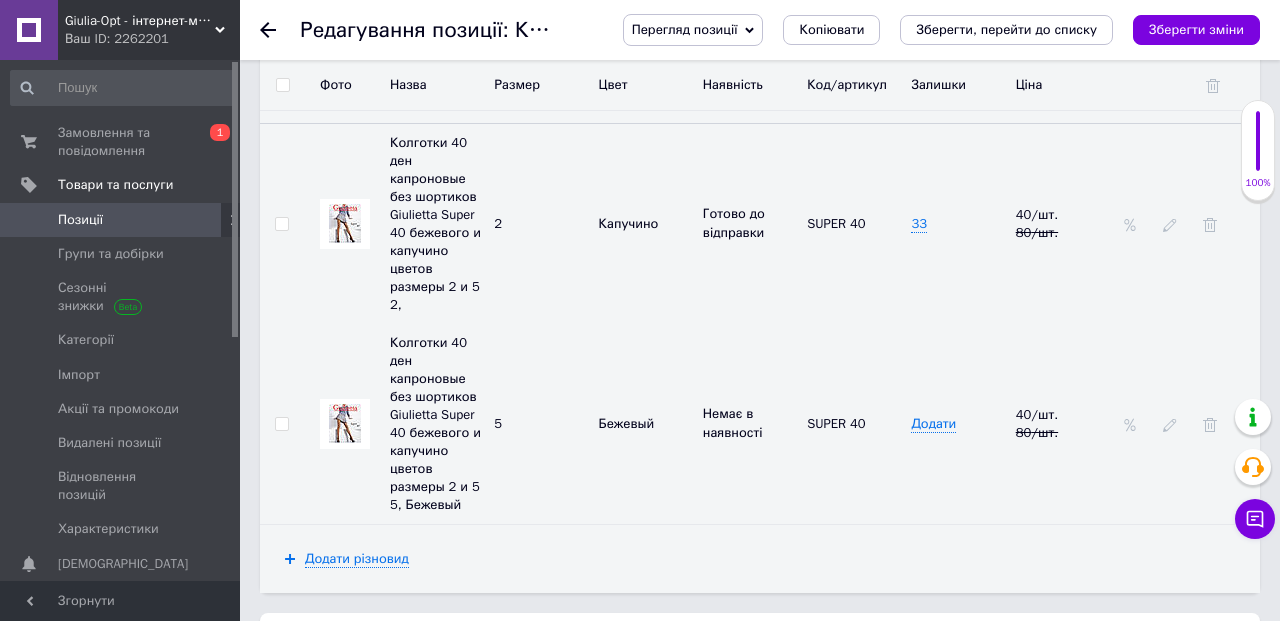 click on "Перегляд позиції Зберегти та переглянути на сайті Зберегти та переглянути на маркетплейсі [DOMAIN_NAME] Копіювати Зберегти, перейти до списку Зберегти зміни" at bounding box center [921, 30] 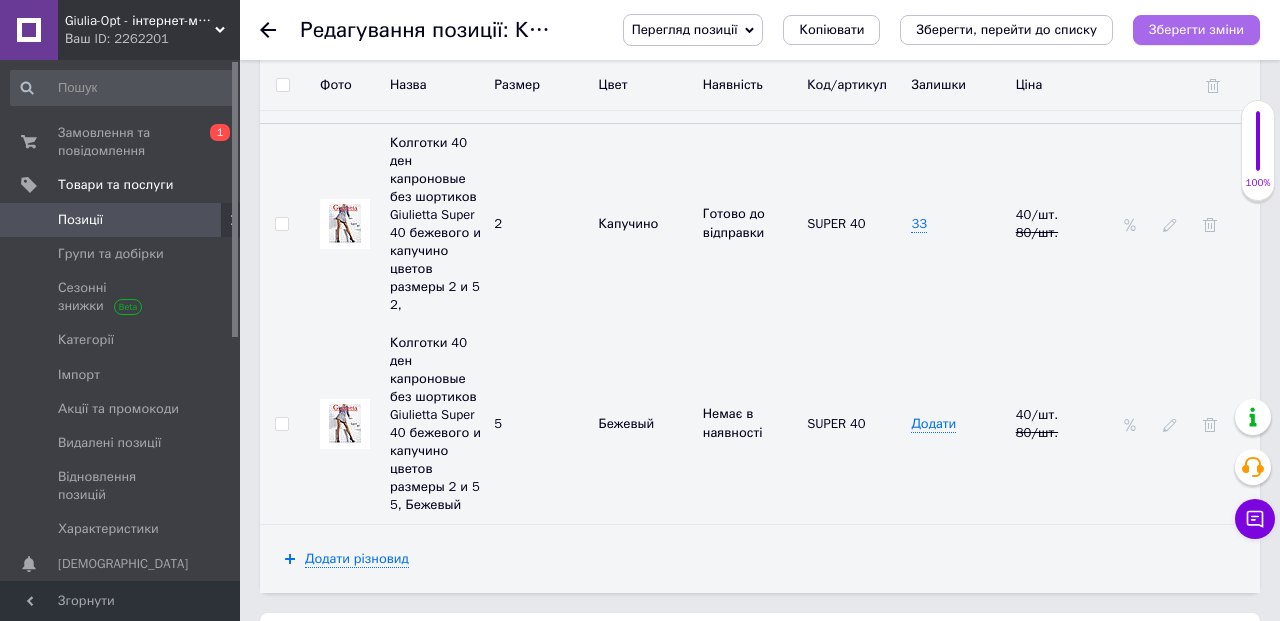 click on "Зберегти зміни" at bounding box center (1196, 30) 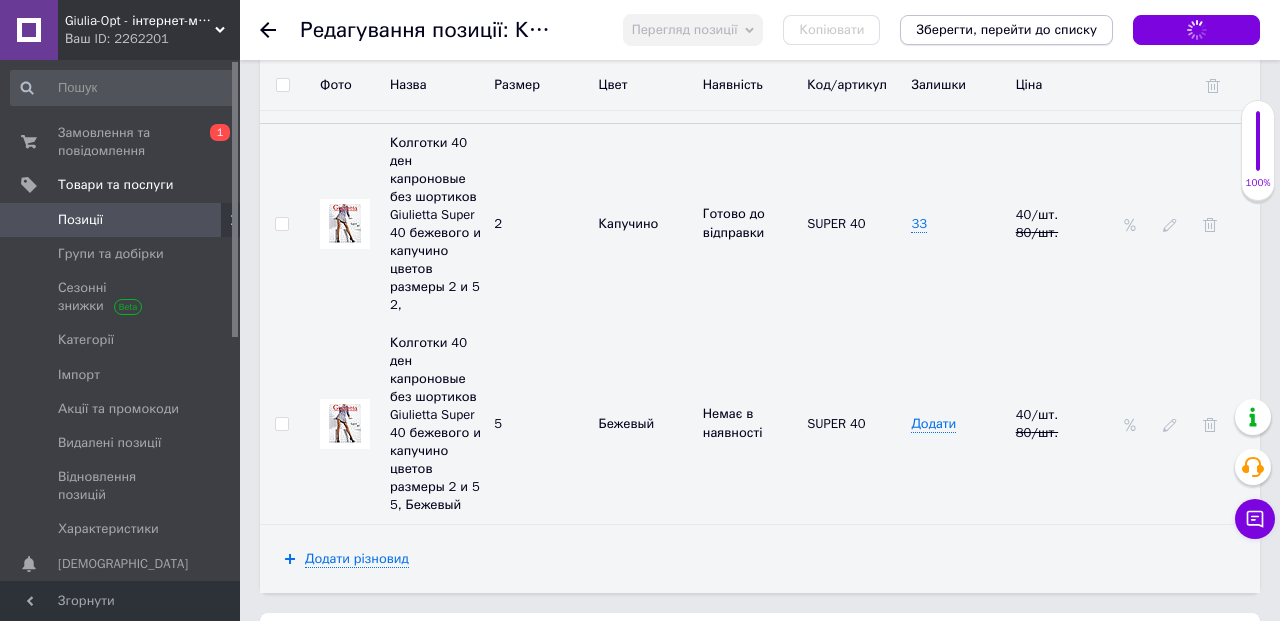 click on "Зберегти, перейти до списку" at bounding box center (1006, 29) 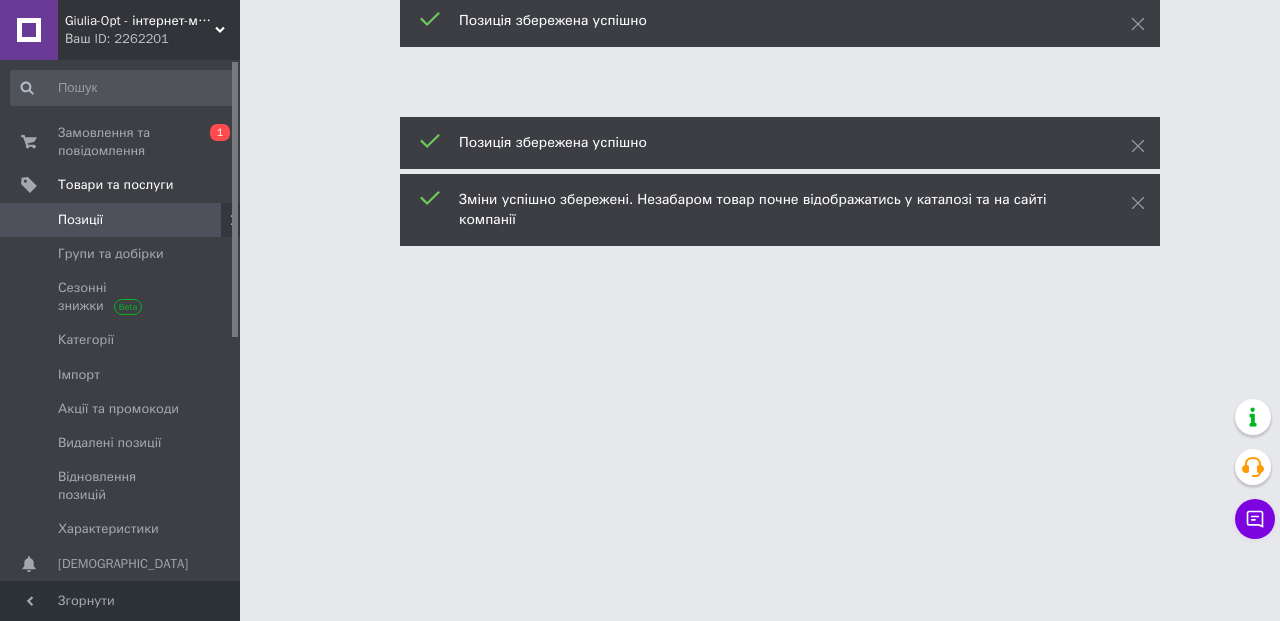 scroll, scrollTop: 0, scrollLeft: 0, axis: both 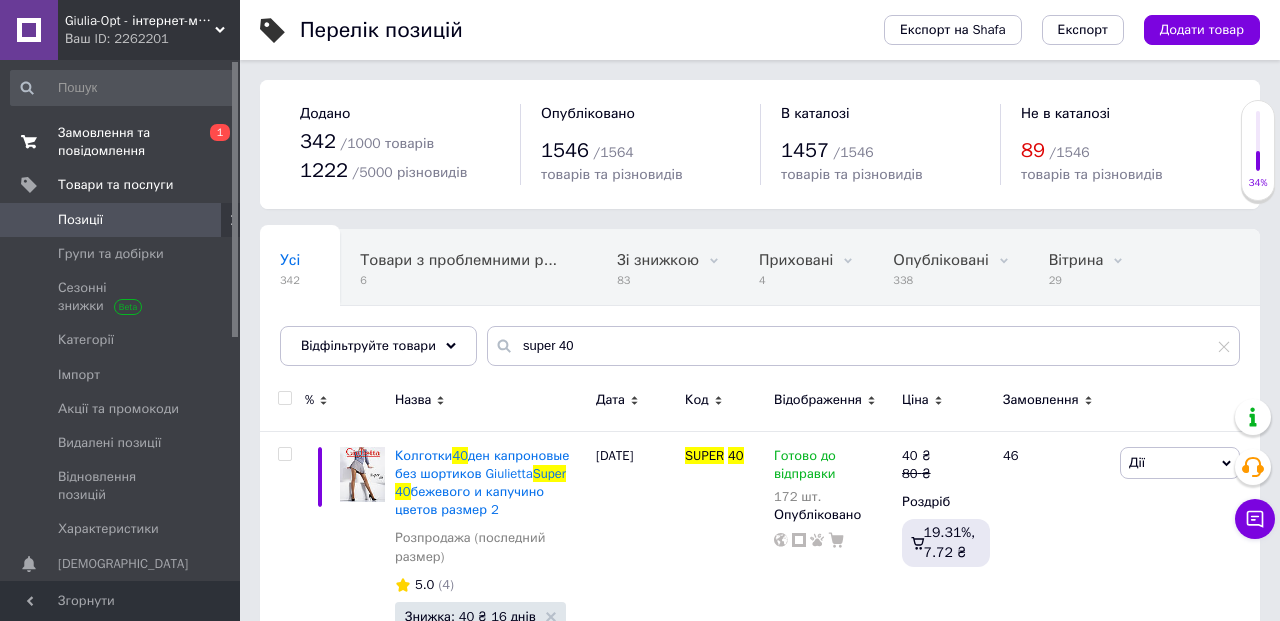 click on "Замовлення та повідомлення 0 1" at bounding box center [123, 142] 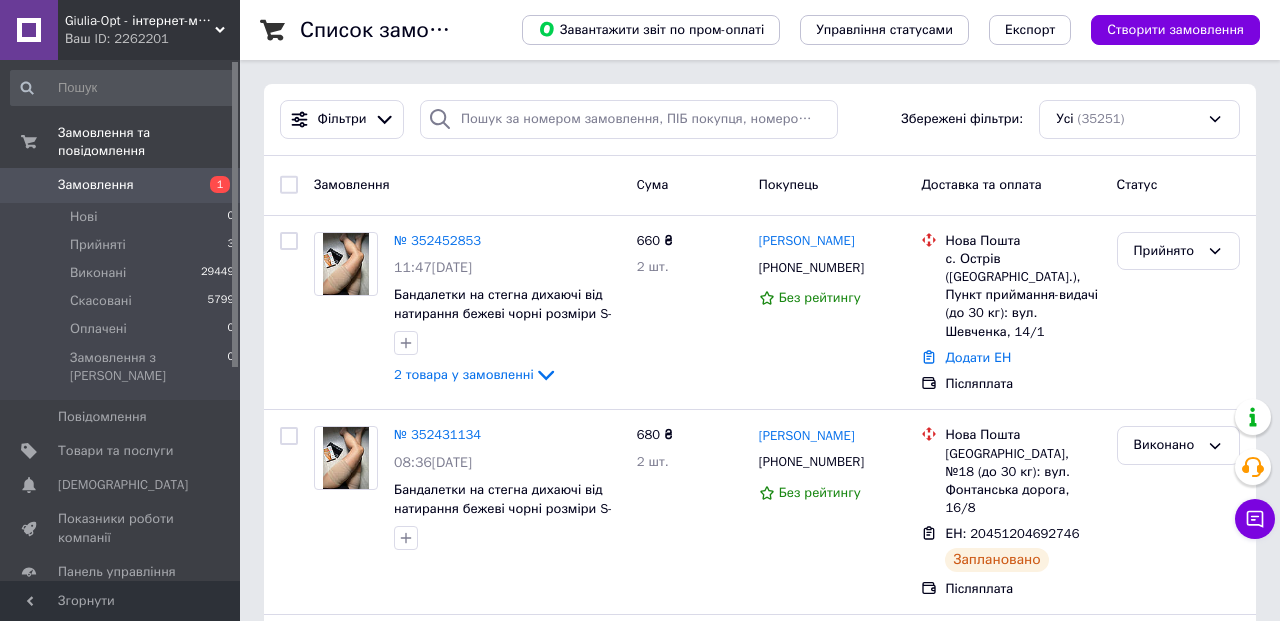 click on "Замовлення Cума Покупець Доставка та оплата Статус" at bounding box center [760, 186] 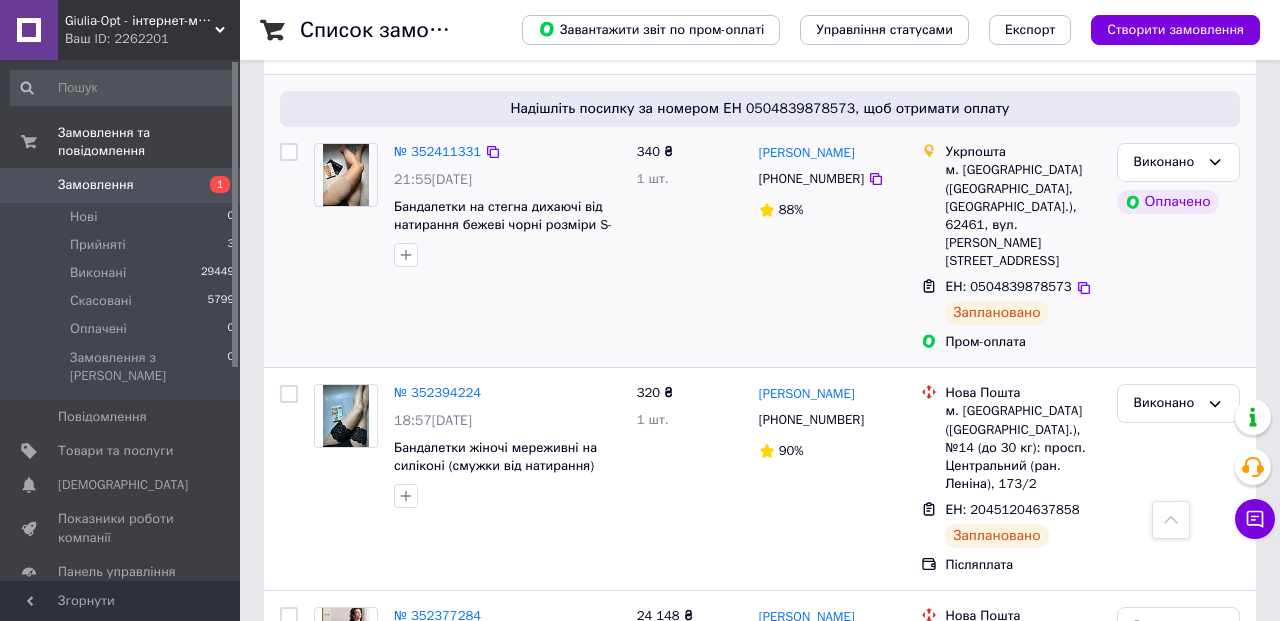 scroll, scrollTop: 548, scrollLeft: 0, axis: vertical 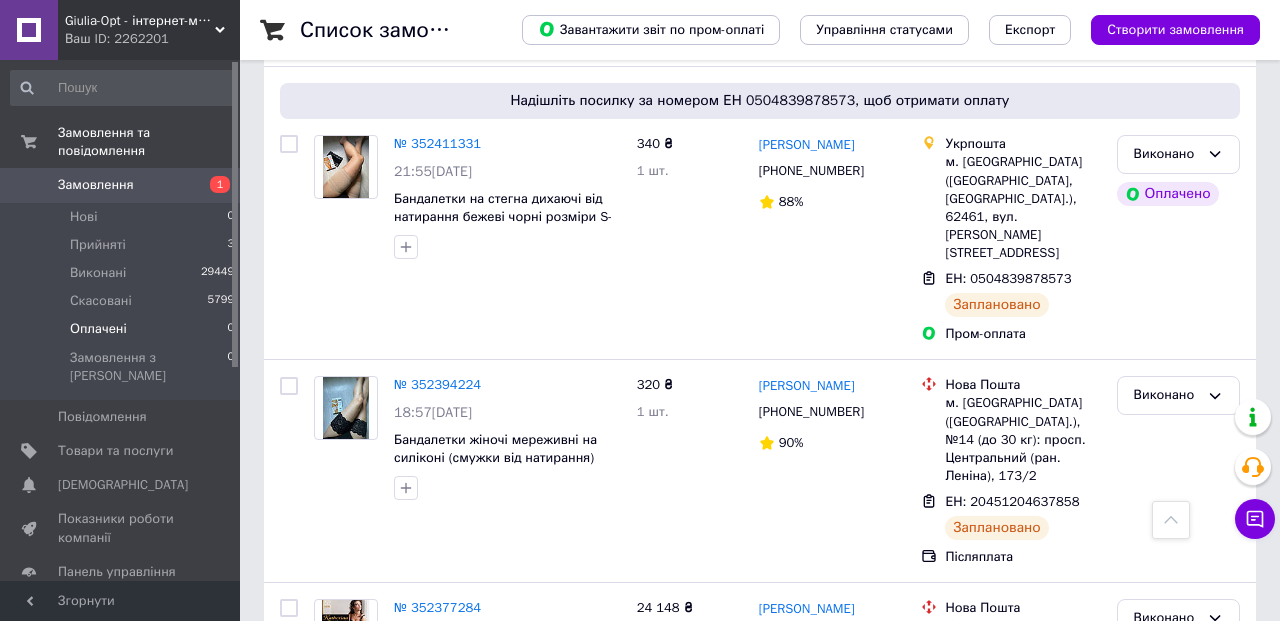 click on "Оплачені 0" at bounding box center [123, 329] 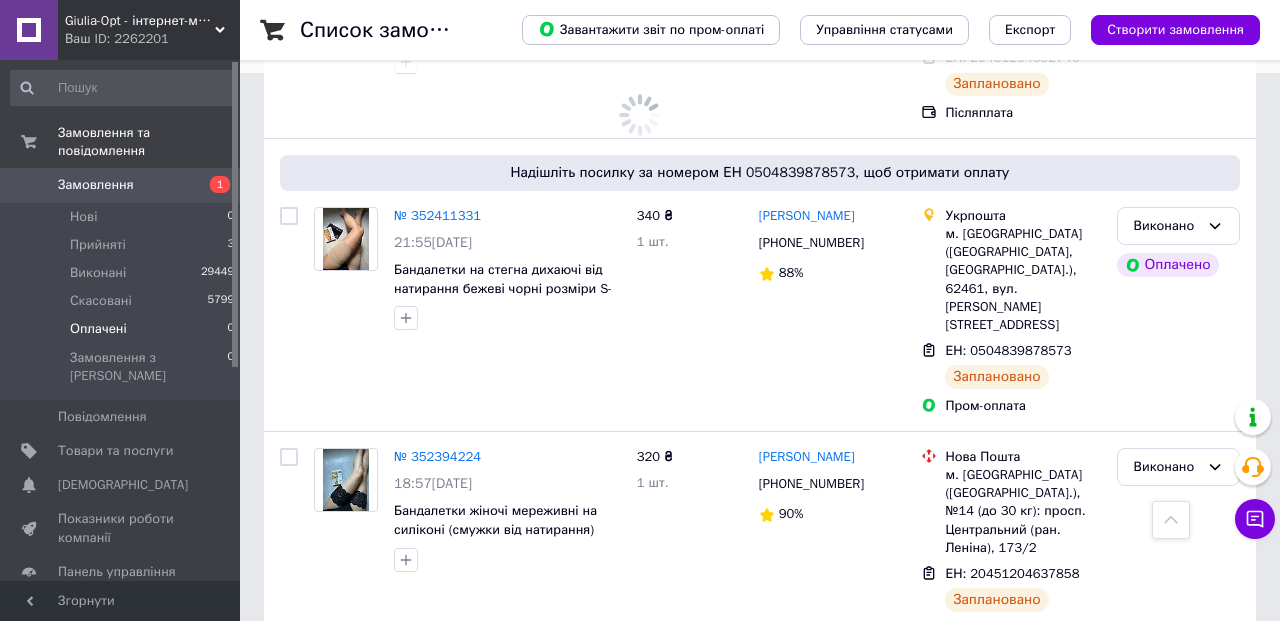 scroll, scrollTop: 0, scrollLeft: 0, axis: both 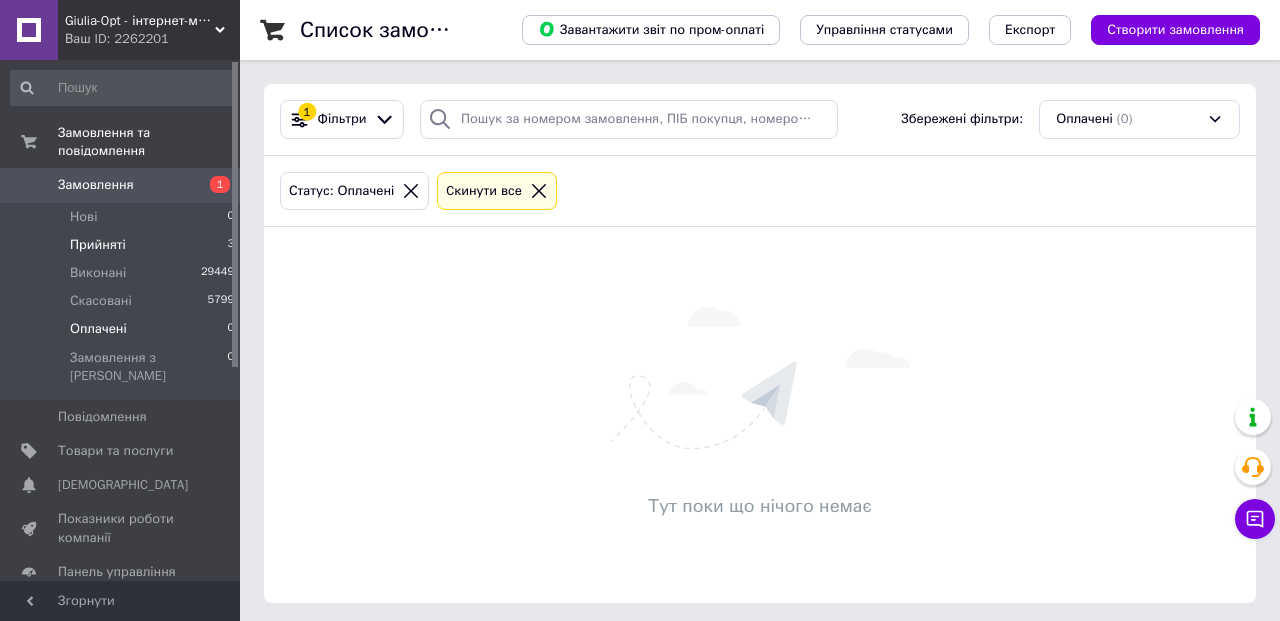 click on "Прийняті" at bounding box center [98, 245] 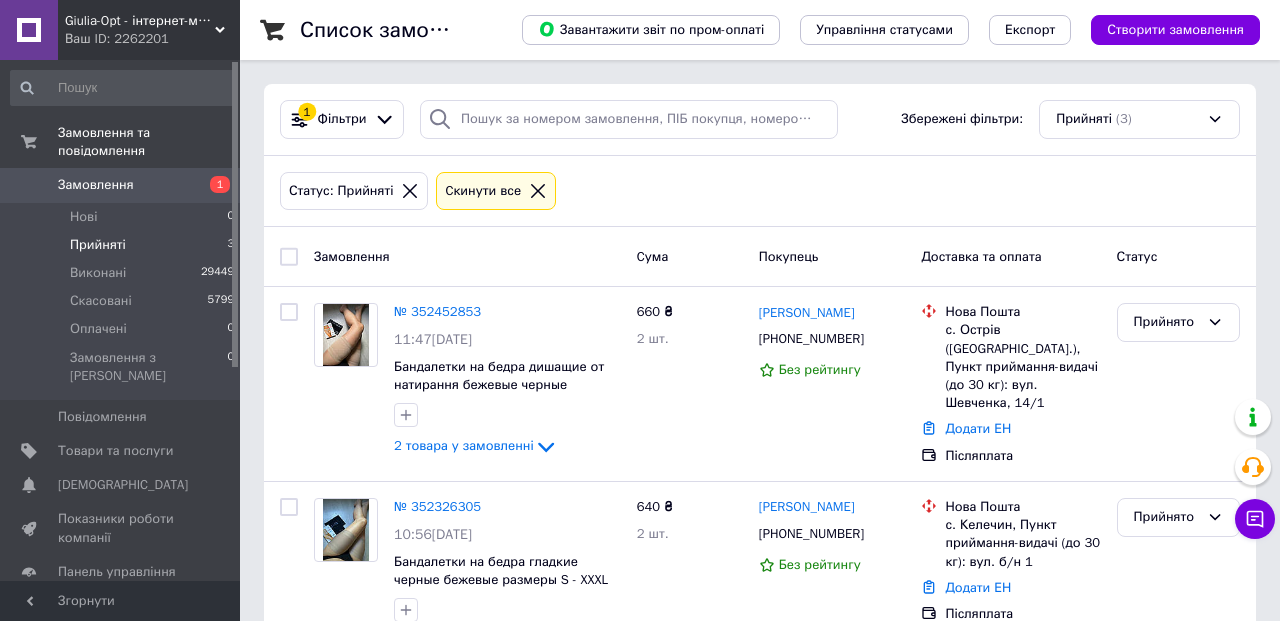 click on "Статус: Прийняті Cкинути все" at bounding box center (760, 191) 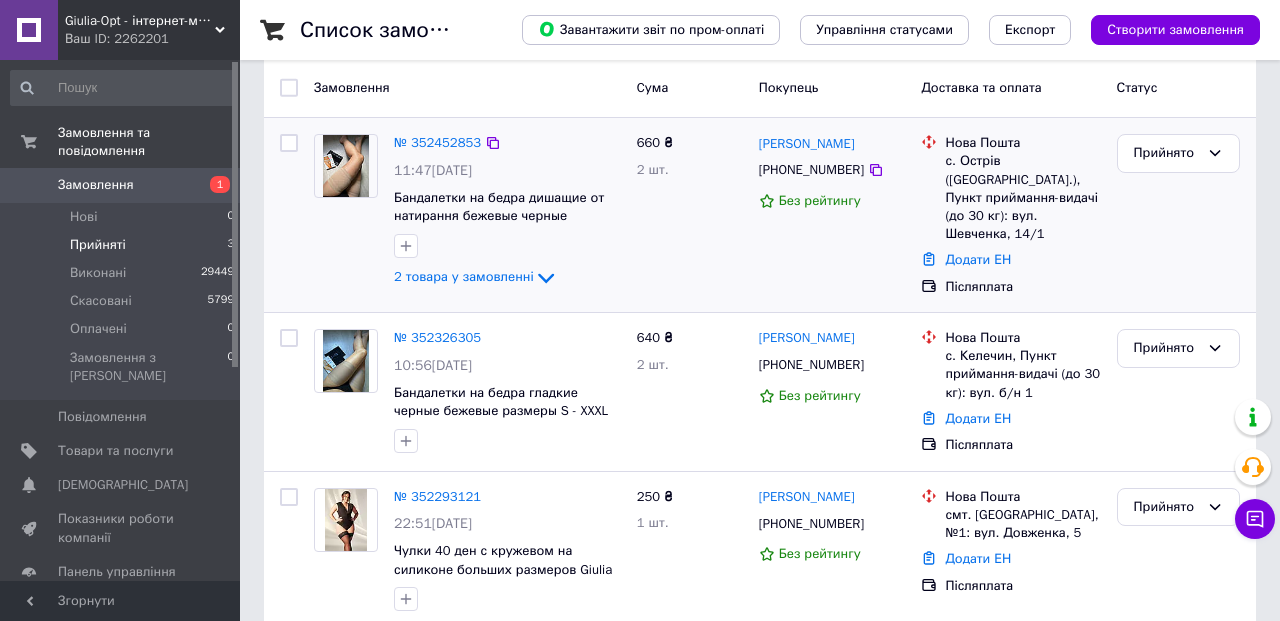 scroll, scrollTop: 144, scrollLeft: 0, axis: vertical 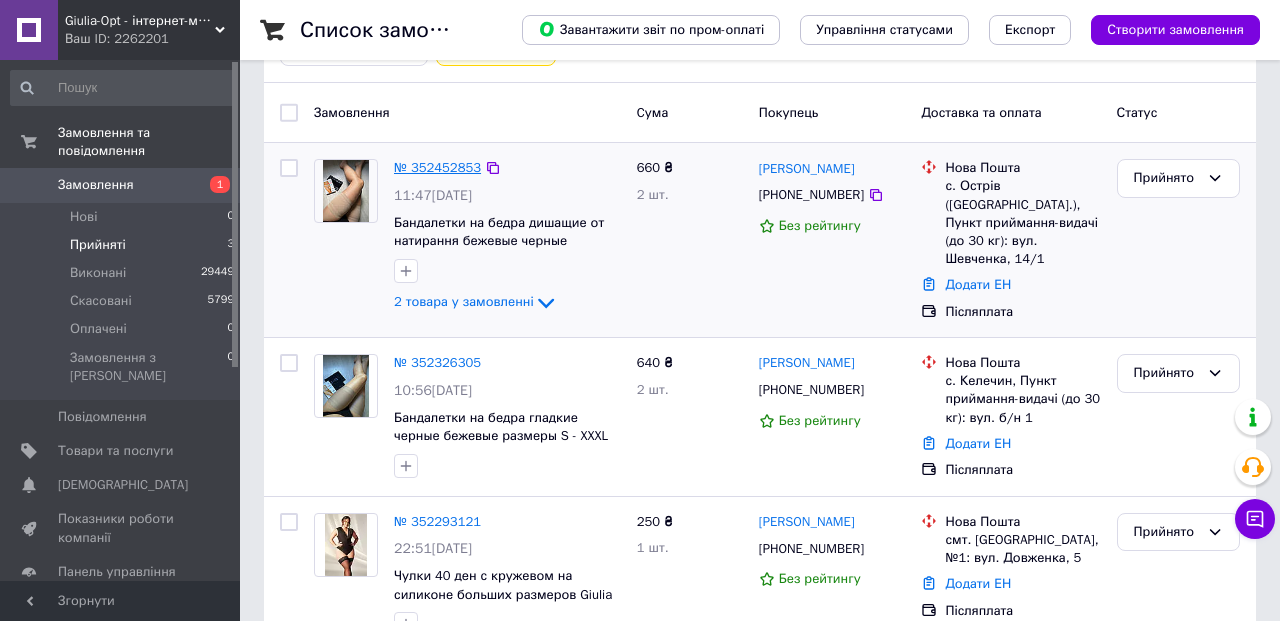 click on "№ 352452853" at bounding box center [437, 167] 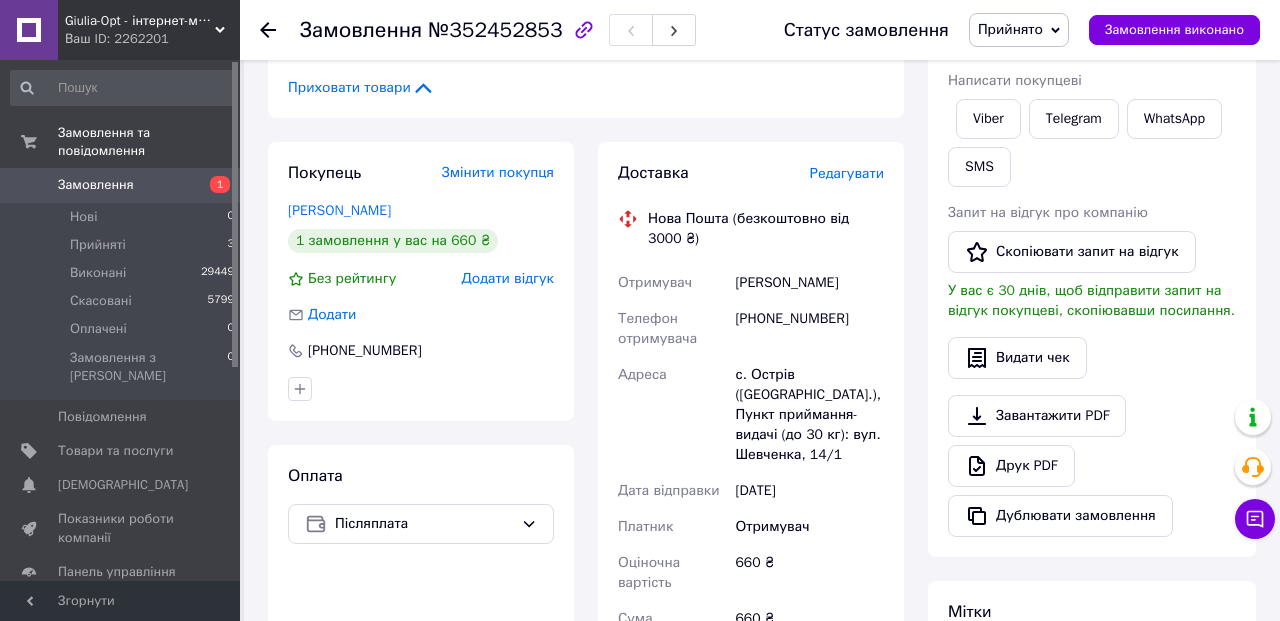scroll, scrollTop: 612, scrollLeft: 0, axis: vertical 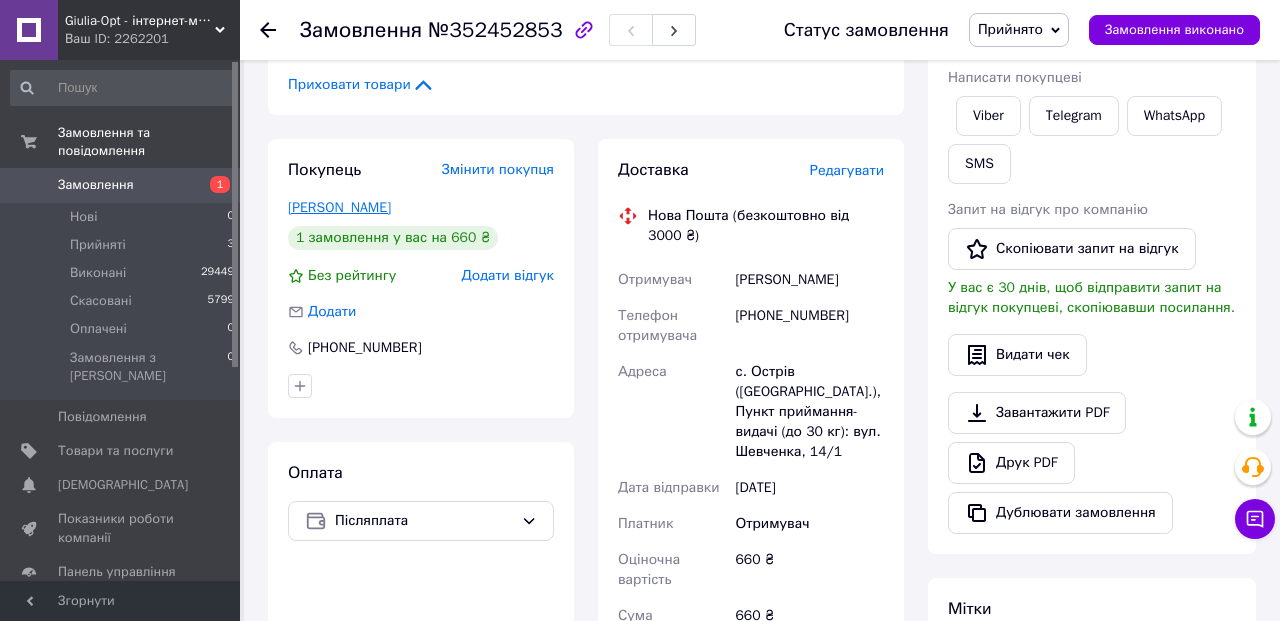 click on "[PERSON_NAME]" at bounding box center [339, 207] 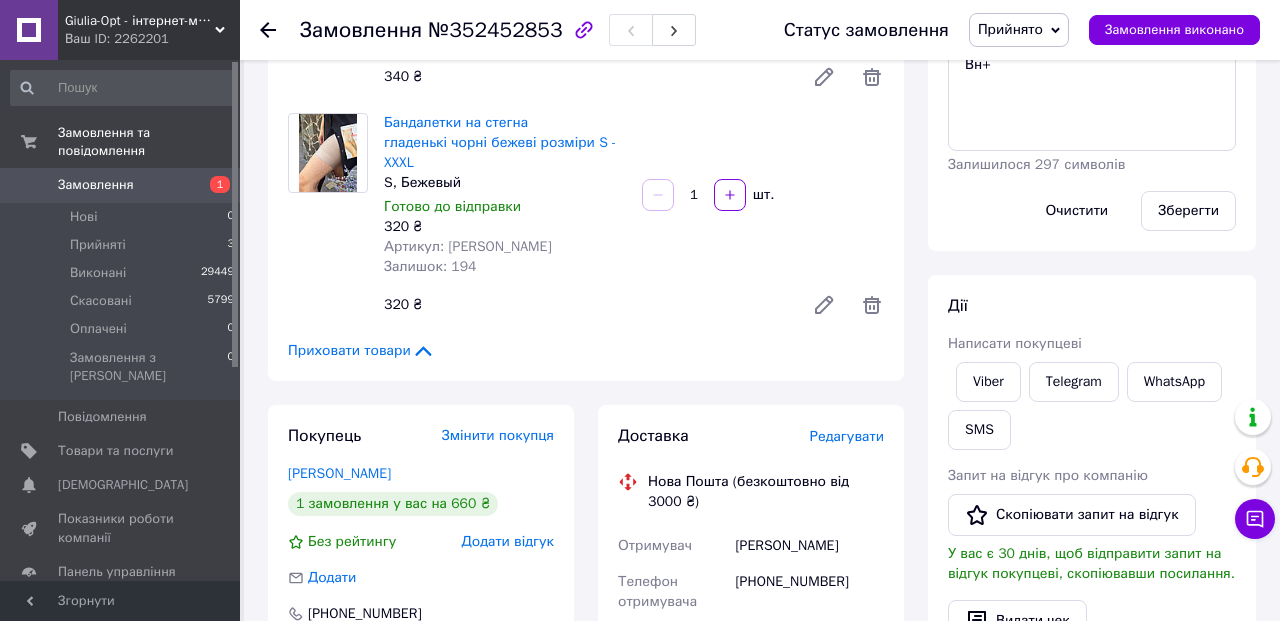scroll, scrollTop: 408, scrollLeft: 0, axis: vertical 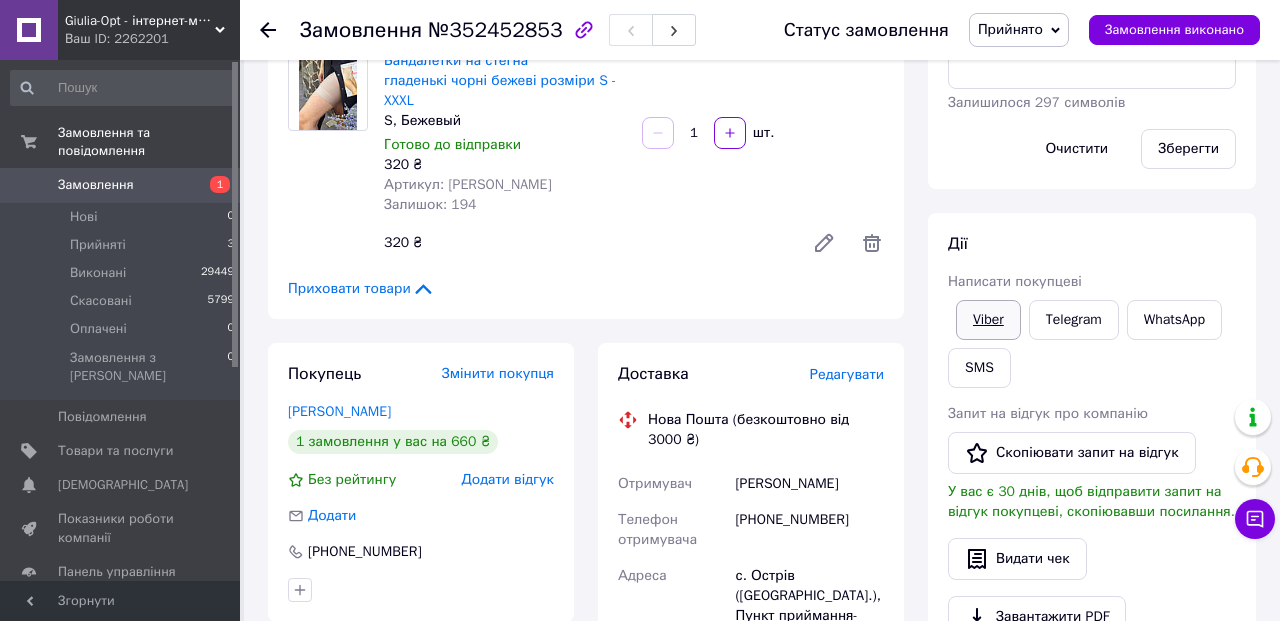 click on "Viber" at bounding box center [988, 320] 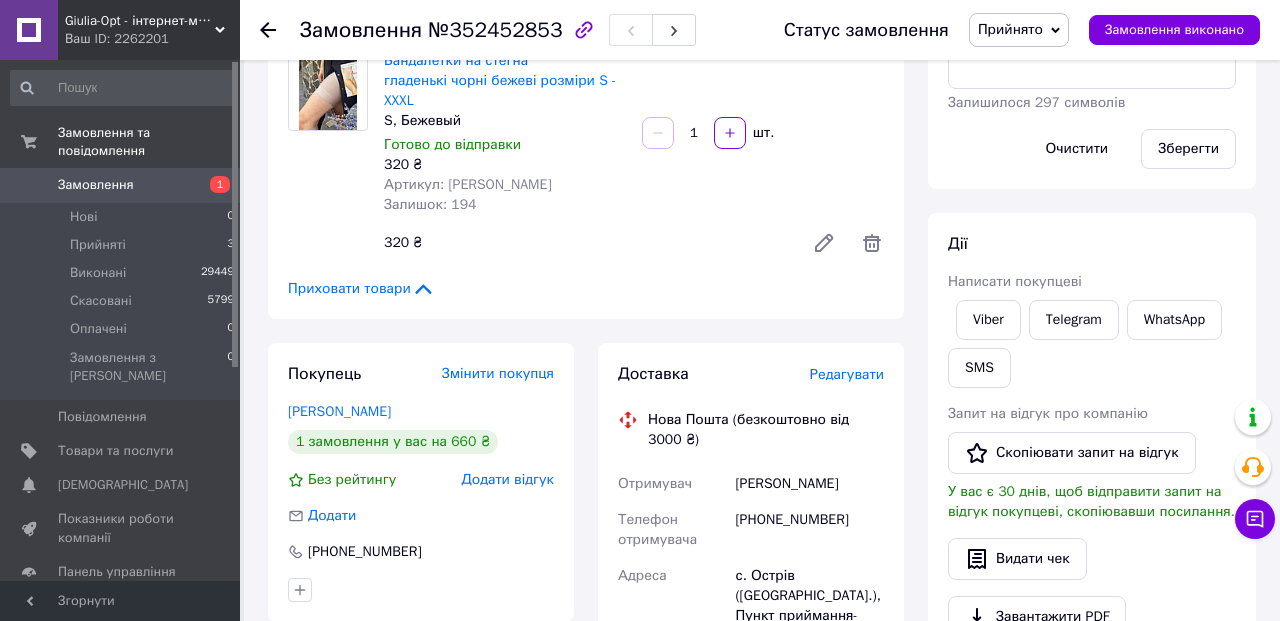 click on "Прийнято" at bounding box center [1010, 29] 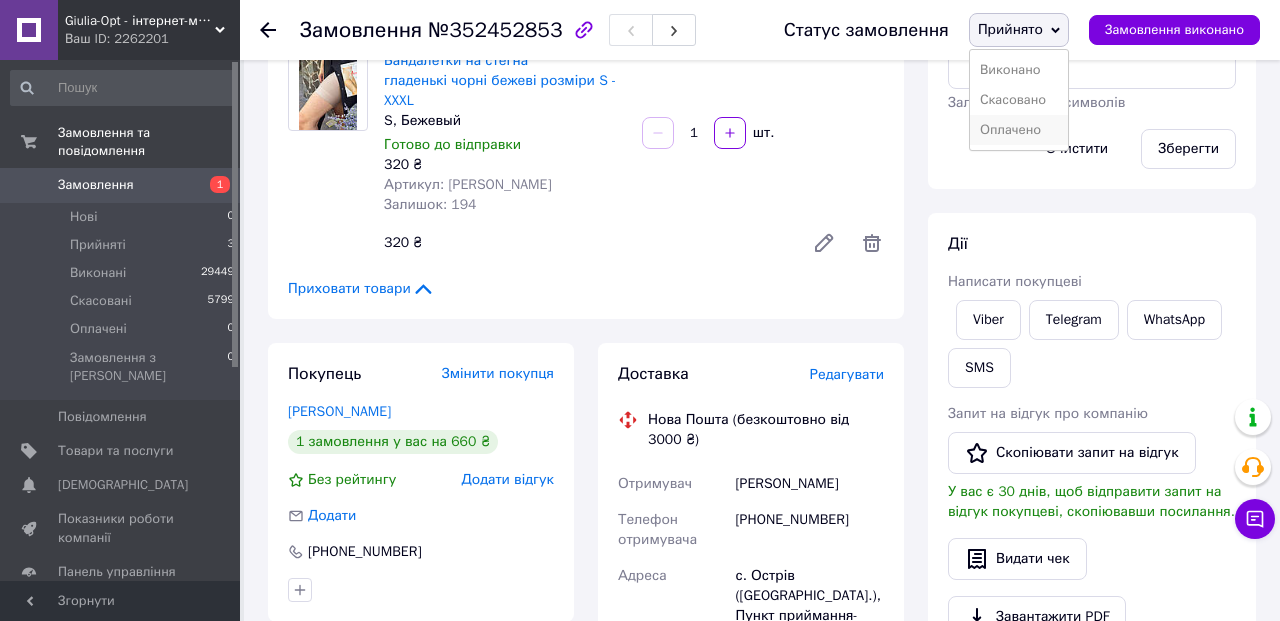 click on "Оплачено" at bounding box center [1019, 130] 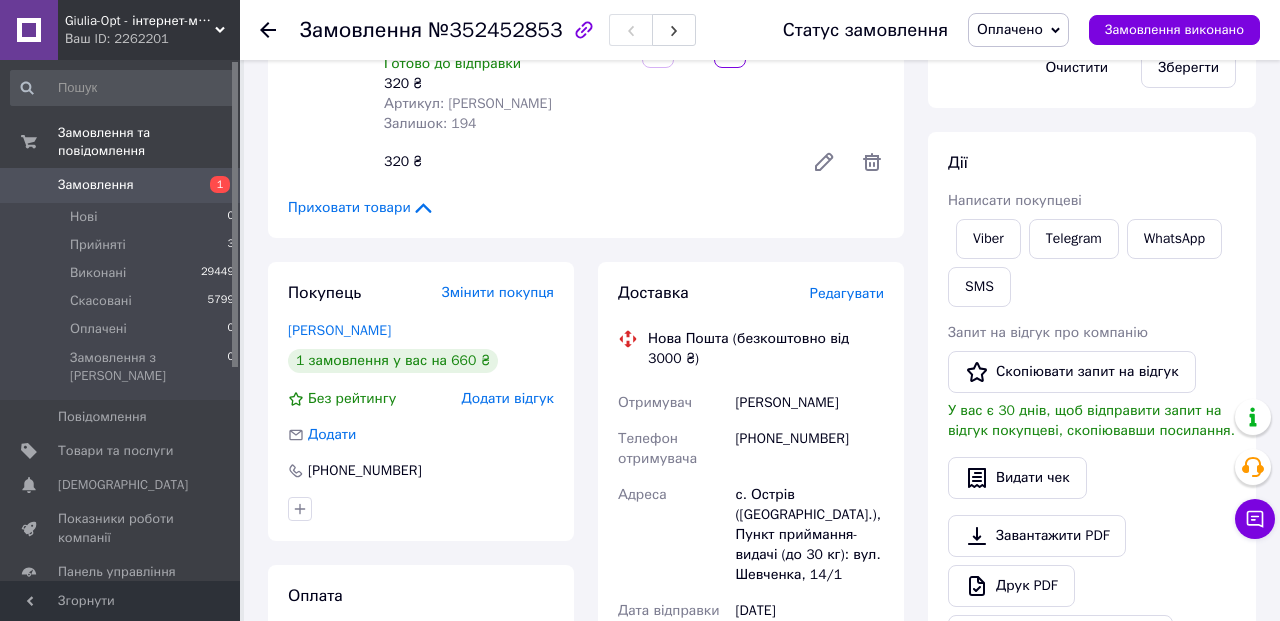 scroll, scrollTop: 490, scrollLeft: 0, axis: vertical 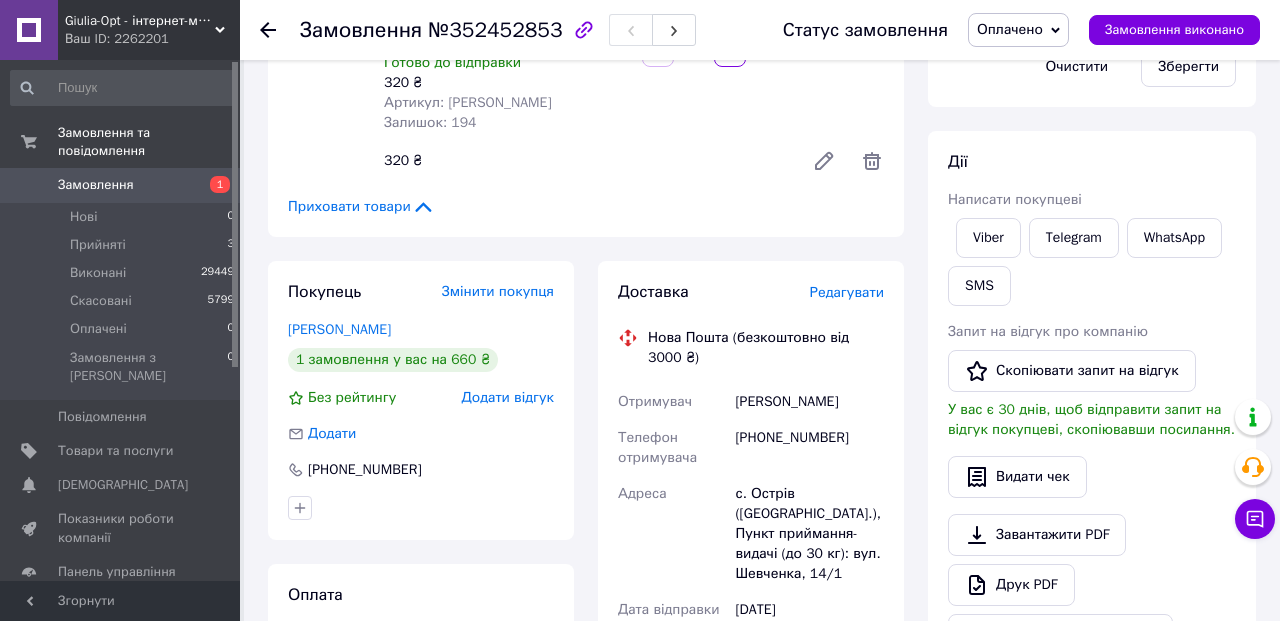 click on "Редагувати" at bounding box center (847, 292) 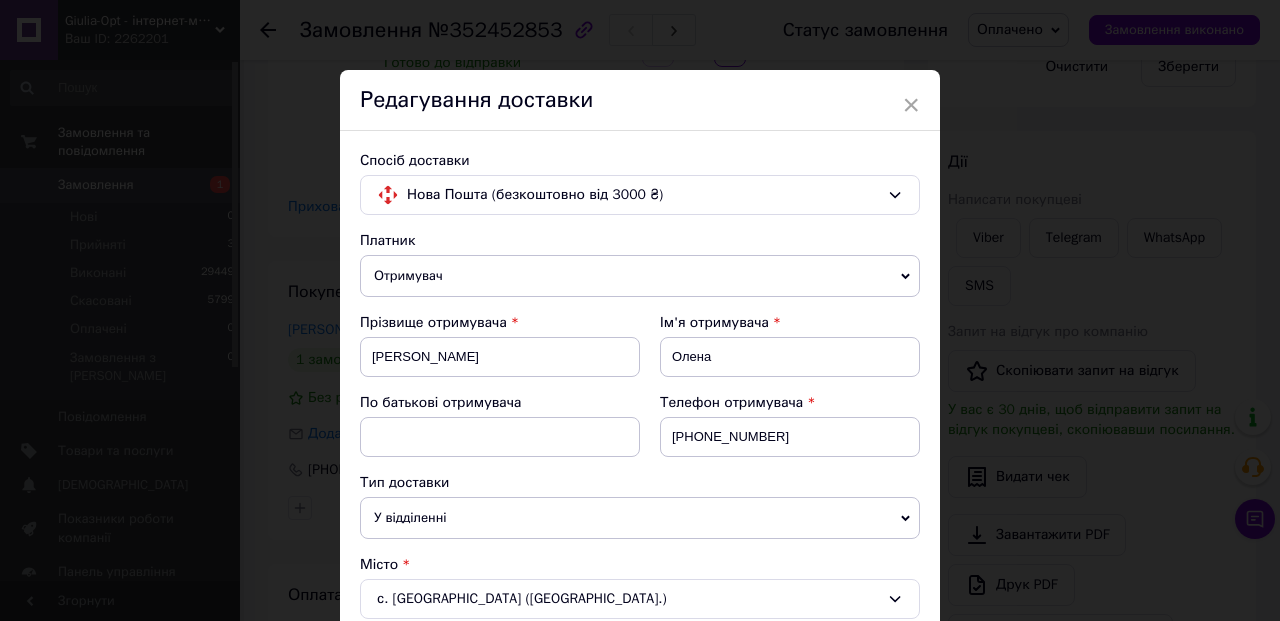click on "Платник Отримувач Відправник Прізвище отримувача [PERSON_NAME] Ім'я отримувача [PERSON_NAME] батькові отримувача Телефон отримувача [PHONE_NUMBER] Тип доставки У відділенні Кур'єром В поштоматі Місто с. [GEOGRAPHIC_DATA] ([GEOGRAPHIC_DATA].) Відділення Пункт приймання-видачі (до 30 кг): вул. Шевченка, 14/1 Місце відправки м. Хмельницький ([GEOGRAPHIC_DATA].): №19 (до 30 кг): вул. [STREET_ADDRESS] [GEOGRAPHIC_DATA] ([GEOGRAPHIC_DATA].): №16: вул. Геологів, 5/2 (перед ринком "МІВС") Додати ще місце відправки Тип посилки Вантаж Документи Номер упаковки (не обов'язково) Оціночна вартість 660 Дата відправки < 2025 >" at bounding box center [640, 813] 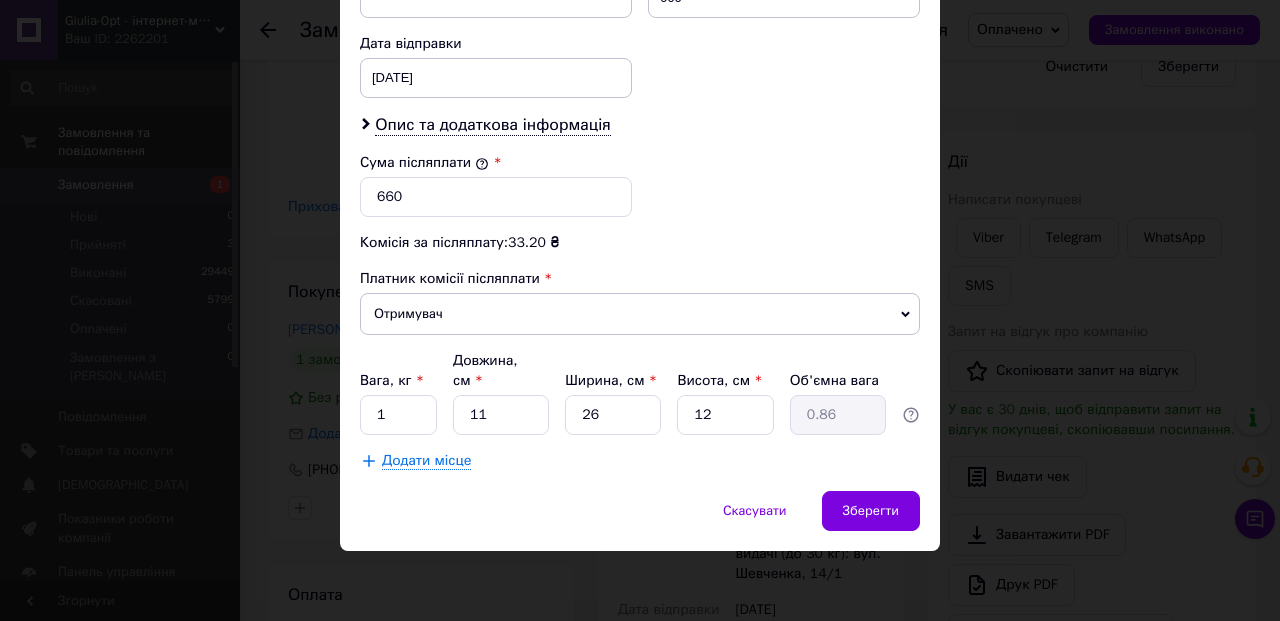 scroll, scrollTop: 944, scrollLeft: 0, axis: vertical 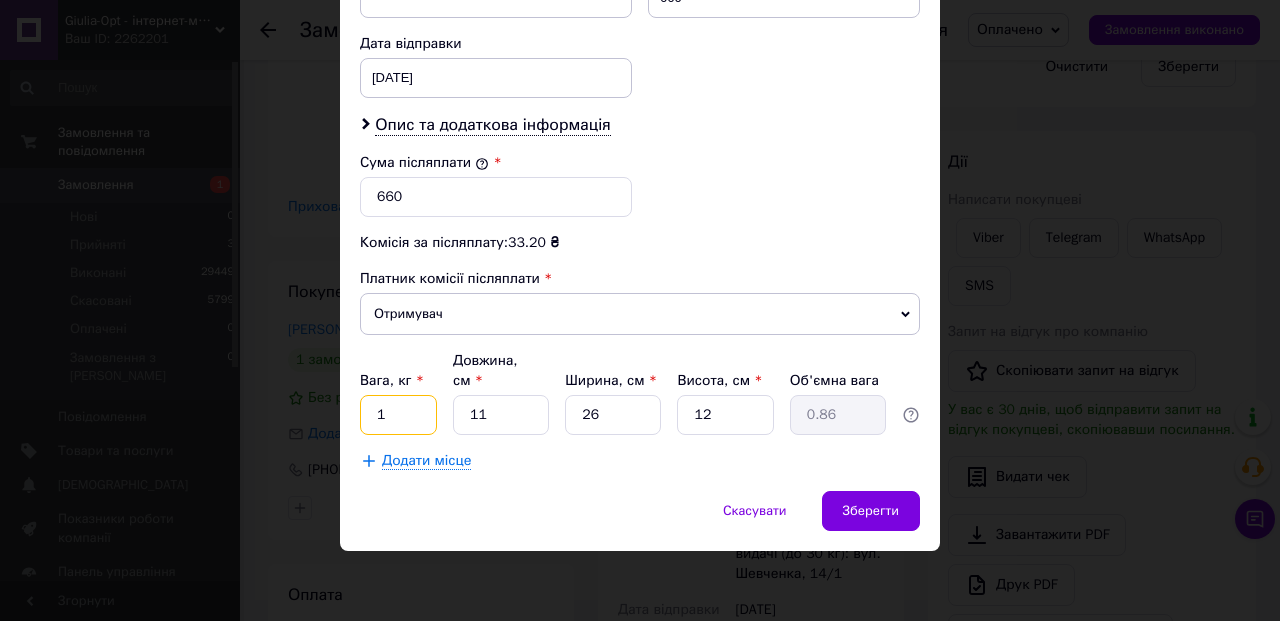 click on "1" at bounding box center (398, 415) 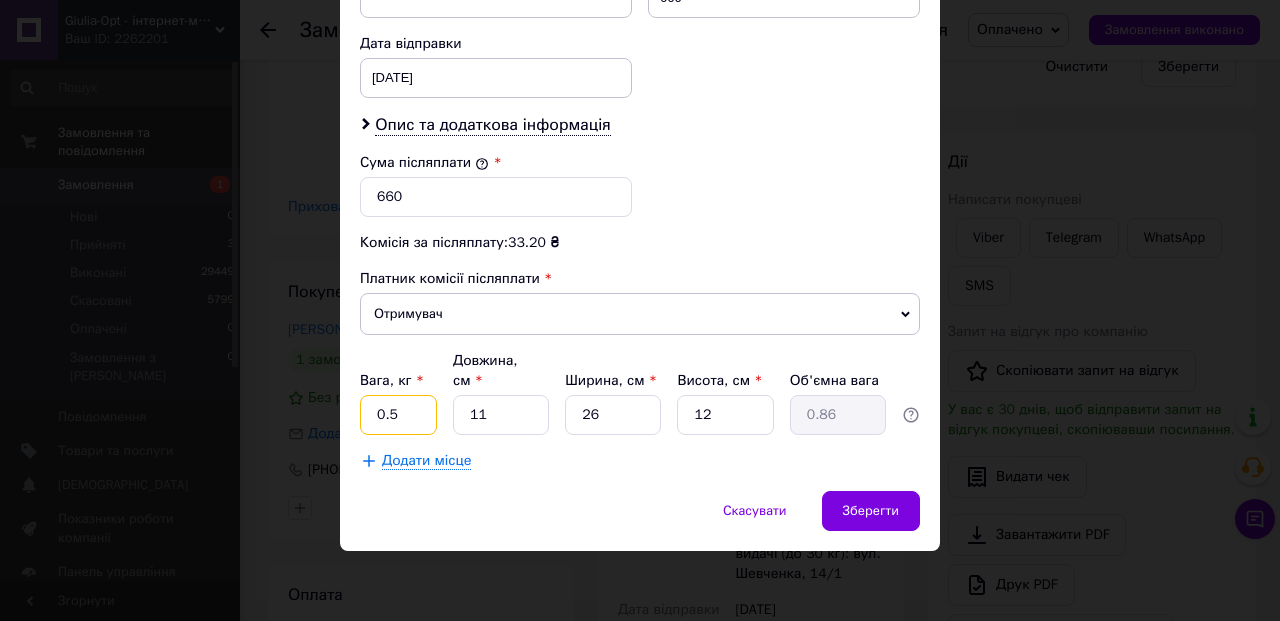 type on "0.5" 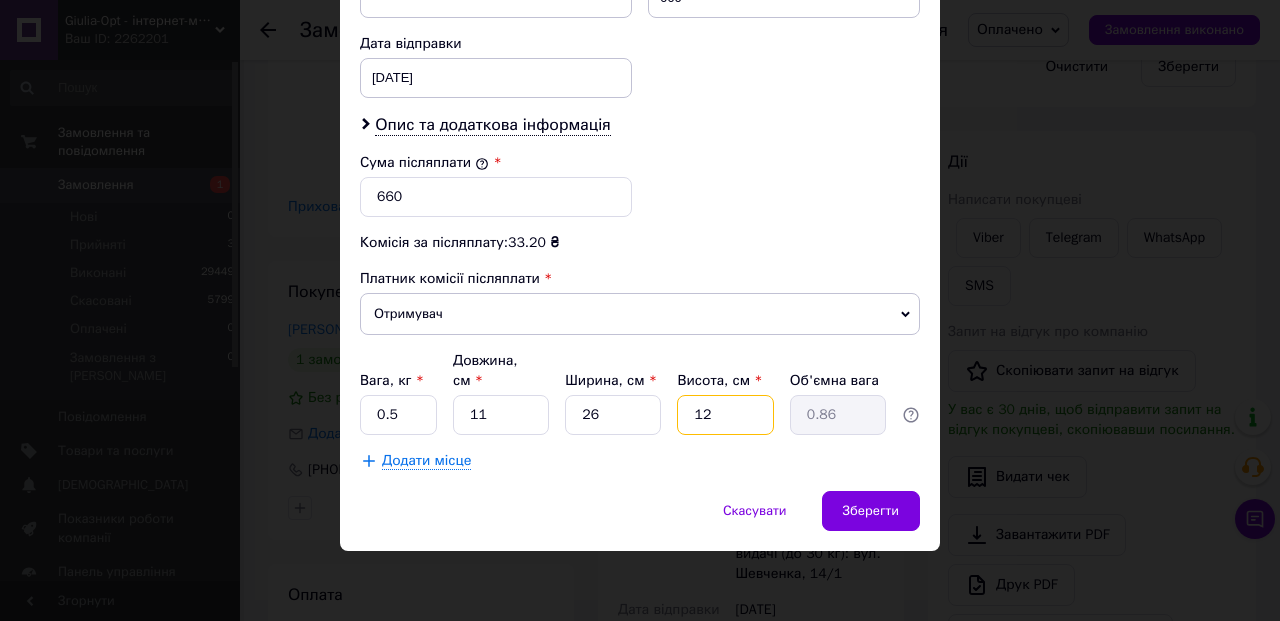 click on "12" at bounding box center (725, 415) 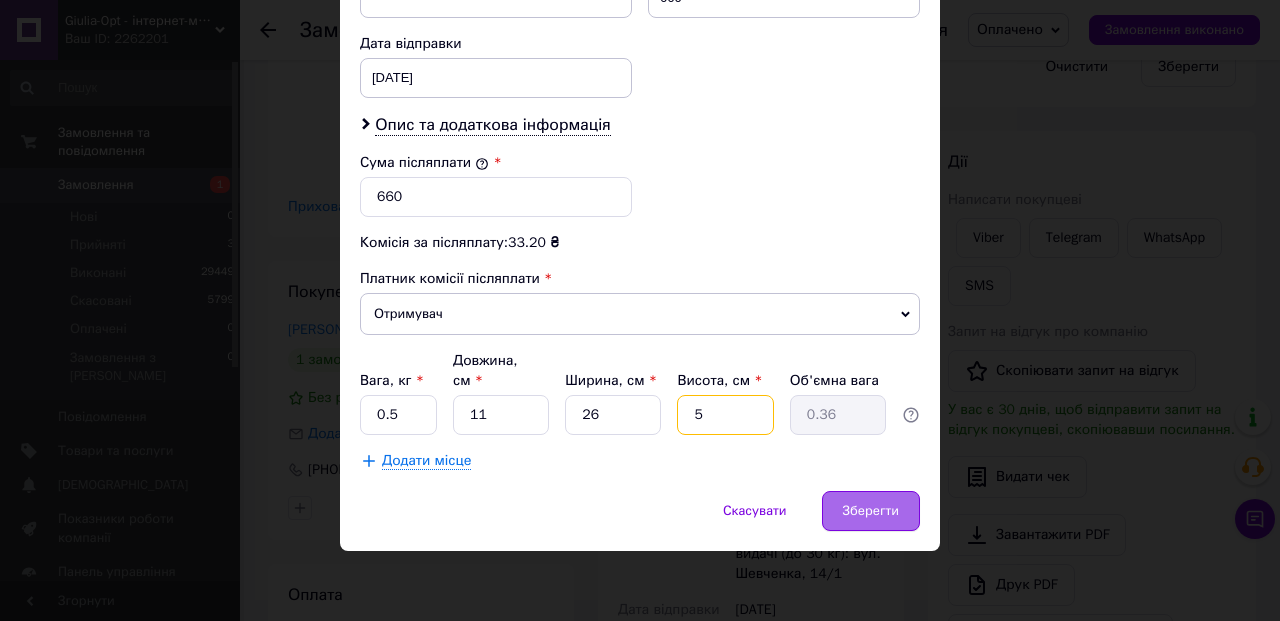 type on "5" 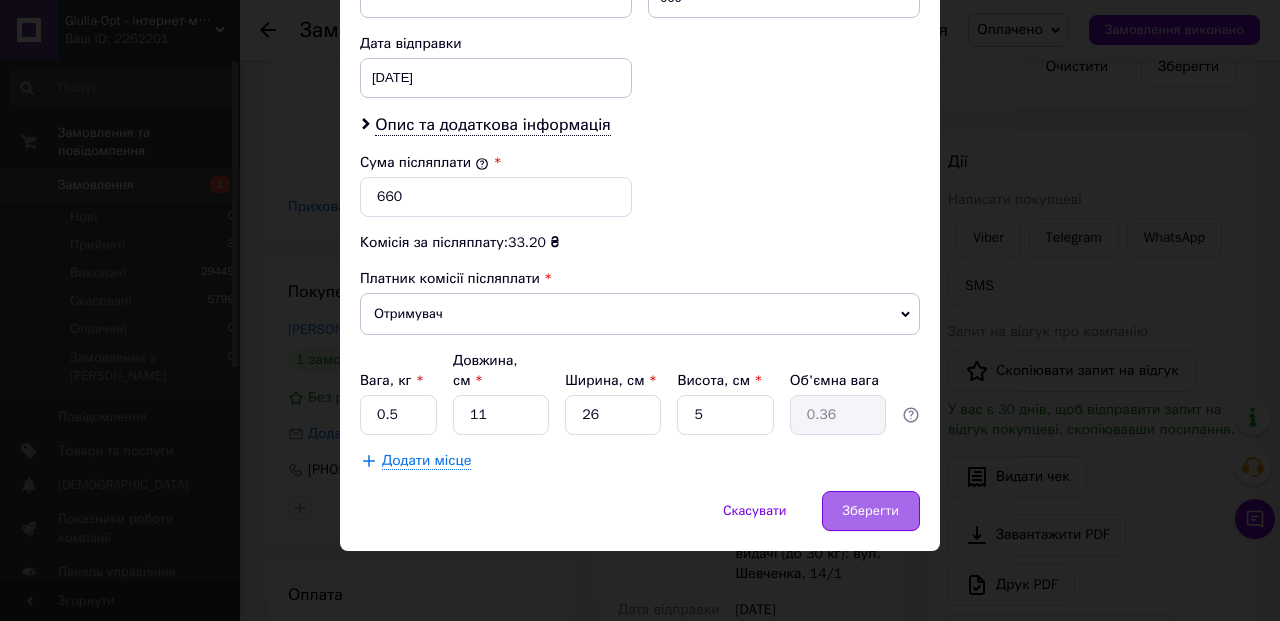 click on "Зберегти" at bounding box center [871, 511] 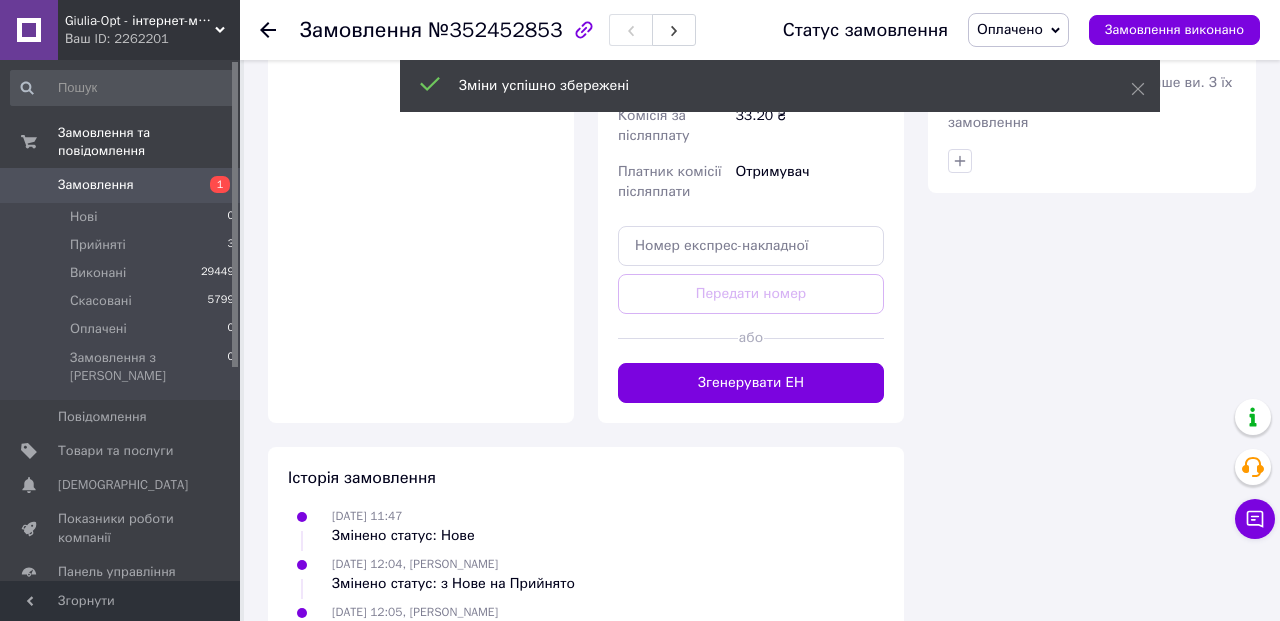 scroll, scrollTop: 1176, scrollLeft: 0, axis: vertical 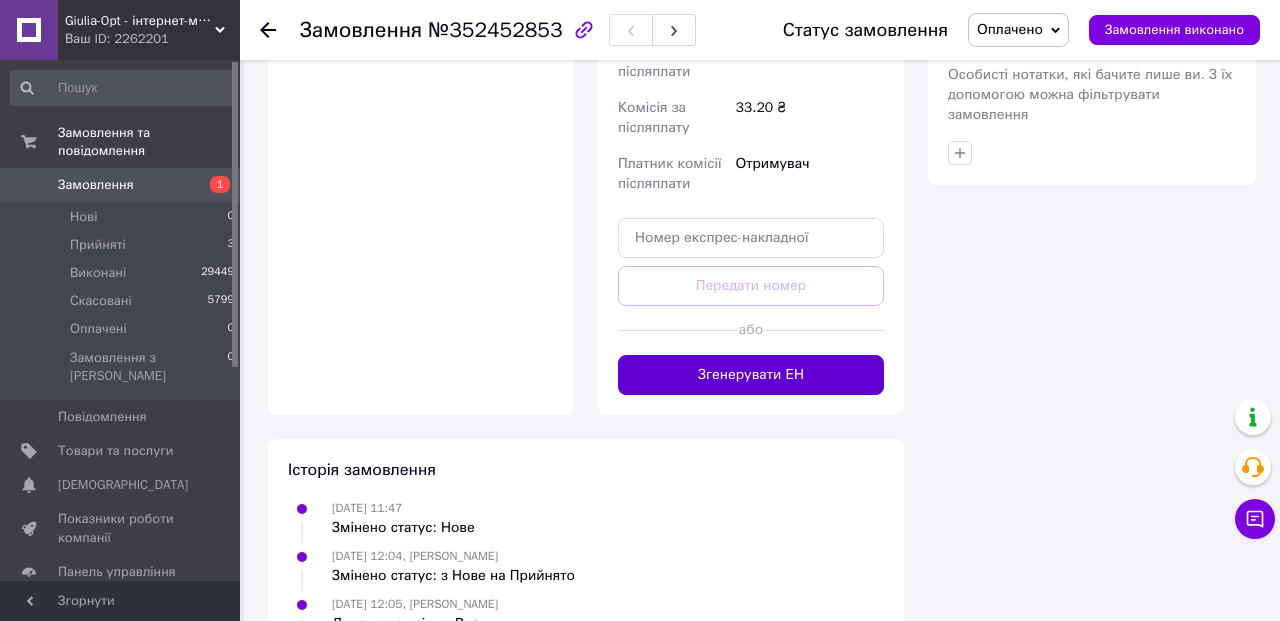 click on "Згенерувати ЕН" at bounding box center [751, 375] 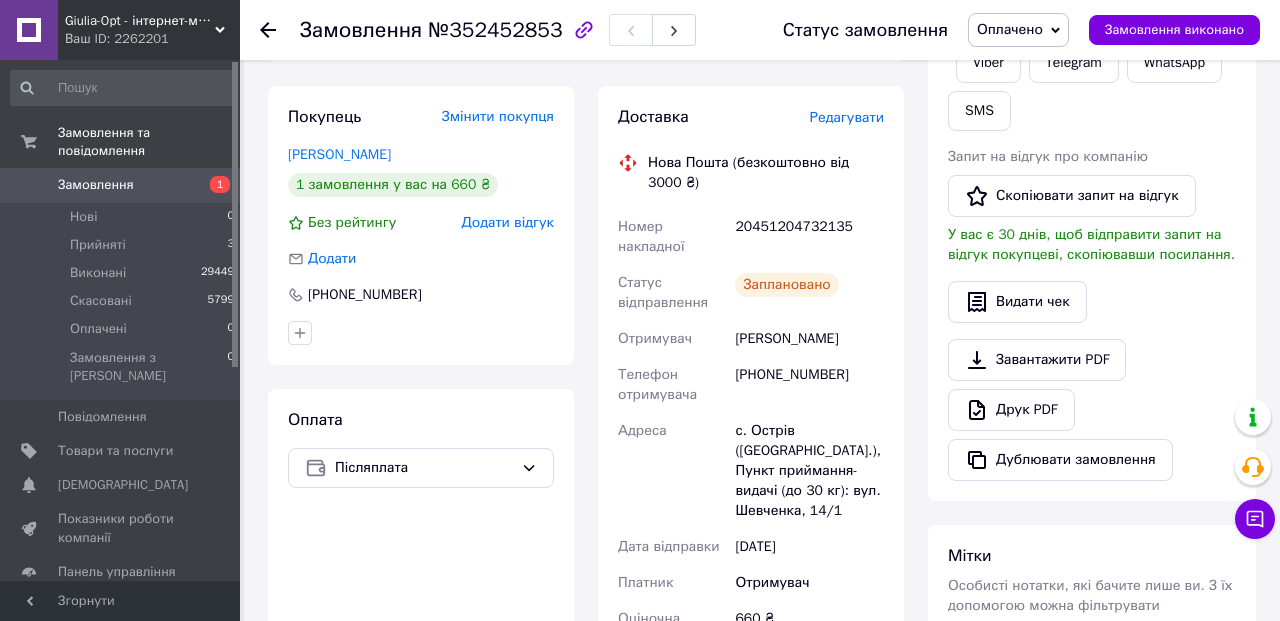 scroll, scrollTop: 688, scrollLeft: 0, axis: vertical 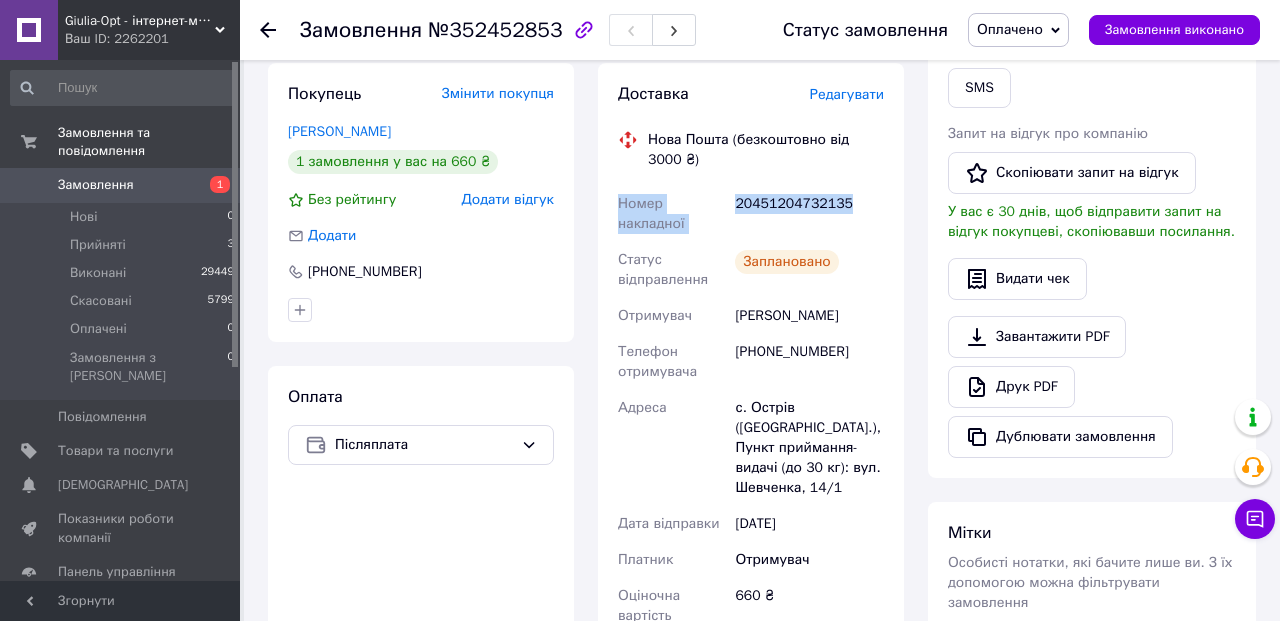 drag, startPoint x: 855, startPoint y: 200, endPoint x: 634, endPoint y: 183, distance: 221.65288 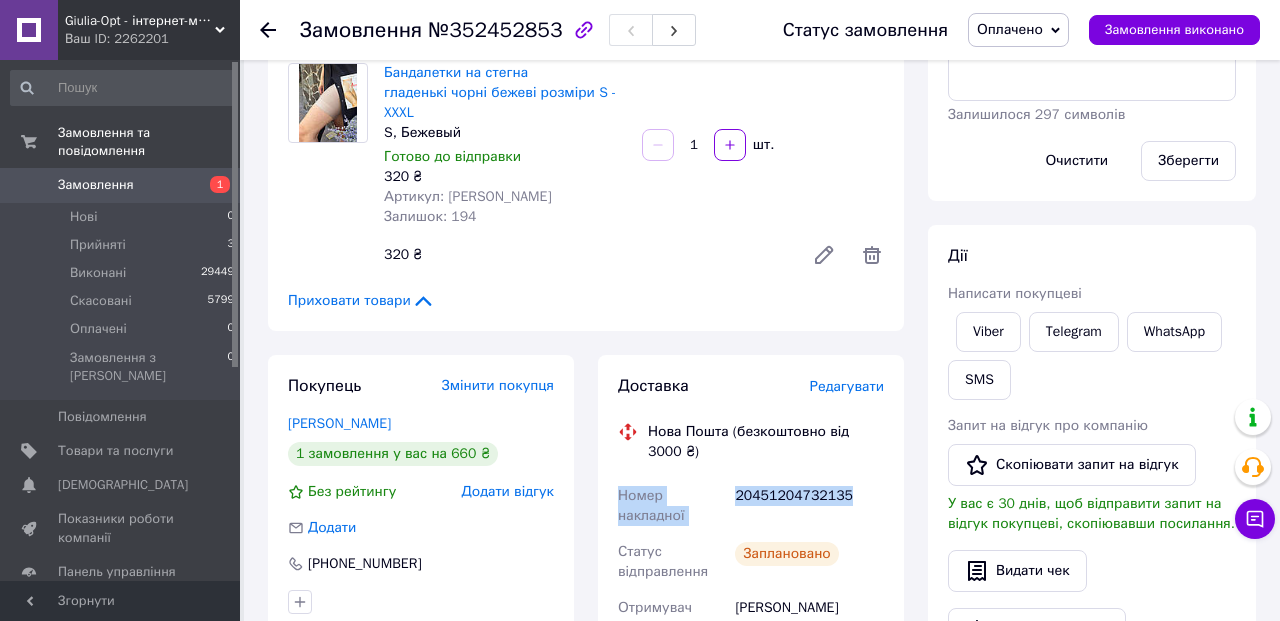 scroll, scrollTop: 391, scrollLeft: 0, axis: vertical 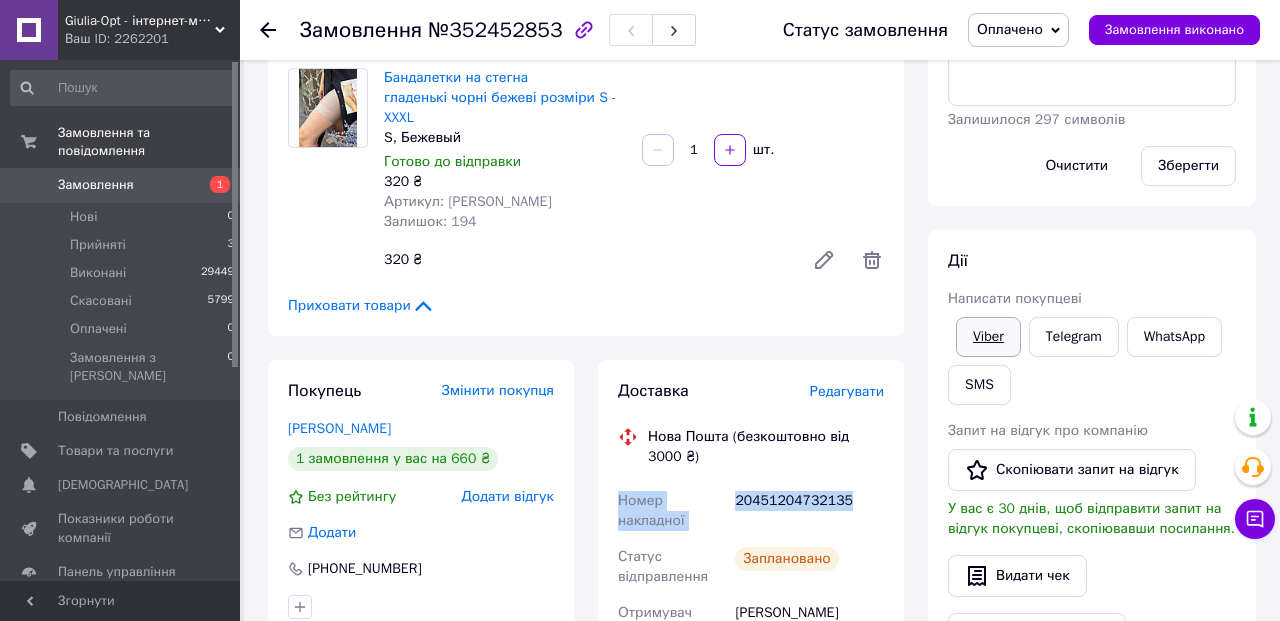 click on "Viber" at bounding box center [988, 337] 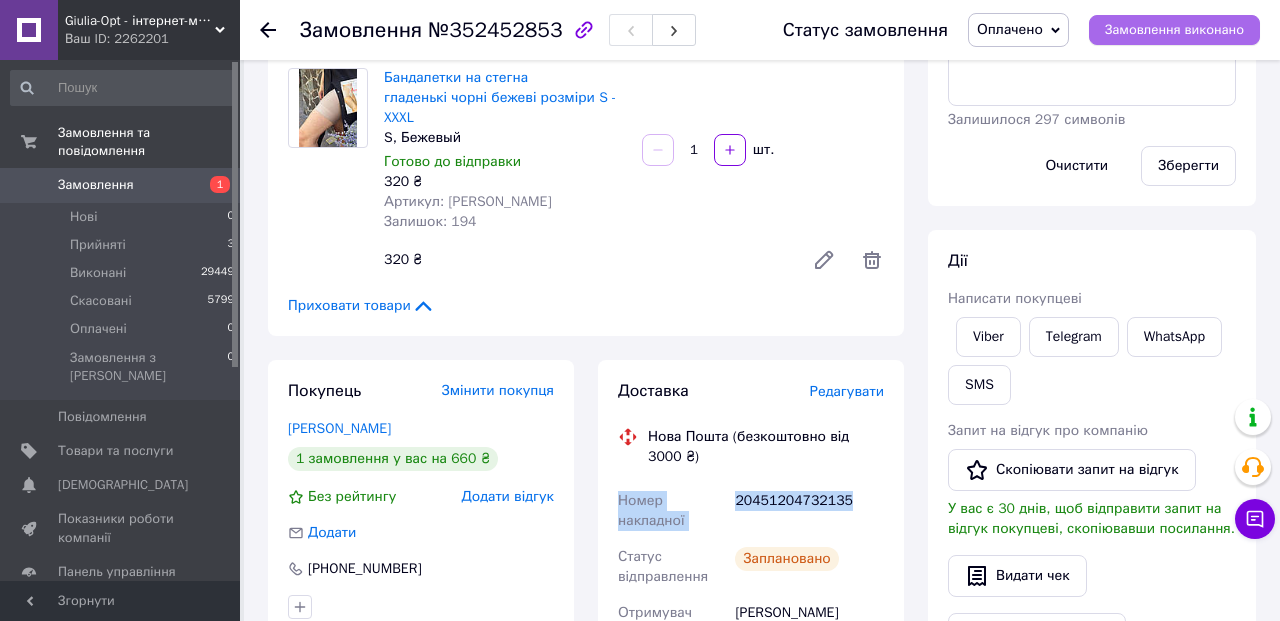 click on "Замовлення виконано" at bounding box center [1174, 30] 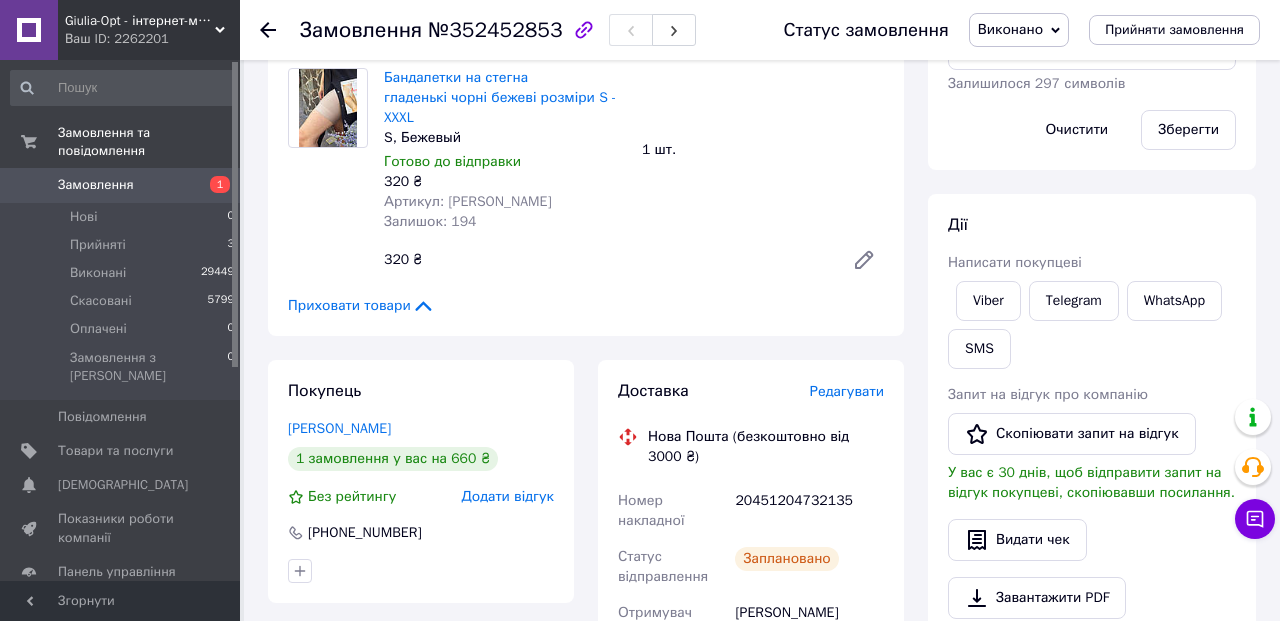 click 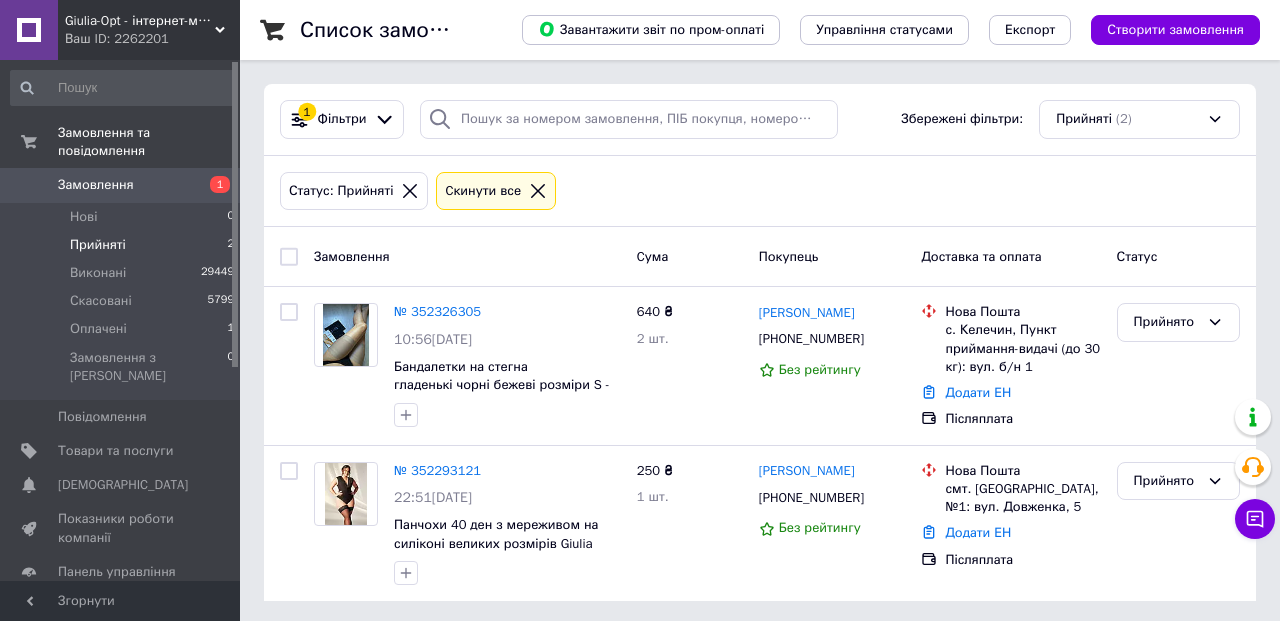 click on "Статус: Прийняті Cкинути все" at bounding box center [760, 191] 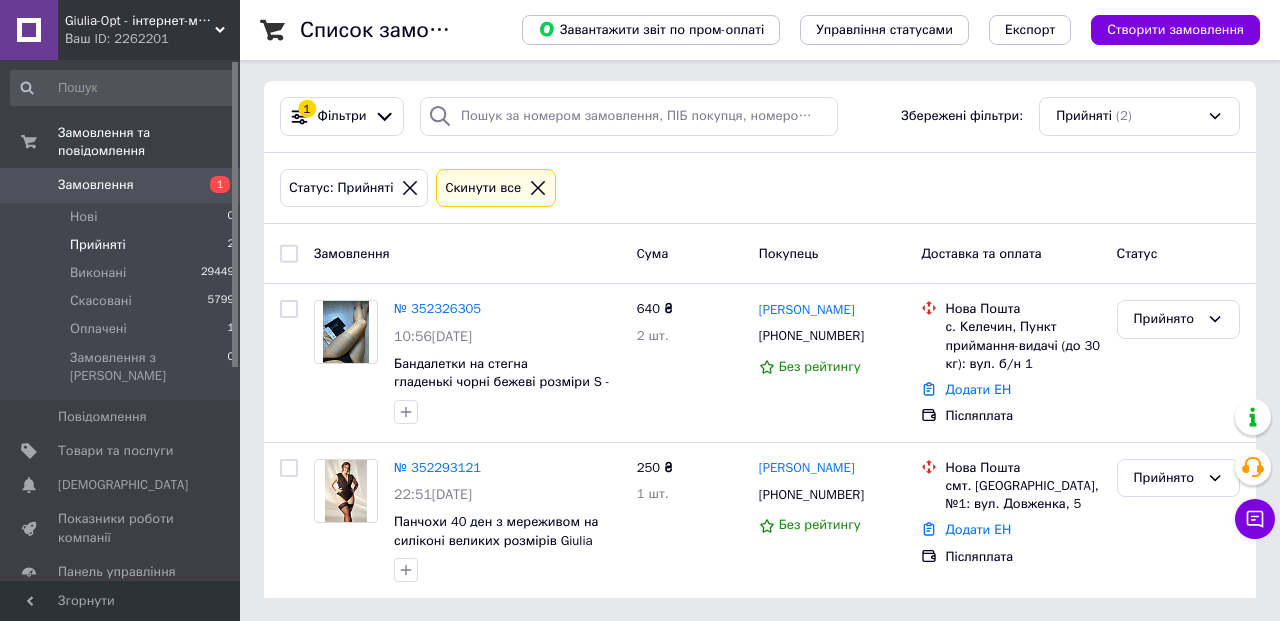scroll, scrollTop: 2, scrollLeft: 0, axis: vertical 